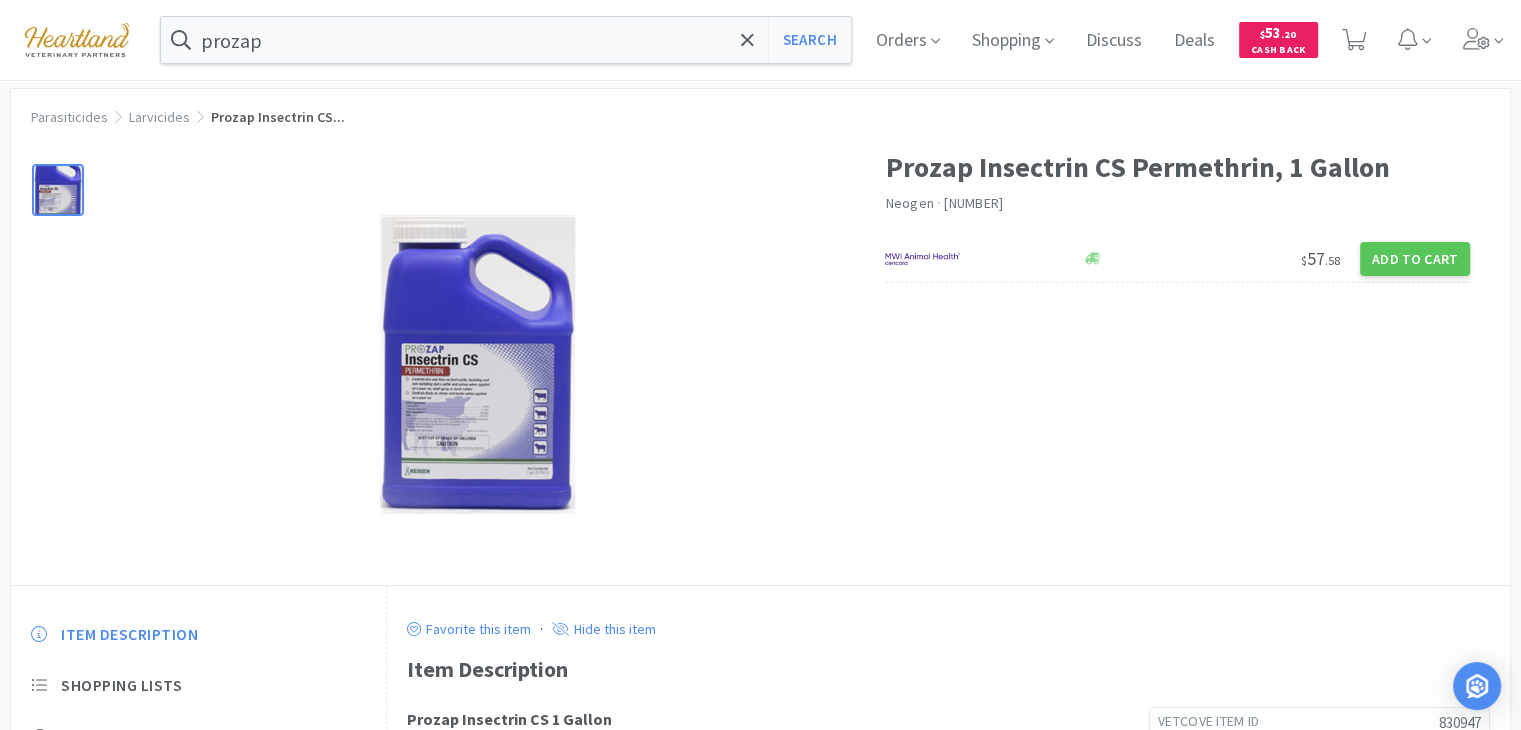 scroll, scrollTop: 0, scrollLeft: 0, axis: both 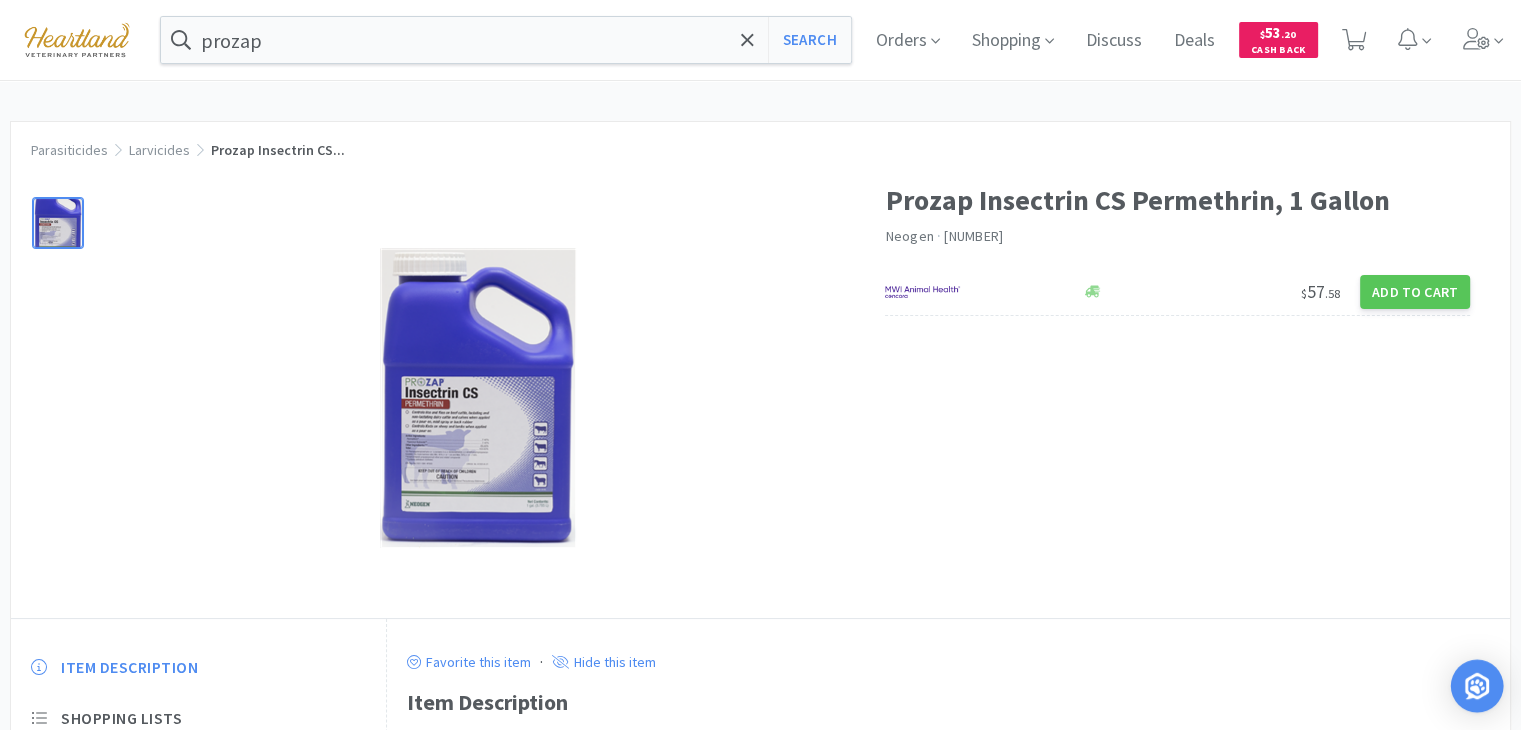 click at bounding box center [1477, 686] 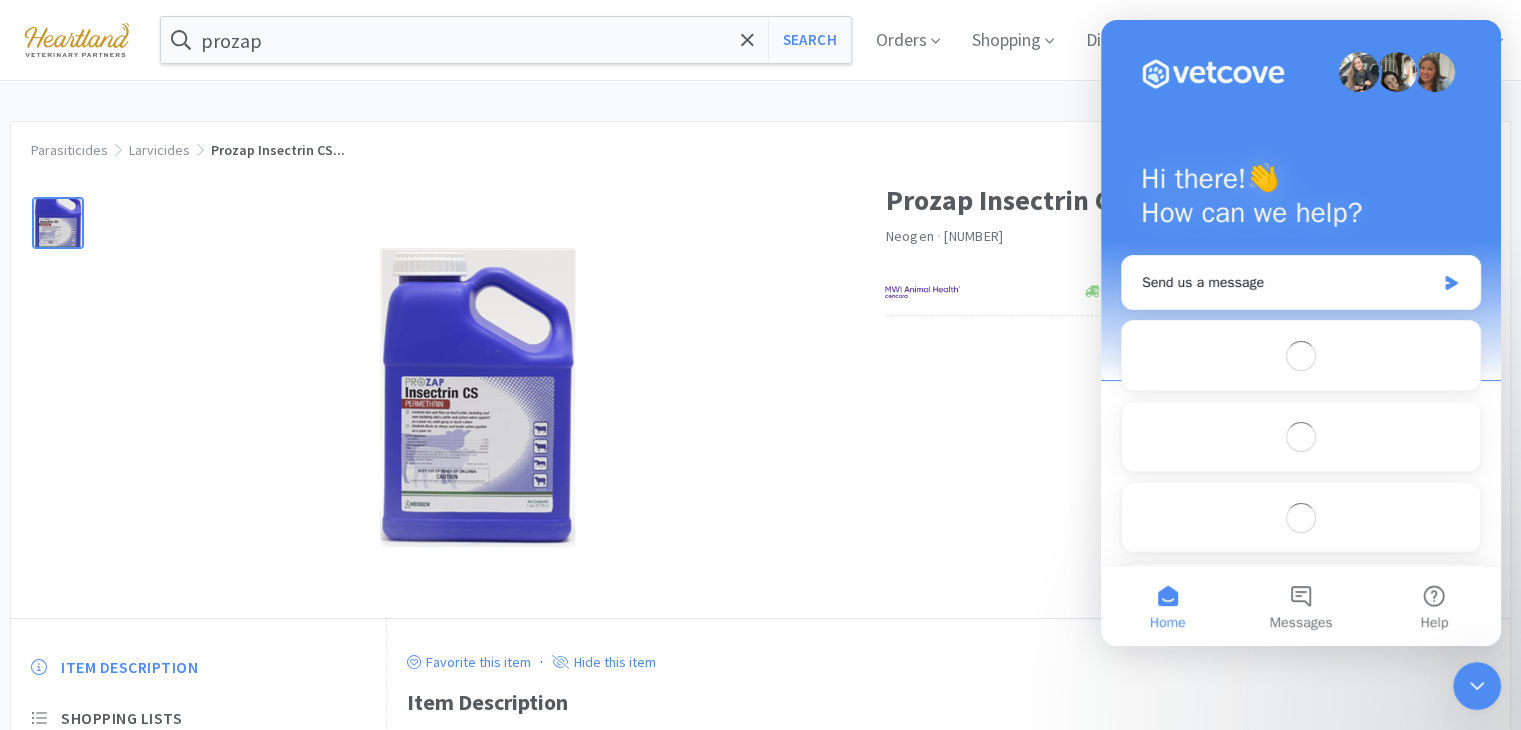 scroll, scrollTop: 0, scrollLeft: 0, axis: both 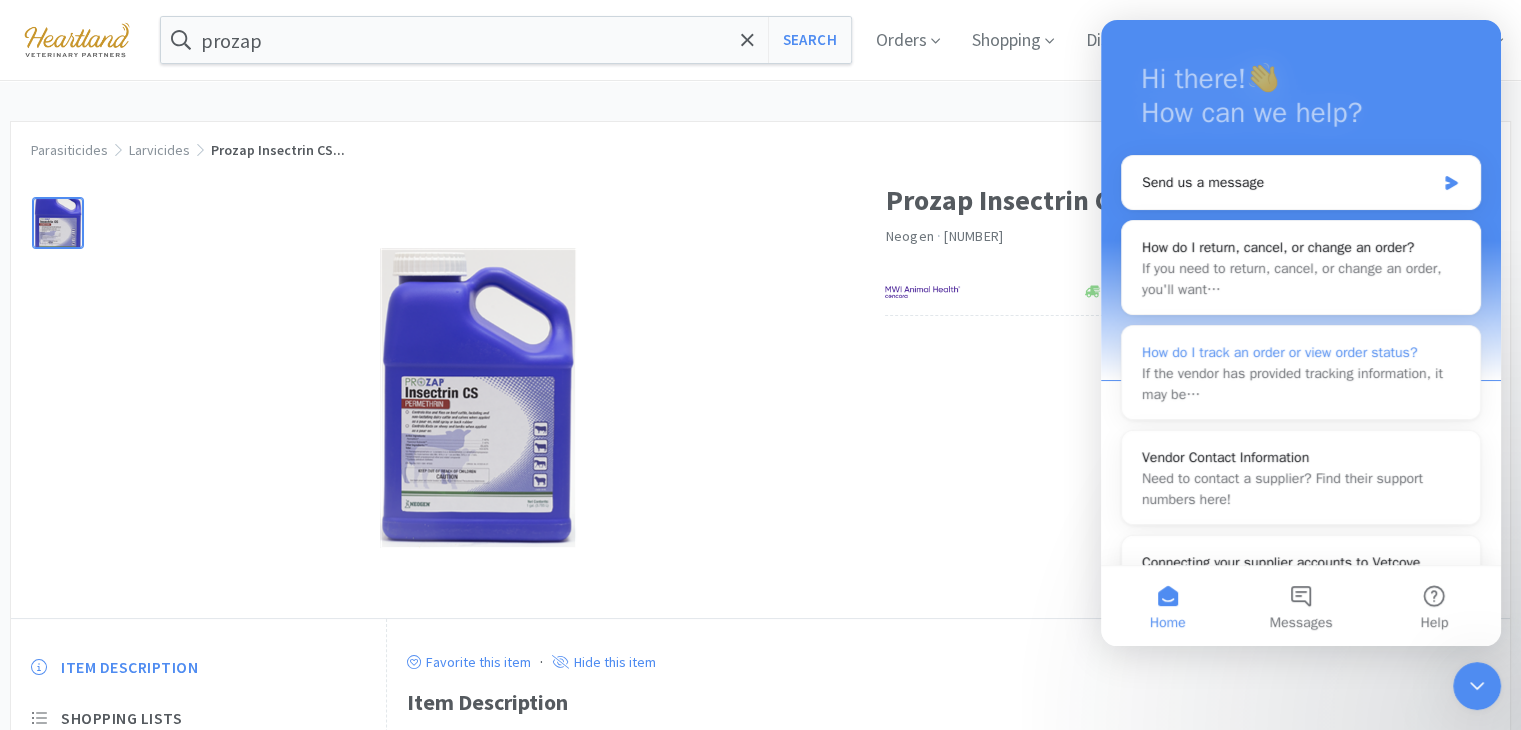 click on "If the vendor has provided tracking information, it may be…" at bounding box center (1292, 384) 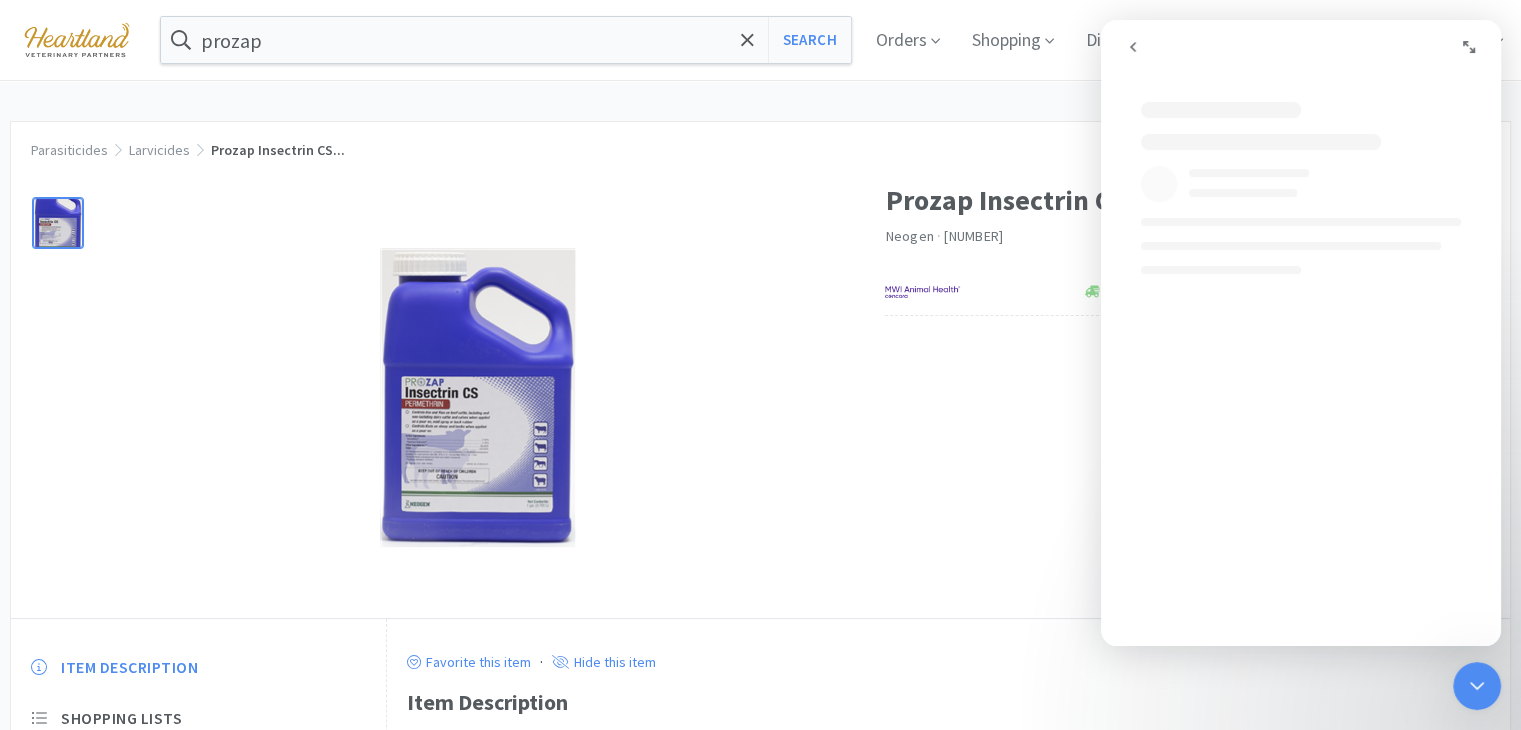 scroll, scrollTop: 0, scrollLeft: 0, axis: both 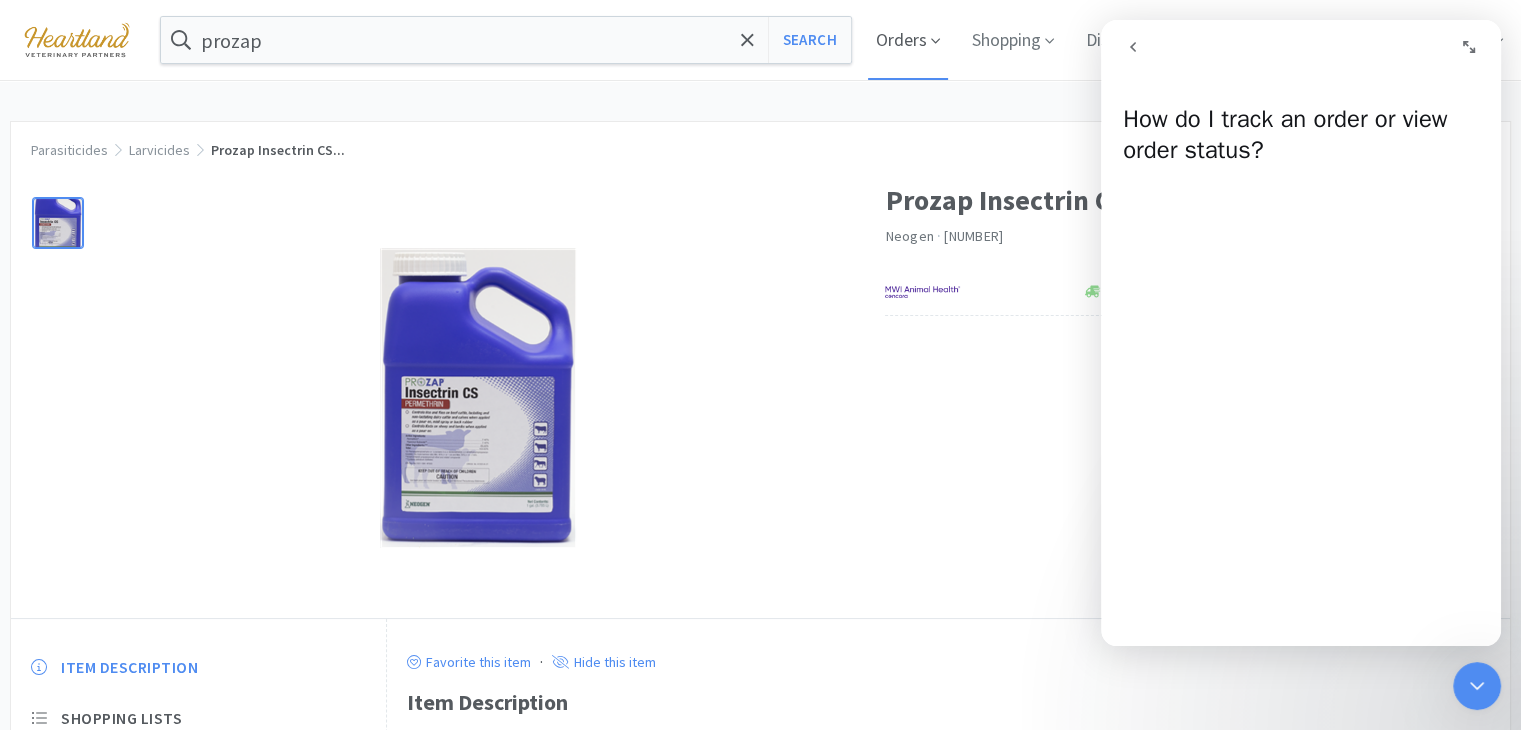 click on "Orders" at bounding box center [908, 40] 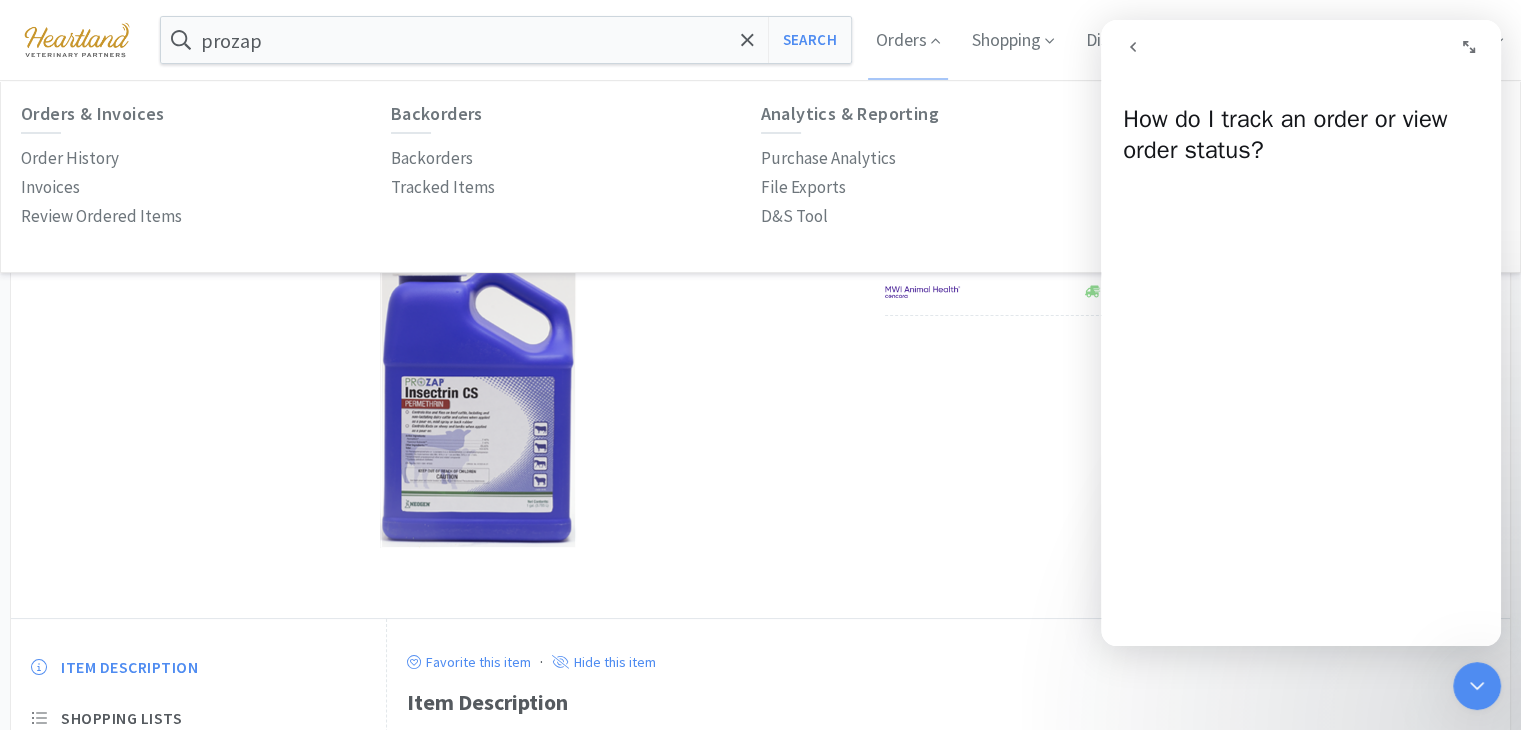 click 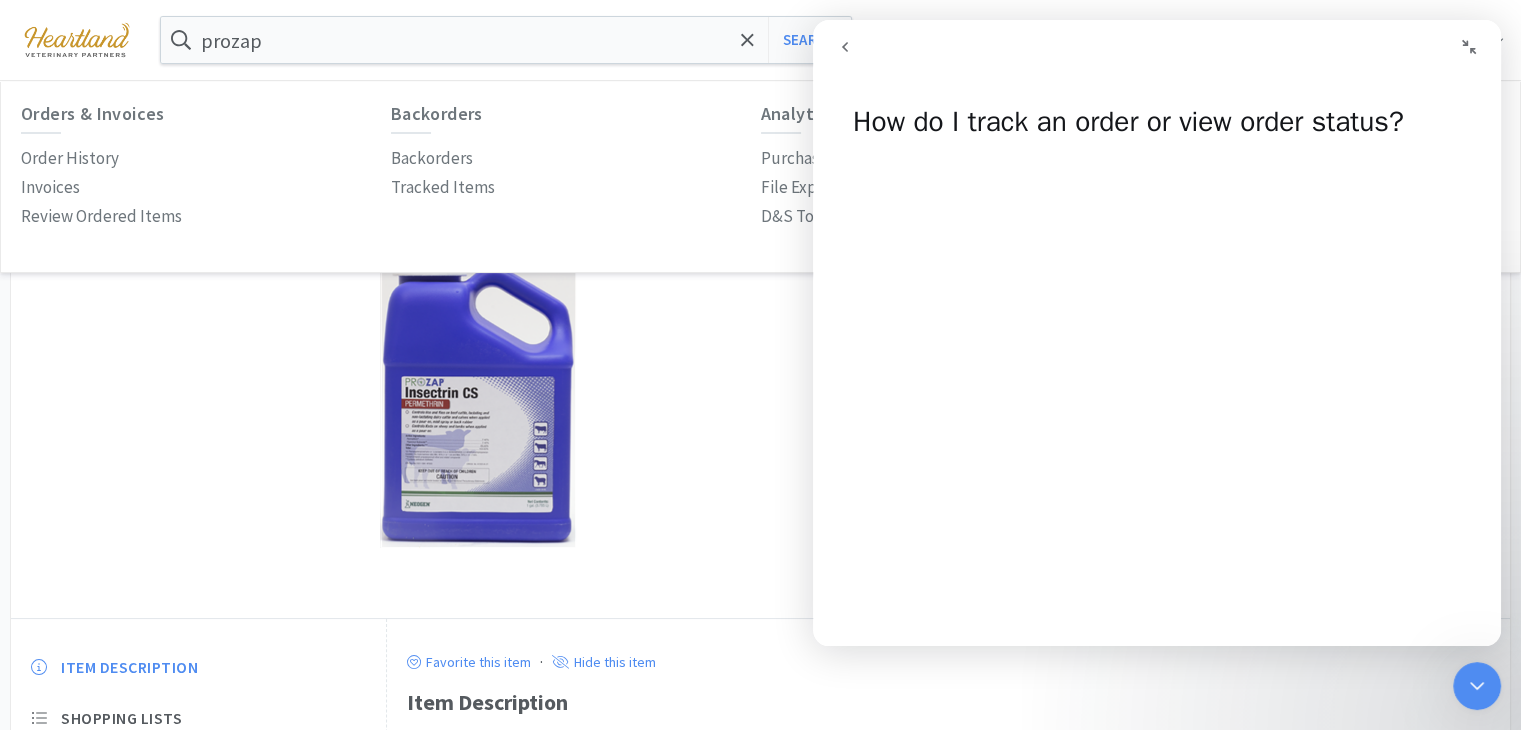 click 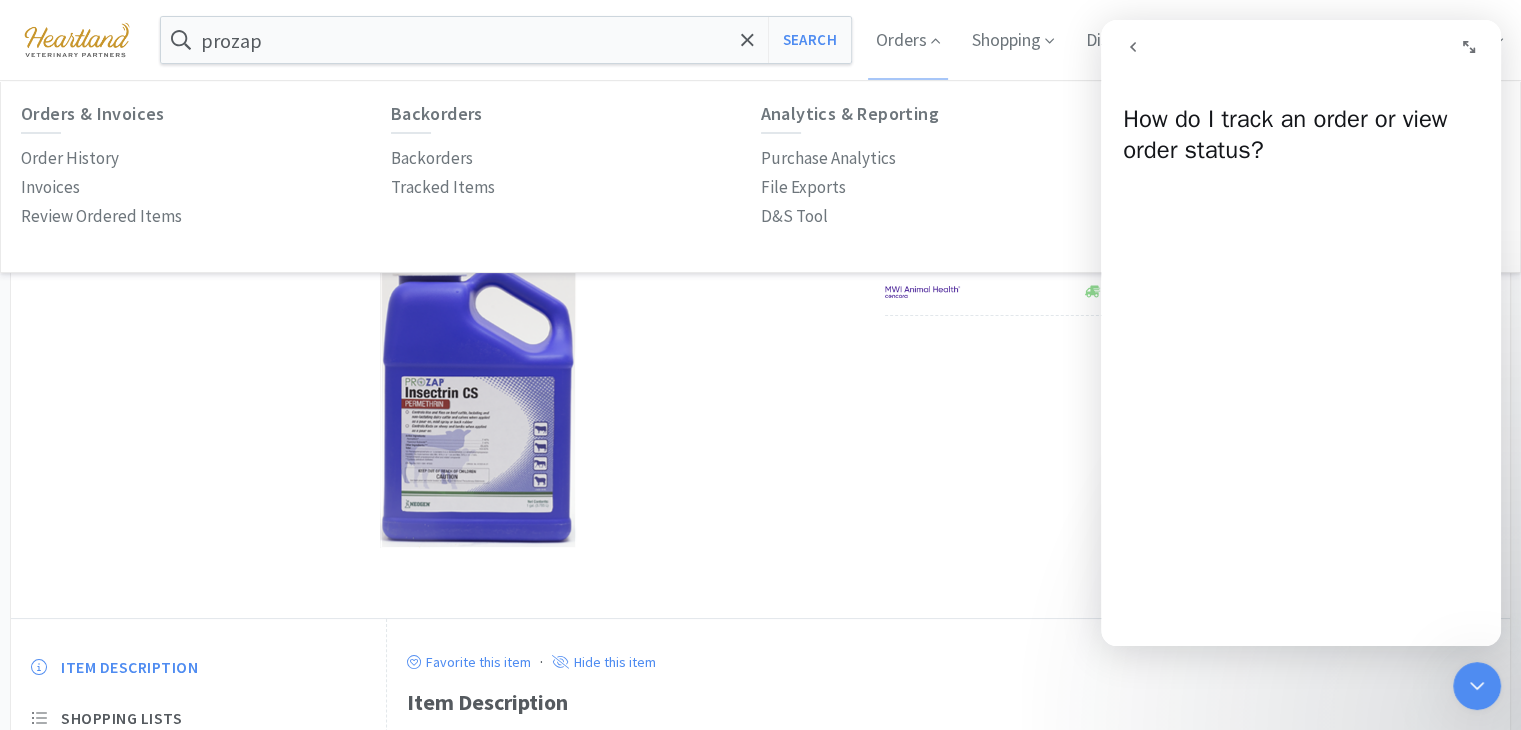 click 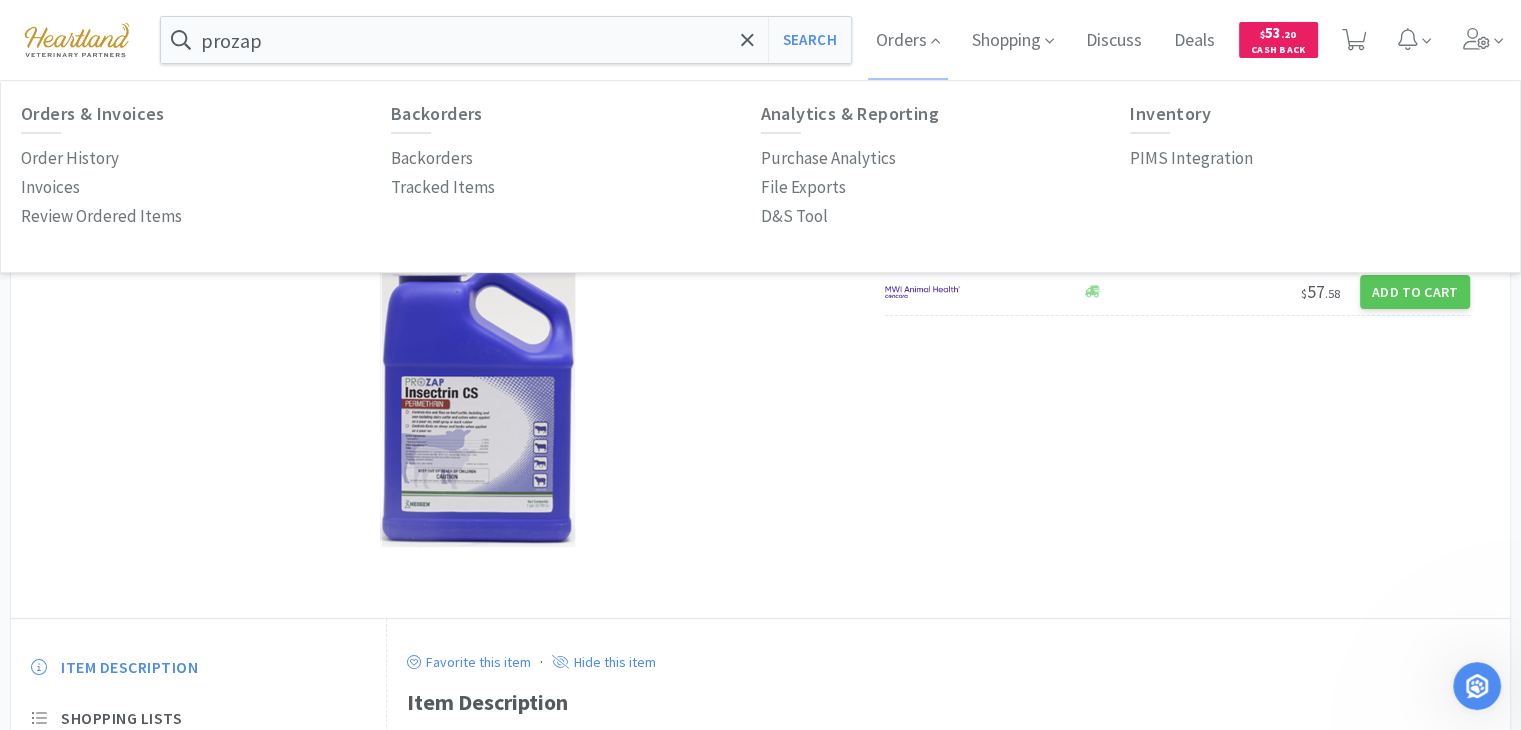 scroll, scrollTop: 0, scrollLeft: 0, axis: both 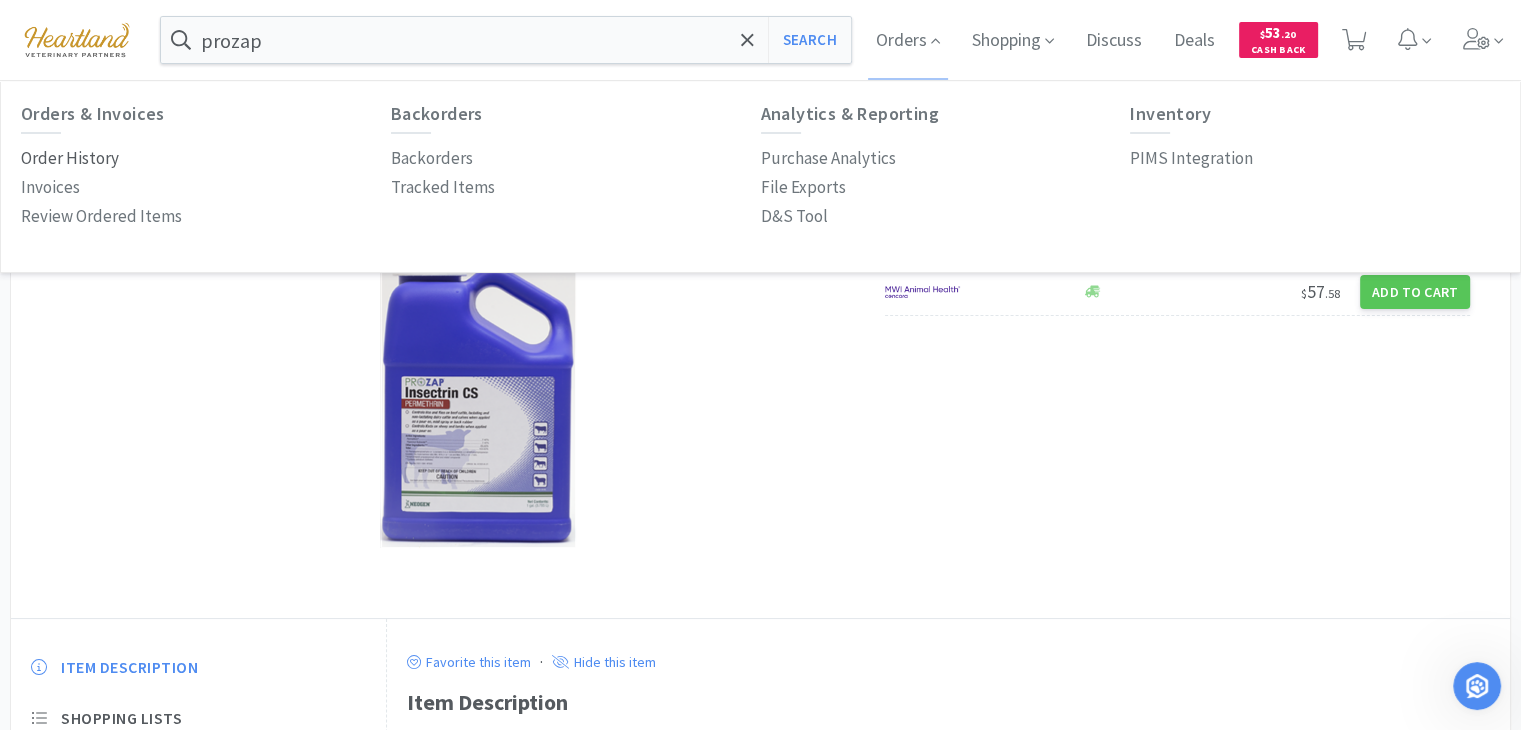 click on "Order History" at bounding box center (70, 158) 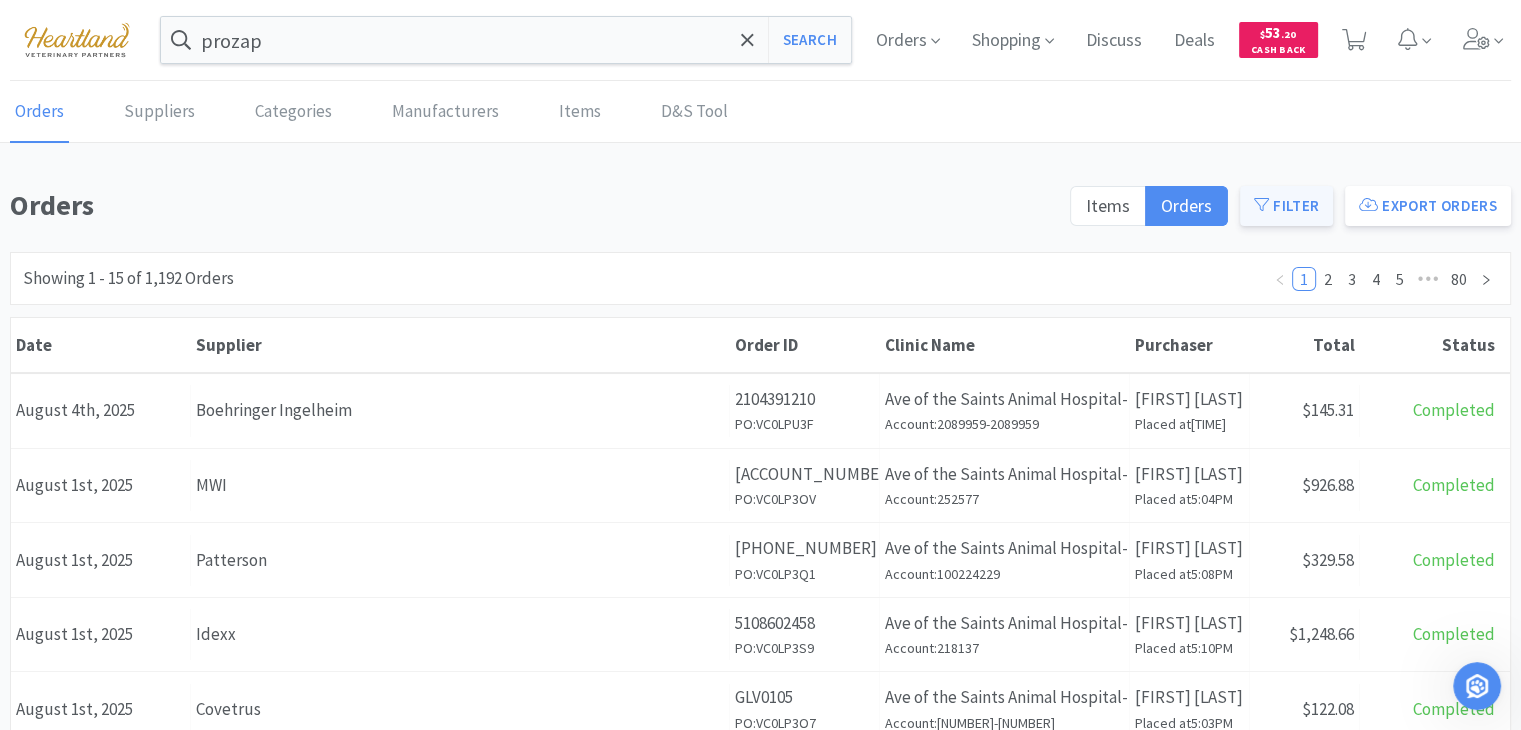 click on "Filter" at bounding box center [1286, 206] 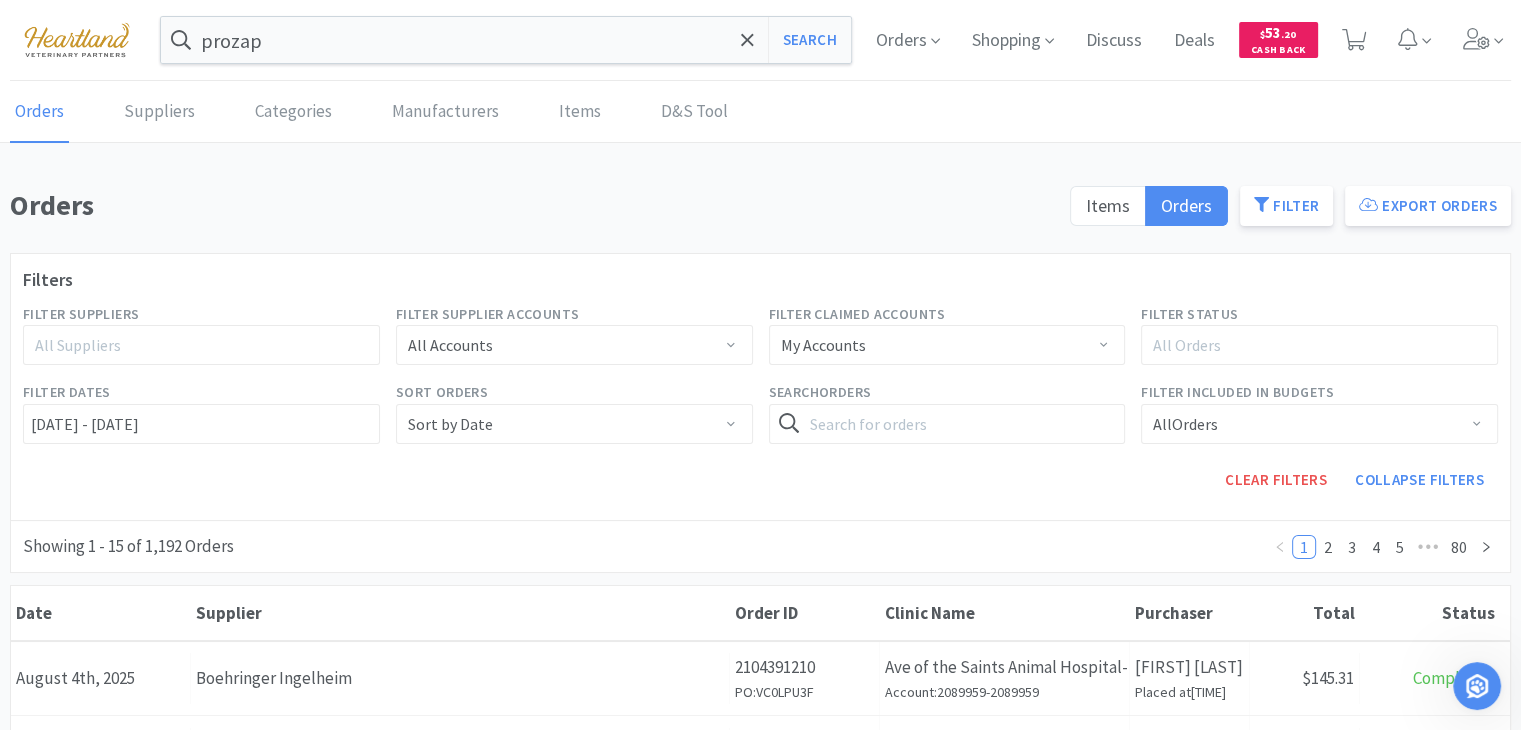 click 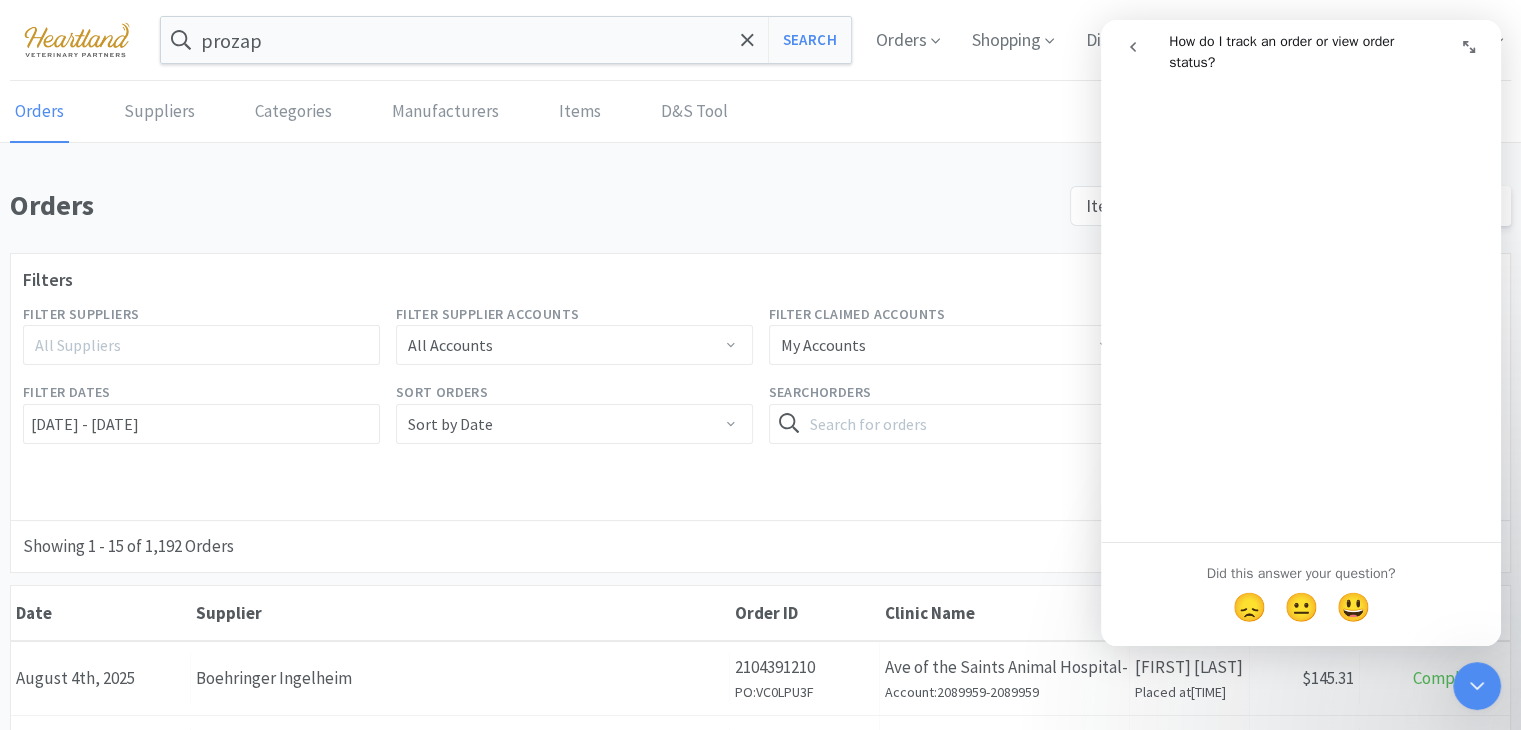 scroll, scrollTop: 860, scrollLeft: 0, axis: vertical 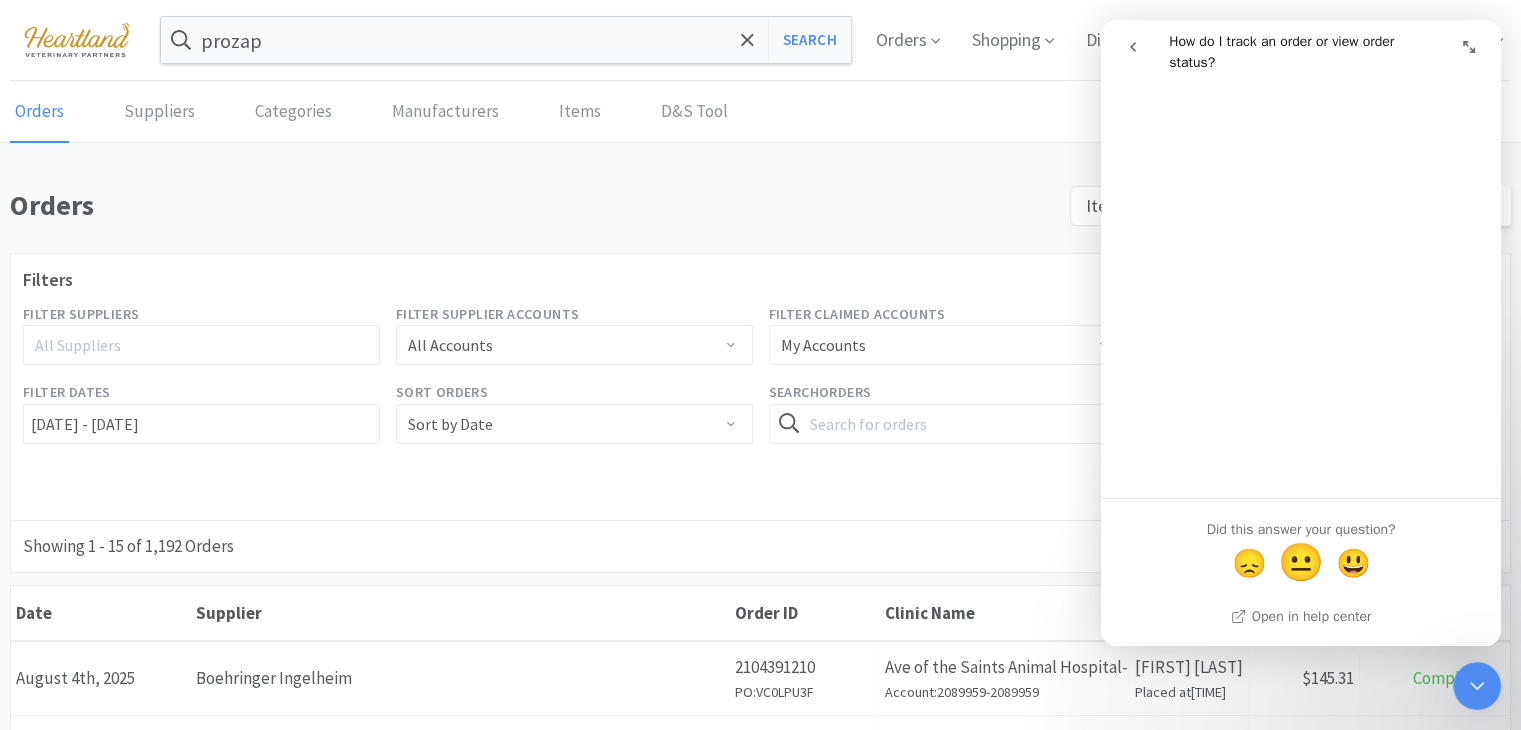 click on "😐" at bounding box center [1301, 562] 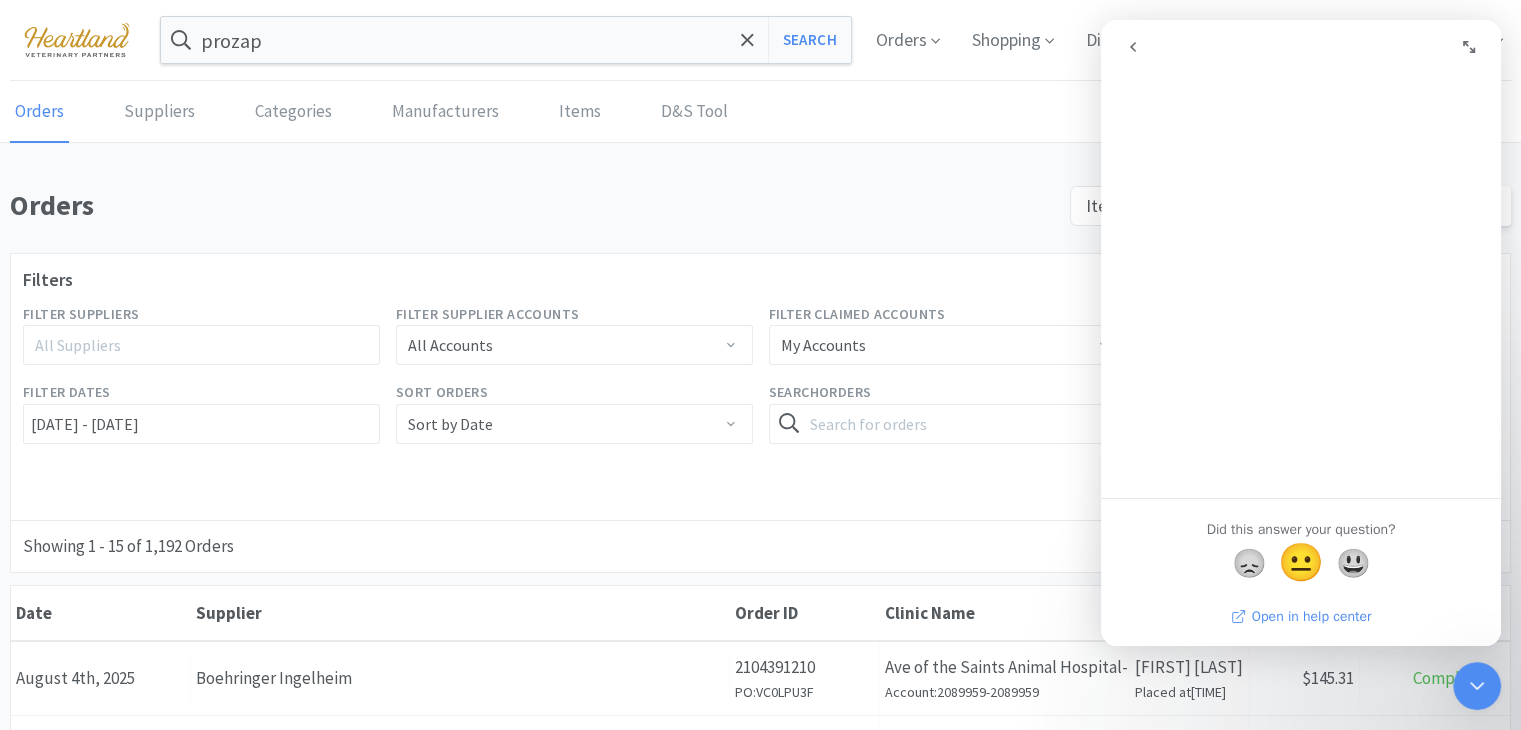 click on "Open in help center" at bounding box center [1301, 616] 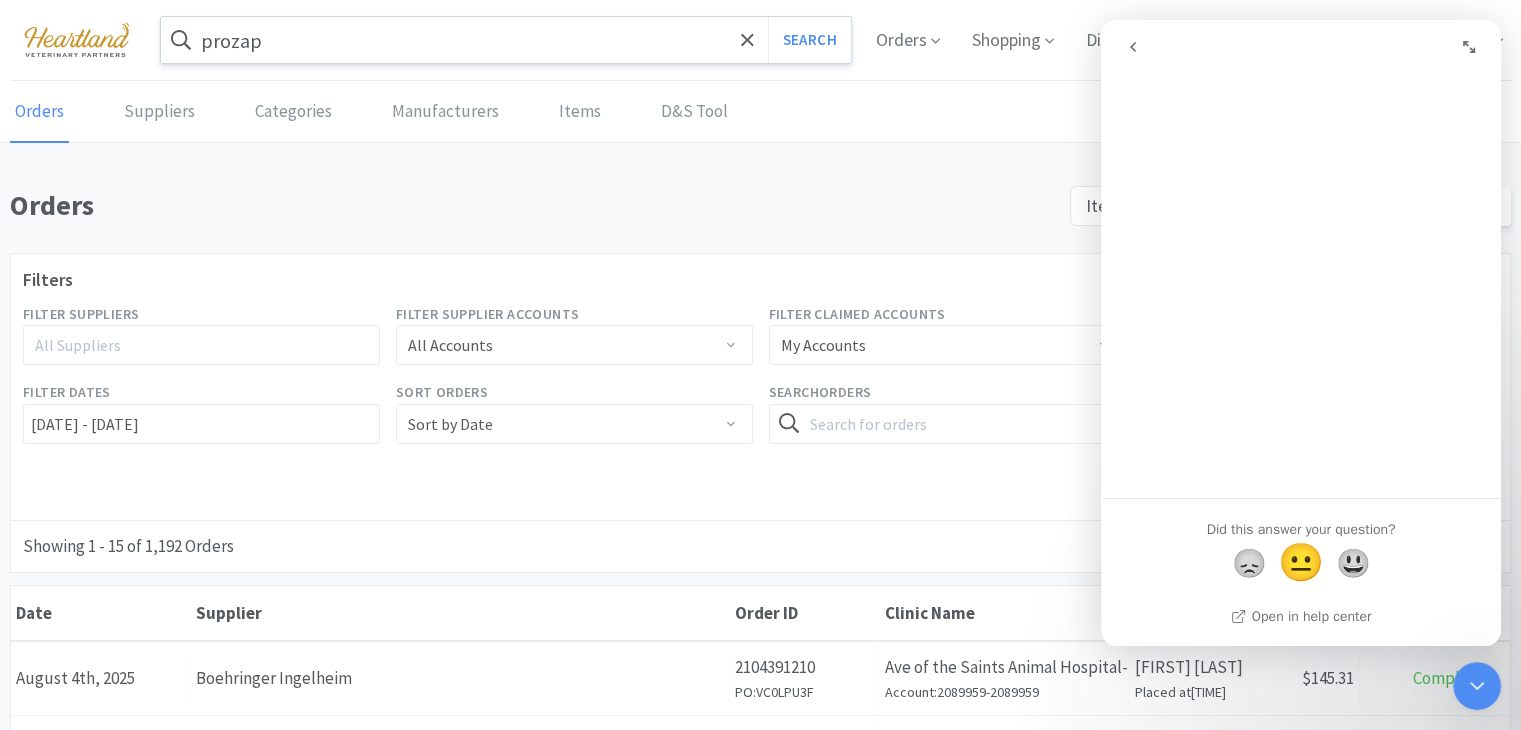 click on "prozap" at bounding box center [506, 40] 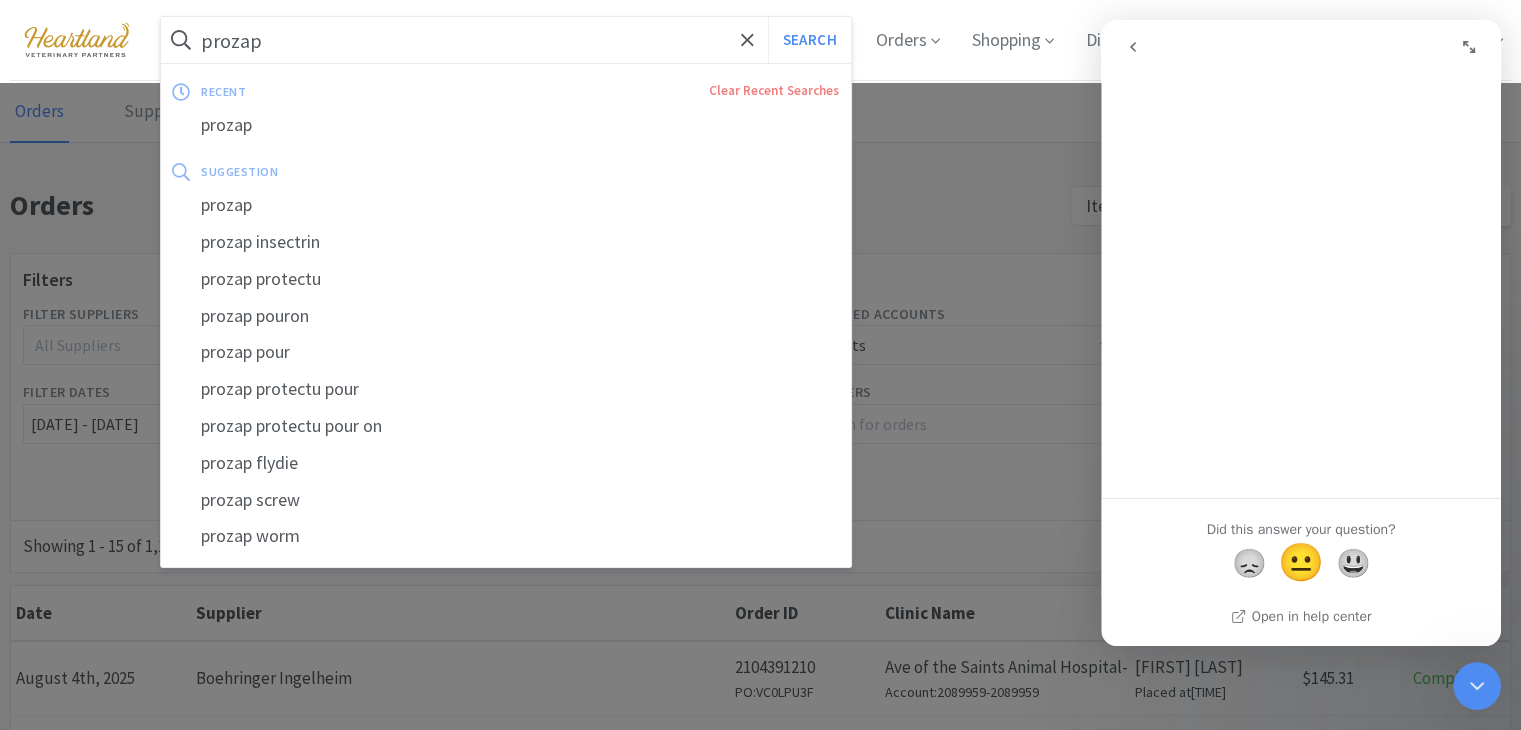 click on "Search" at bounding box center [809, 40] 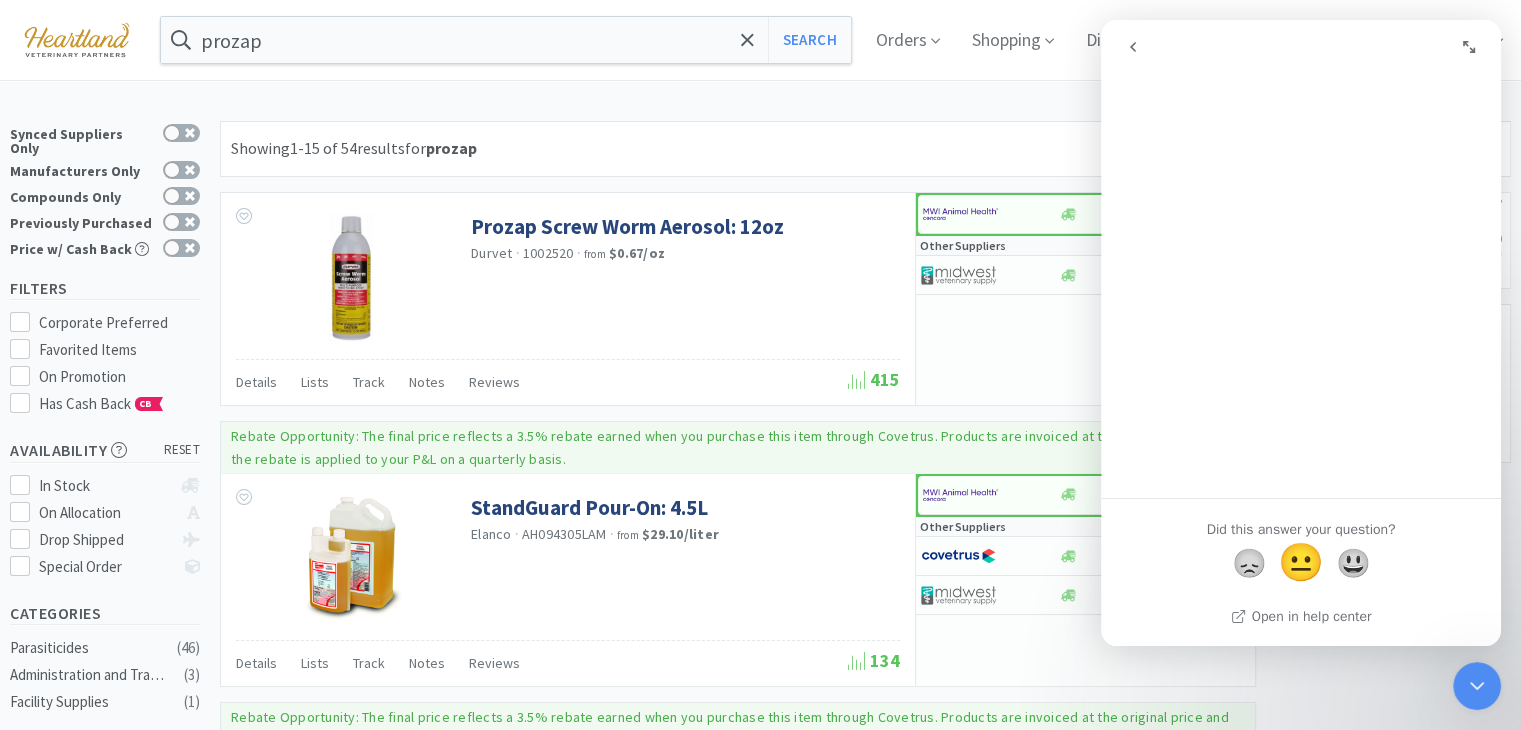 click at bounding box center [1477, 686] 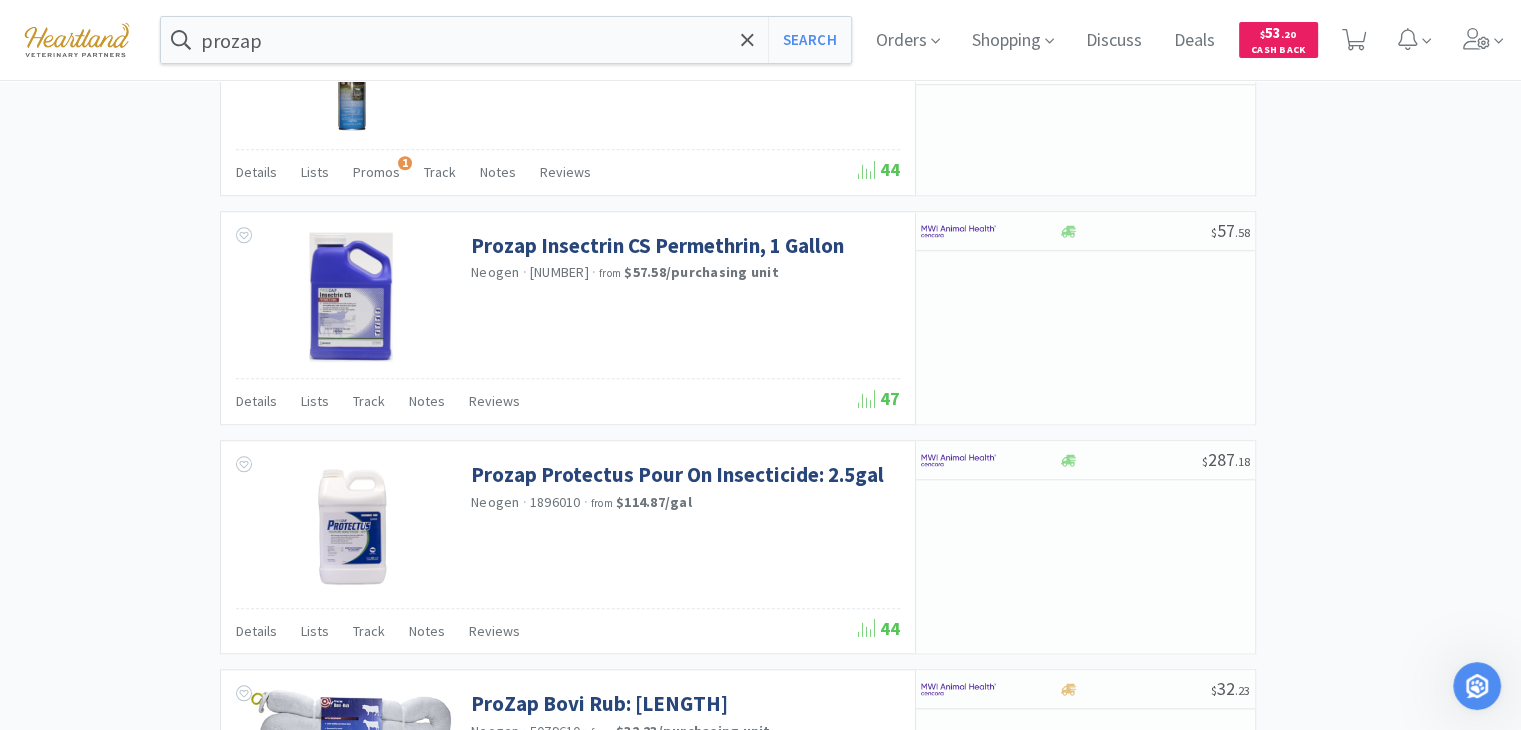 scroll, scrollTop: 1900, scrollLeft: 0, axis: vertical 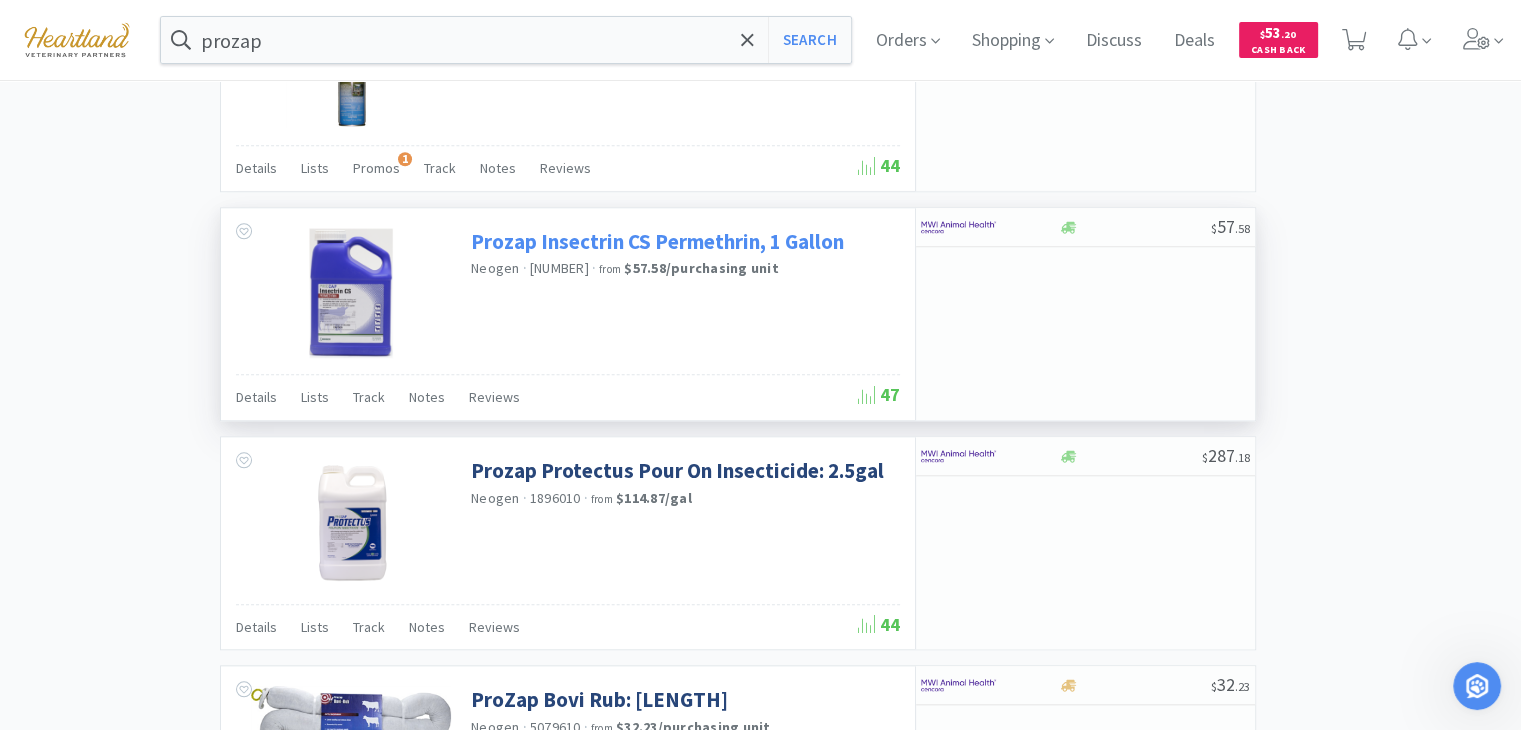 click on "Prozap Insectrin CS Permethrin, 1 Gallon" at bounding box center [657, 241] 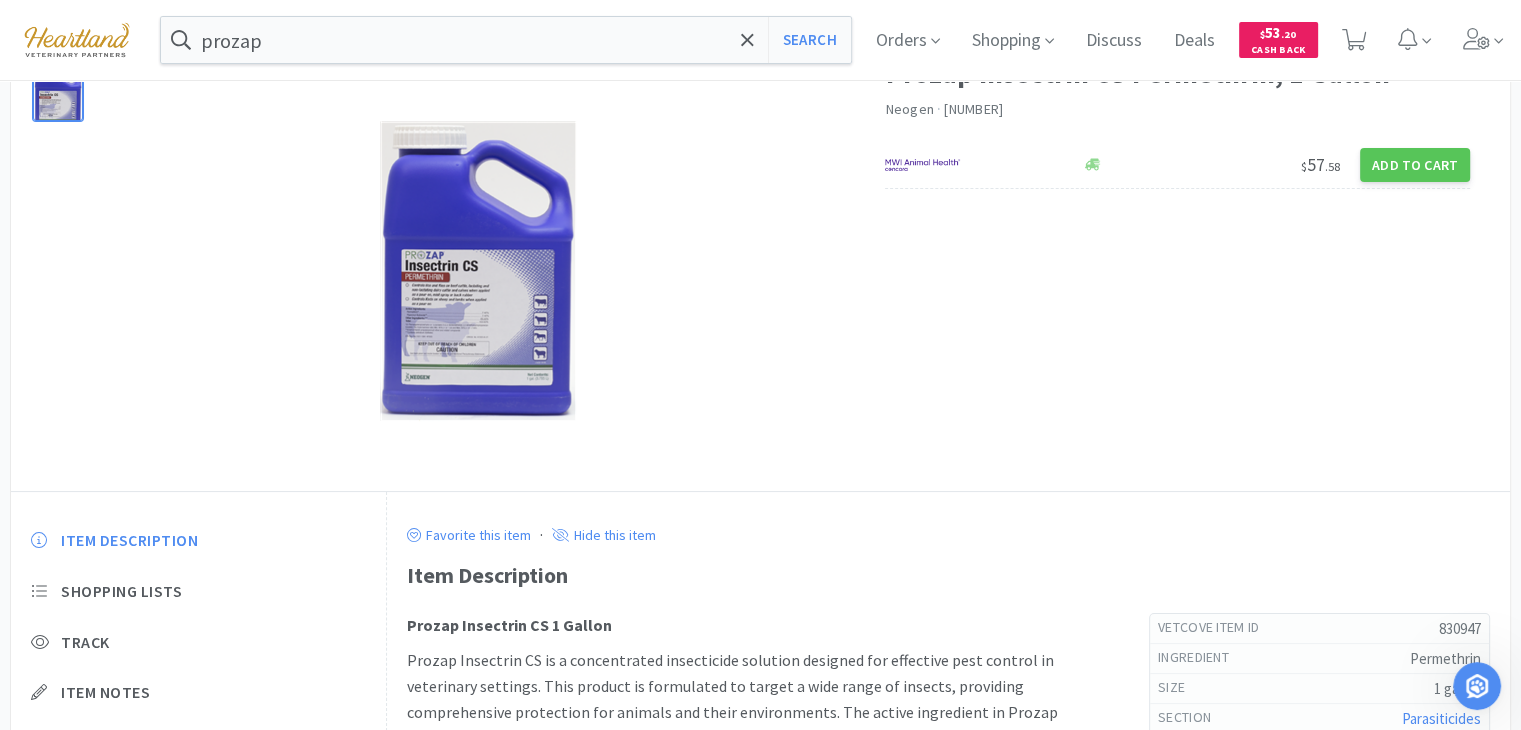 scroll, scrollTop: 90, scrollLeft: 0, axis: vertical 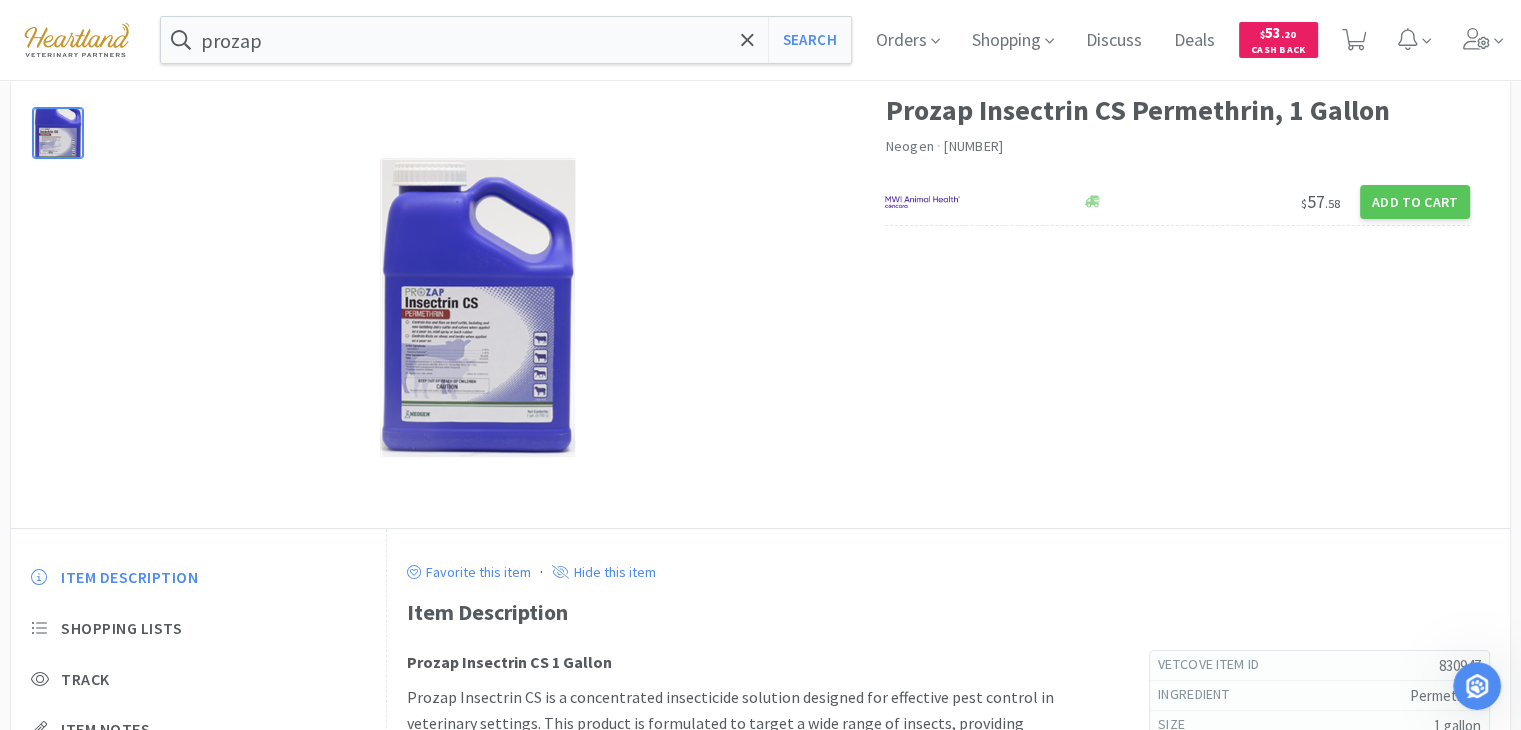 click at bounding box center (478, 308) 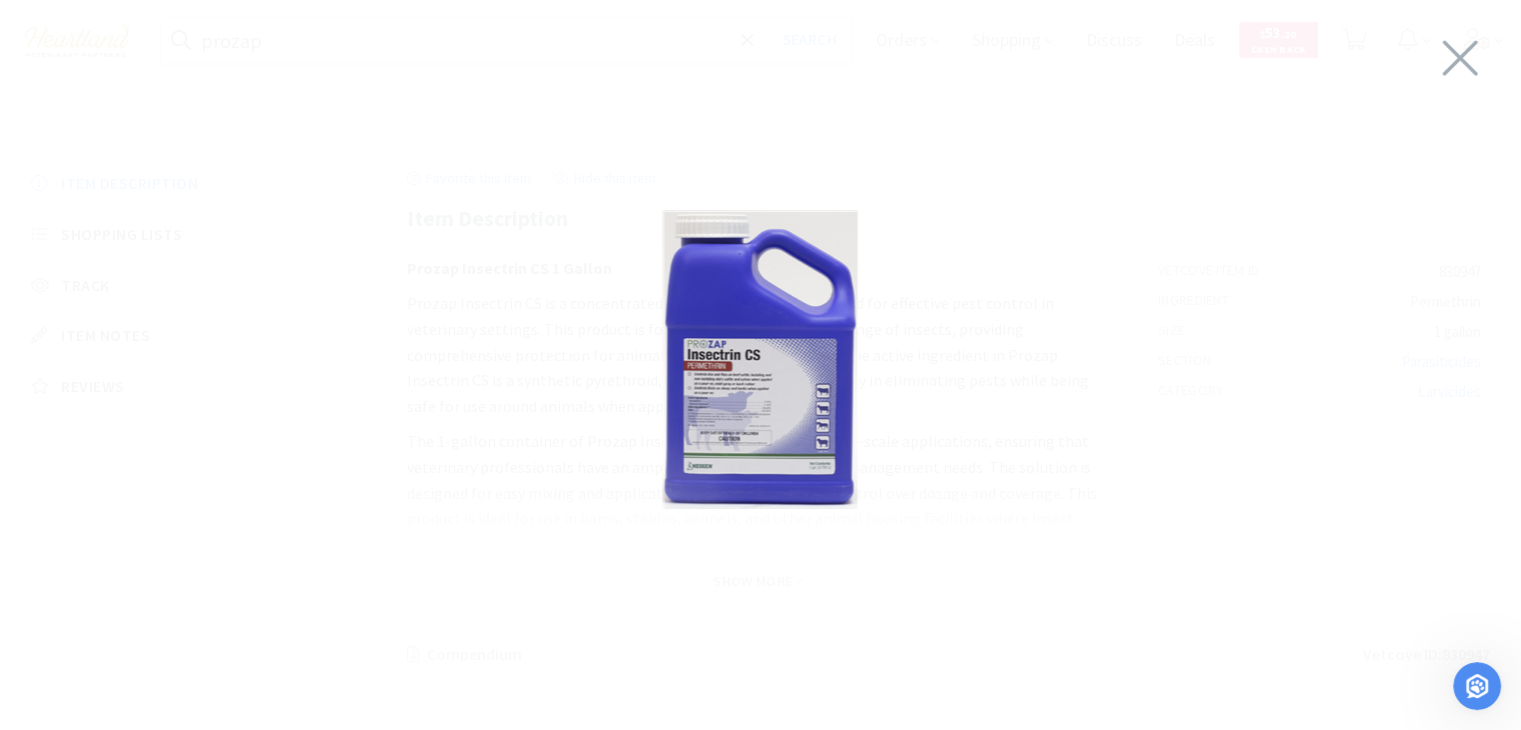scroll, scrollTop: 490, scrollLeft: 0, axis: vertical 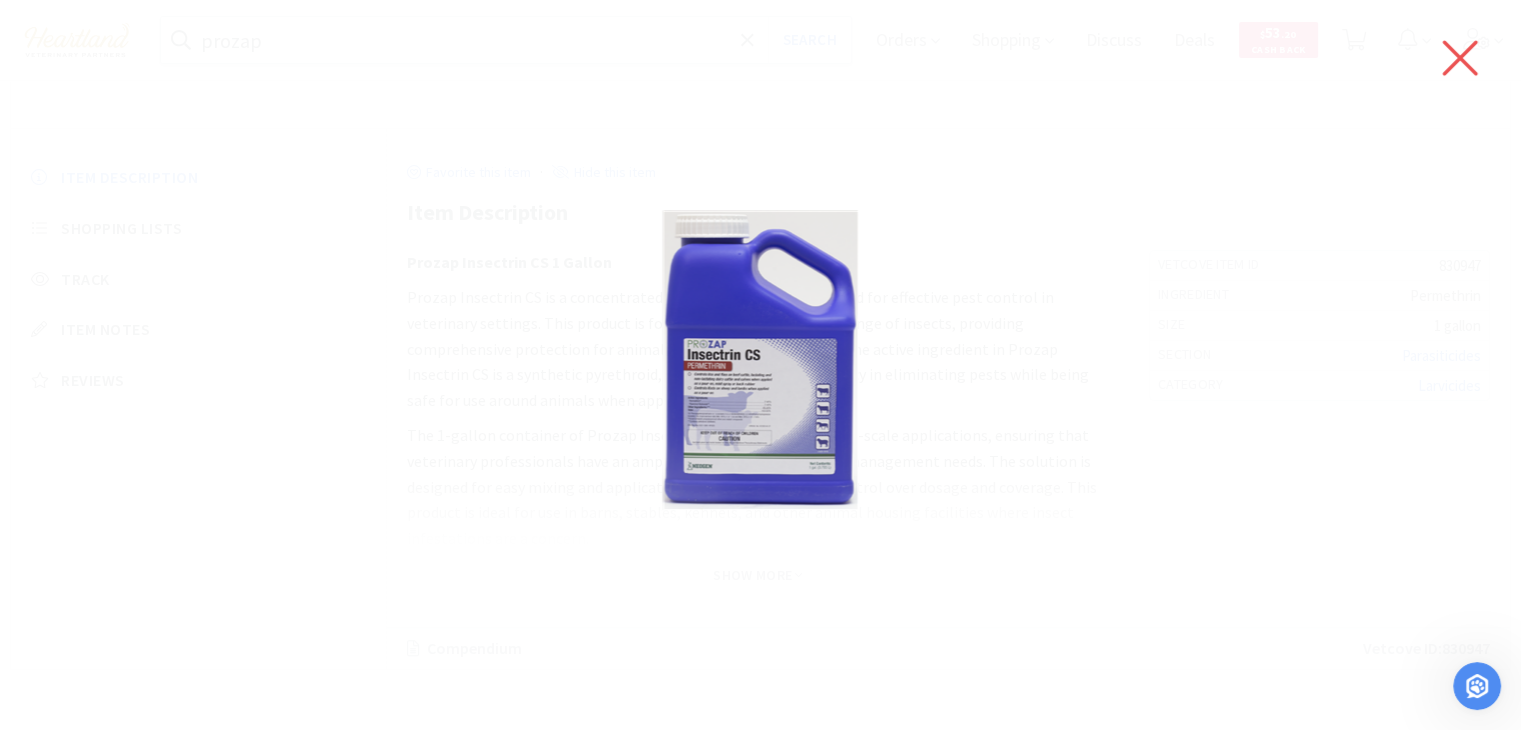 click 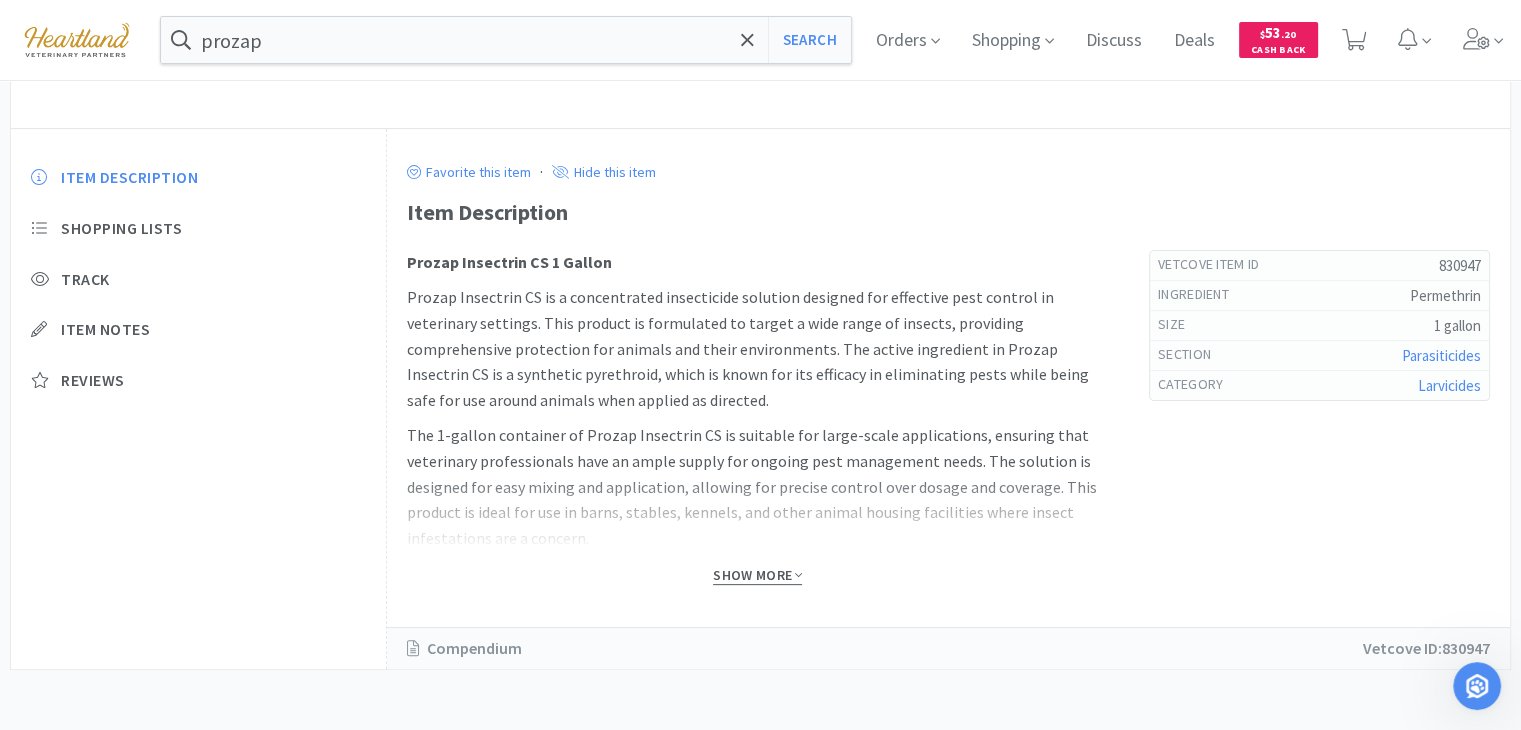 click on "Show More" at bounding box center [757, 575] 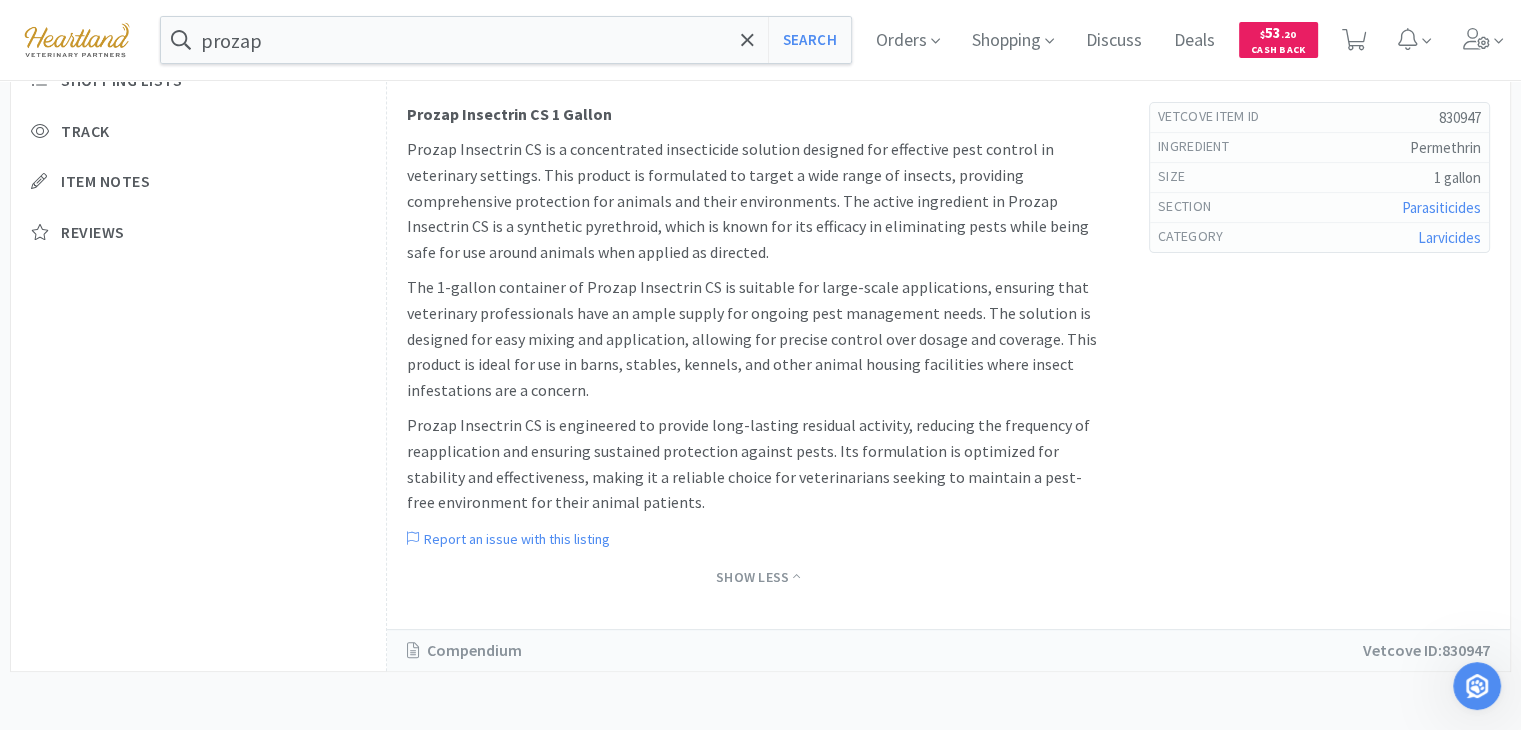 scroll, scrollTop: 640, scrollLeft: 0, axis: vertical 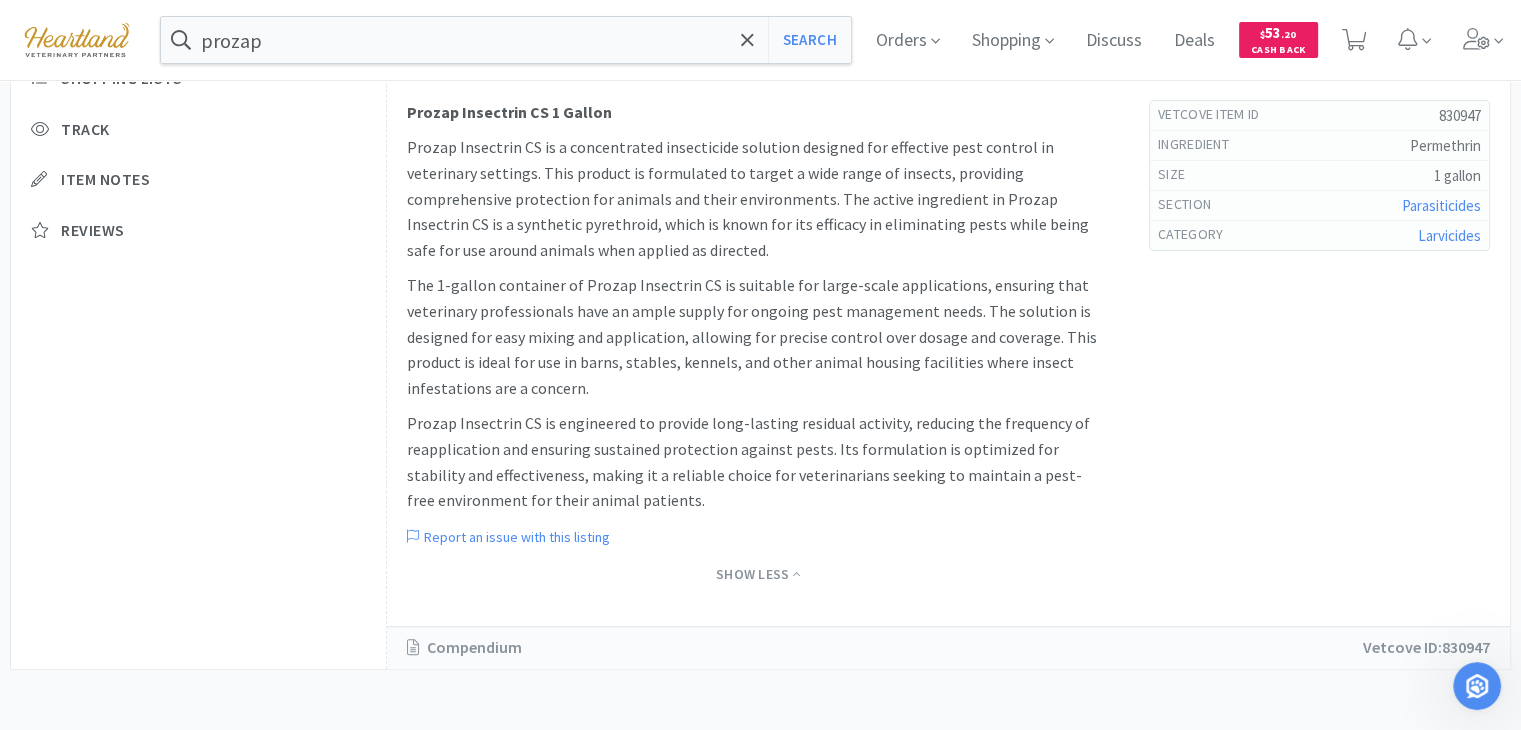 click on "The 1-gallon container of Prozap Insectrin CS is suitable for large-scale applications, ensuring that veterinary professionals have an ample supply for ongoing pest management needs. The solution is designed for easy mixing and application, allowing for precise control over dosage and coverage. This product is ideal for use in barns, stables, kennels, and other animal housing facilities where insect infestations are a concern." at bounding box center (758, 337) 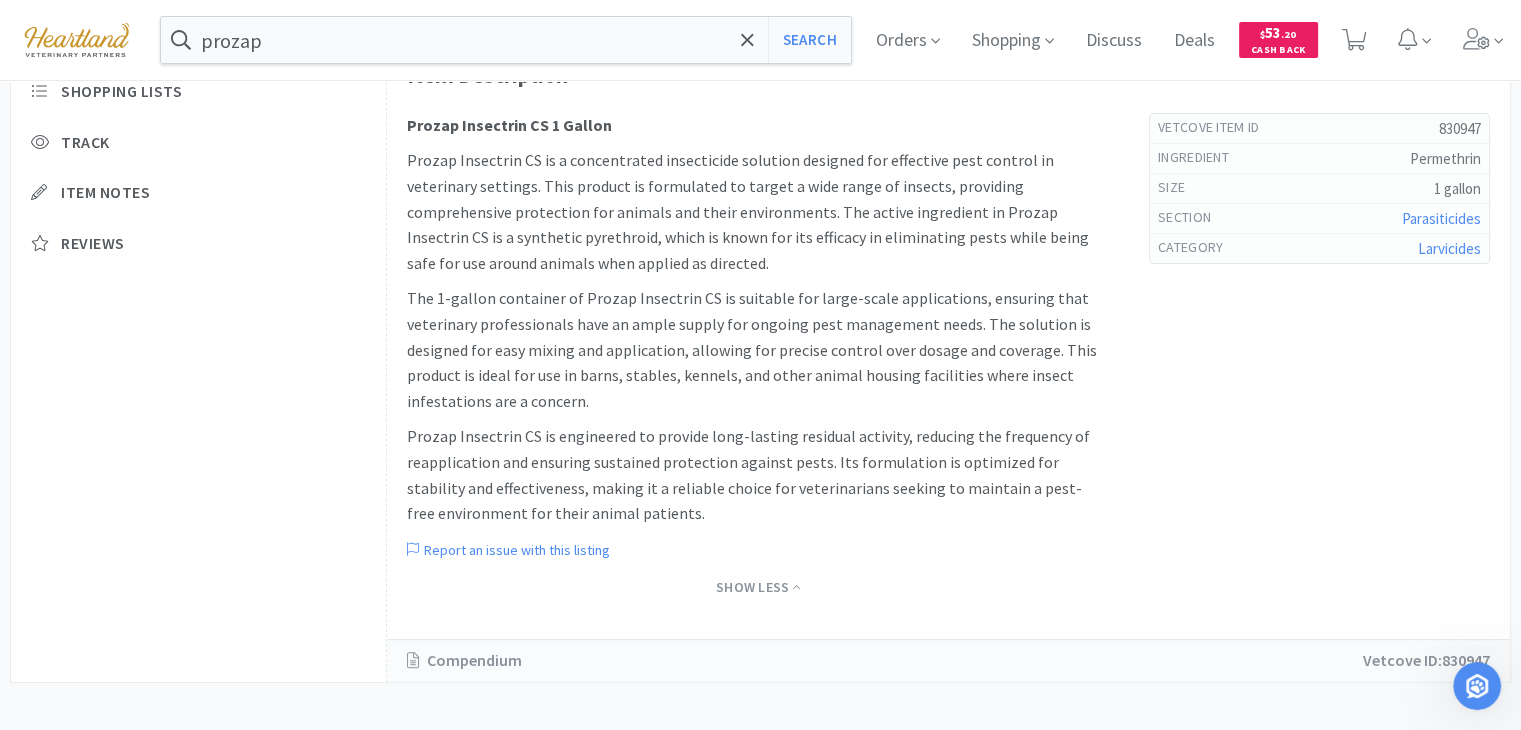 scroll, scrollTop: 640, scrollLeft: 0, axis: vertical 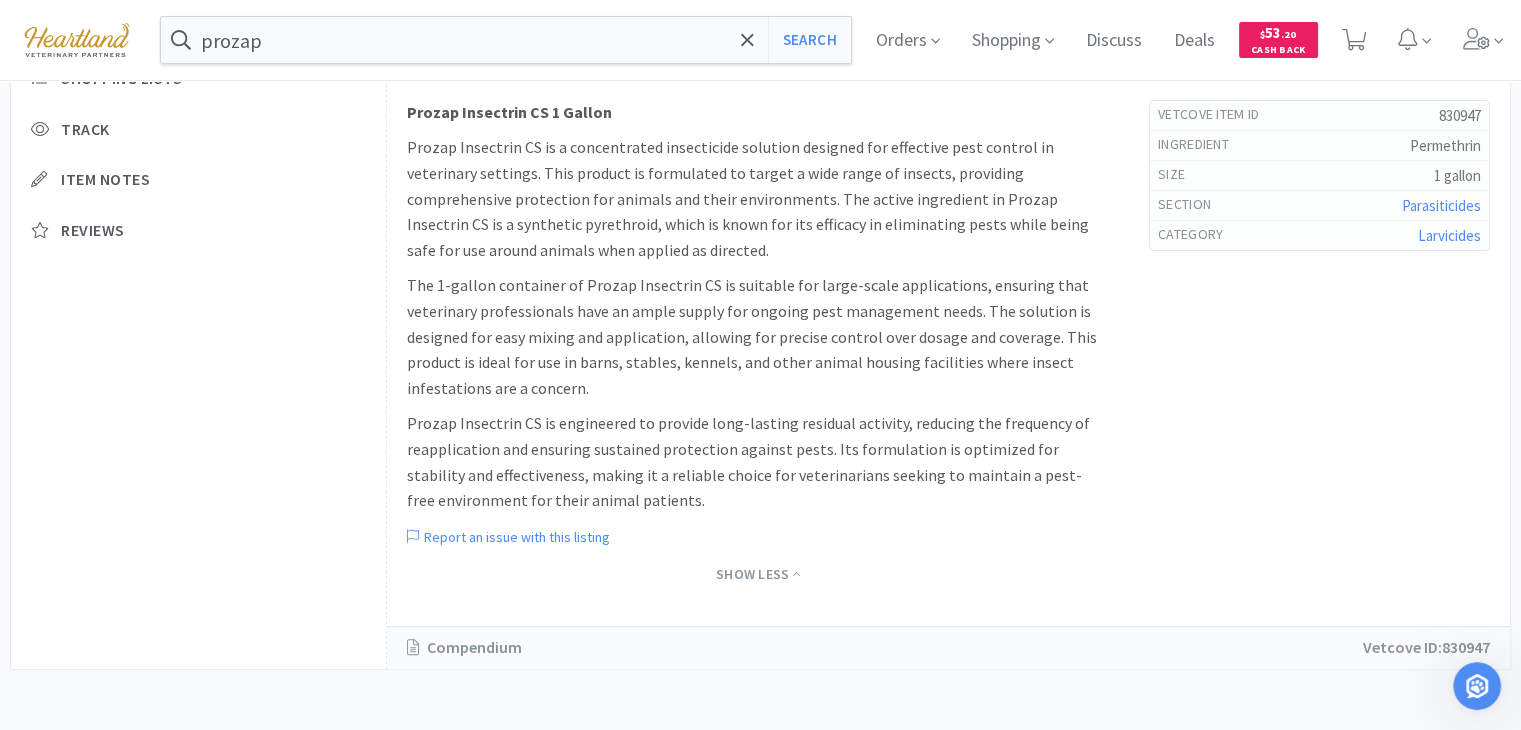click on "Compendium Vetcove ID:  830947" at bounding box center (948, 647) 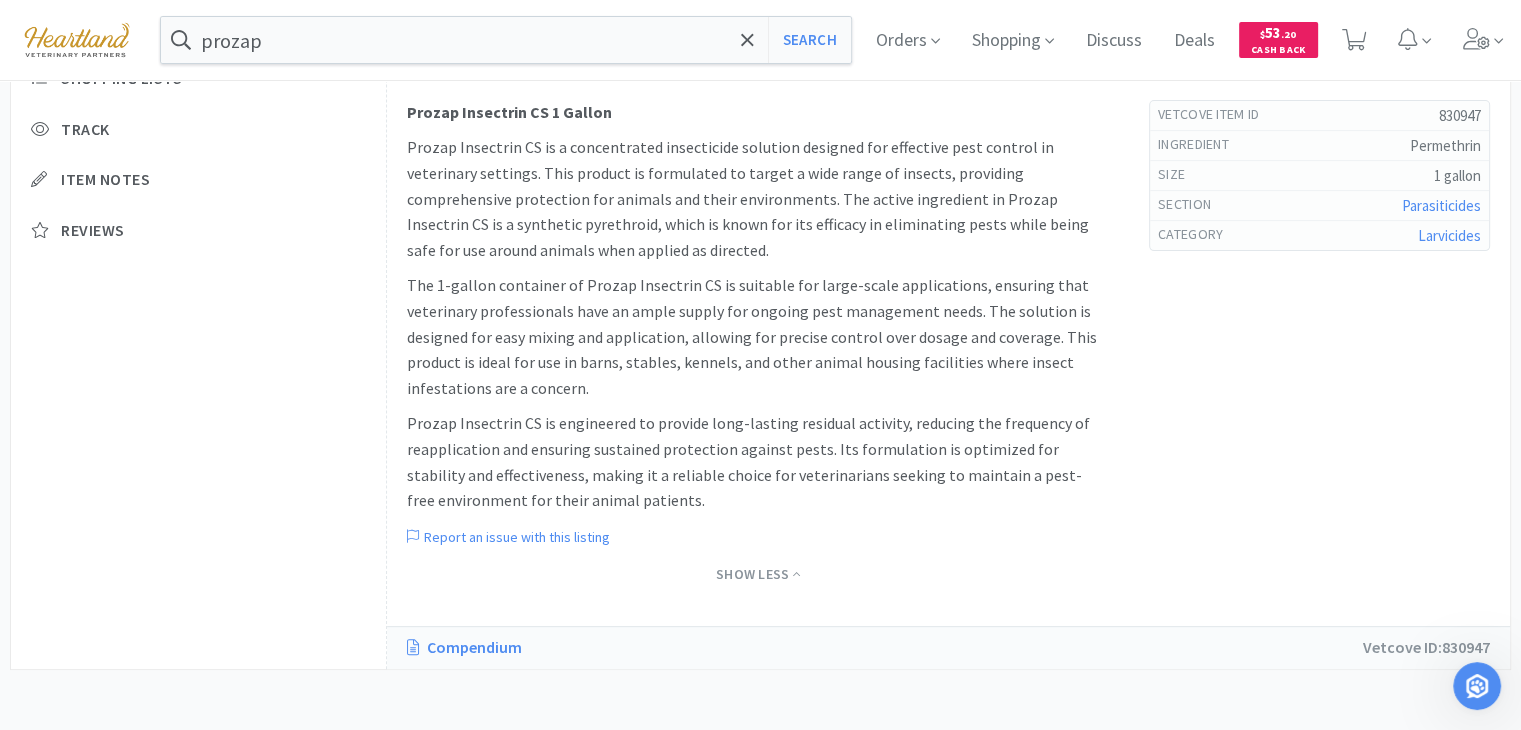 click on "Compendium" at bounding box center (474, 648) 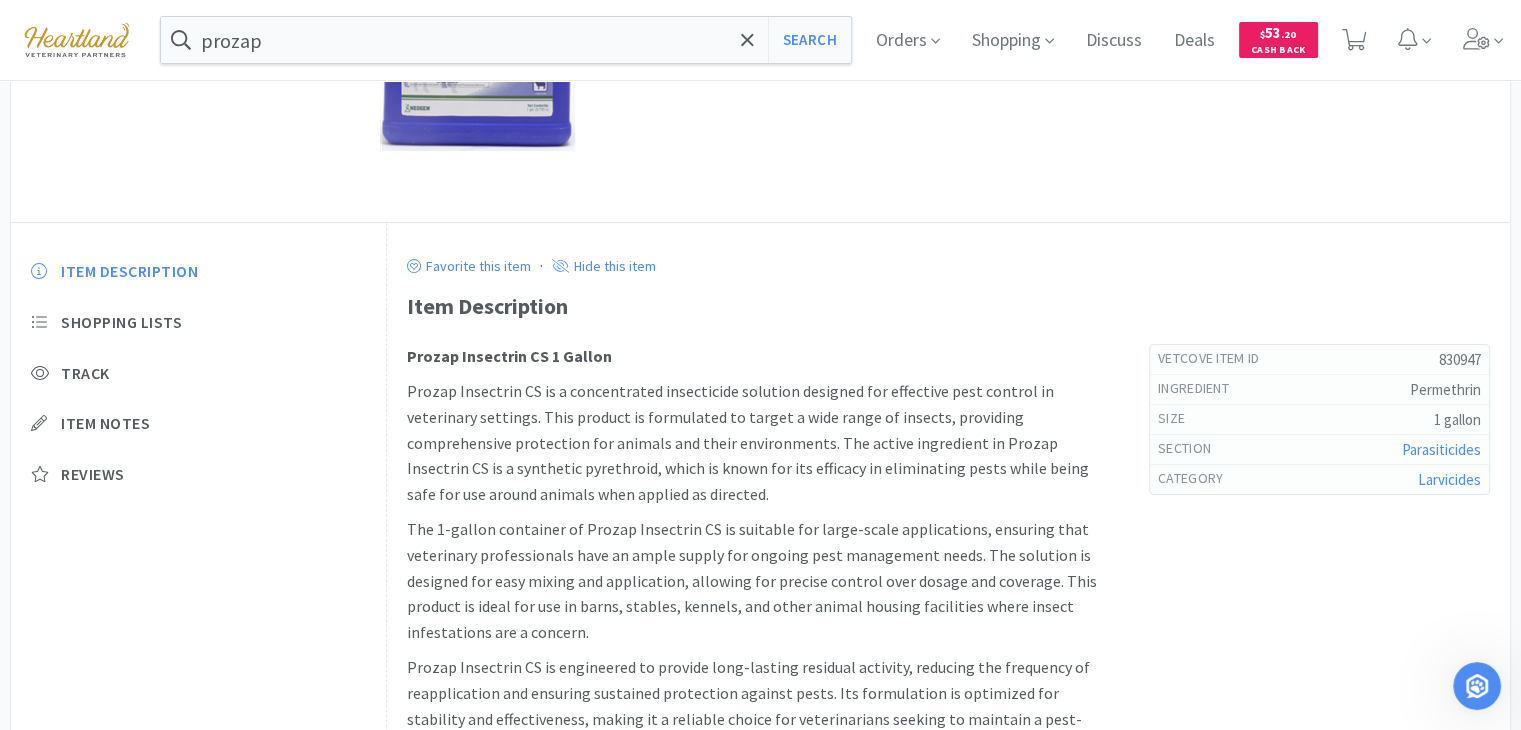 scroll, scrollTop: 0, scrollLeft: 0, axis: both 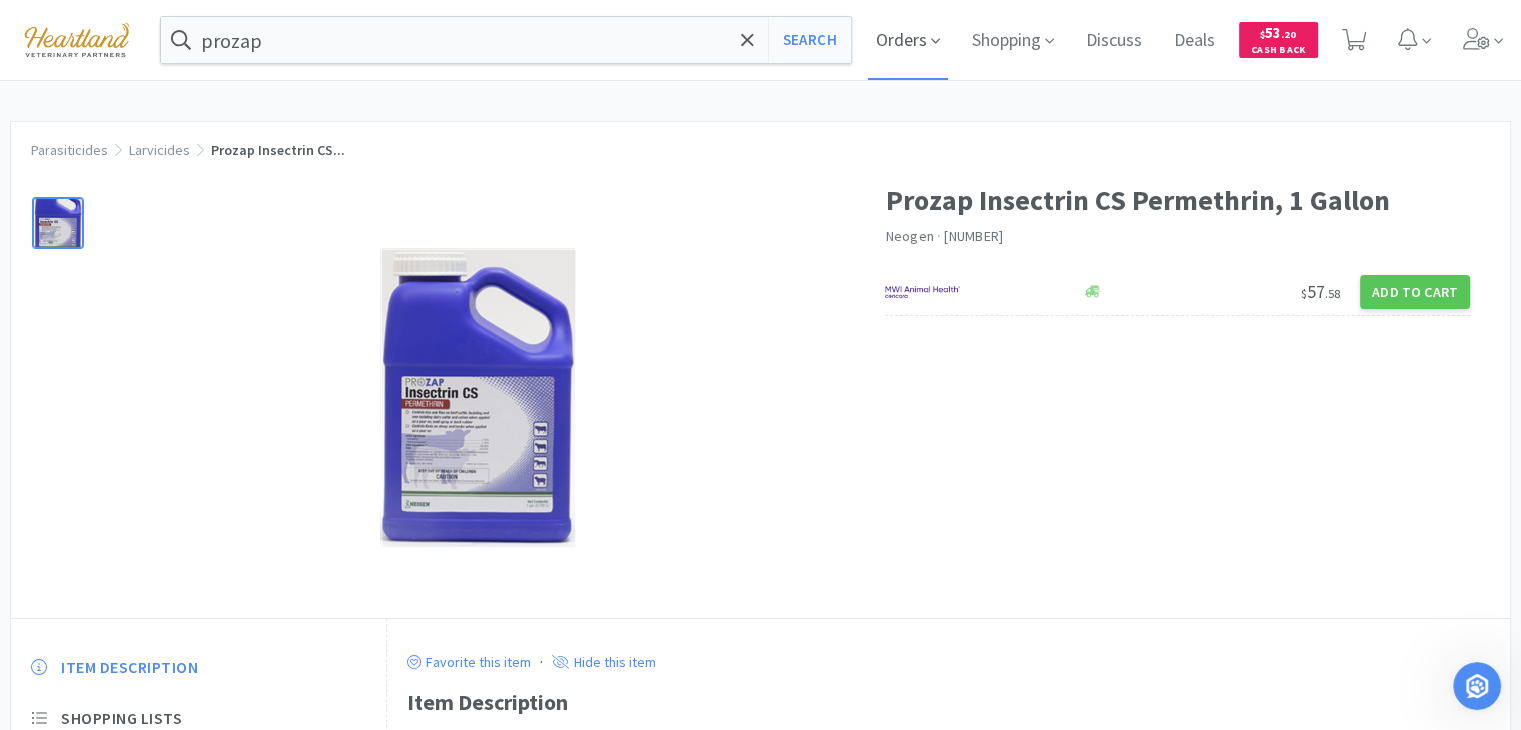 click on "Orders" at bounding box center [908, 40] 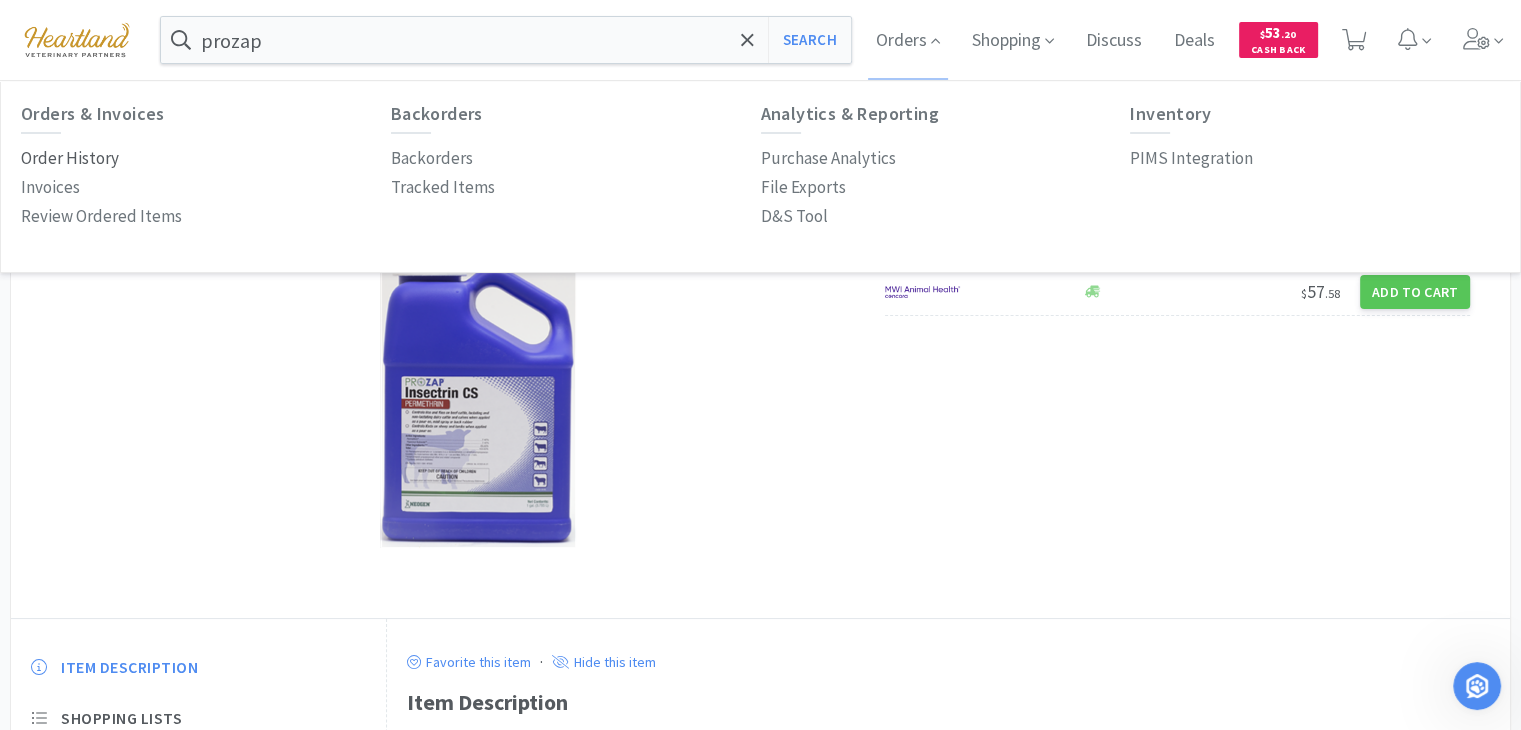 click on "Order History" at bounding box center [70, 158] 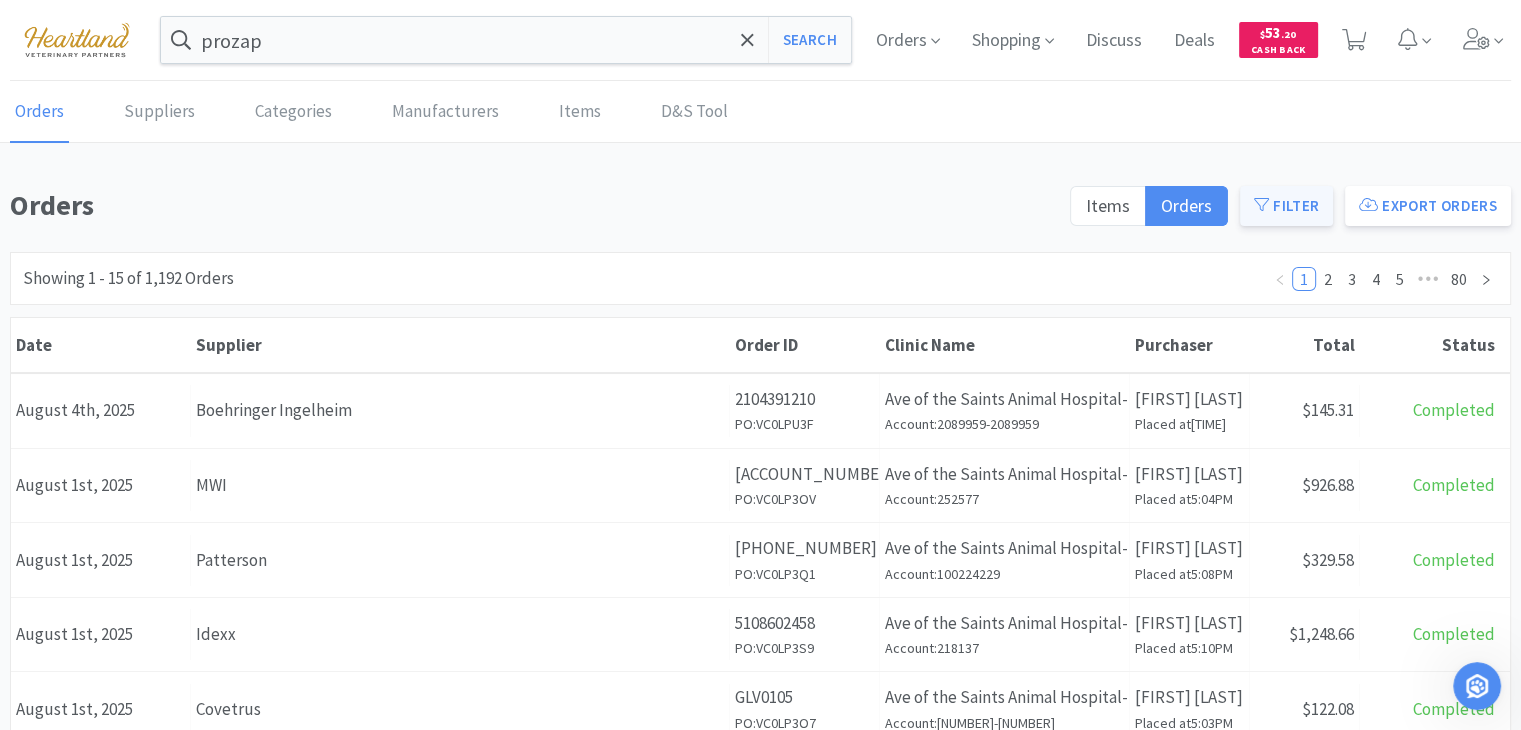 click on "Filter" at bounding box center (1286, 206) 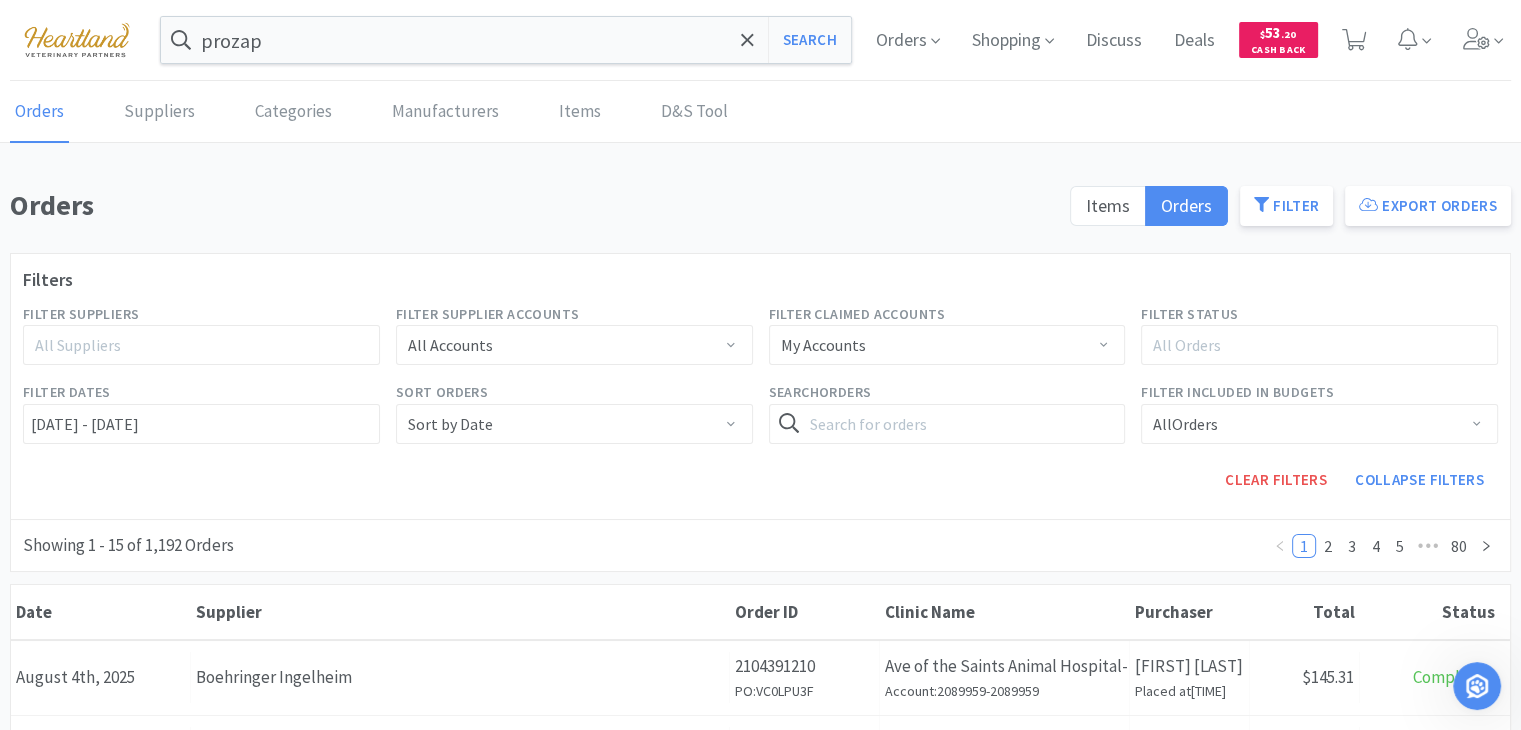 click on "All Suppliers" at bounding box center (194, 345) 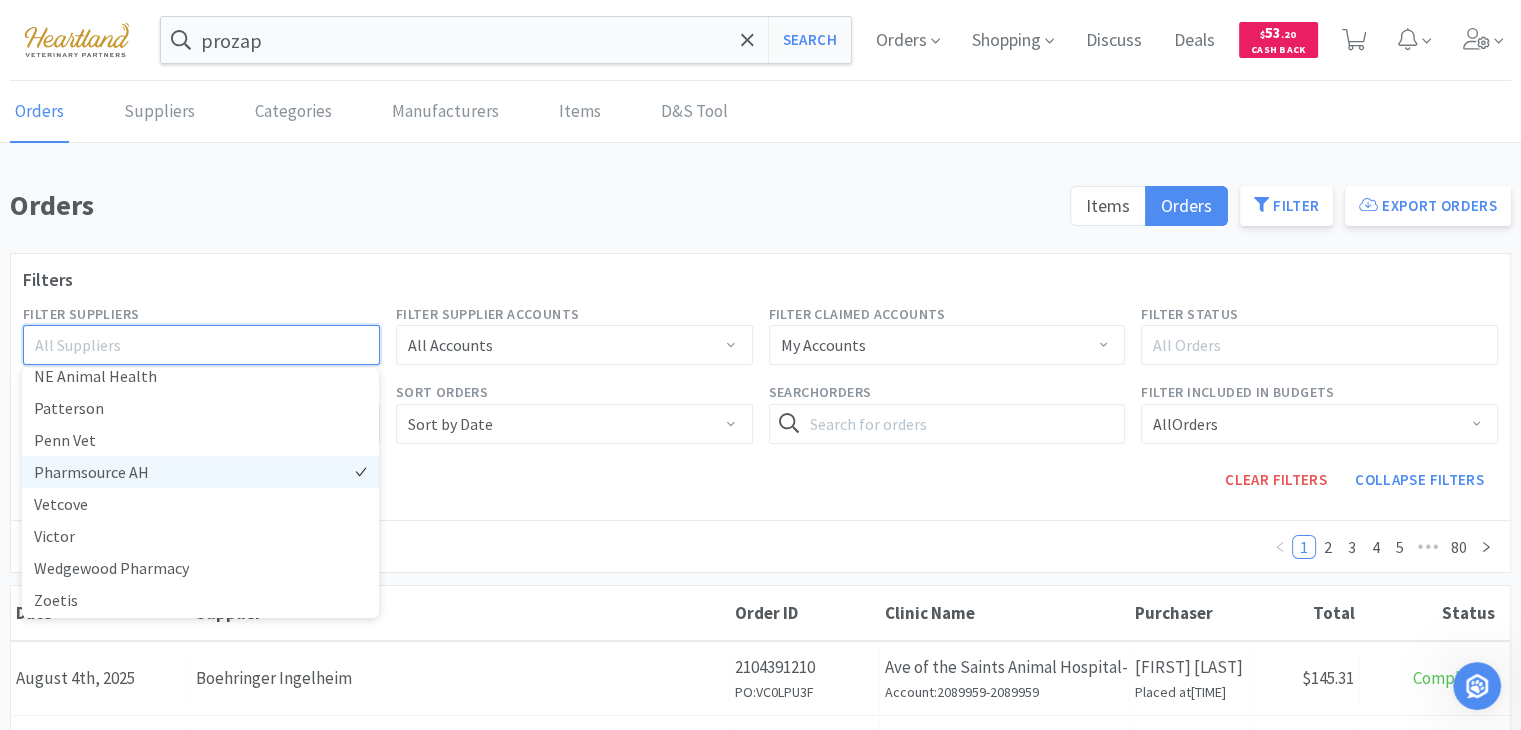 scroll, scrollTop: 525, scrollLeft: 0, axis: vertical 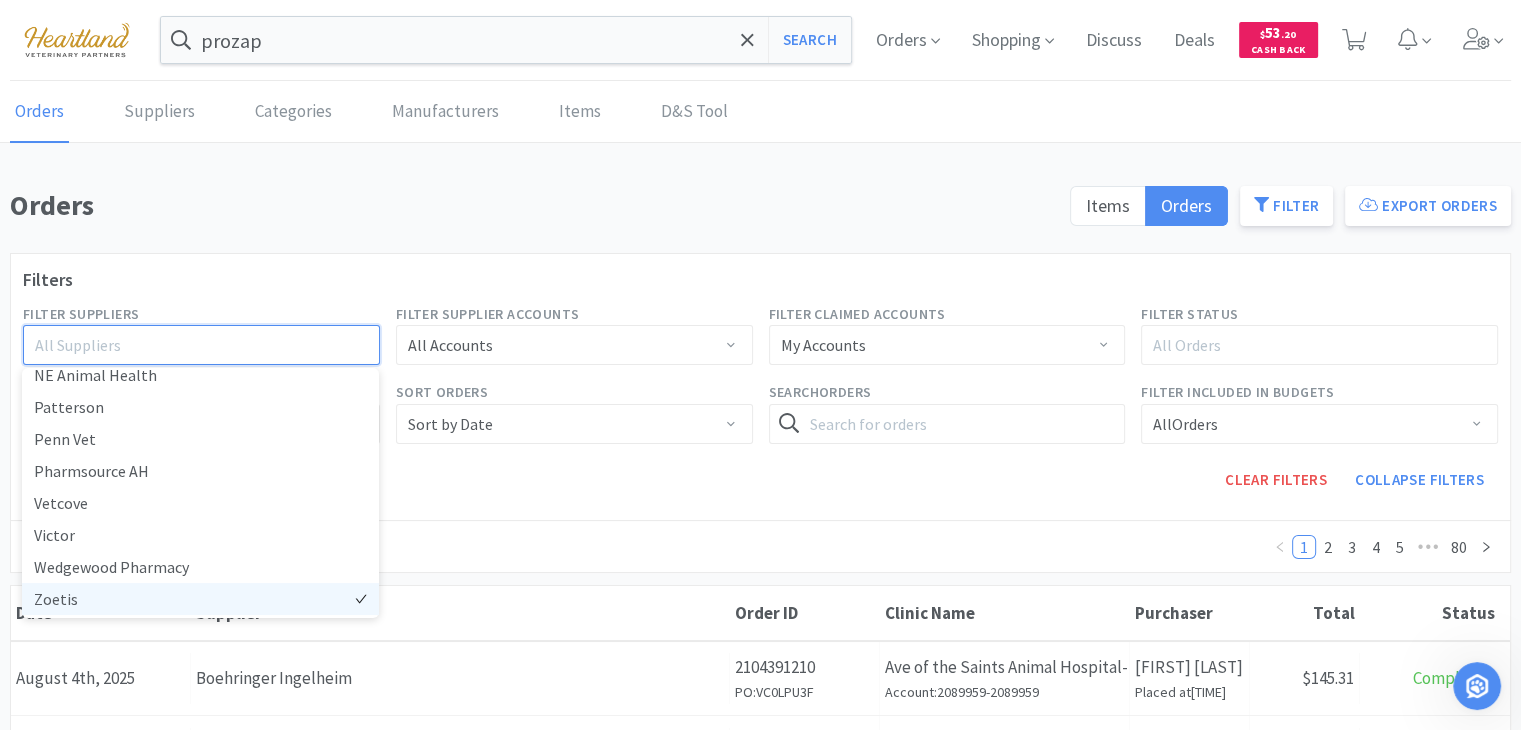 click on "Zoetis" at bounding box center (200, 599) 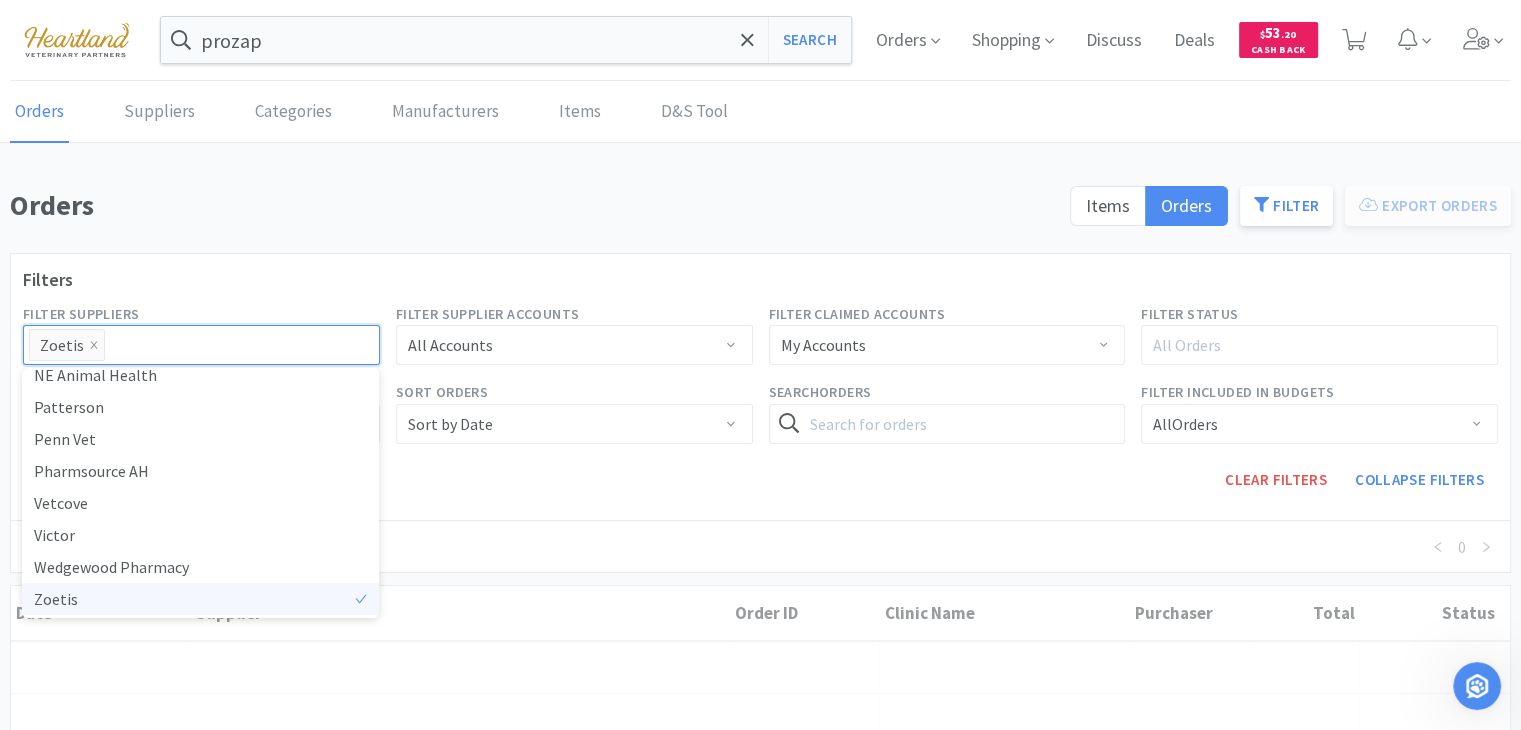 scroll, scrollTop: 4, scrollLeft: 0, axis: vertical 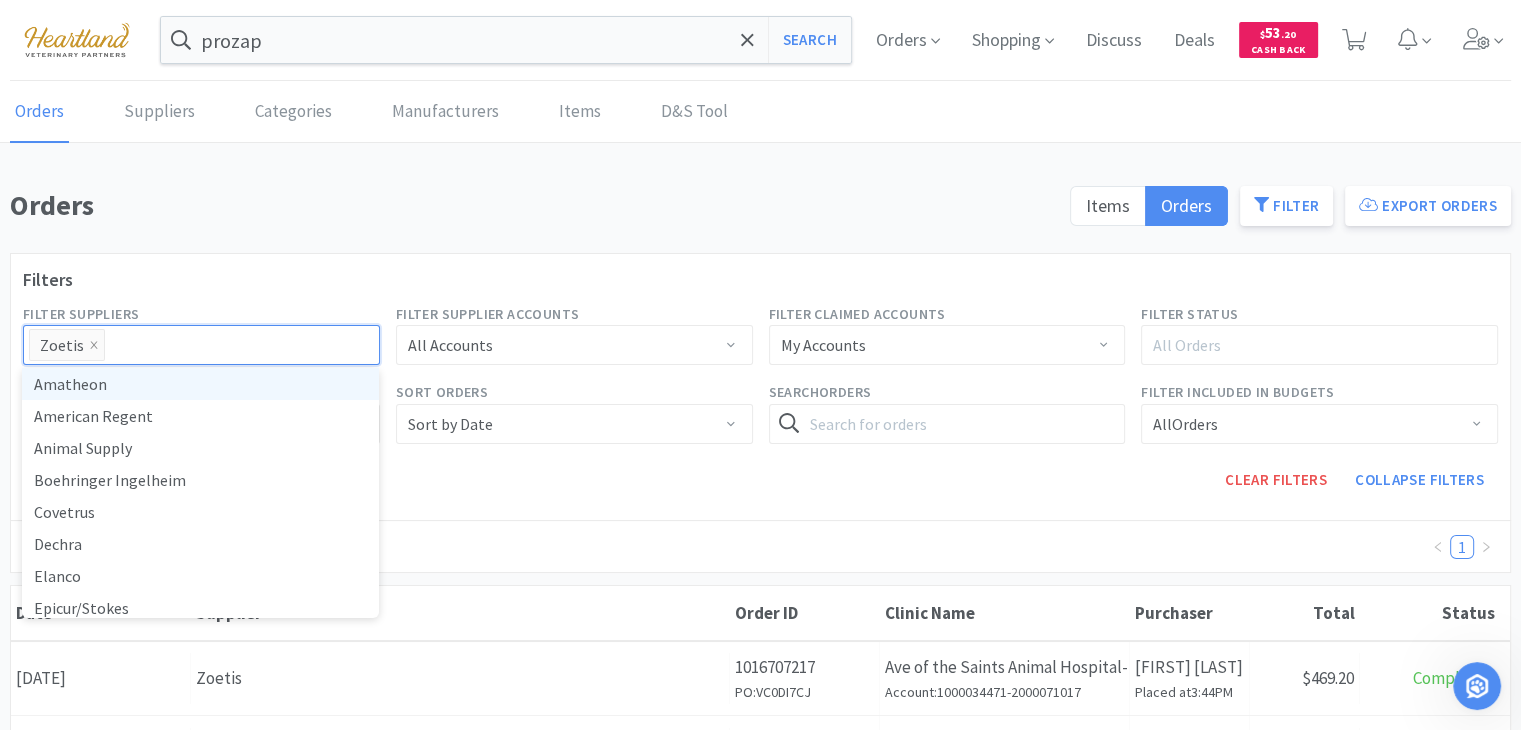 click on "Orders Items Orders Filter Export Orders" at bounding box center [760, 211] 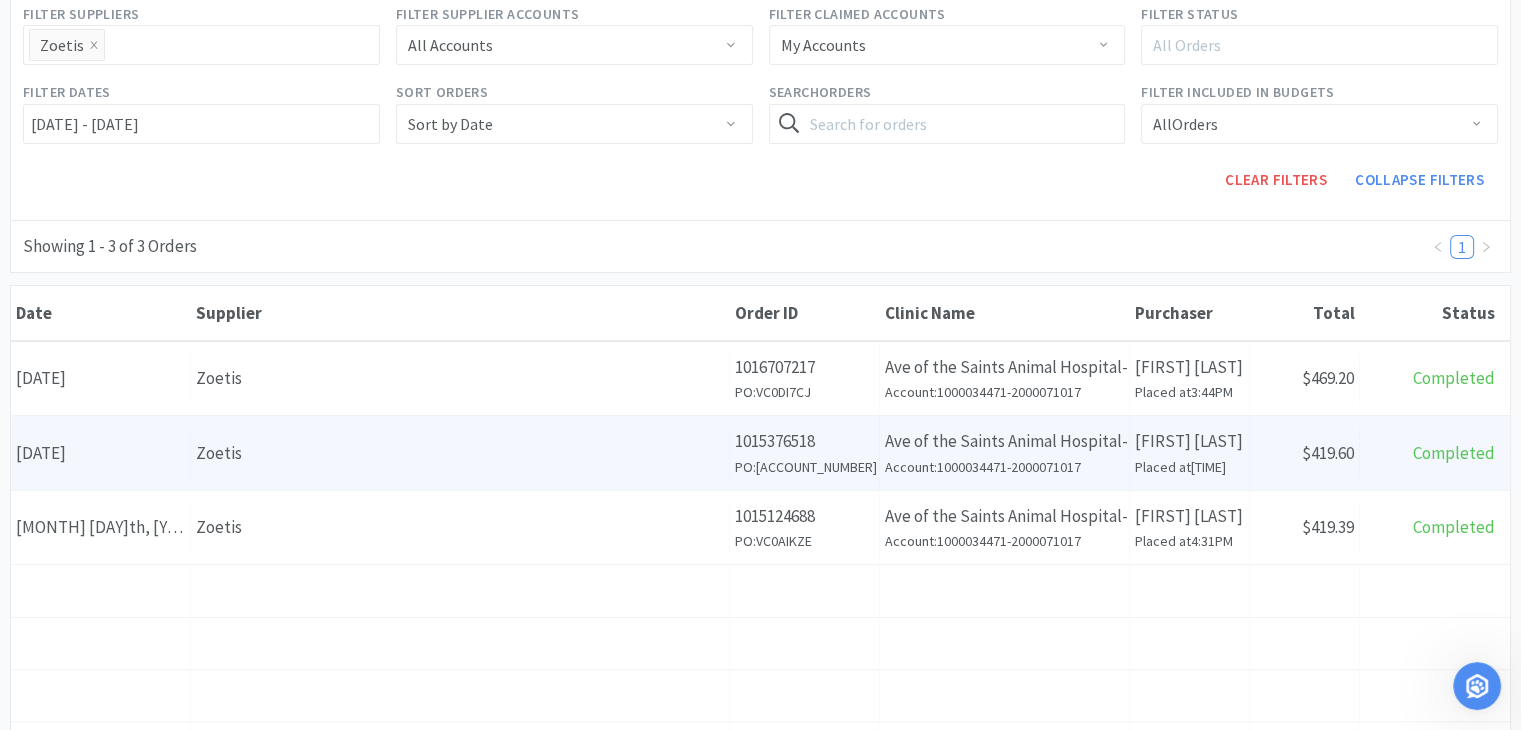 scroll, scrollTop: 0, scrollLeft: 0, axis: both 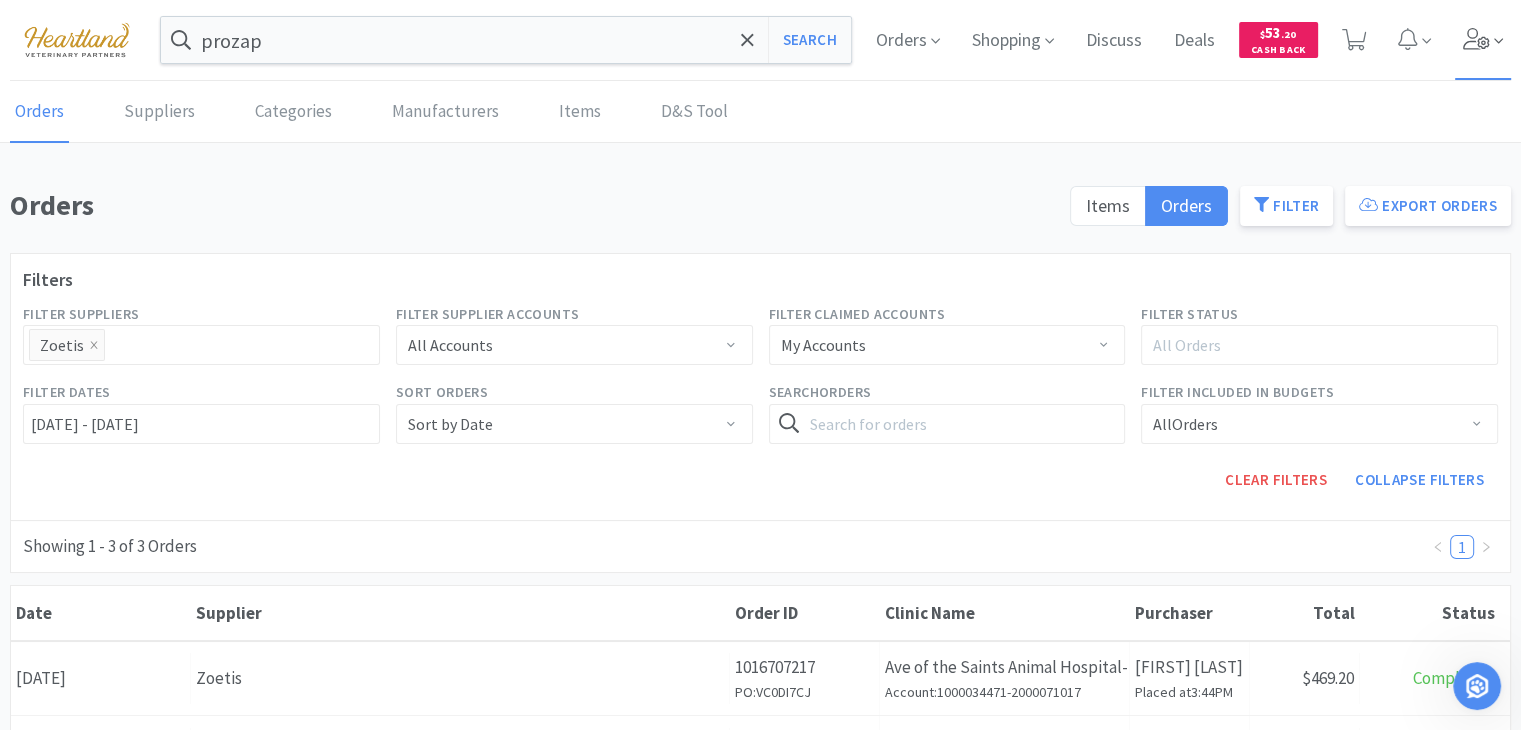 click 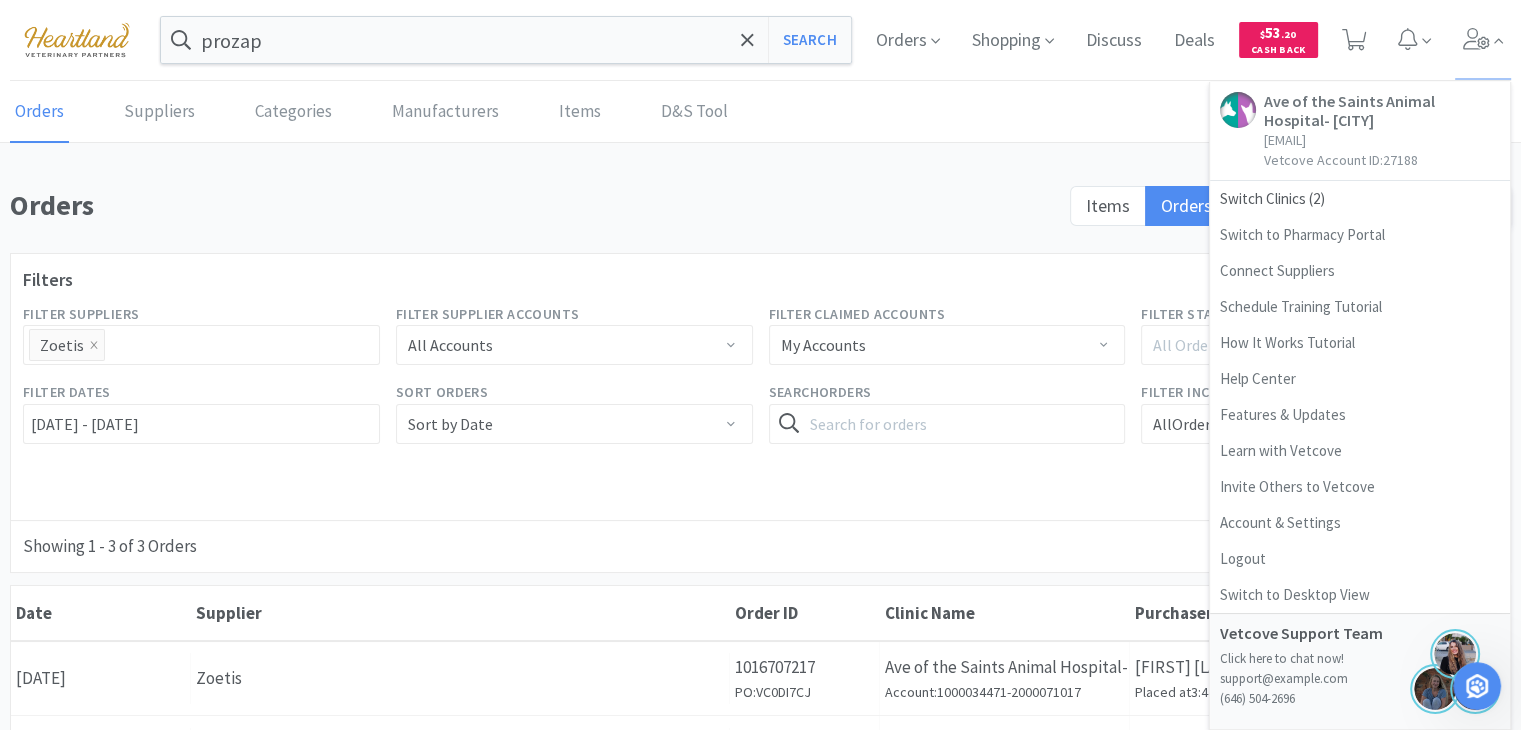 click on "Orders Suppliers Categories Manufacturers Items D&S Tool" at bounding box center [760, 112] 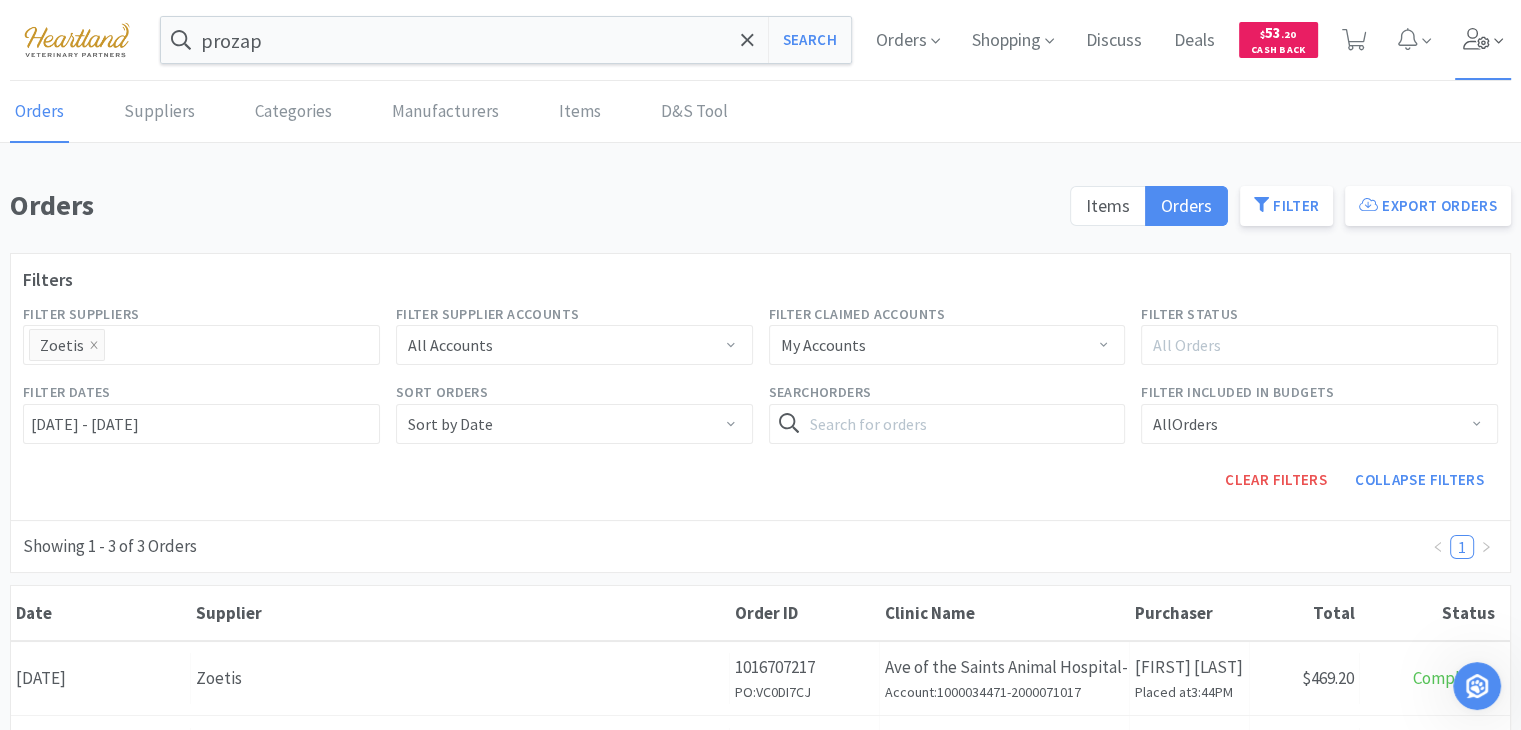 click 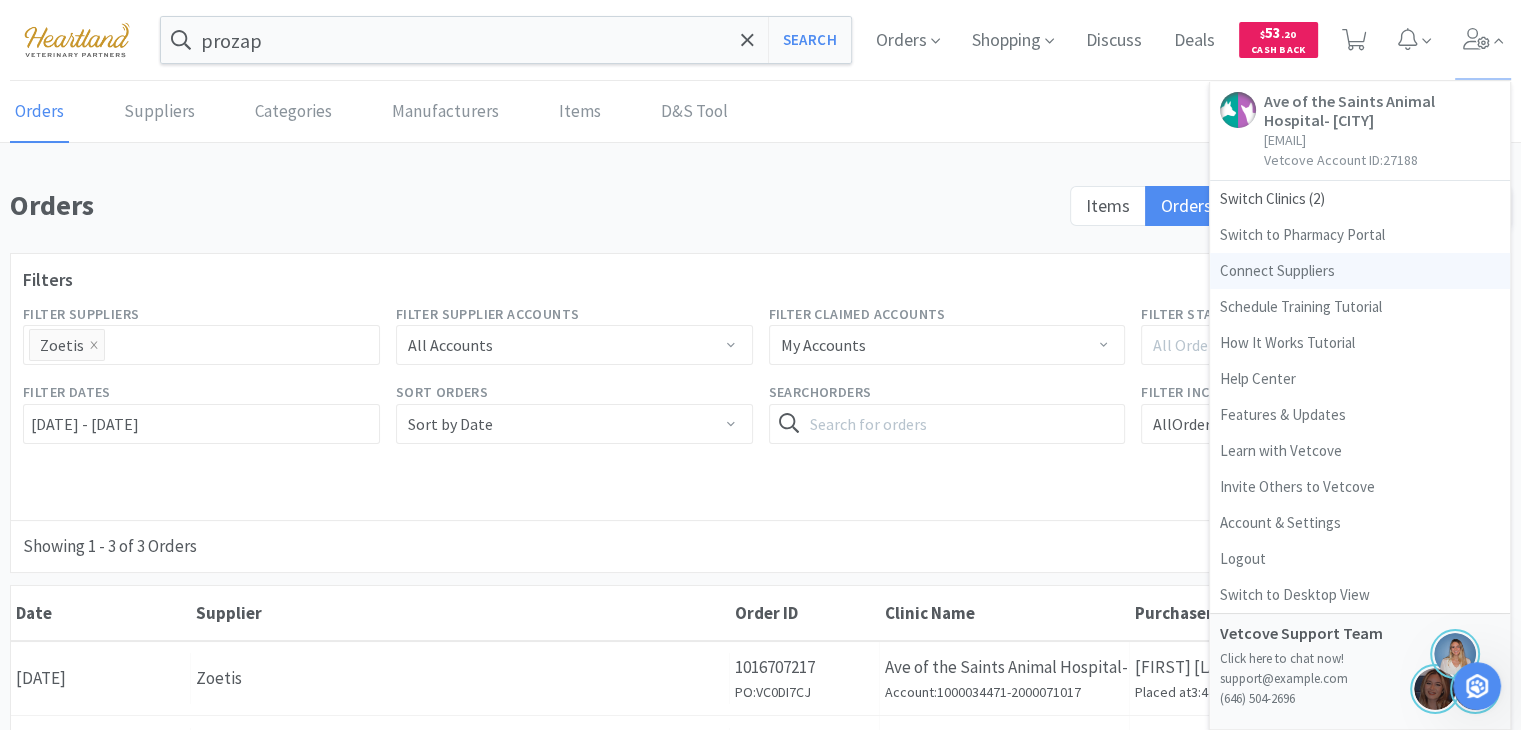 click on "Connect Suppliers" at bounding box center (1360, 271) 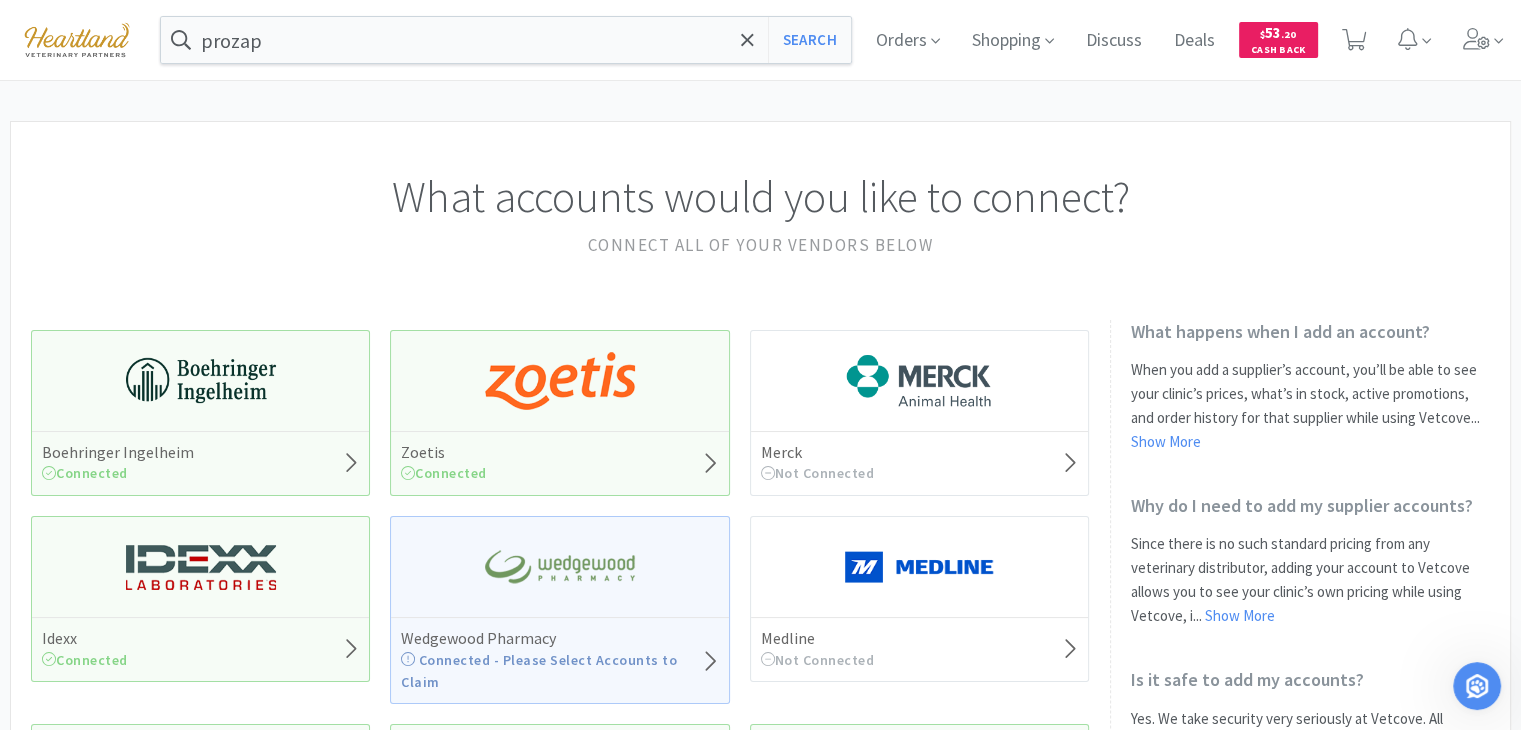 click on "Zoetis Connected" at bounding box center [559, 463] 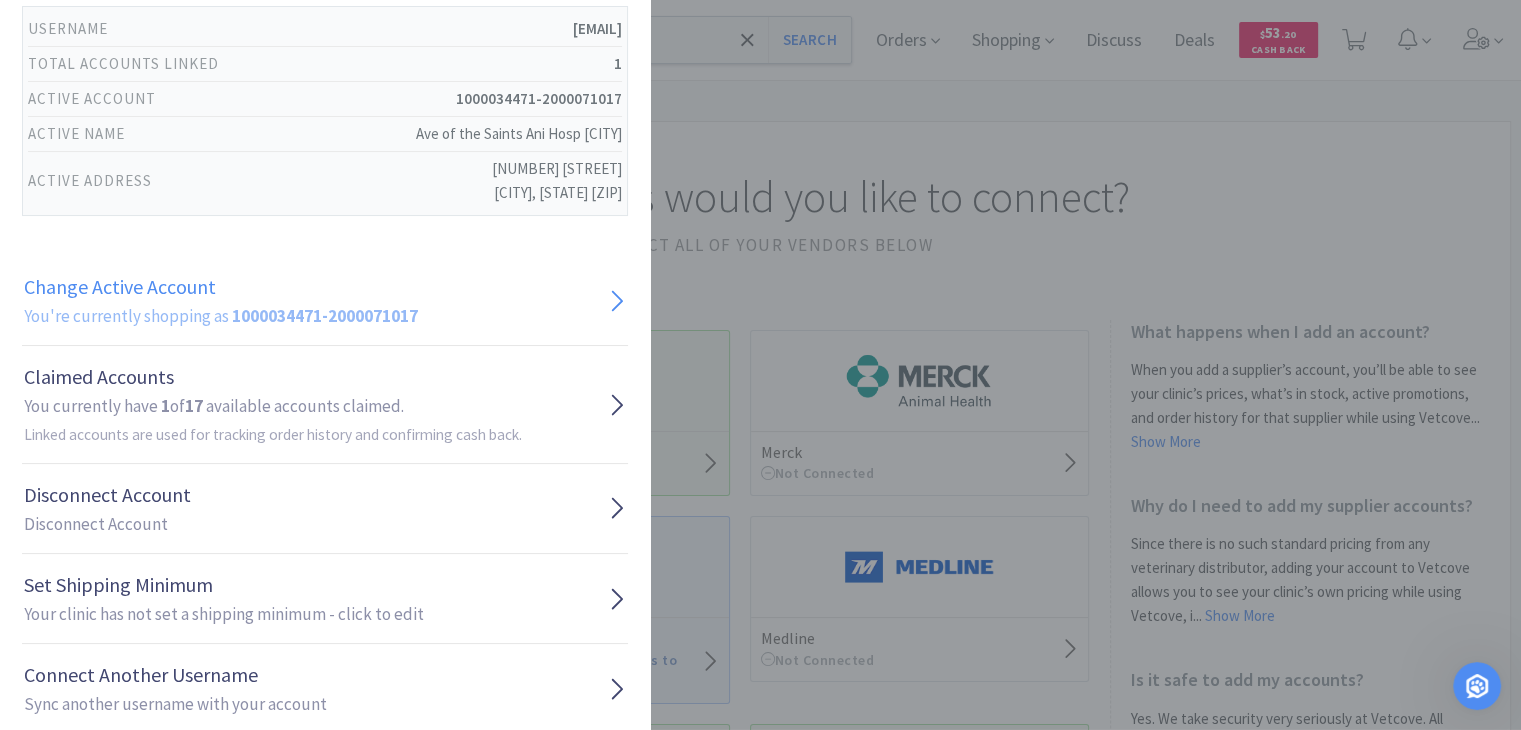 scroll, scrollTop: 208, scrollLeft: 0, axis: vertical 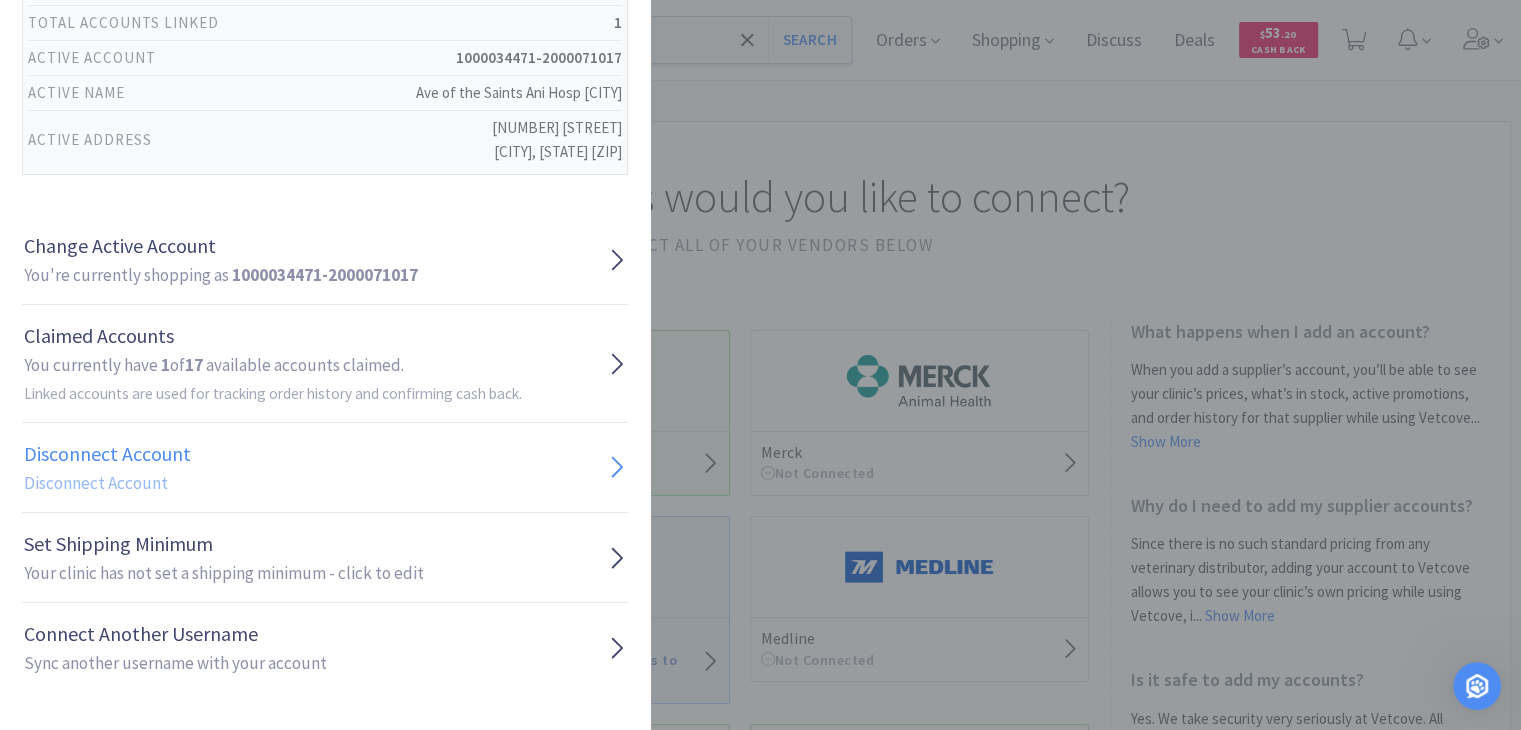 click 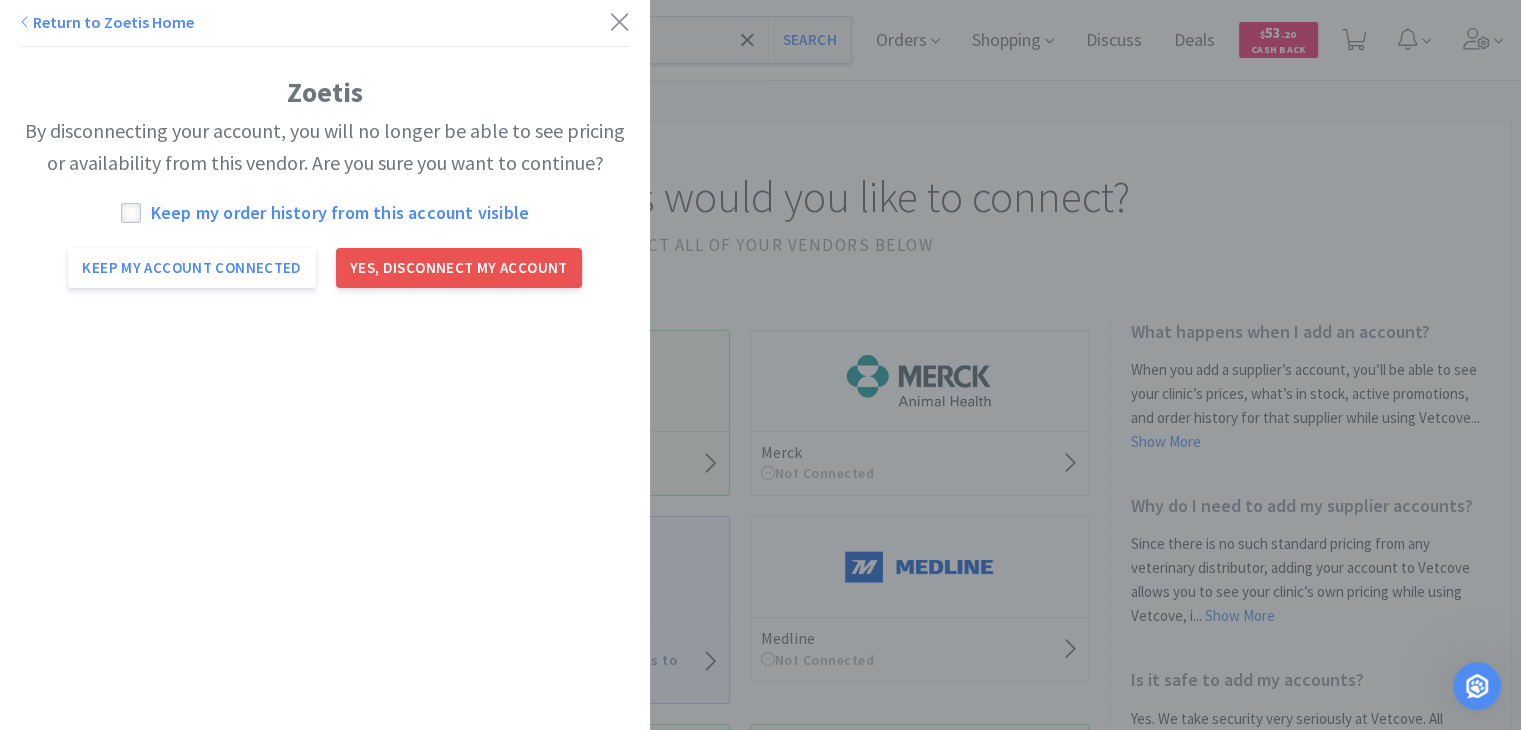 click 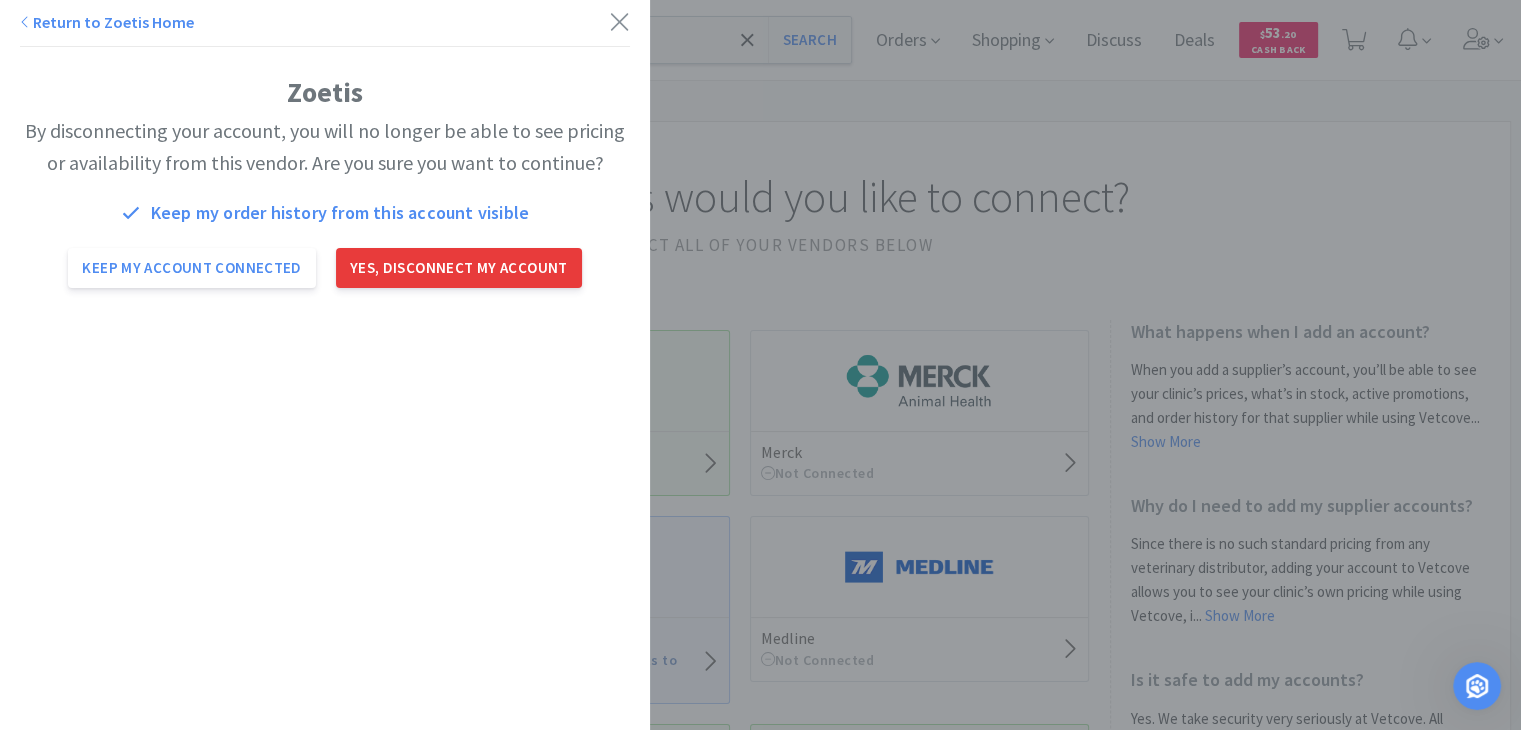 click on "Yes, disconnect my account" at bounding box center [459, 268] 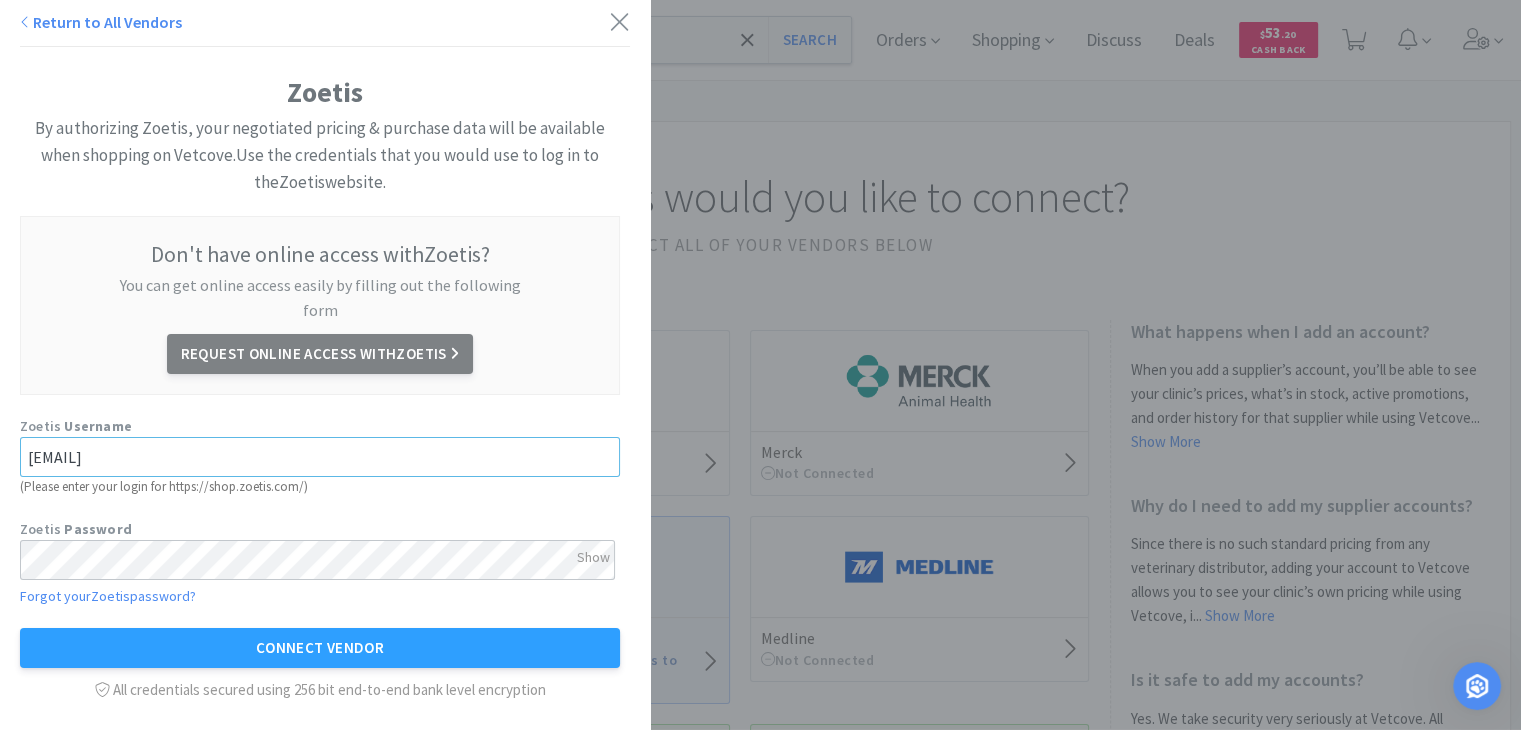 click on "[EMAIL]" at bounding box center (320, 457) 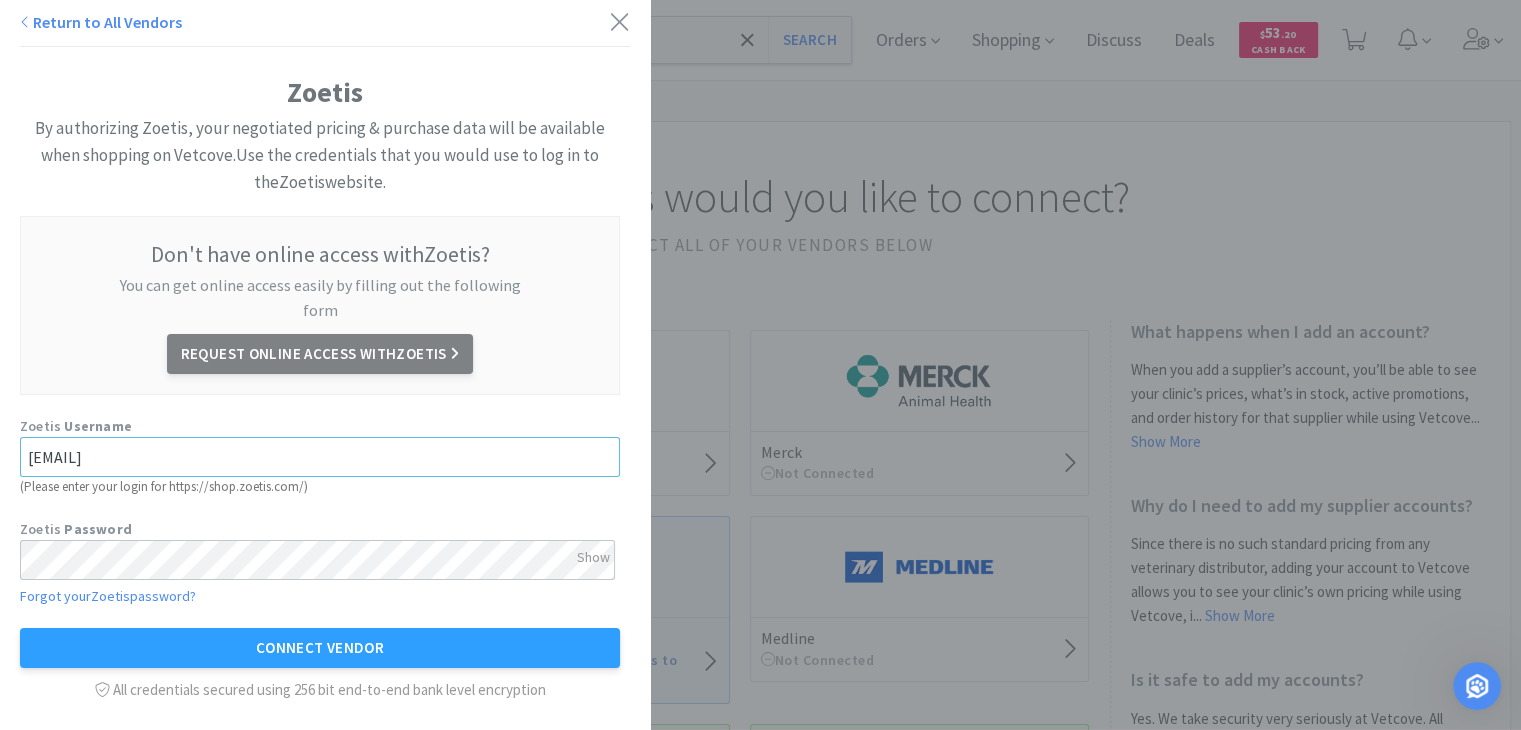 drag, startPoint x: 281, startPoint y: 416, endPoint x: 0, endPoint y: 427, distance: 281.2152 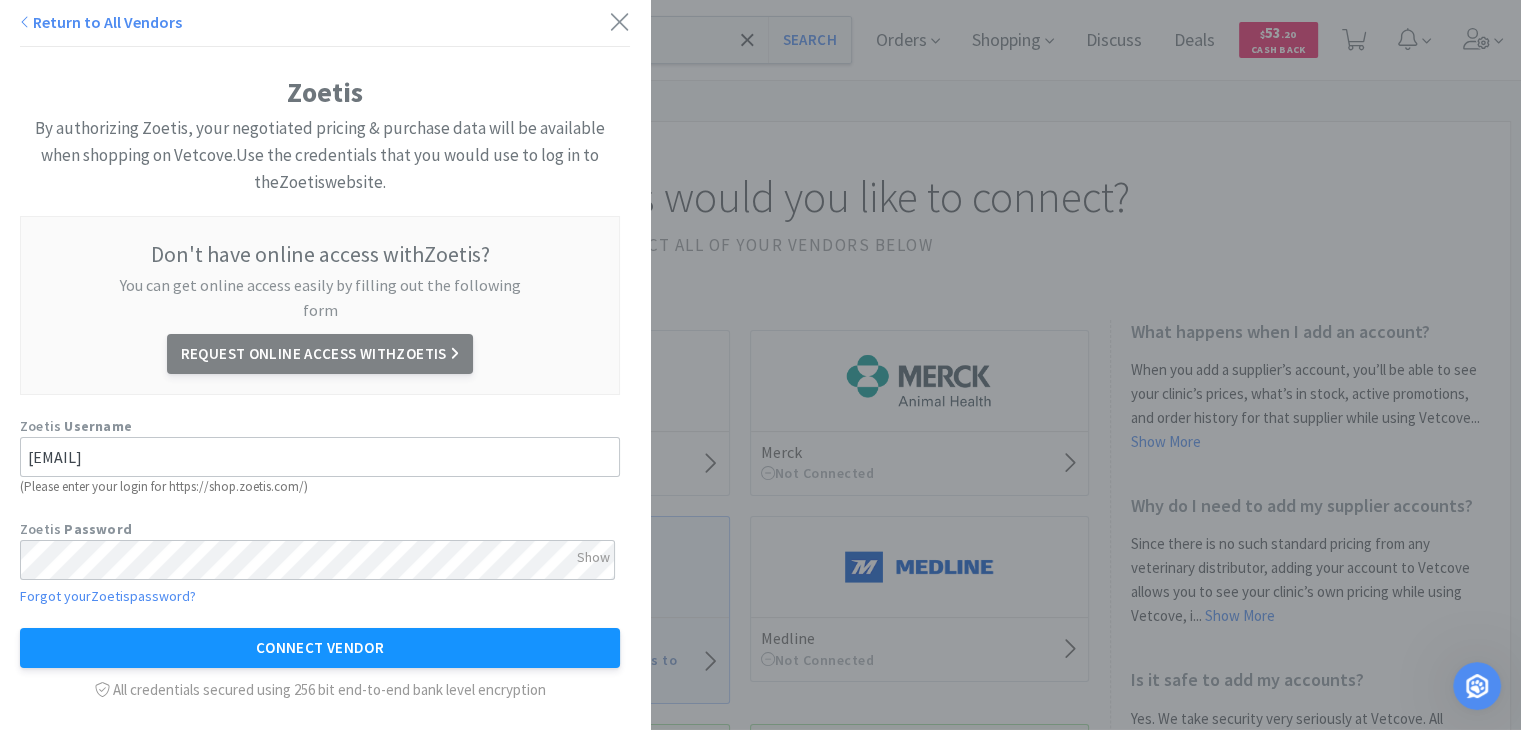 click on "Connect Vendor" at bounding box center (320, 648) 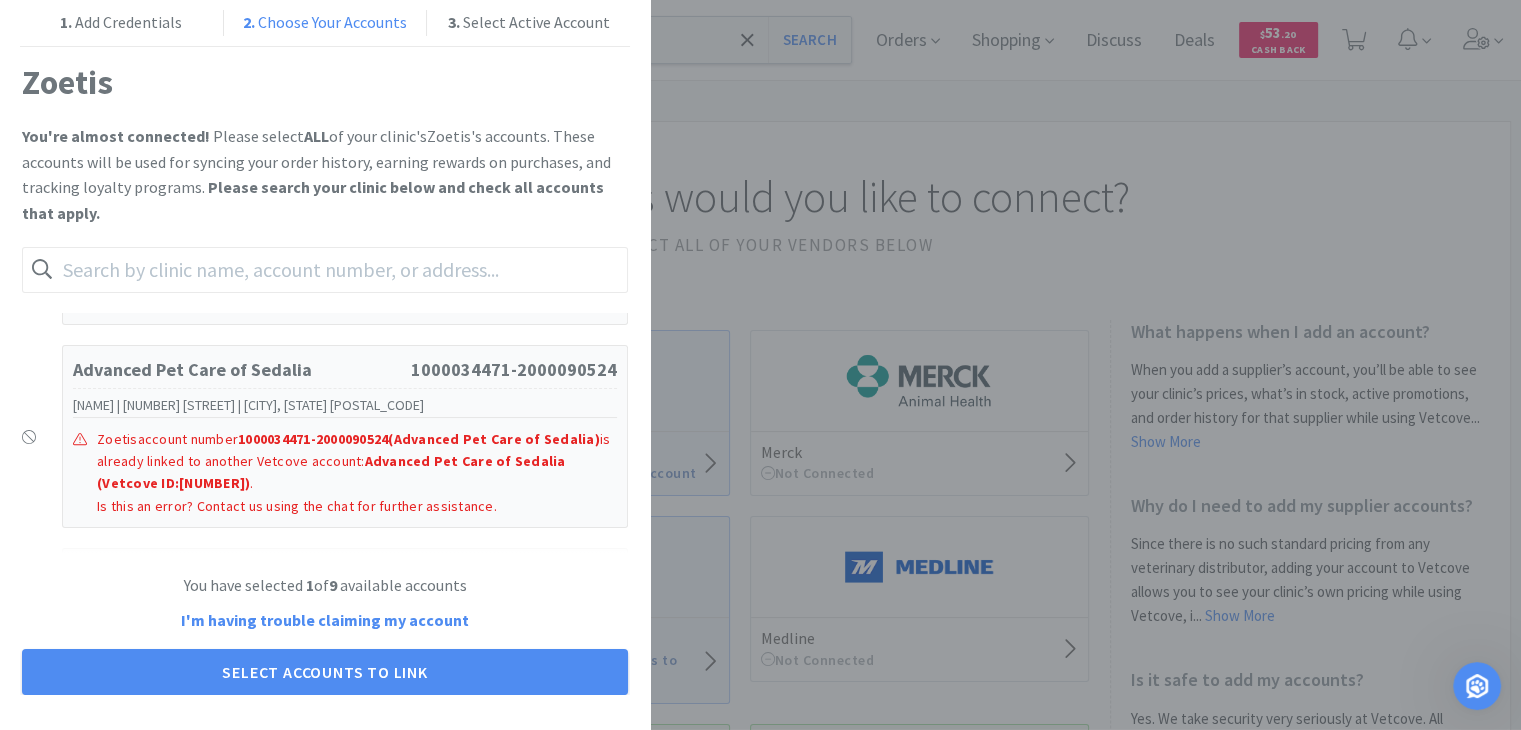 scroll, scrollTop: 900, scrollLeft: 0, axis: vertical 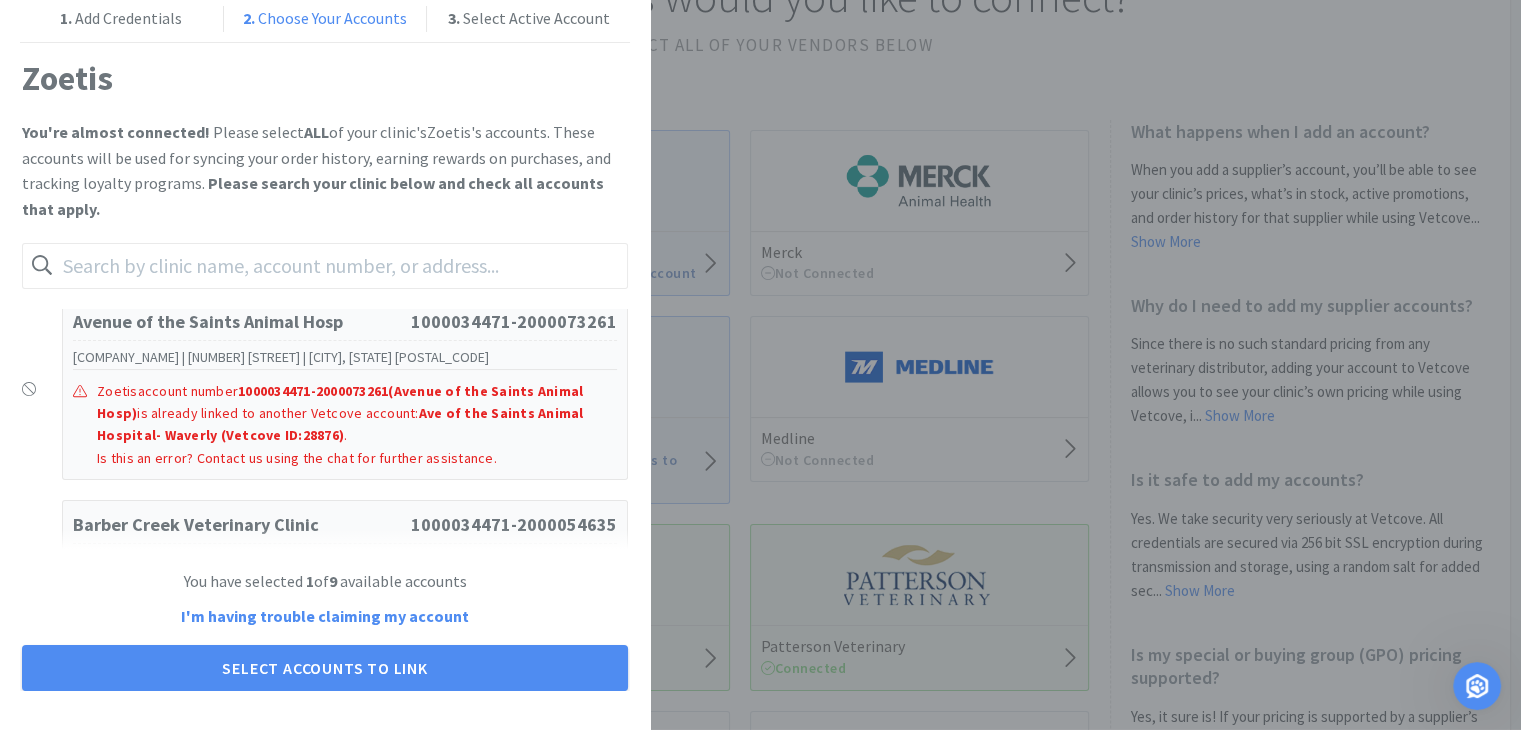 click on "Avenue of the Saints Animal Hosp" at bounding box center [242, 322] 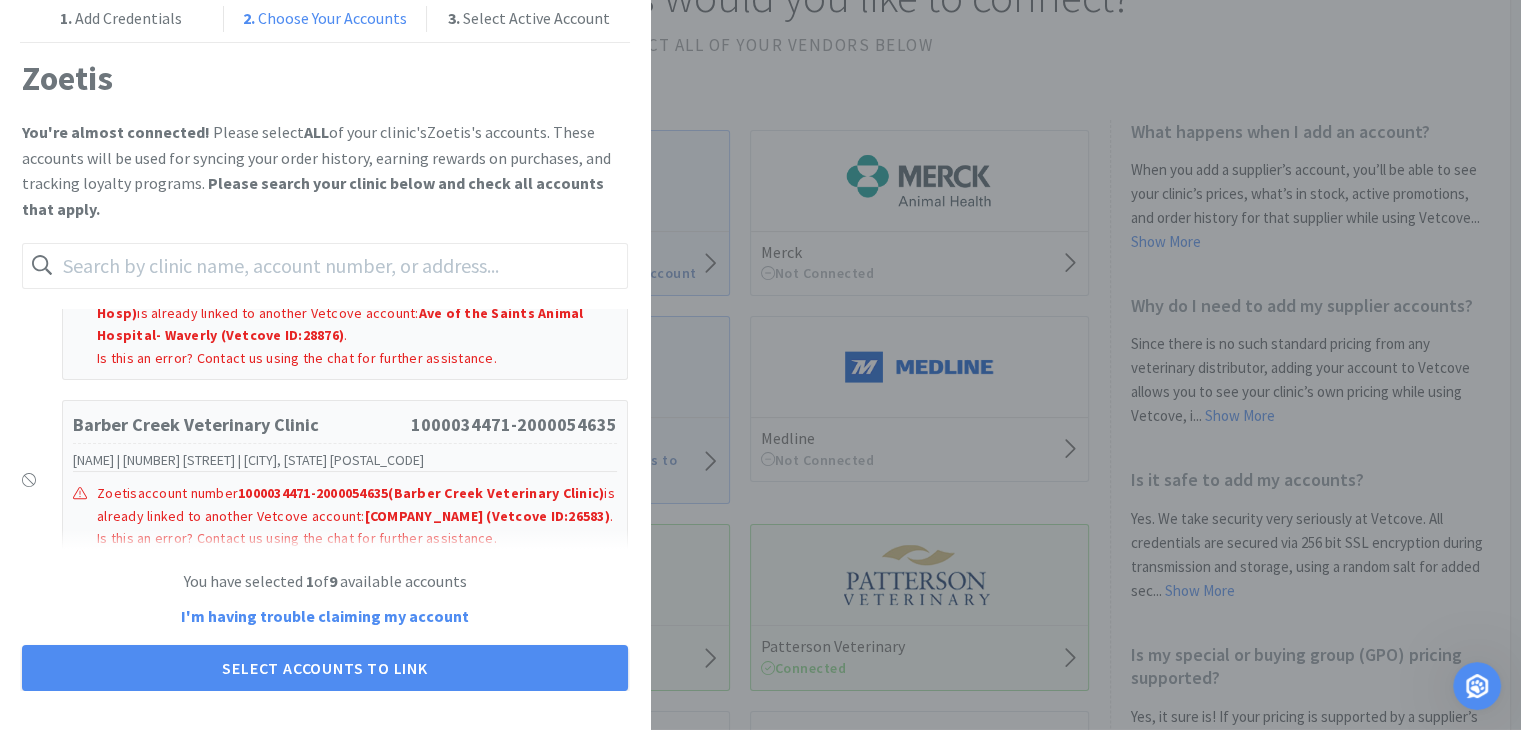 click 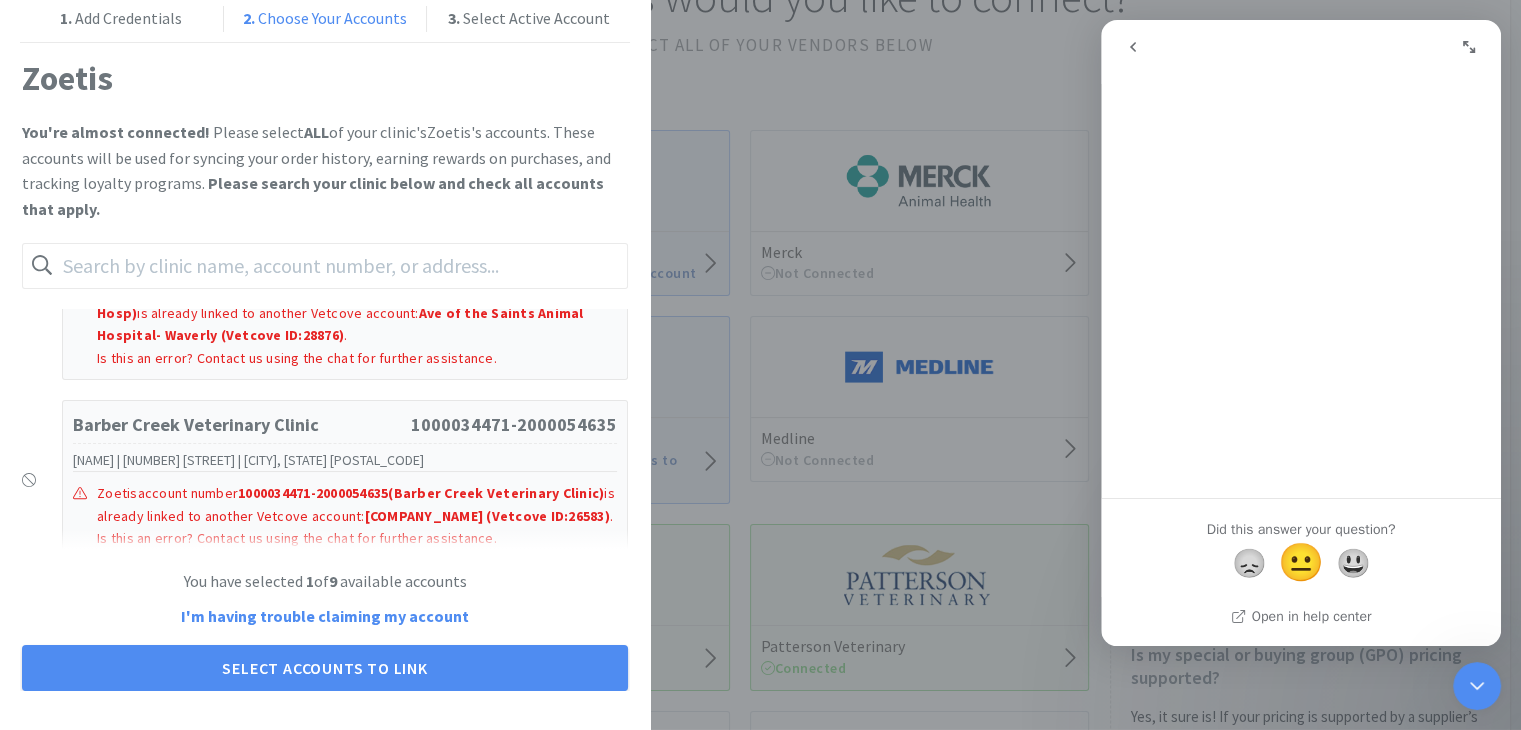 click 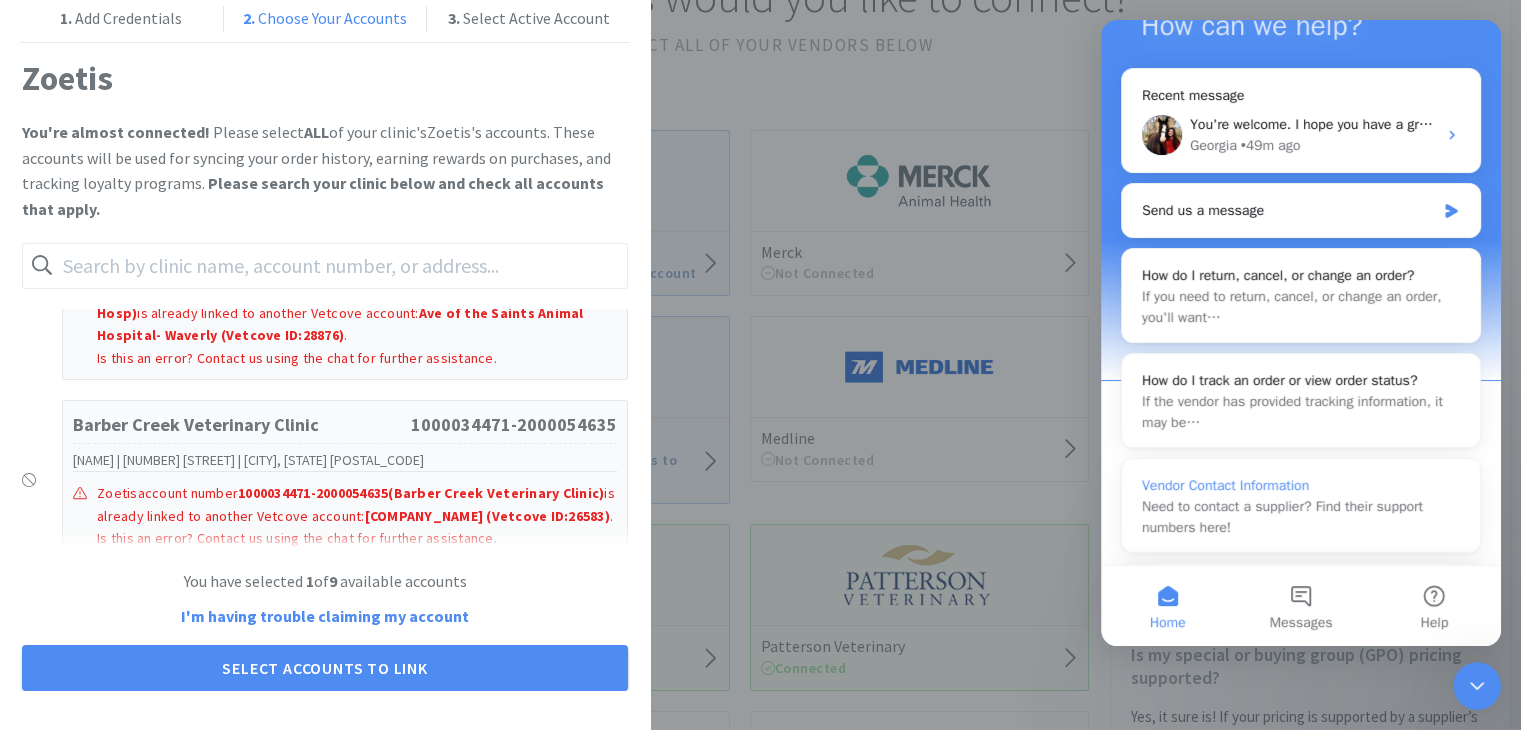 scroll, scrollTop: 200, scrollLeft: 0, axis: vertical 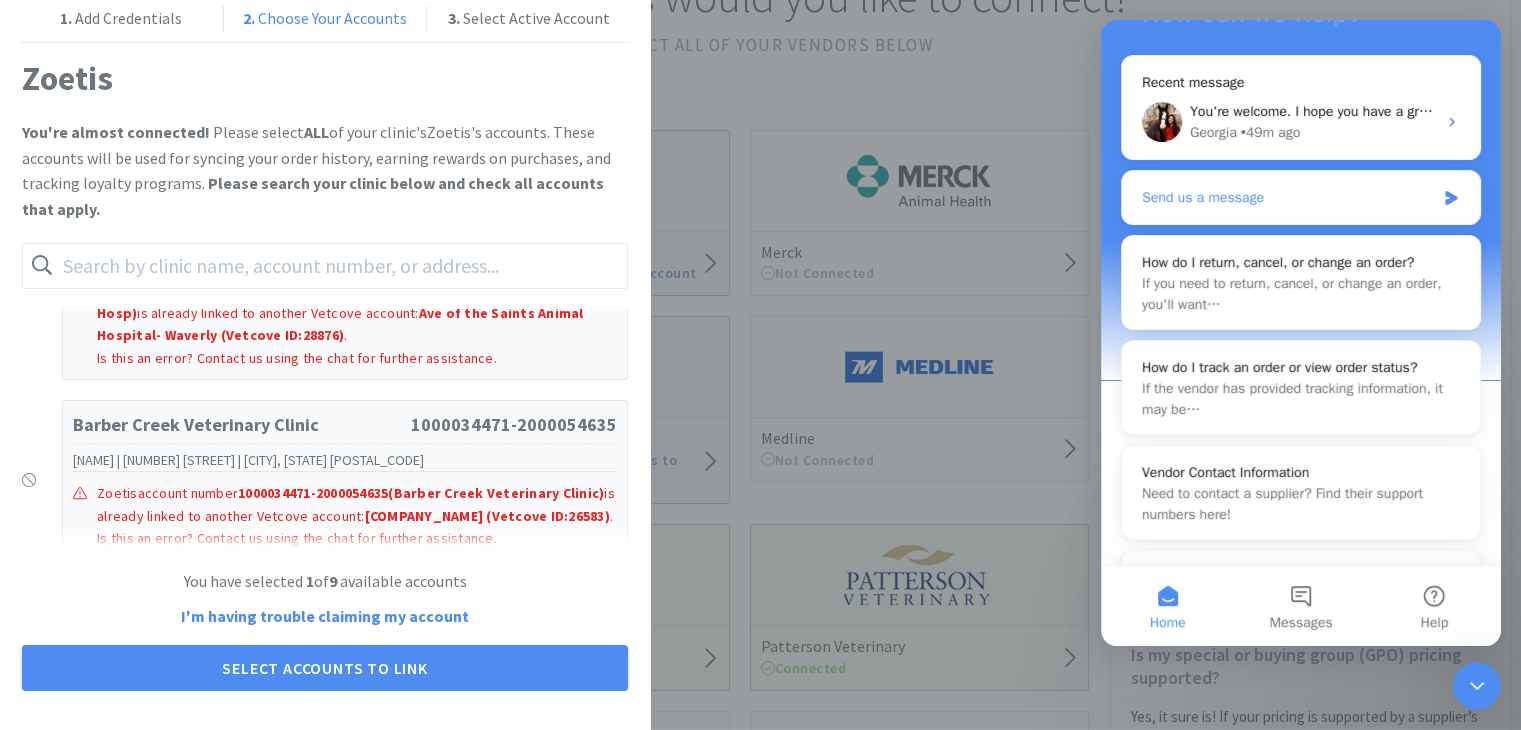 click on "Send us a message" at bounding box center [1288, 197] 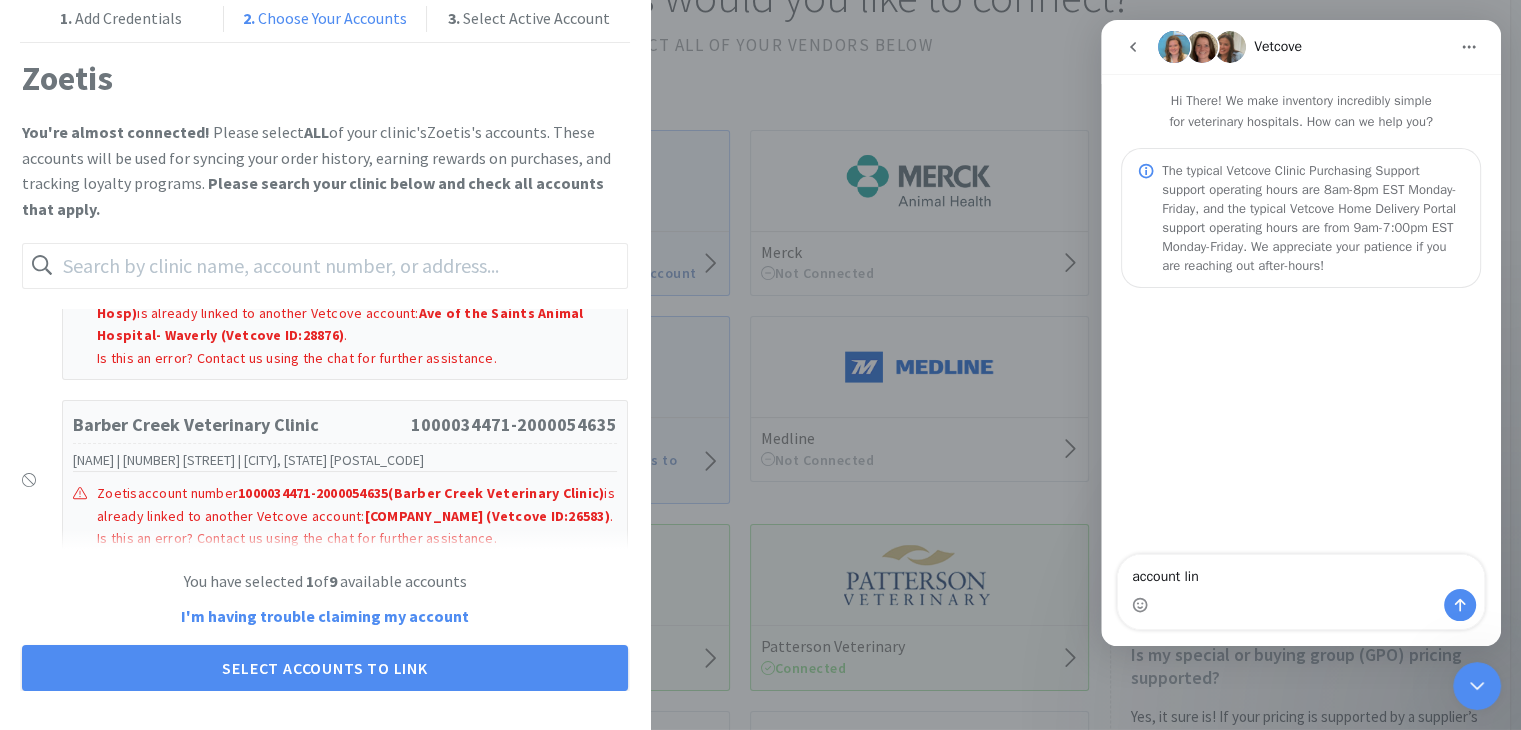 type on "account link" 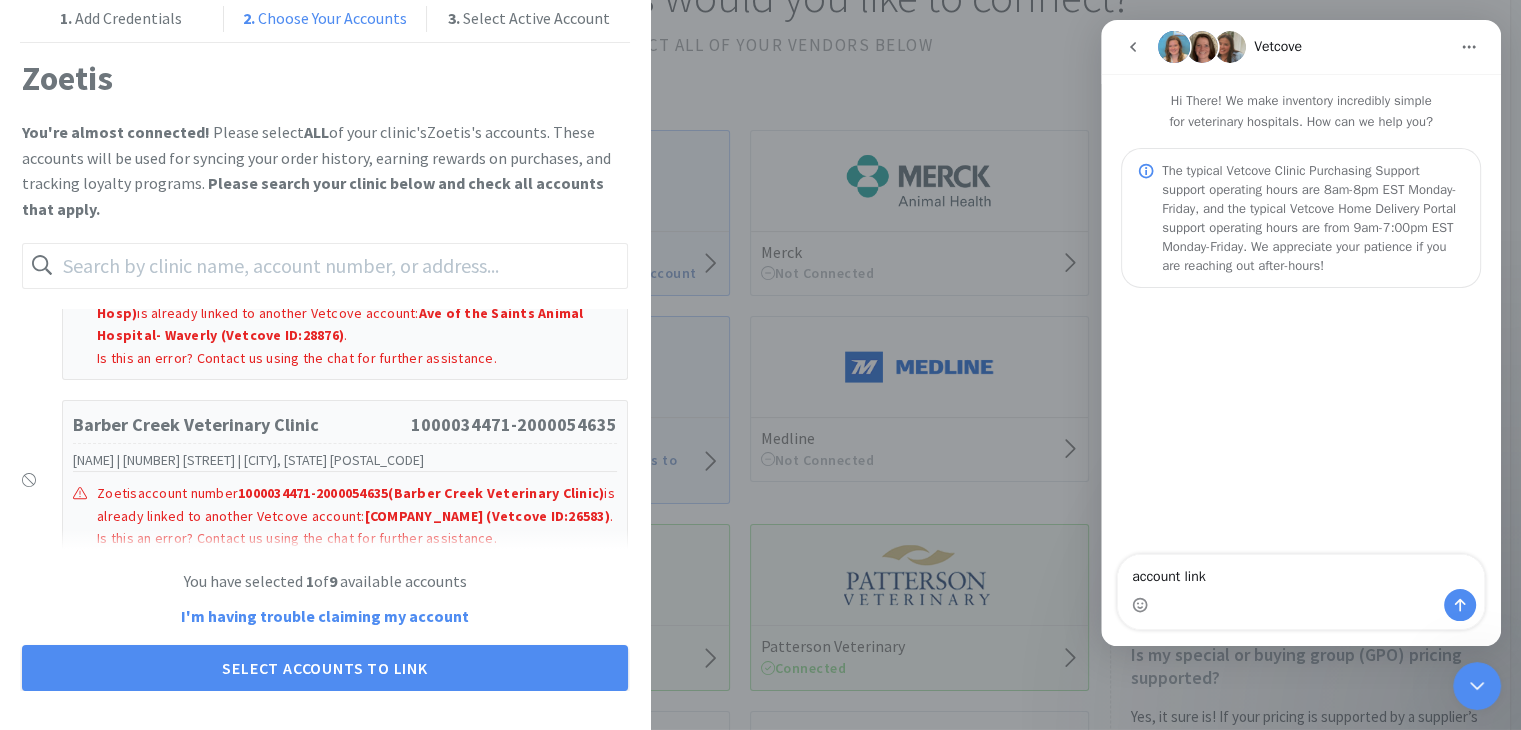 type 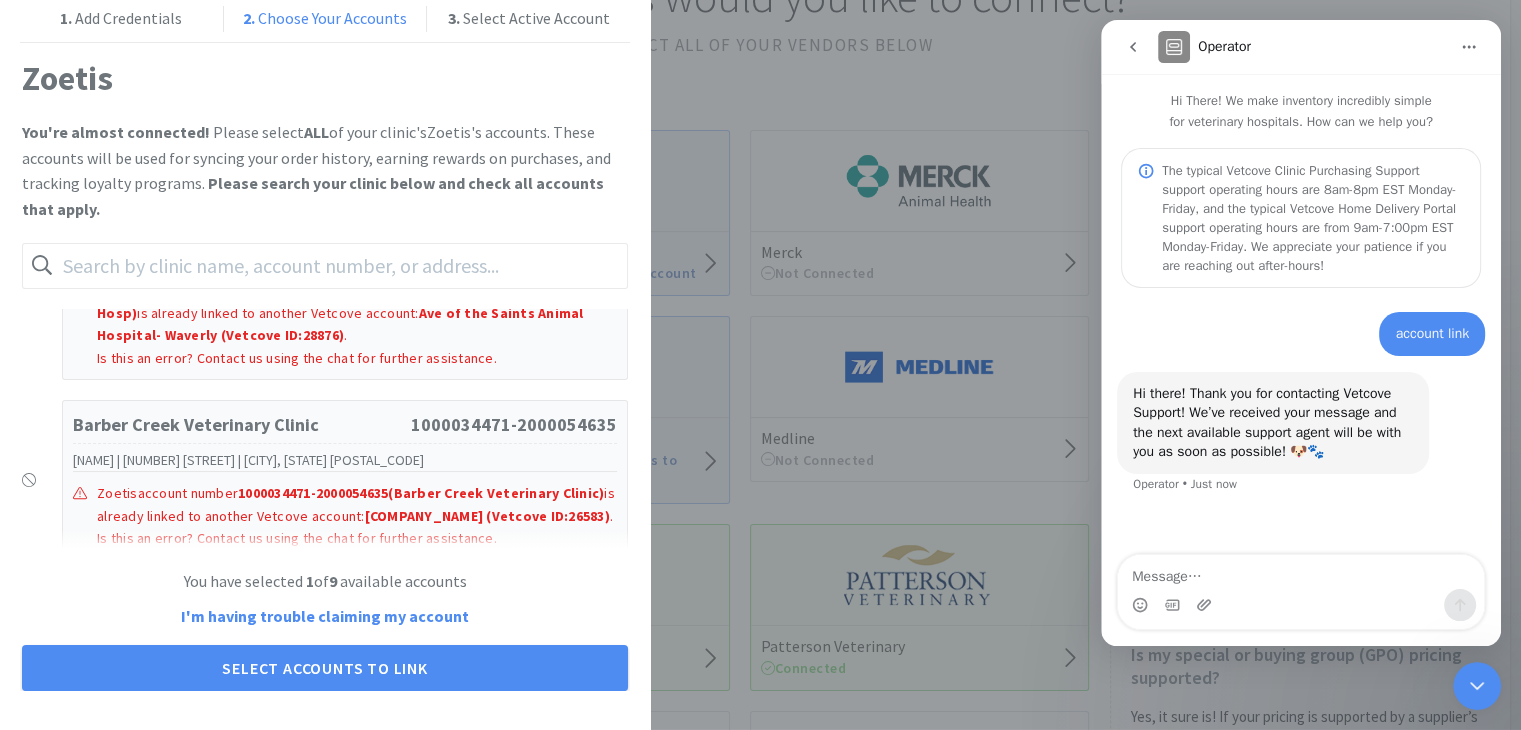 drag, startPoint x: 1216, startPoint y: 571, endPoint x: 1169, endPoint y: 579, distance: 47.67599 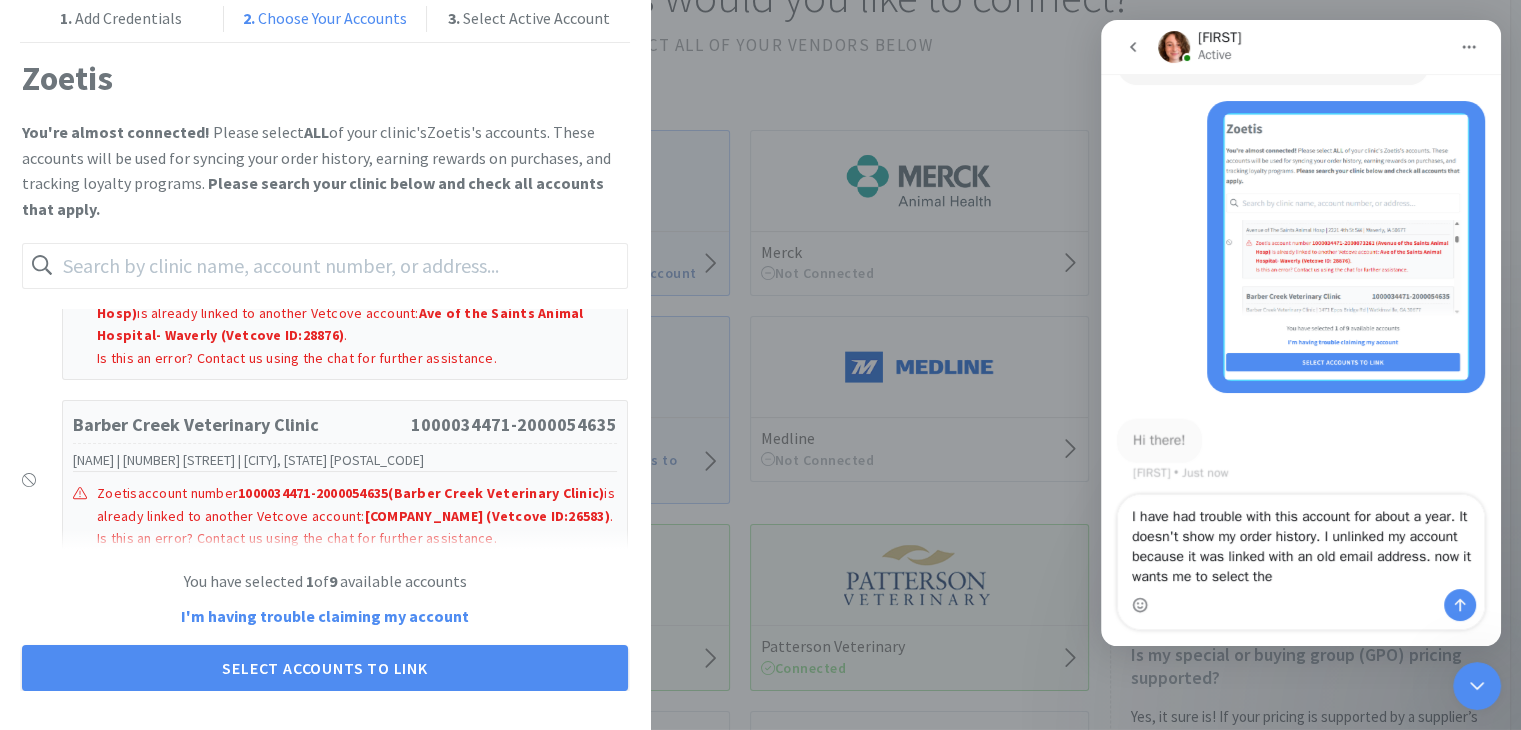 scroll, scrollTop: 388, scrollLeft: 0, axis: vertical 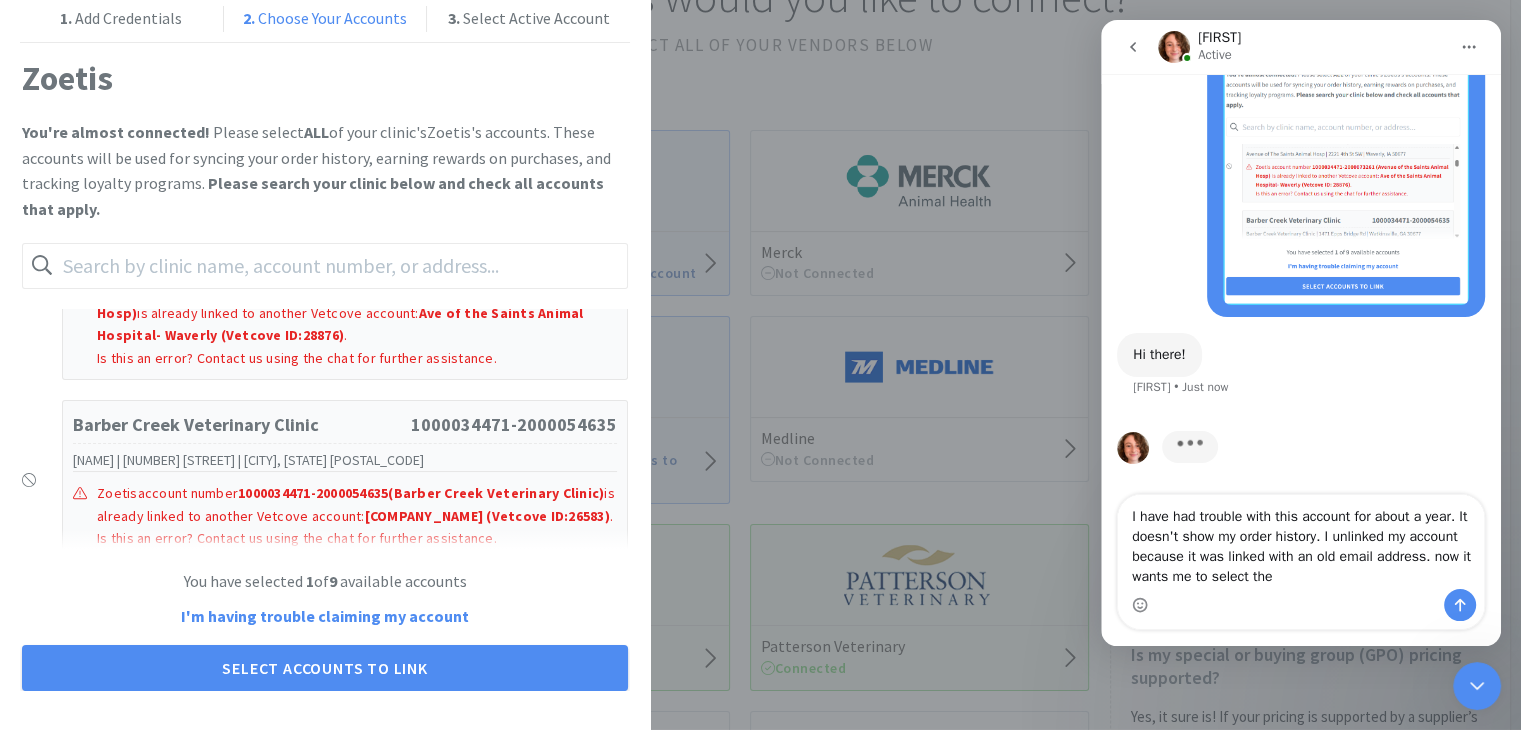 click on "I have had trouble with this account for about a year. It doesn't show my order history. I unlinked my account because it was linked with an old email address. now it wants me to select the" at bounding box center (1301, 542) 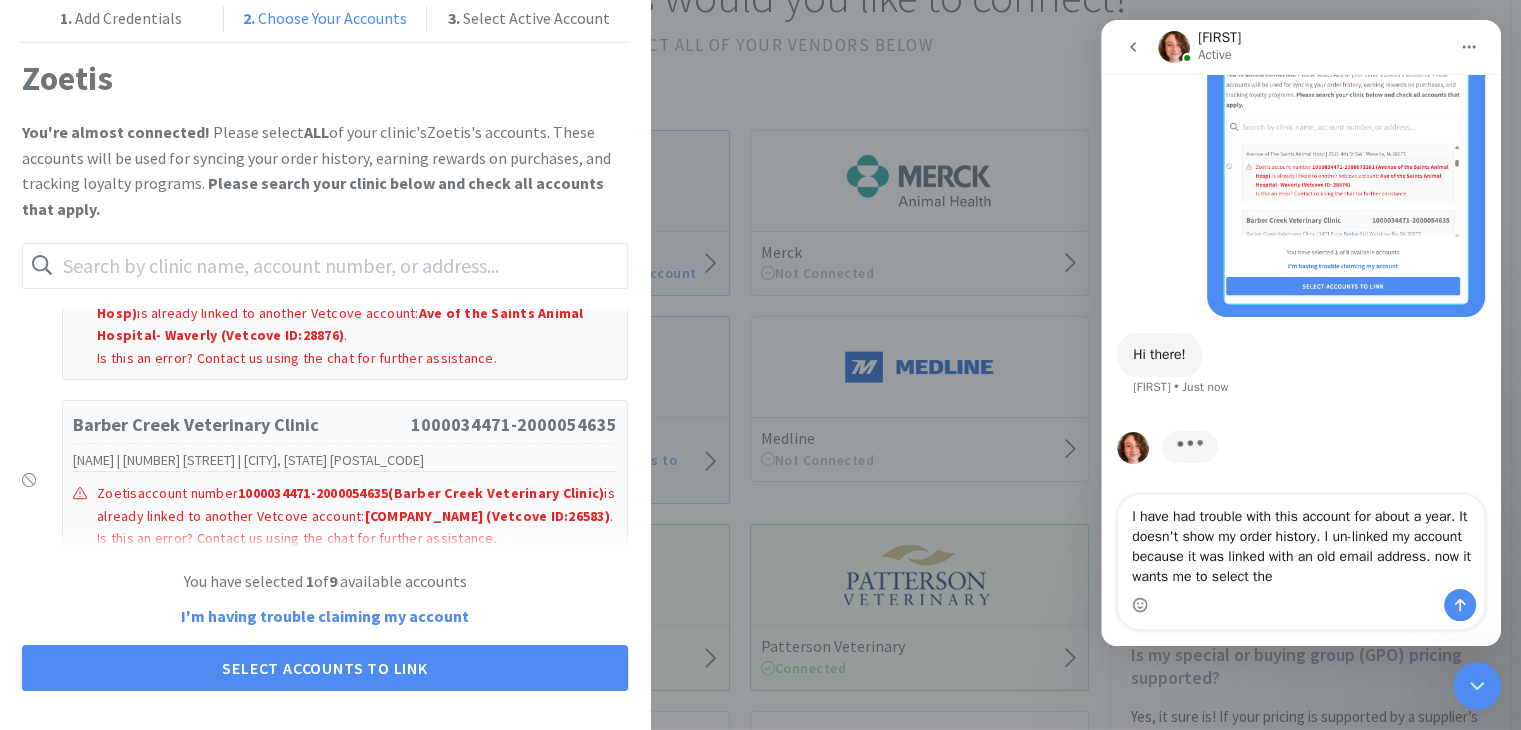 drag, startPoint x: 1295, startPoint y: 544, endPoint x: 1306, endPoint y: 545, distance: 11.045361 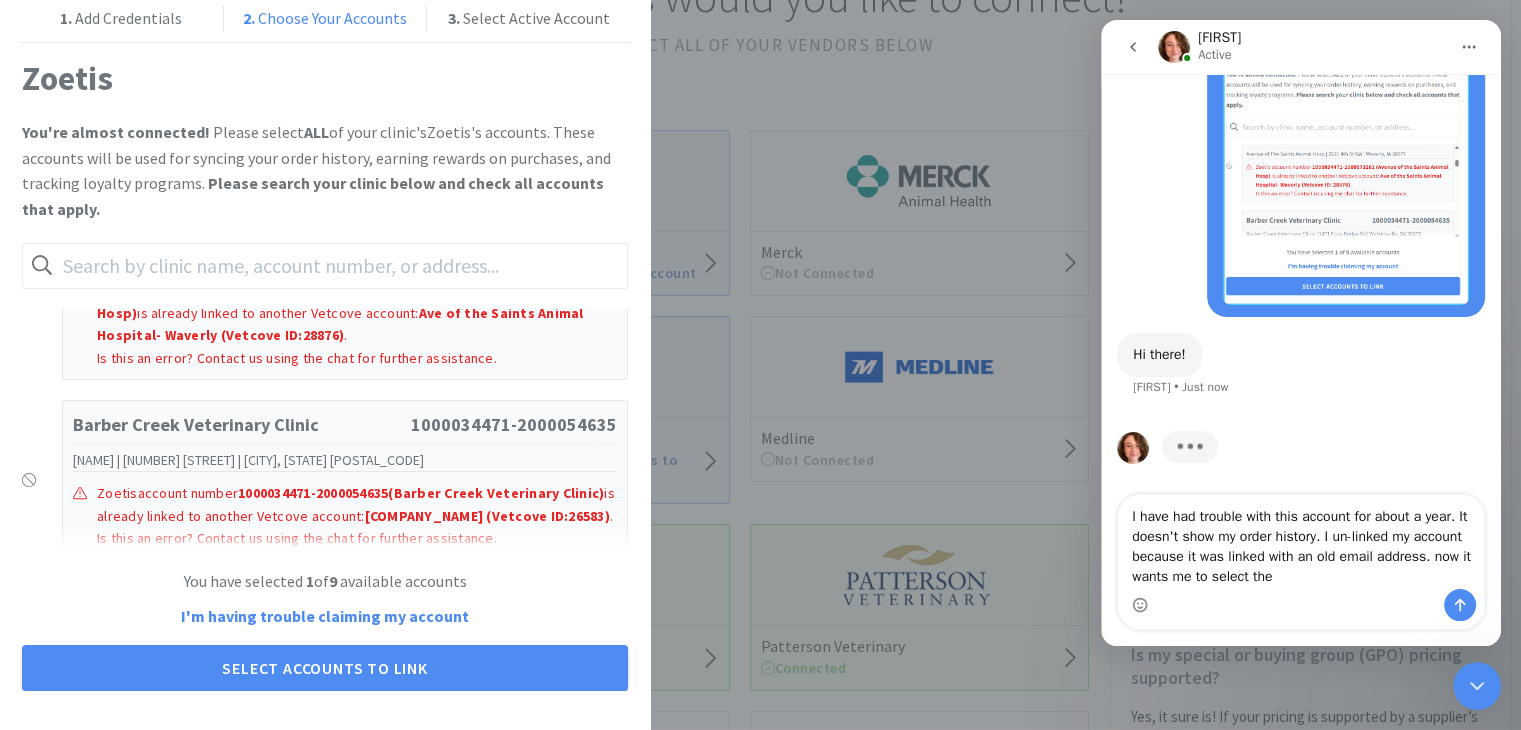 click on "I have had trouble with this account for about a year. It doesn't show my order history. I un-linked my account because it was linked with an old email address. now it wants me to select the" at bounding box center (1301, 542) 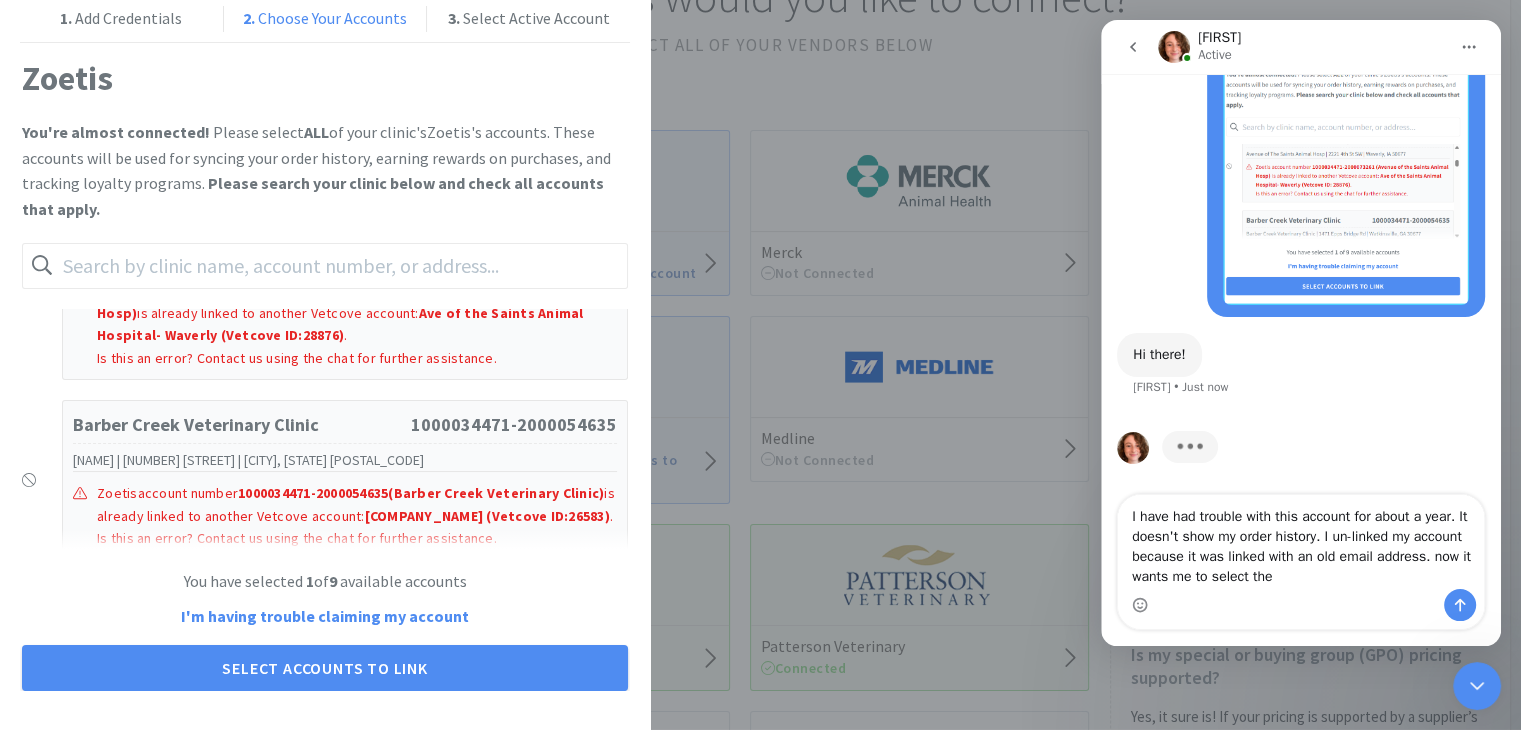 click on "I have had trouble with this account for about a year. It doesn't show my order history. I un-linked my account because it was linked with an old email address. now it wants me to select the" at bounding box center (1301, 542) 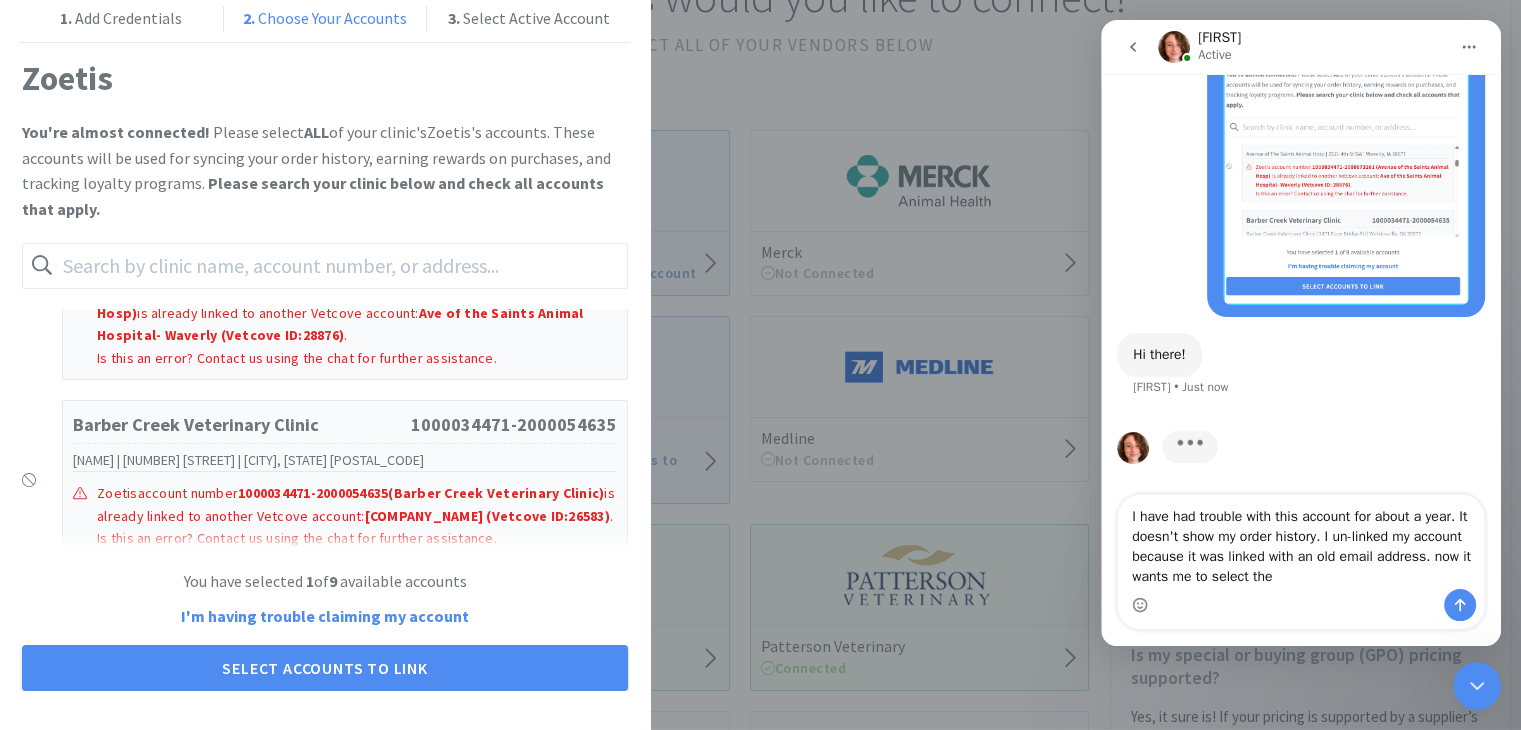 click on "I have had trouble with this account for about a year. It doesn't show my order history. I un-linked my account because it was linked with an old email address. now it wants me to select the" at bounding box center [1301, 542] 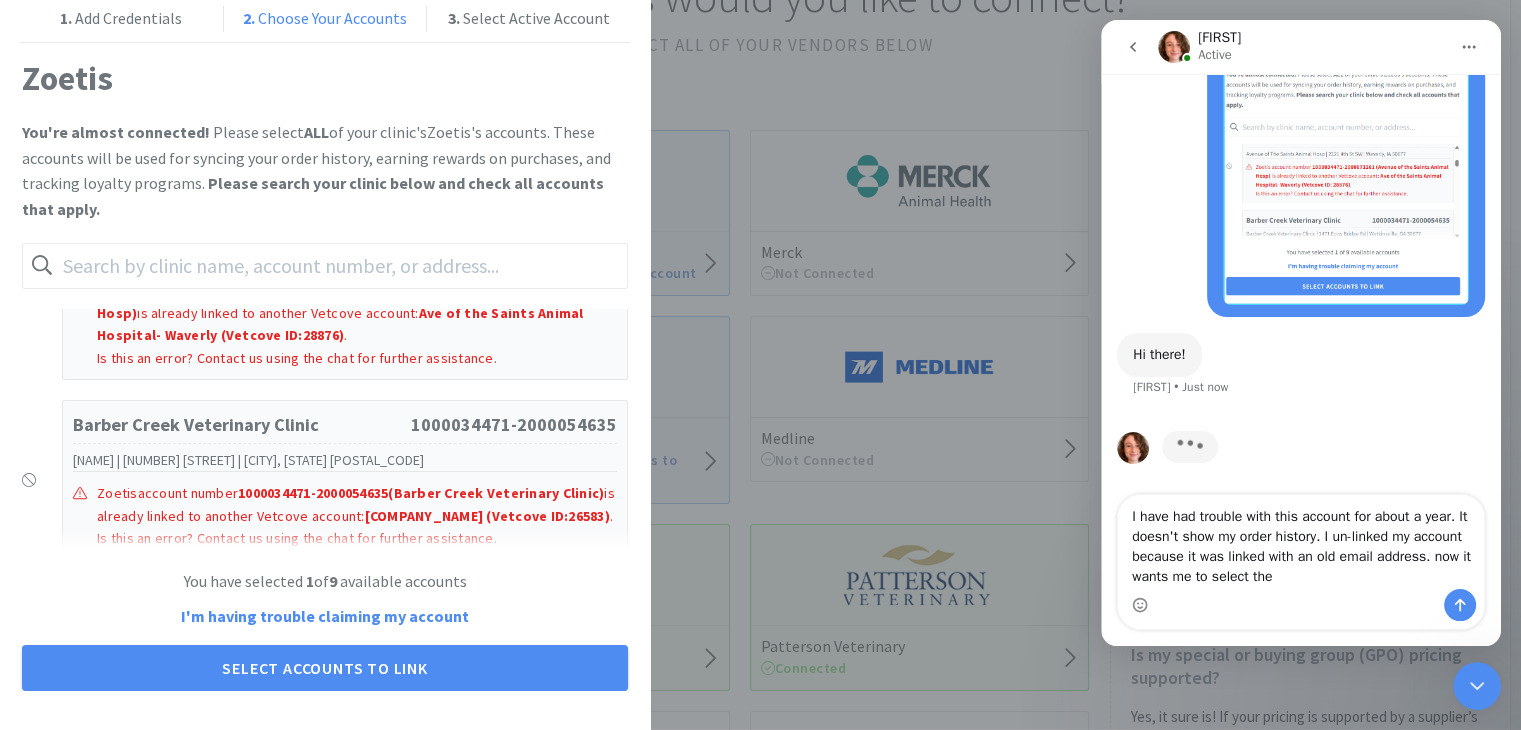 click on "I have had trouble with this account for about a year. It doesn't show my order history. I un-linked my account because it was linked with an old email address. now it wants me to select the" at bounding box center (1301, 542) 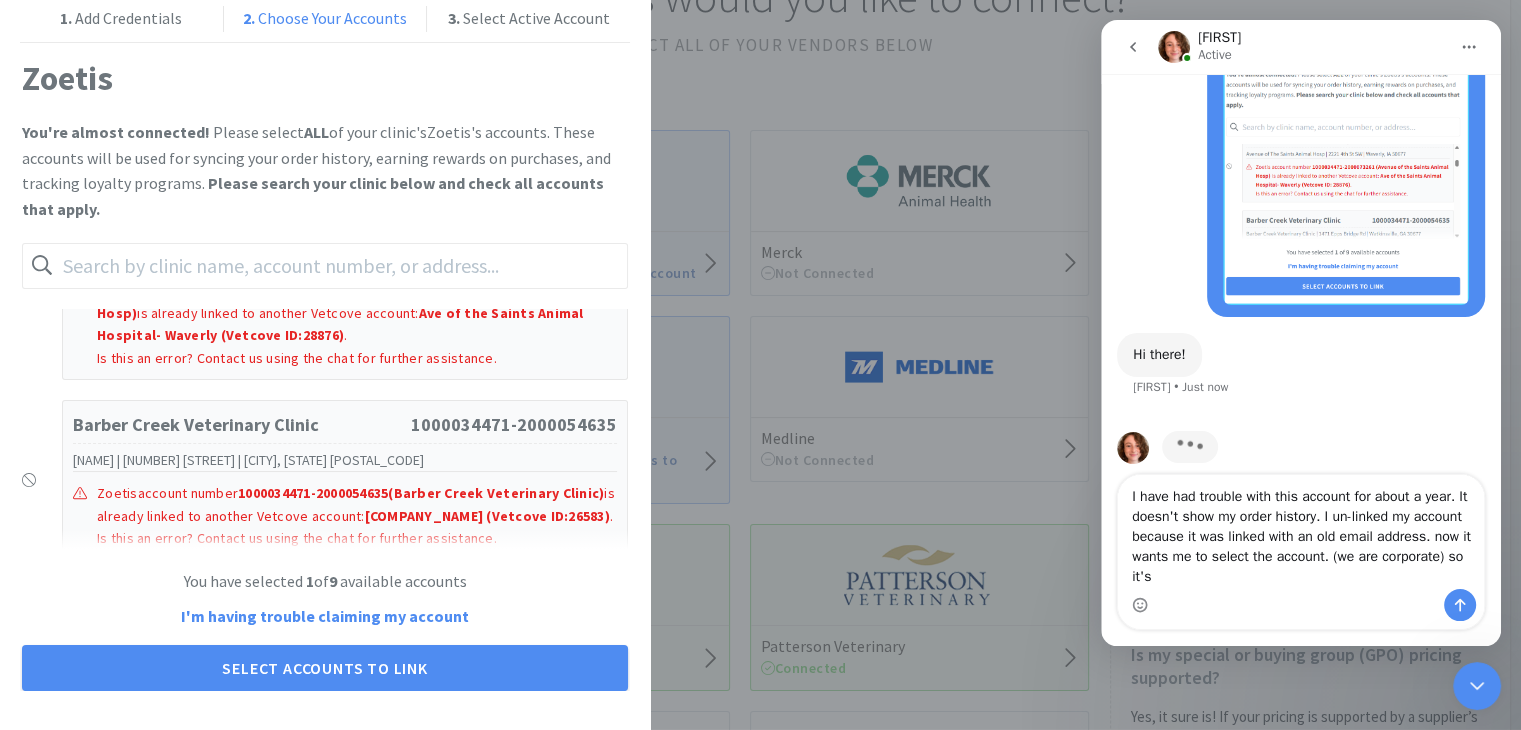 scroll, scrollTop: 485, scrollLeft: 0, axis: vertical 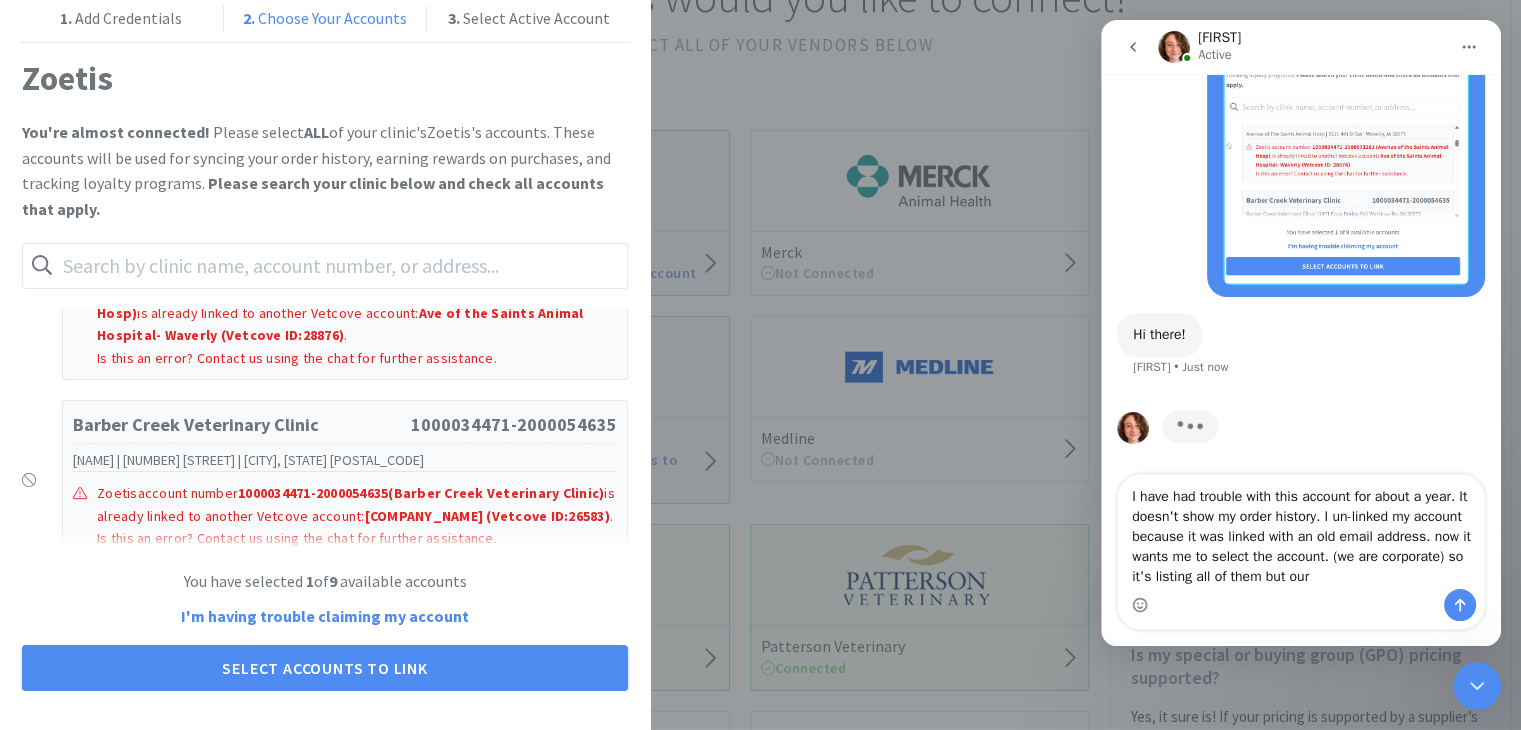 type on "I have had trouble with this account for about a year. It doesn't show my order history. I un-linked my account because it was linked with an old email address. now it wants me to select the account. (we are corporate) so it's listing all of them but ours" 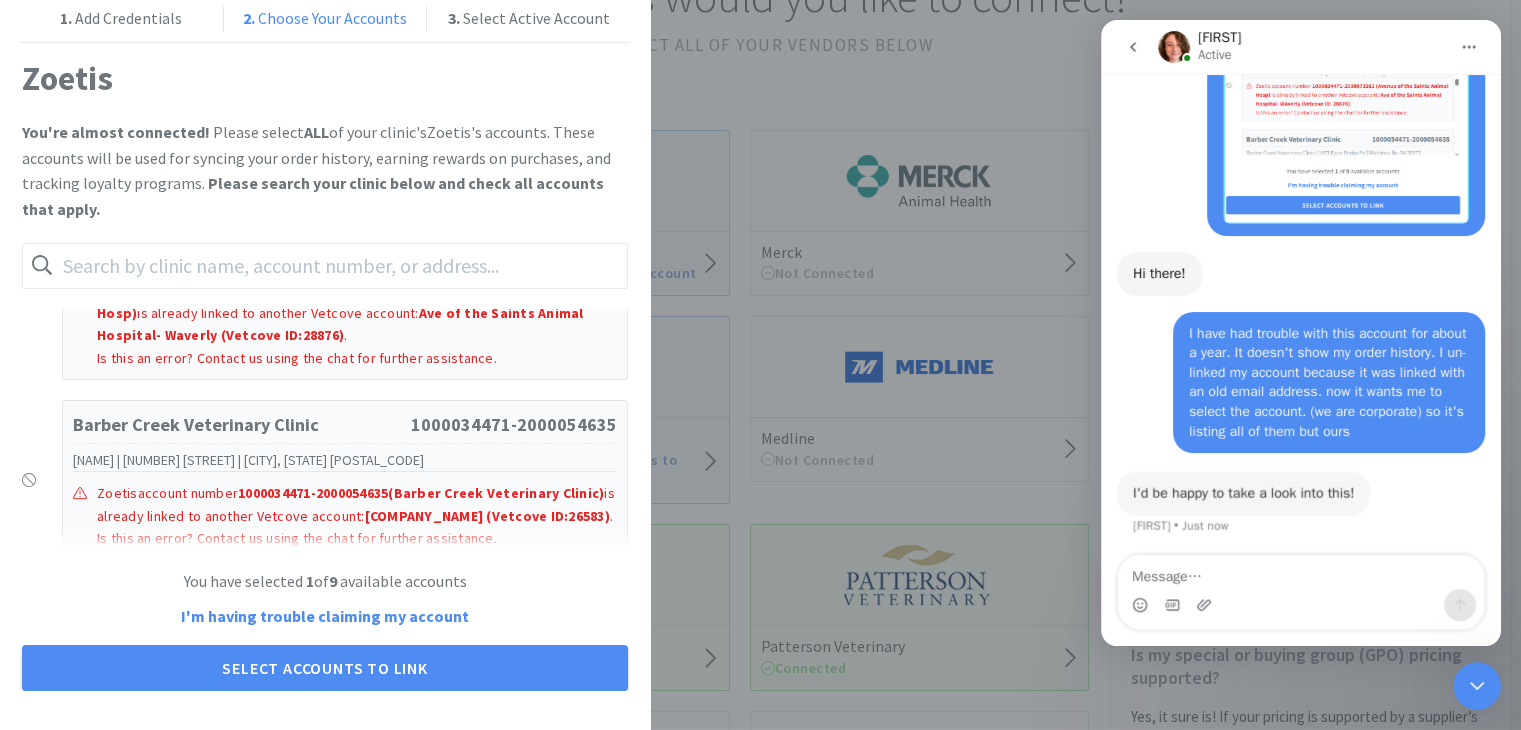 scroll, scrollTop: 545, scrollLeft: 0, axis: vertical 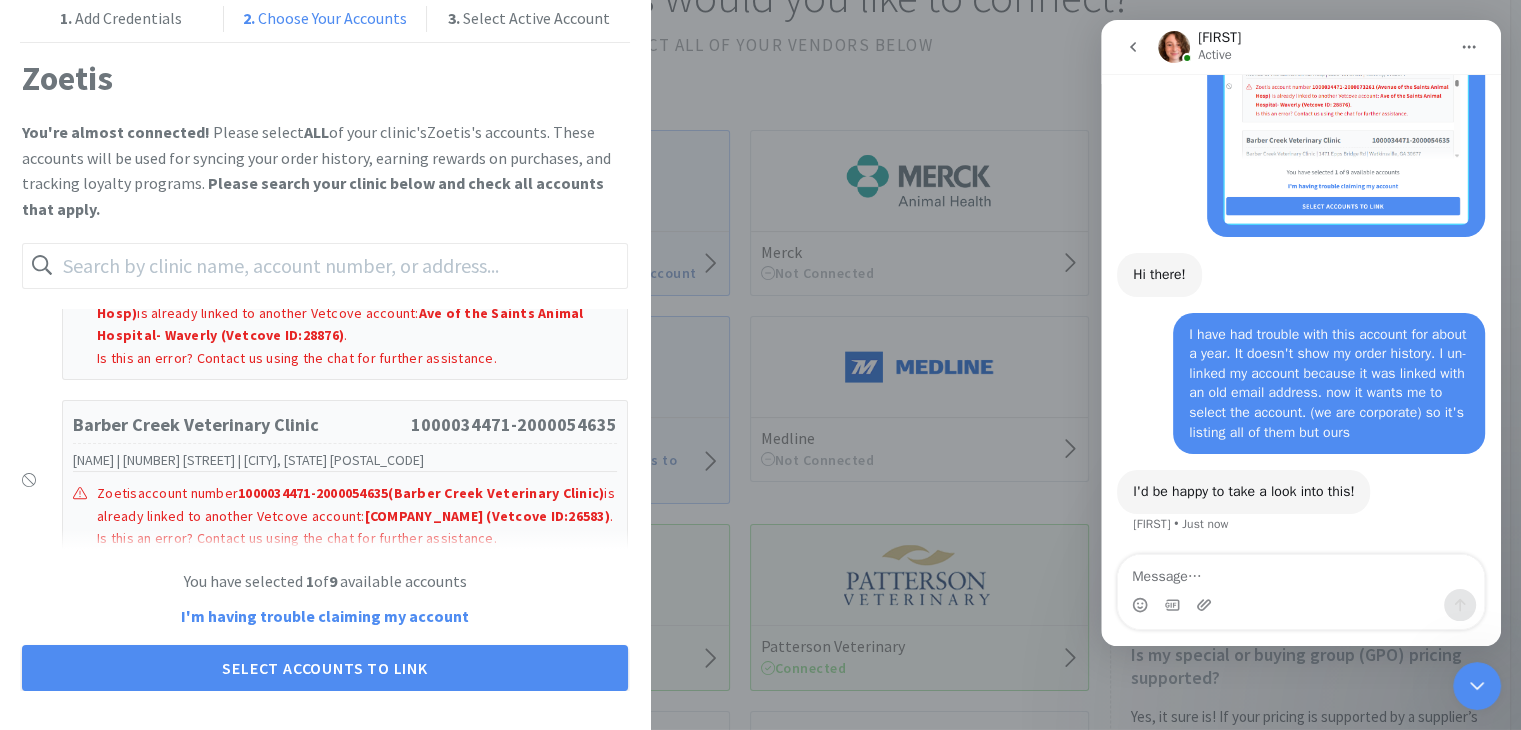 click at bounding box center (1301, 572) 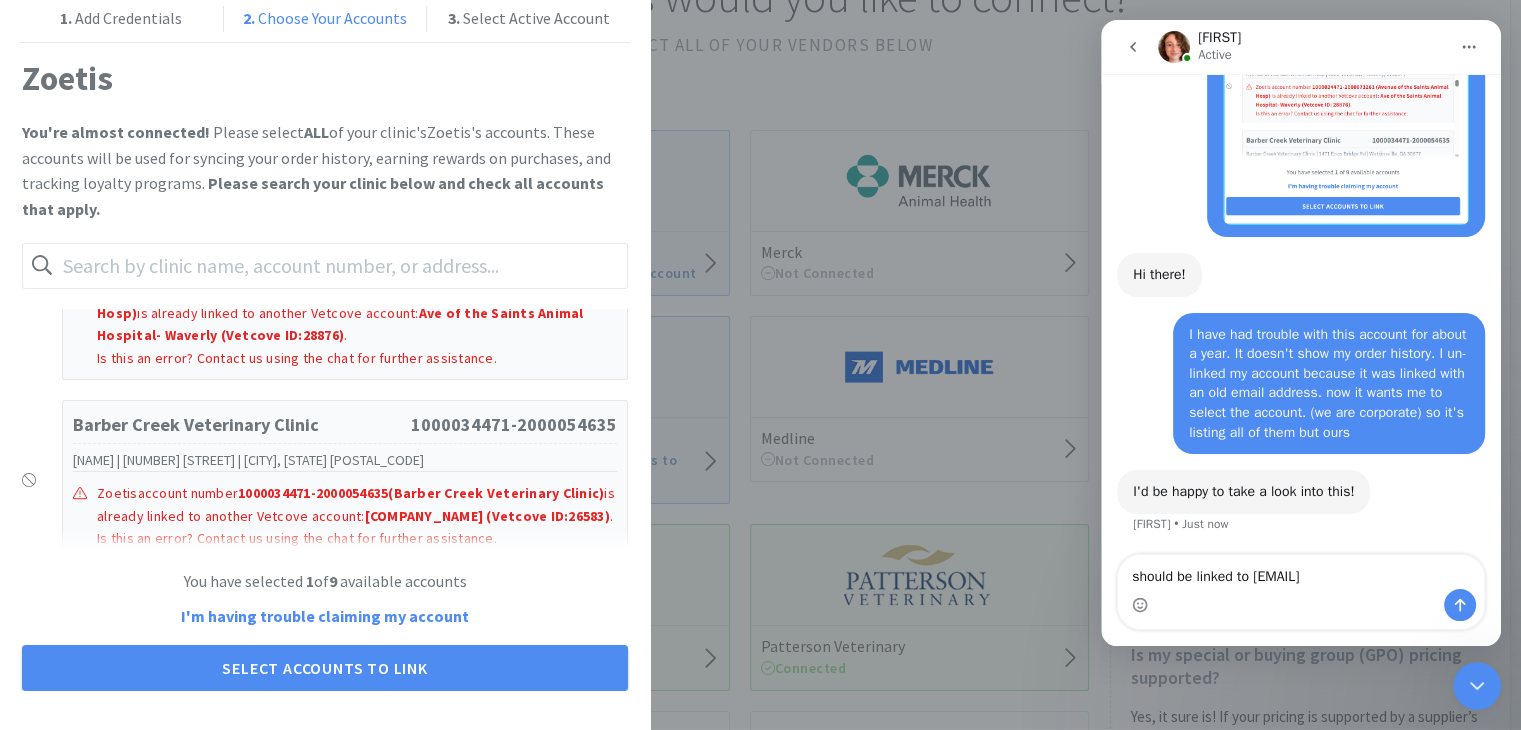 scroll, scrollTop: 565, scrollLeft: 0, axis: vertical 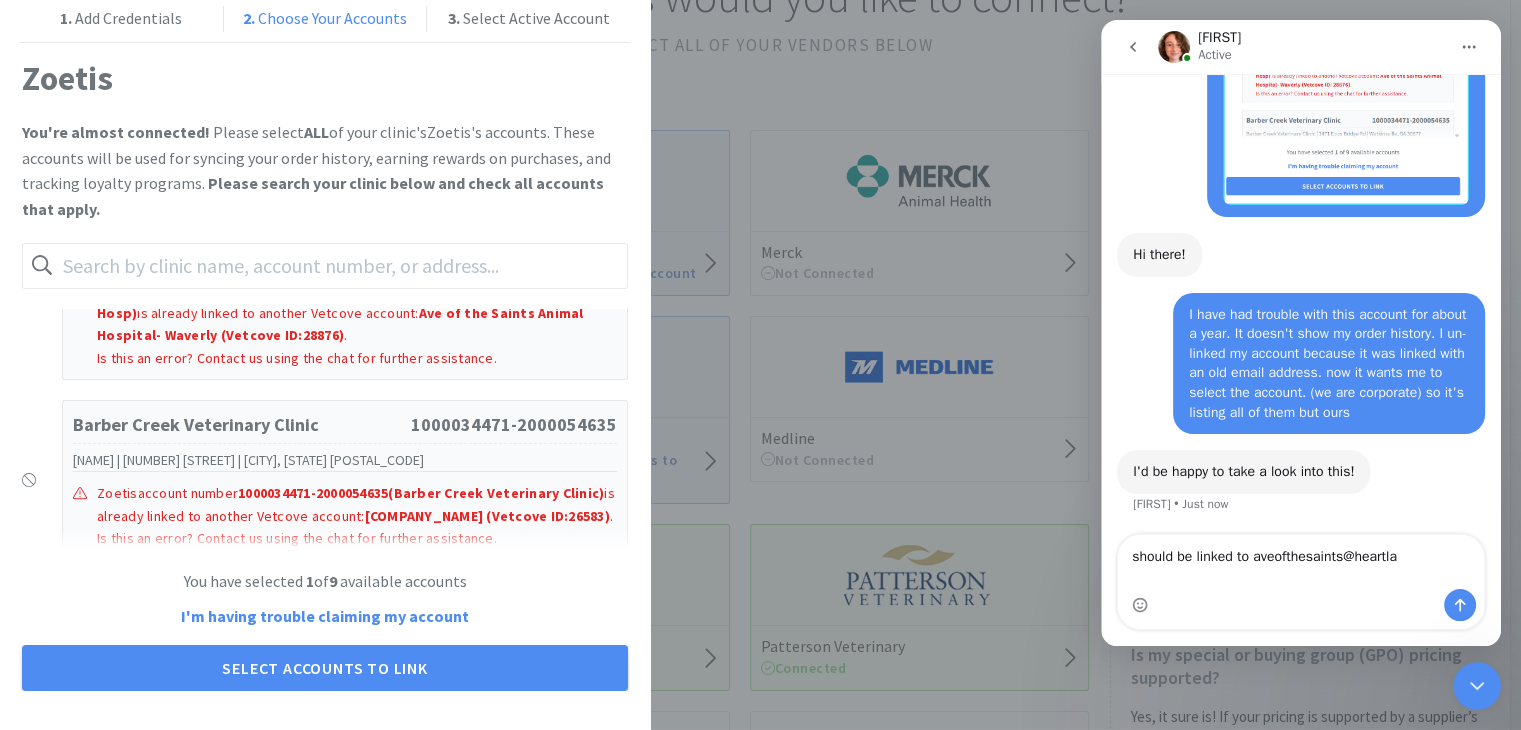 type on "should be linked to aveofthesaints@heartlandvetpartners.com" 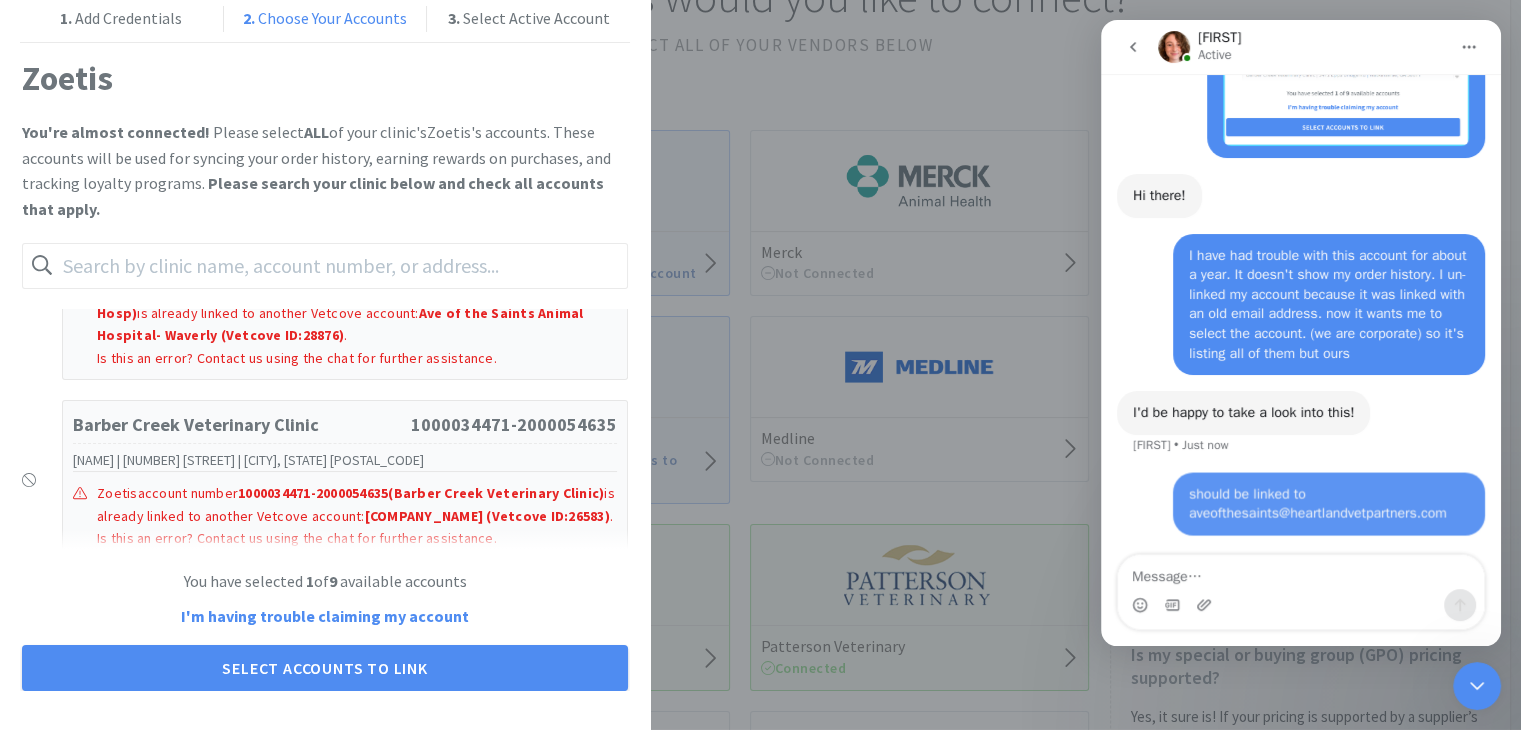 scroll, scrollTop: 624, scrollLeft: 0, axis: vertical 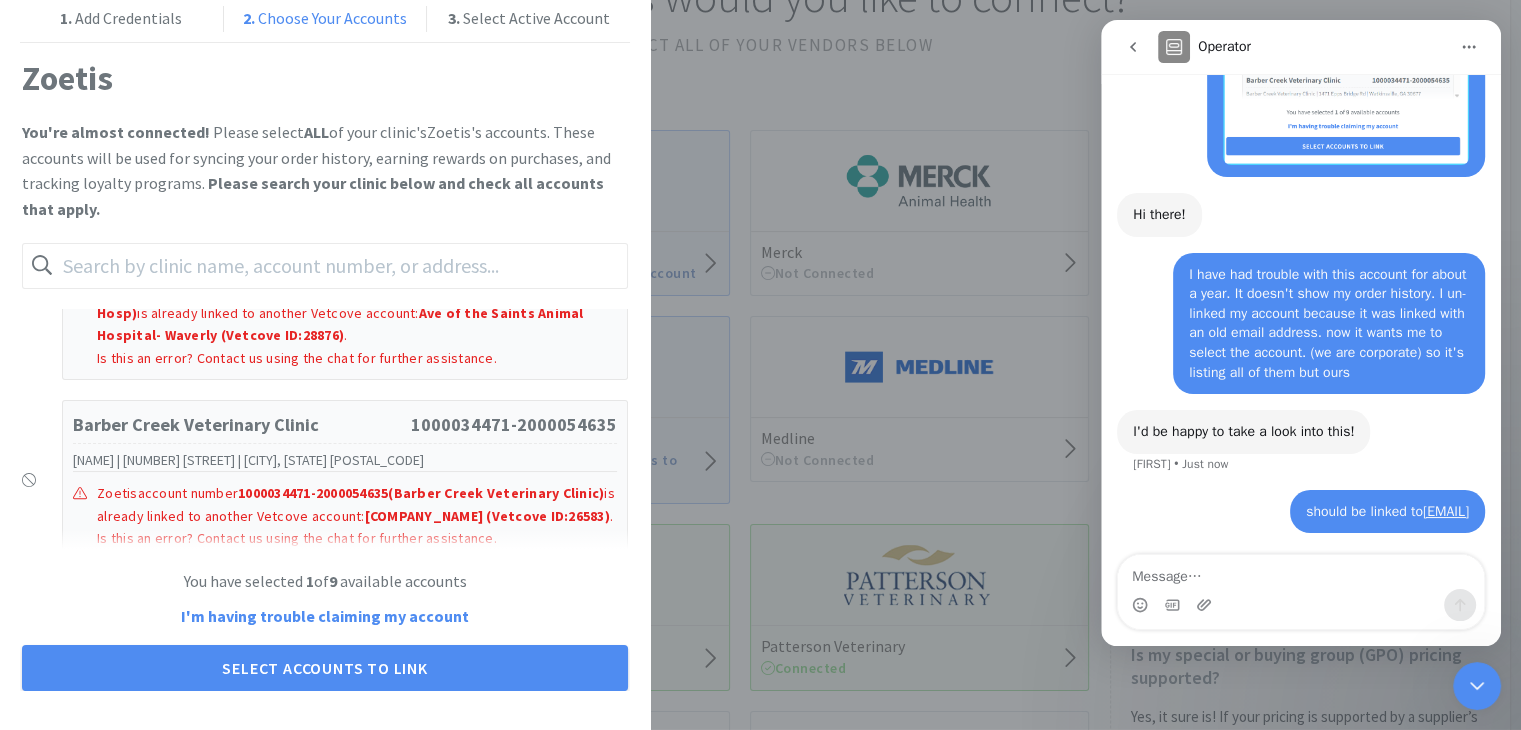 click at bounding box center [1301, 572] 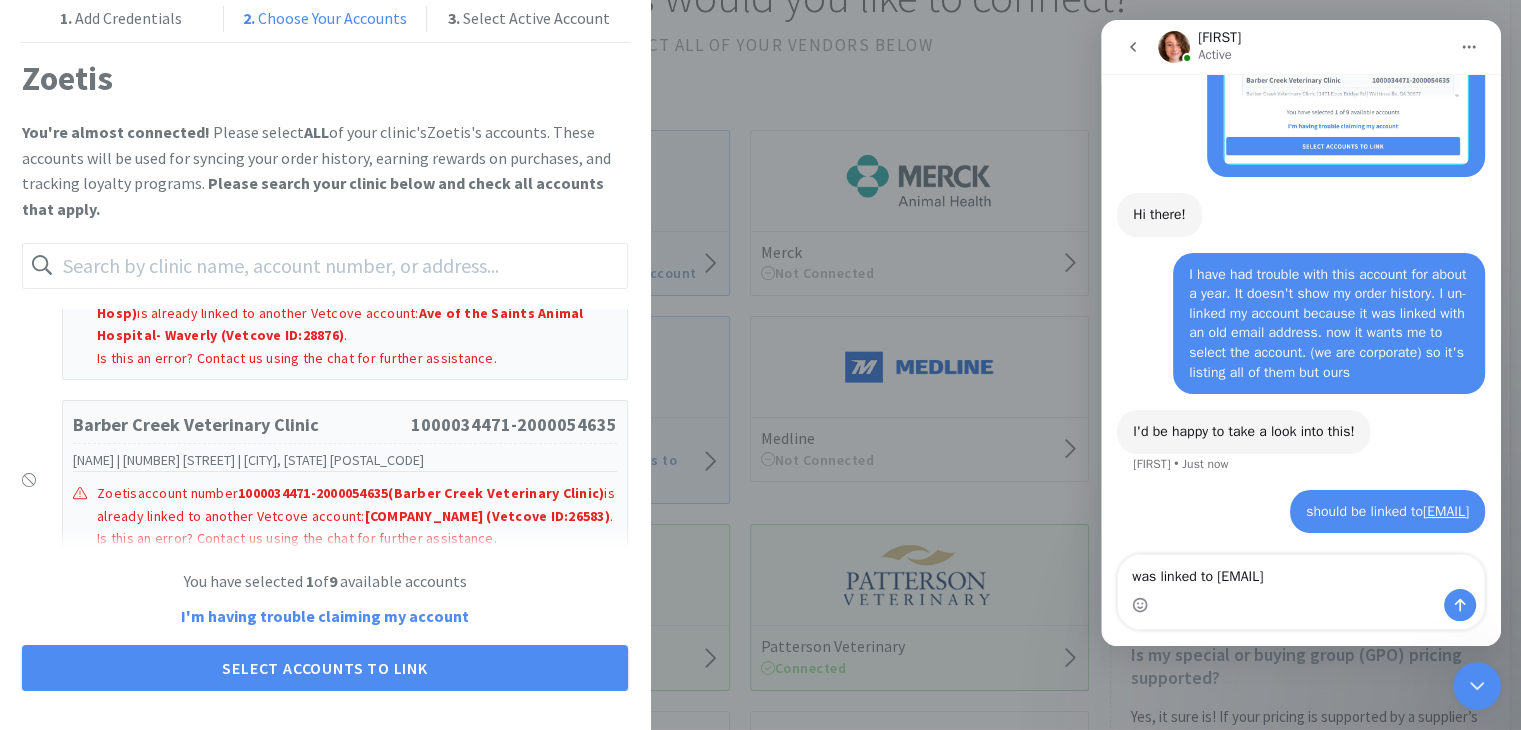drag, startPoint x: 1155, startPoint y: 577, endPoint x: 1128, endPoint y: 579, distance: 27.073973 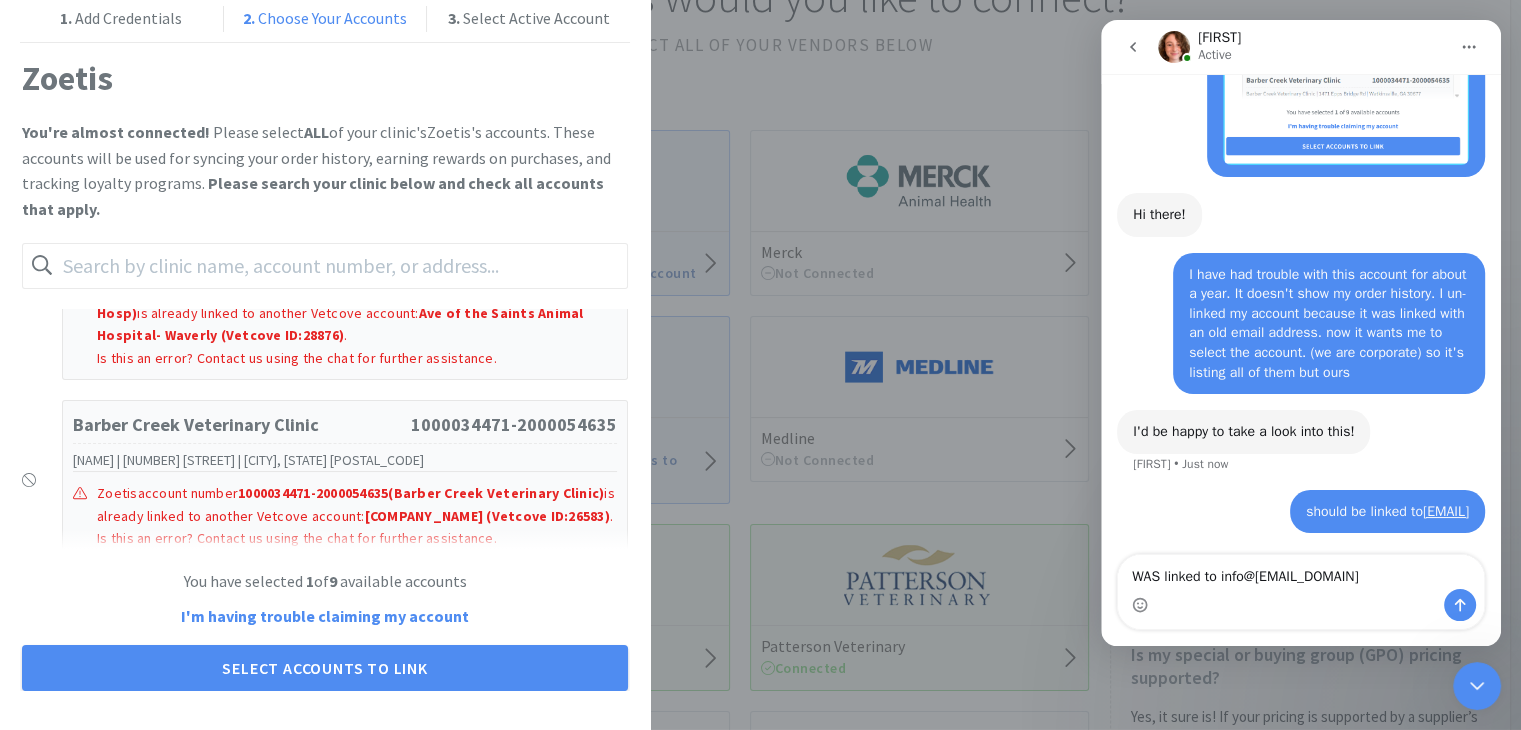 type on "WAS linked to info@[EMAIL_DOMAIN]" 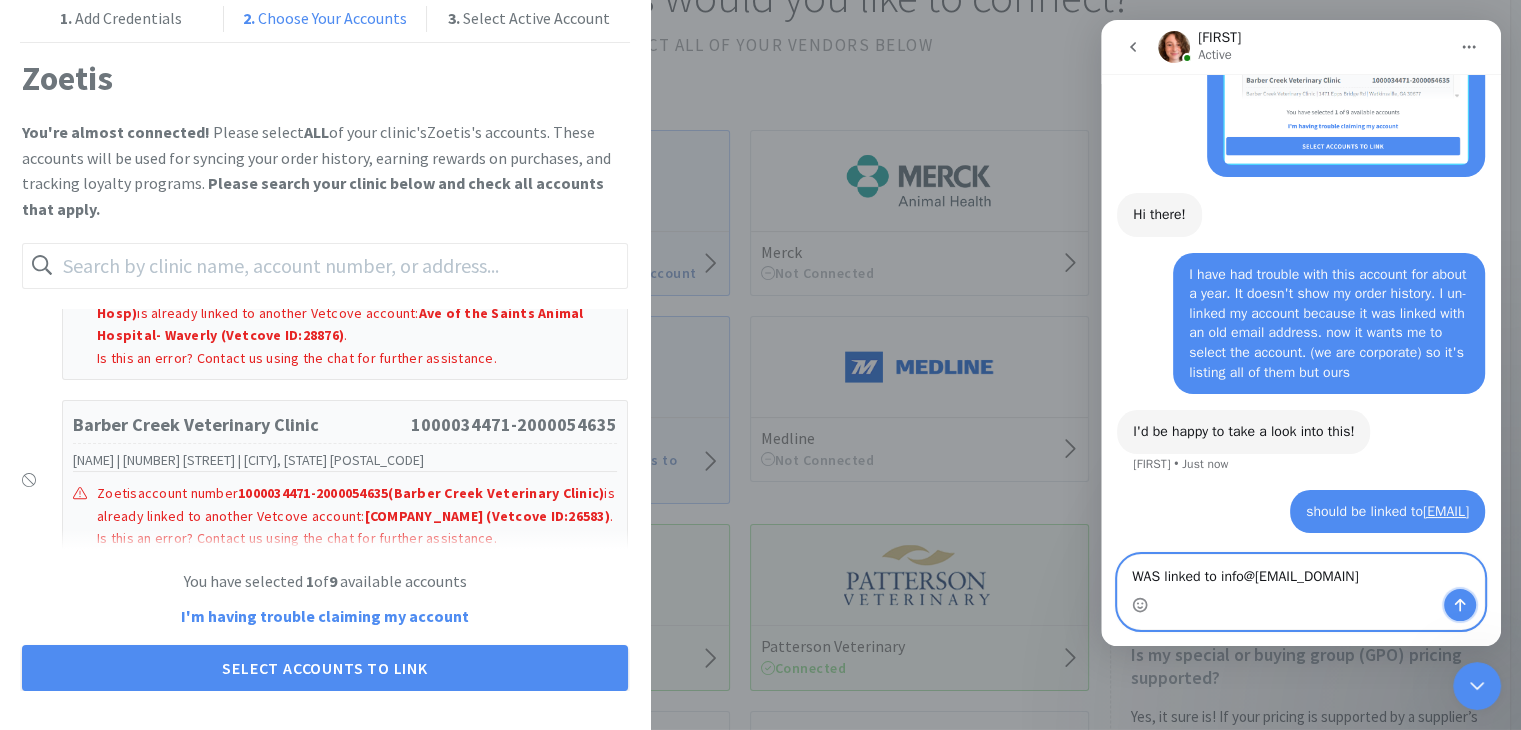 click 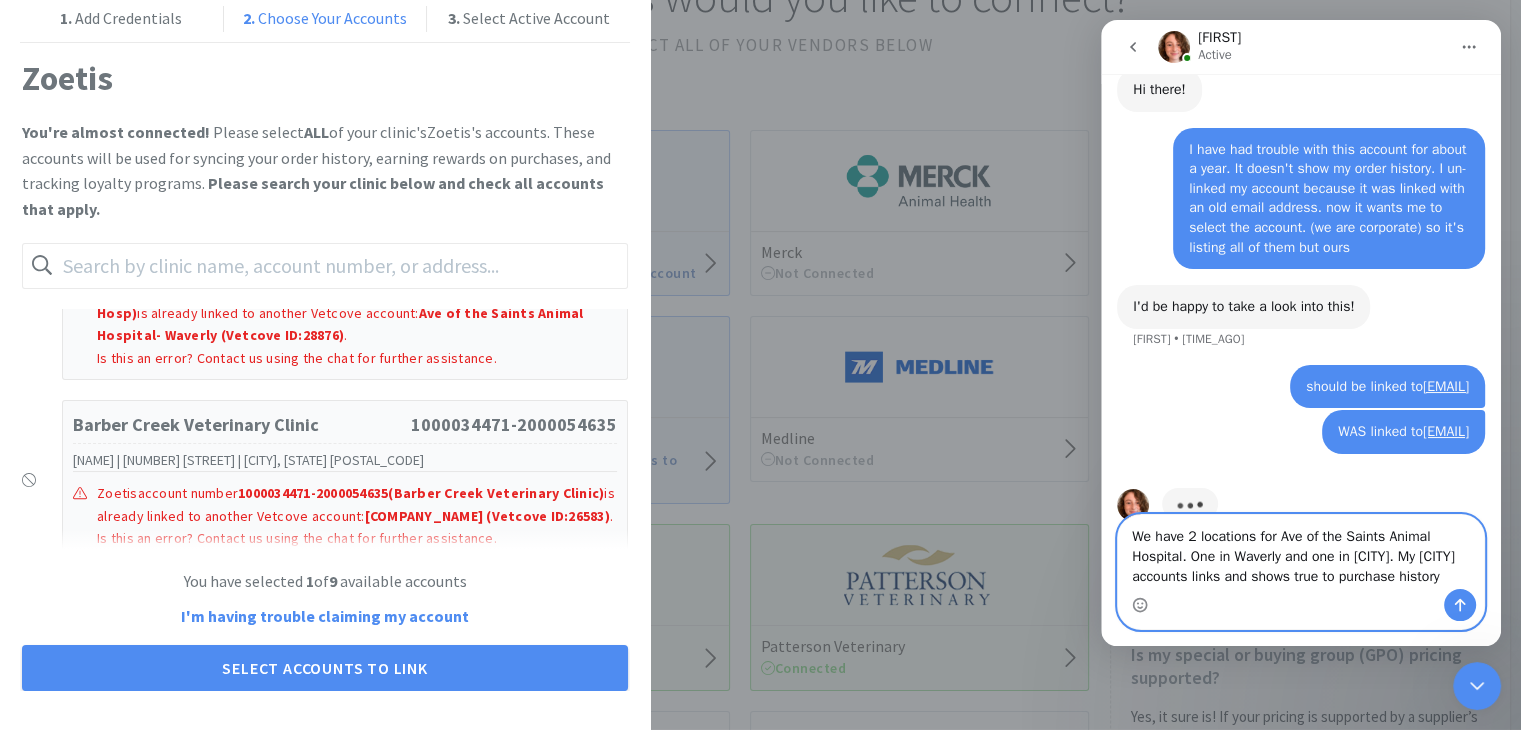 scroll, scrollTop: 807, scrollLeft: 0, axis: vertical 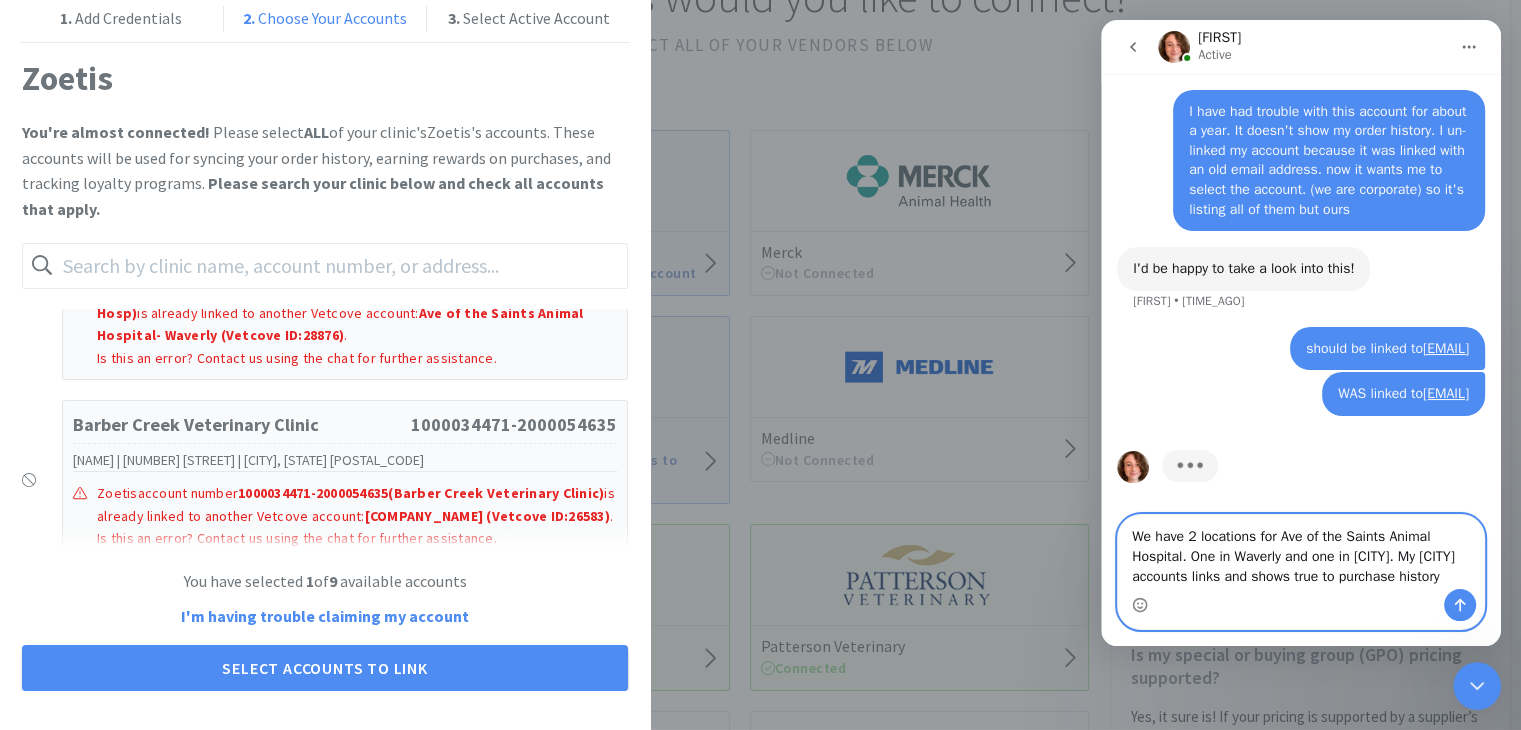 click on "We have 2 locations for Ave of the Saints Animal Hospital. One in Waverly and one in [CITY]. My [CITY] accounts links and shows true to purchase history" at bounding box center (1301, 552) 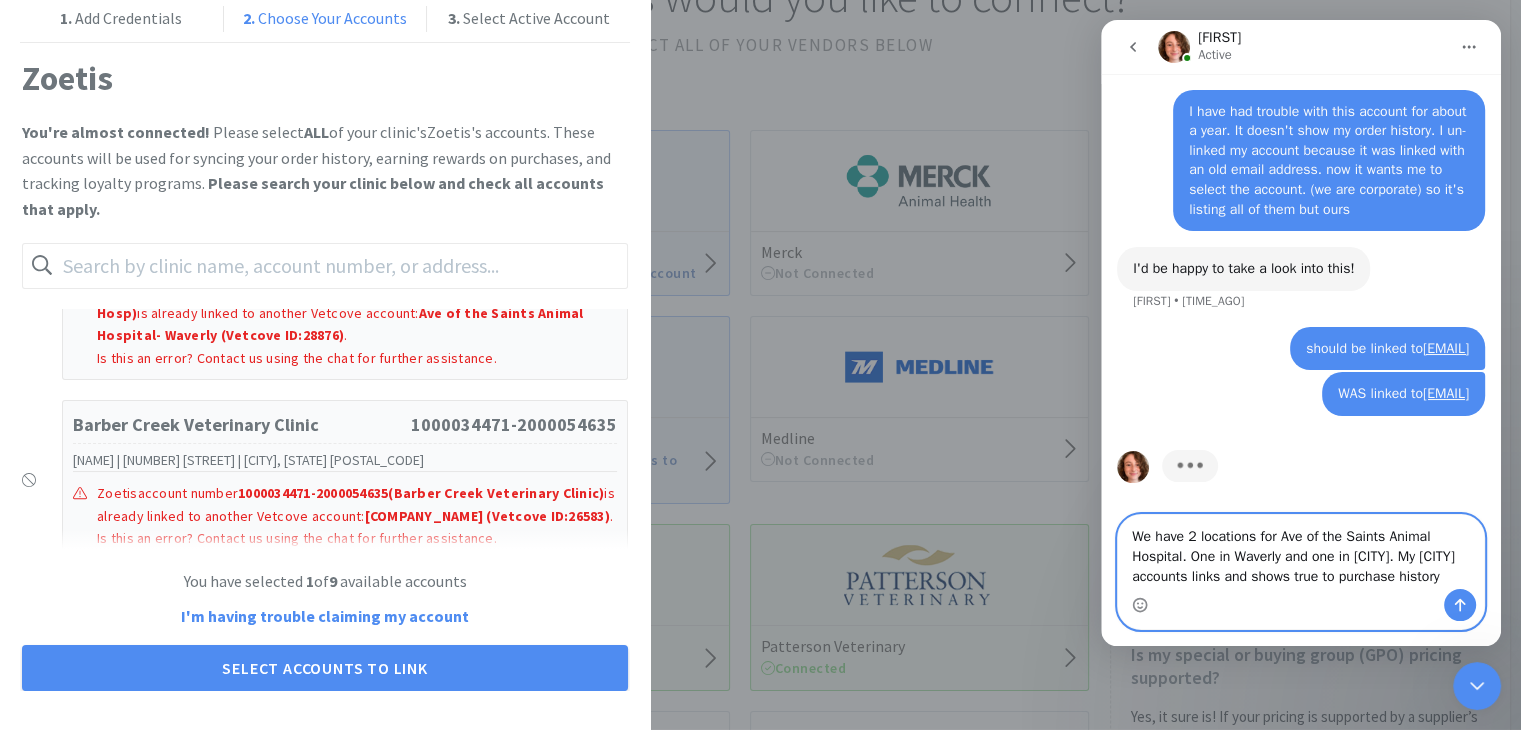 drag, startPoint x: 1437, startPoint y: 530, endPoint x: 1461, endPoint y: 585, distance: 60.00833 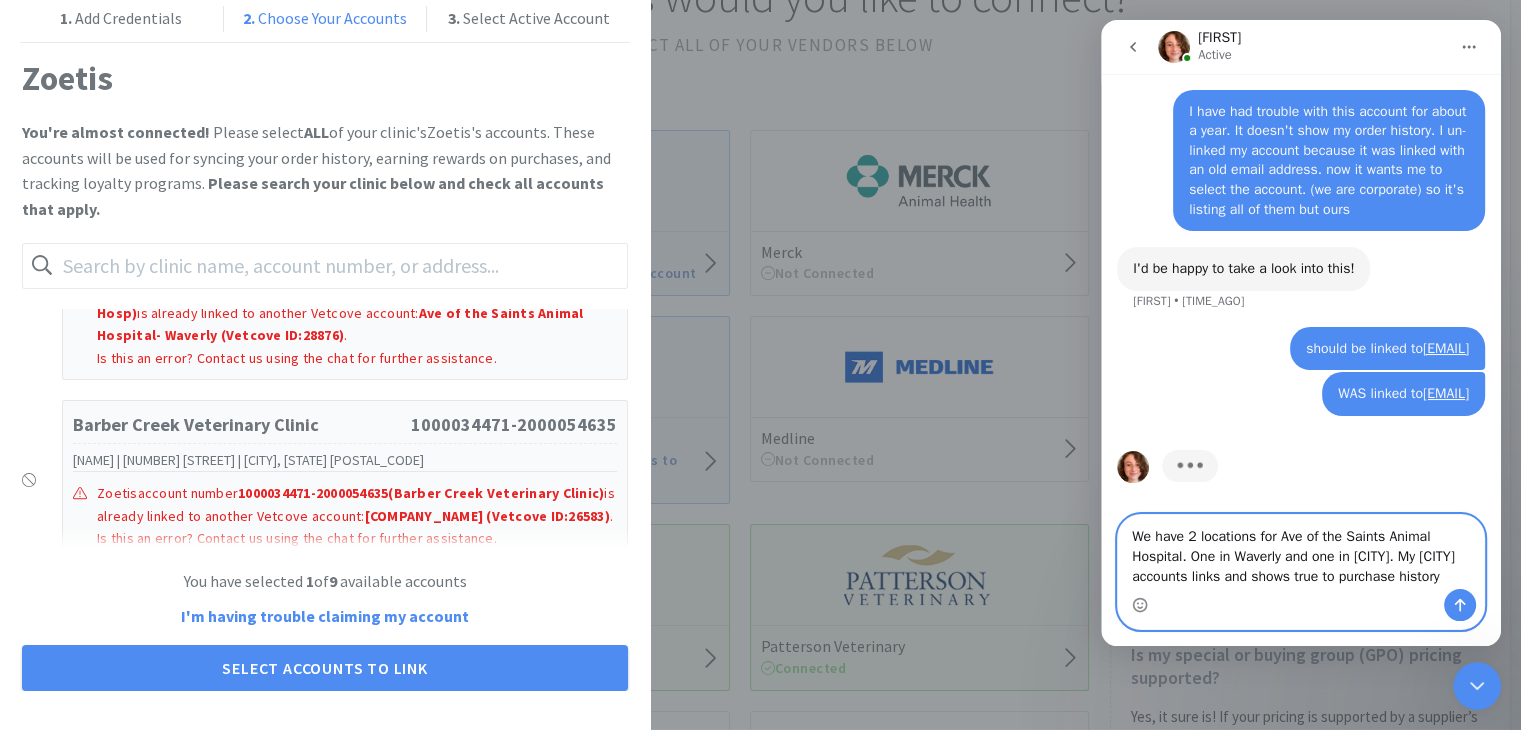 click on "We have 2 locations for Ave of the Saints Animal Hospital. One in Waverly and one in [CITY]. My [CITY] accounts links and shows true to purchase history" at bounding box center (1301, 552) 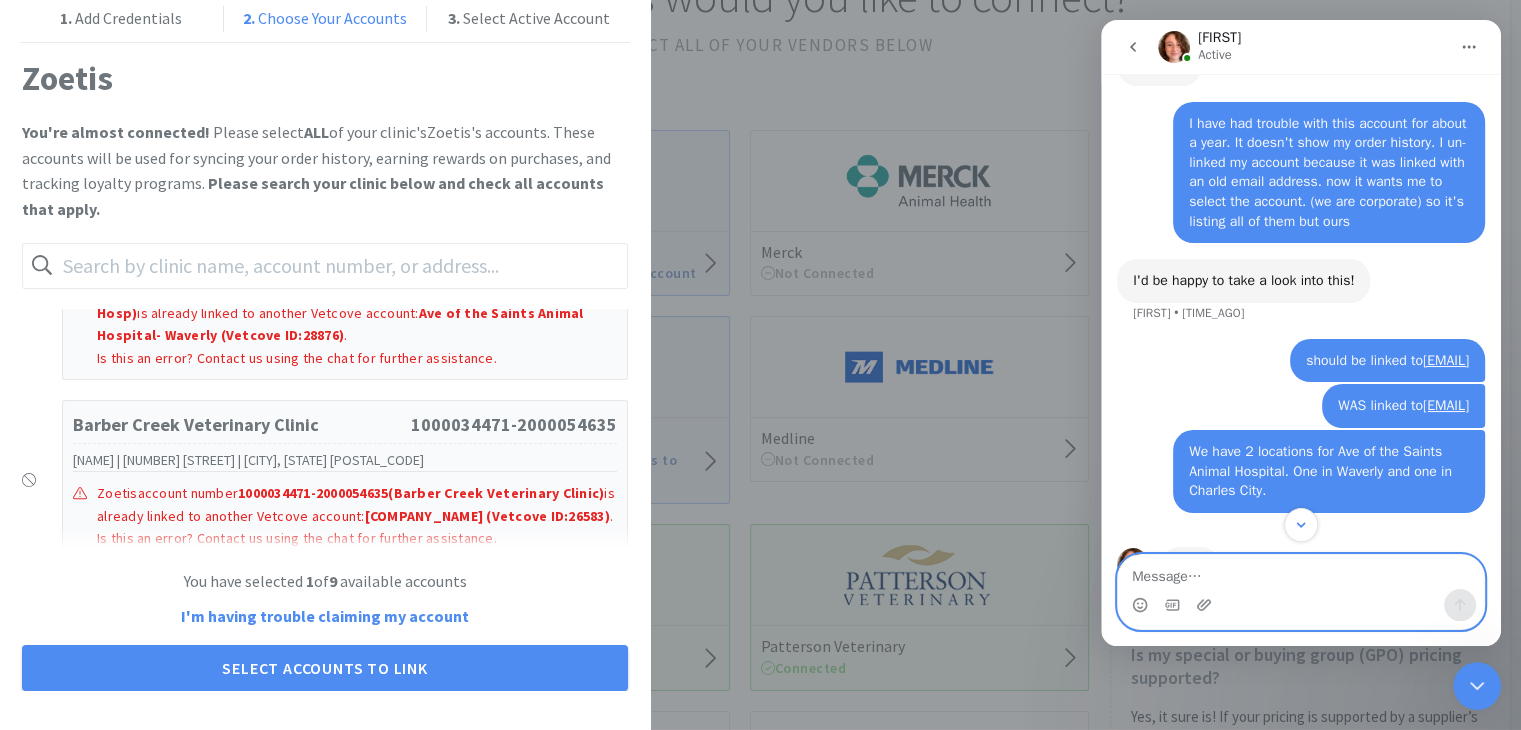 scroll, scrollTop: 818, scrollLeft: 0, axis: vertical 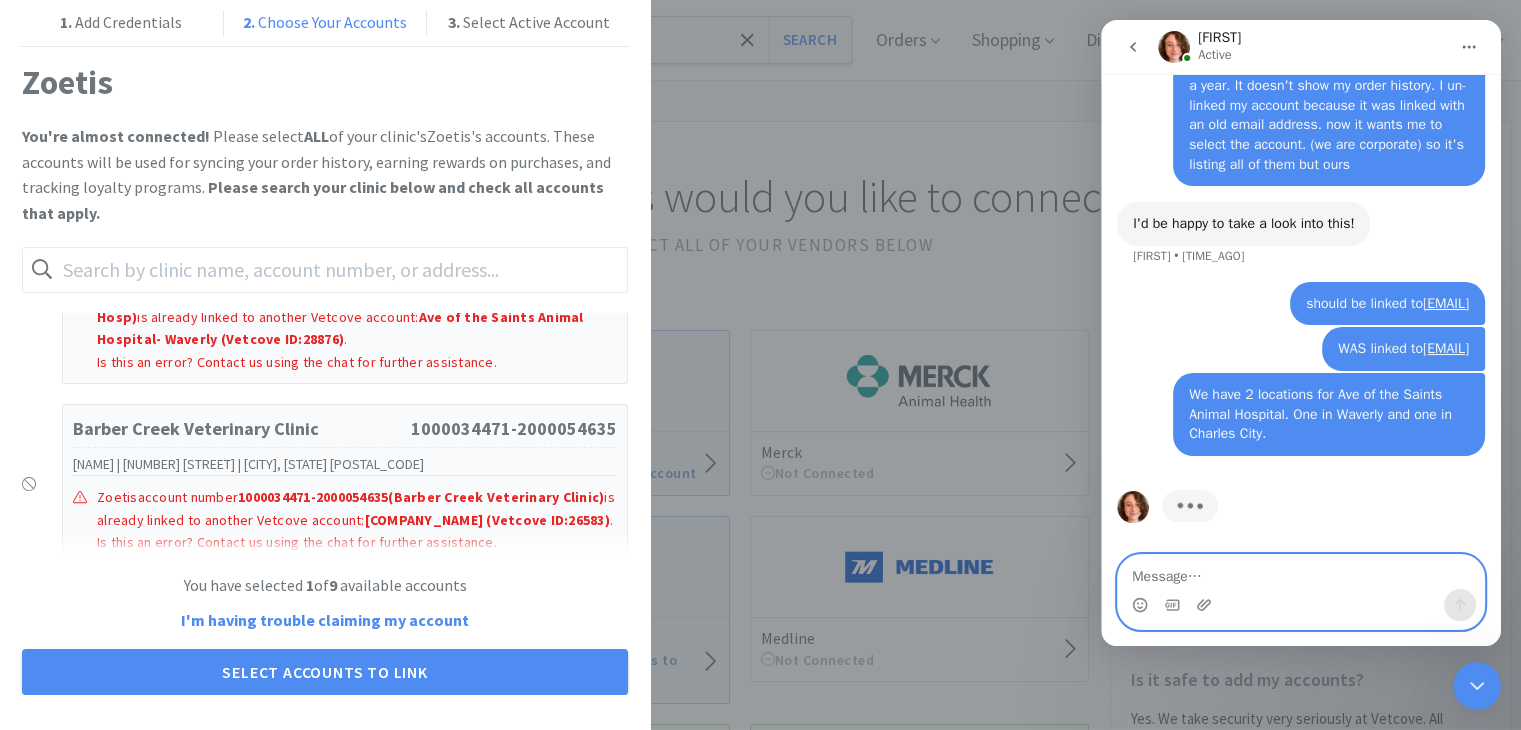 type 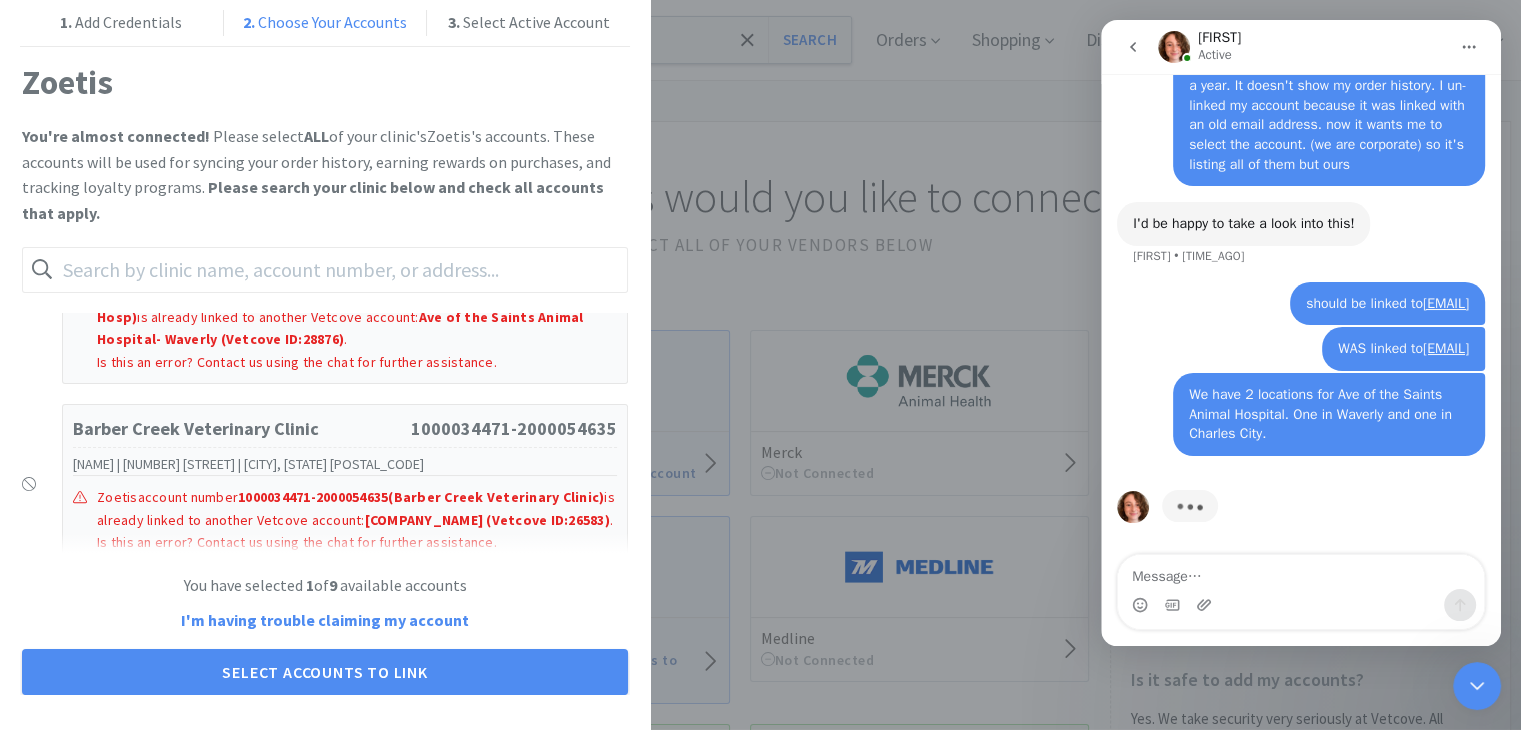 click 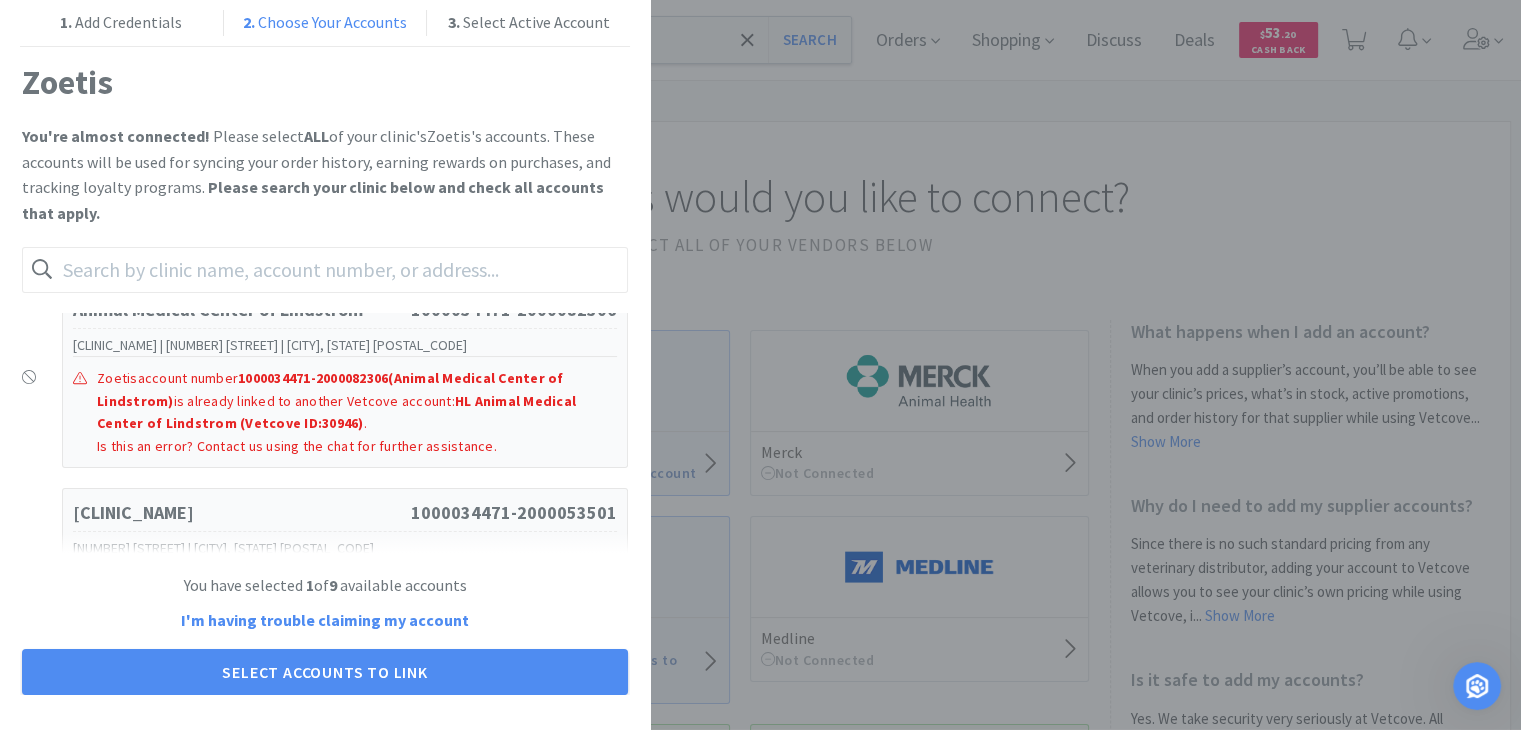 scroll, scrollTop: 5700, scrollLeft: 0, axis: vertical 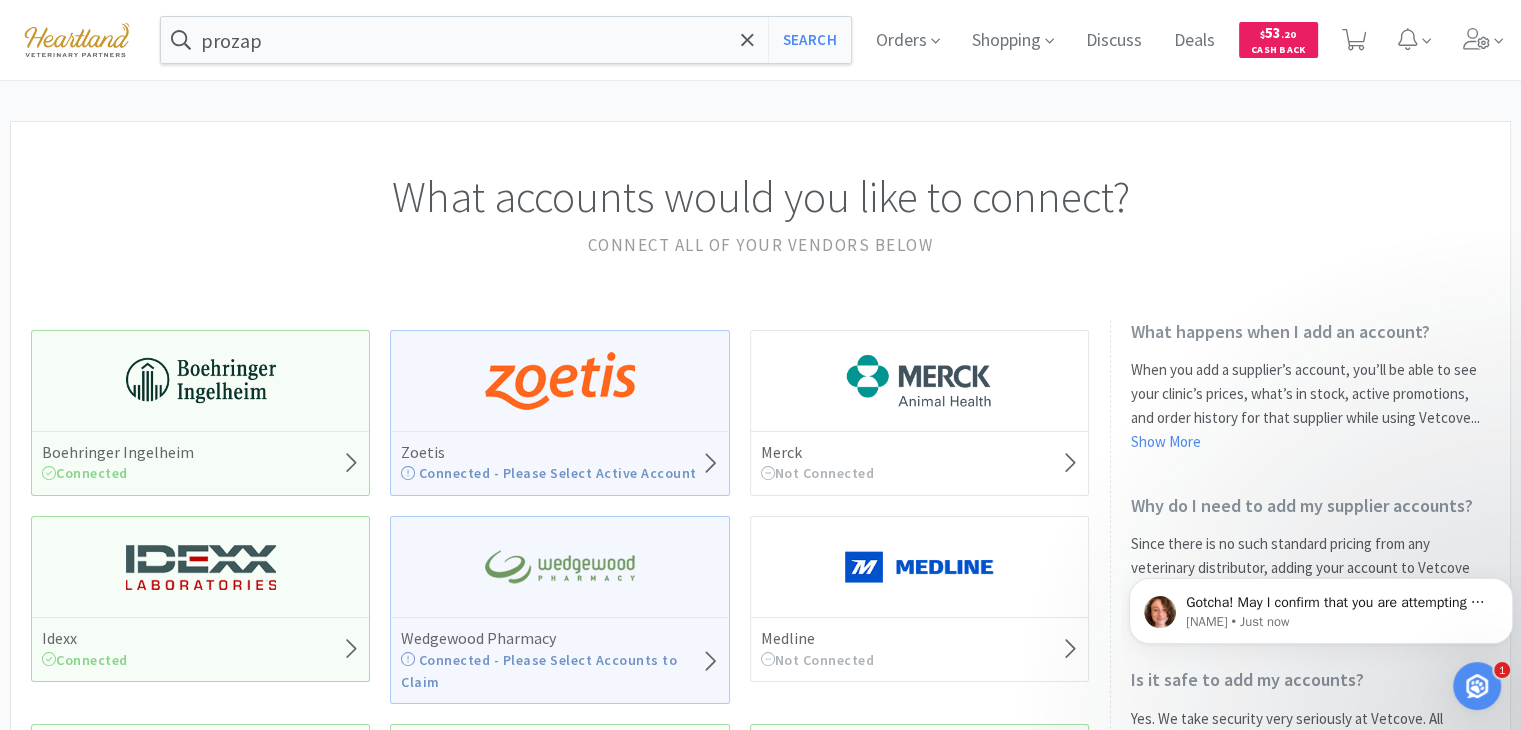 click 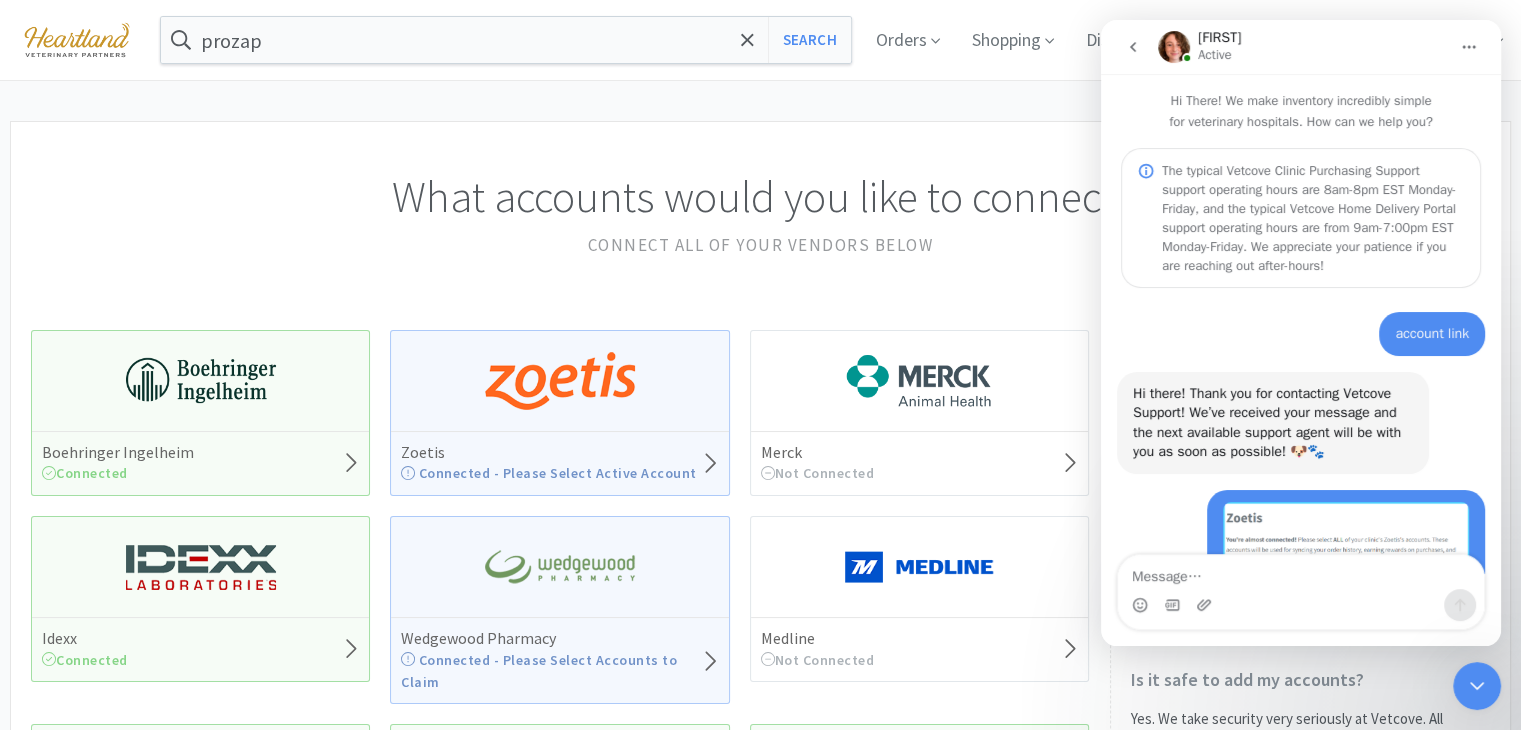 scroll, scrollTop: 487, scrollLeft: 0, axis: vertical 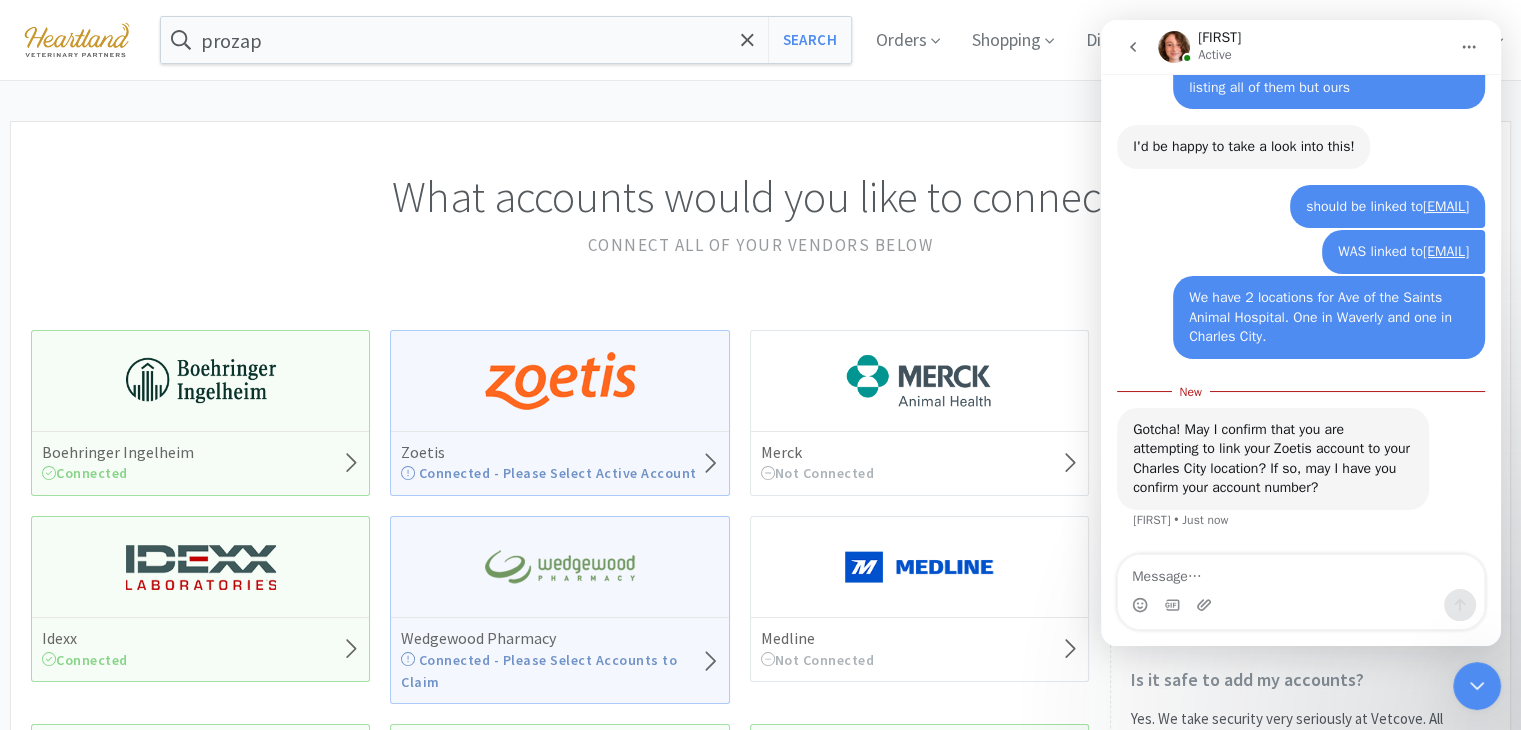 click on "Gotcha! May I confirm that you are attempting to link your Zoetis account to your Charles City location? If so, may I have you confirm your account number?" at bounding box center (1273, 459) 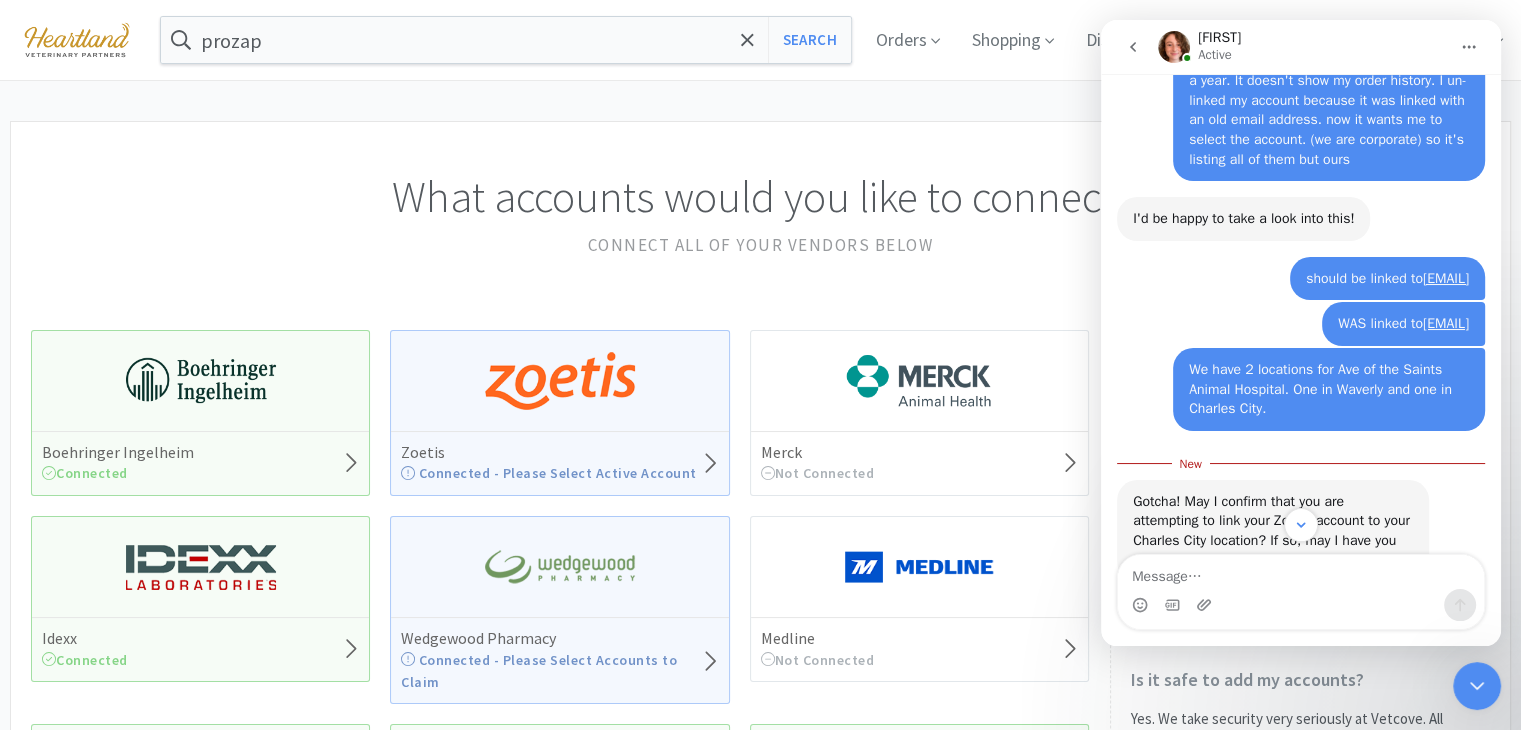 scroll, scrollTop: 906, scrollLeft: 0, axis: vertical 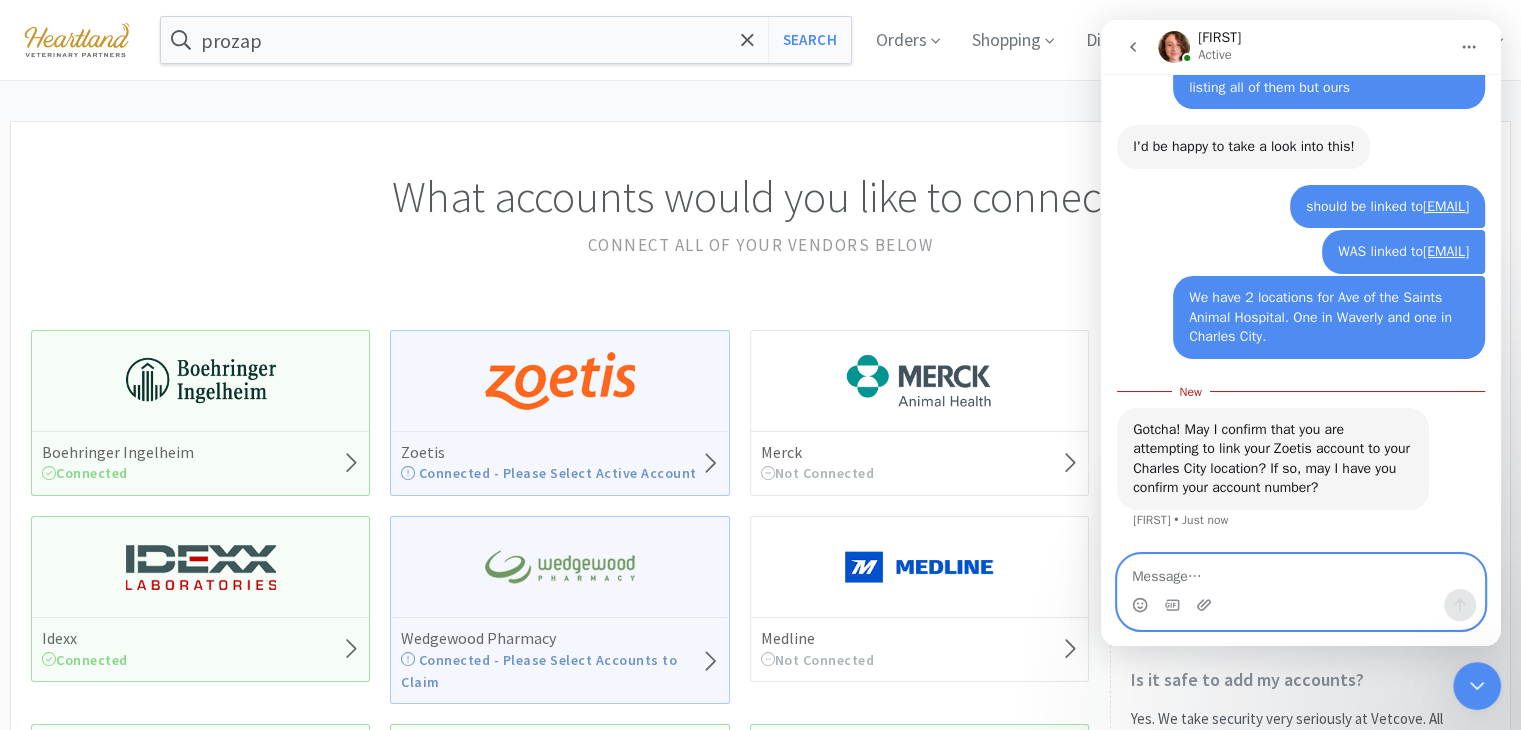 click at bounding box center [1301, 572] 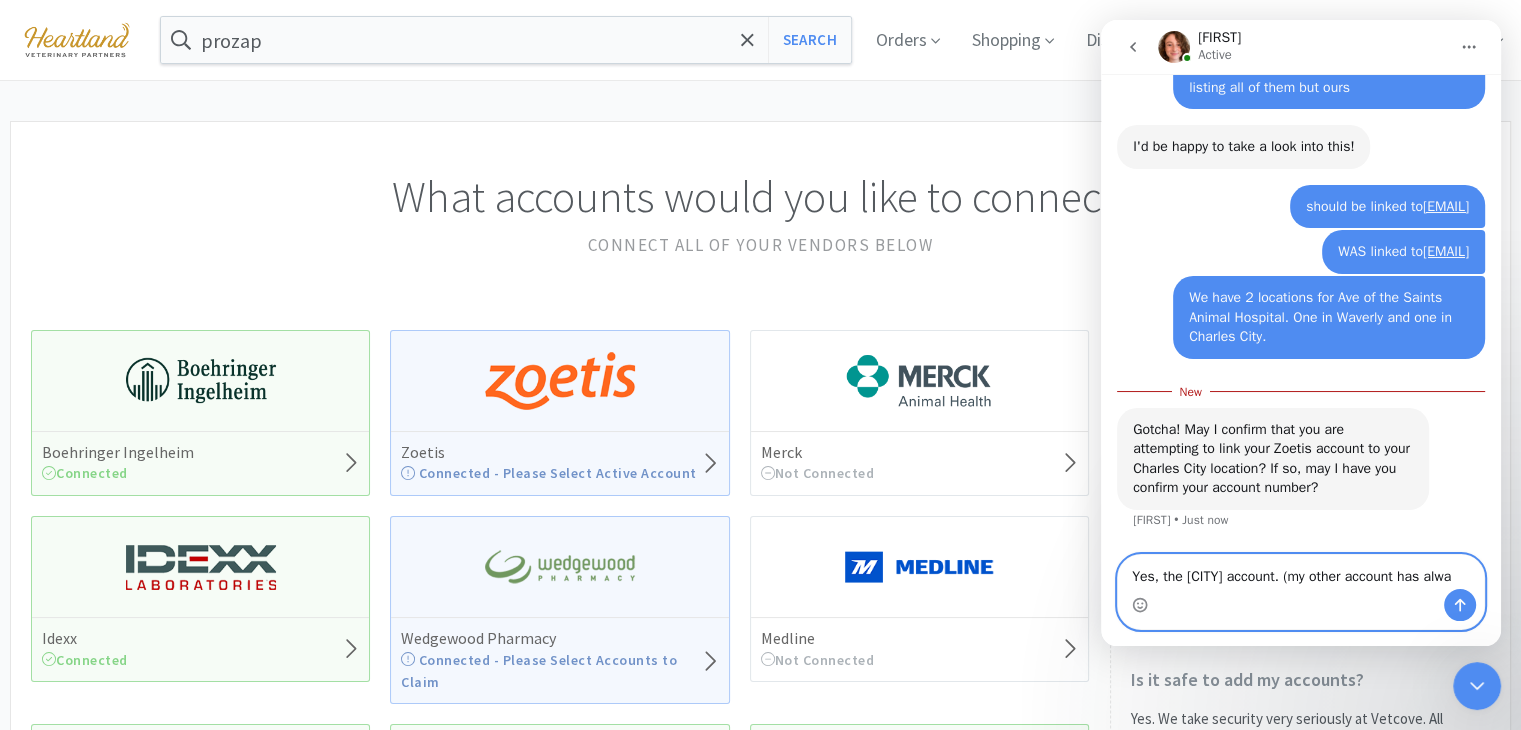 scroll, scrollTop: 926, scrollLeft: 0, axis: vertical 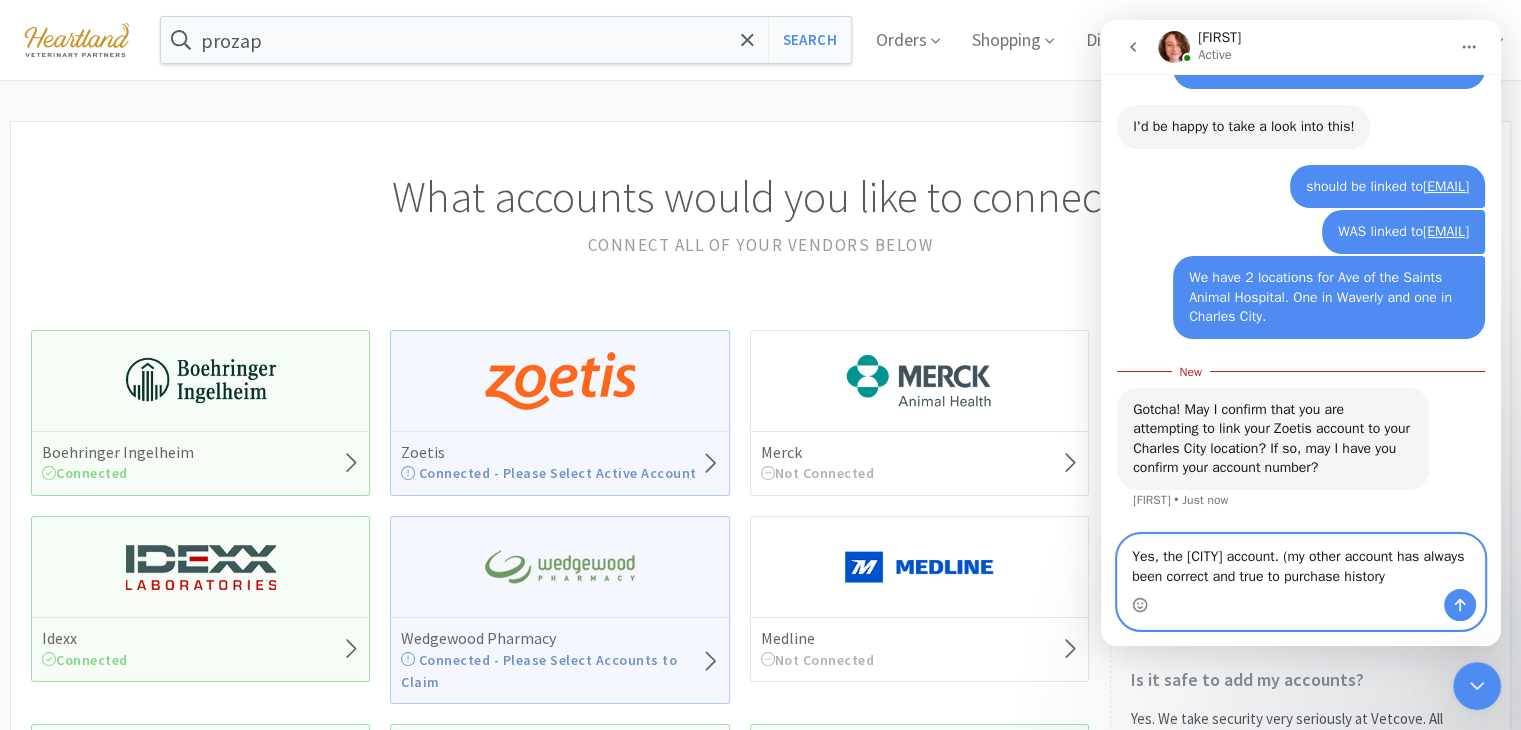 type on "Yes, the [CITY] account. (my other account has always been correct and true to purchase history)" 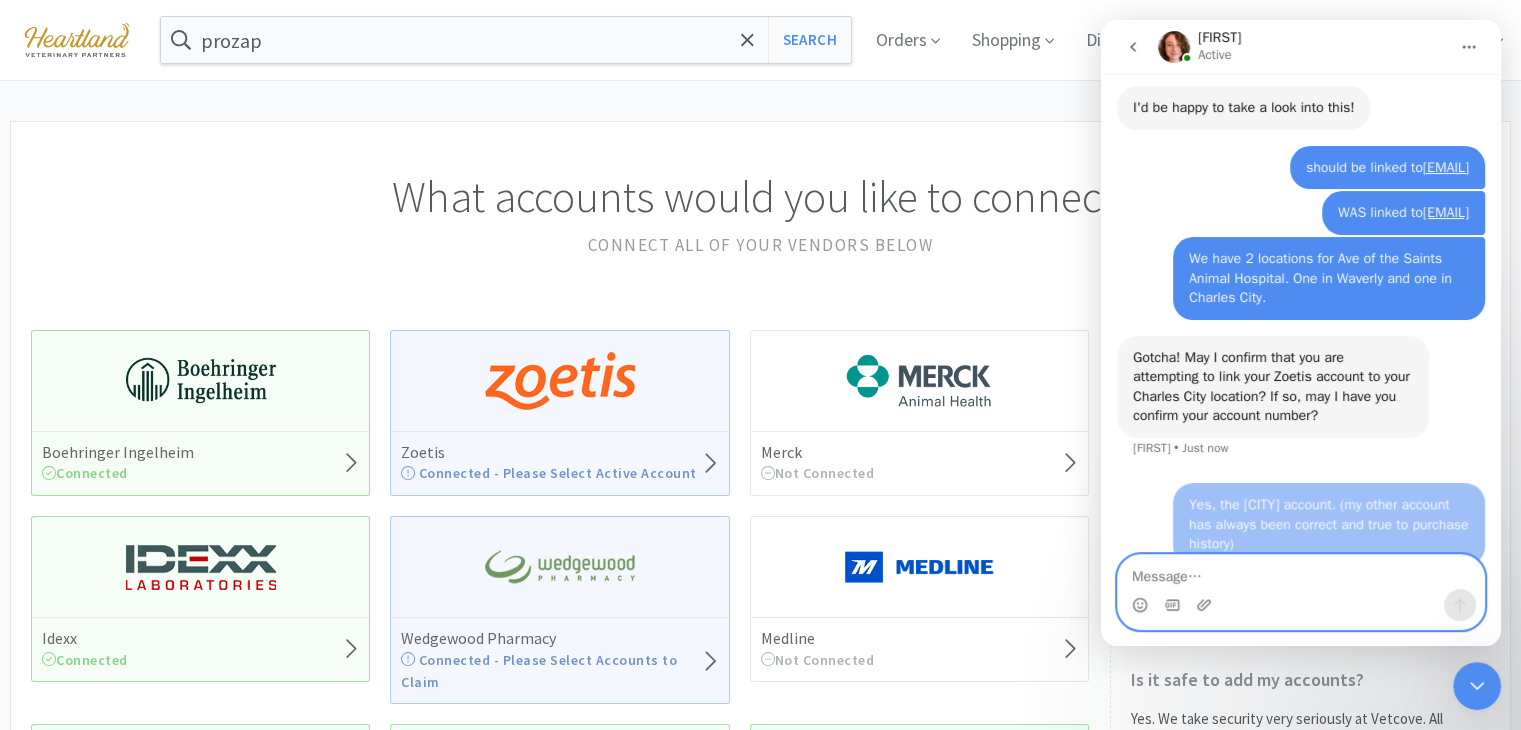 scroll, scrollTop: 2, scrollLeft: 0, axis: vertical 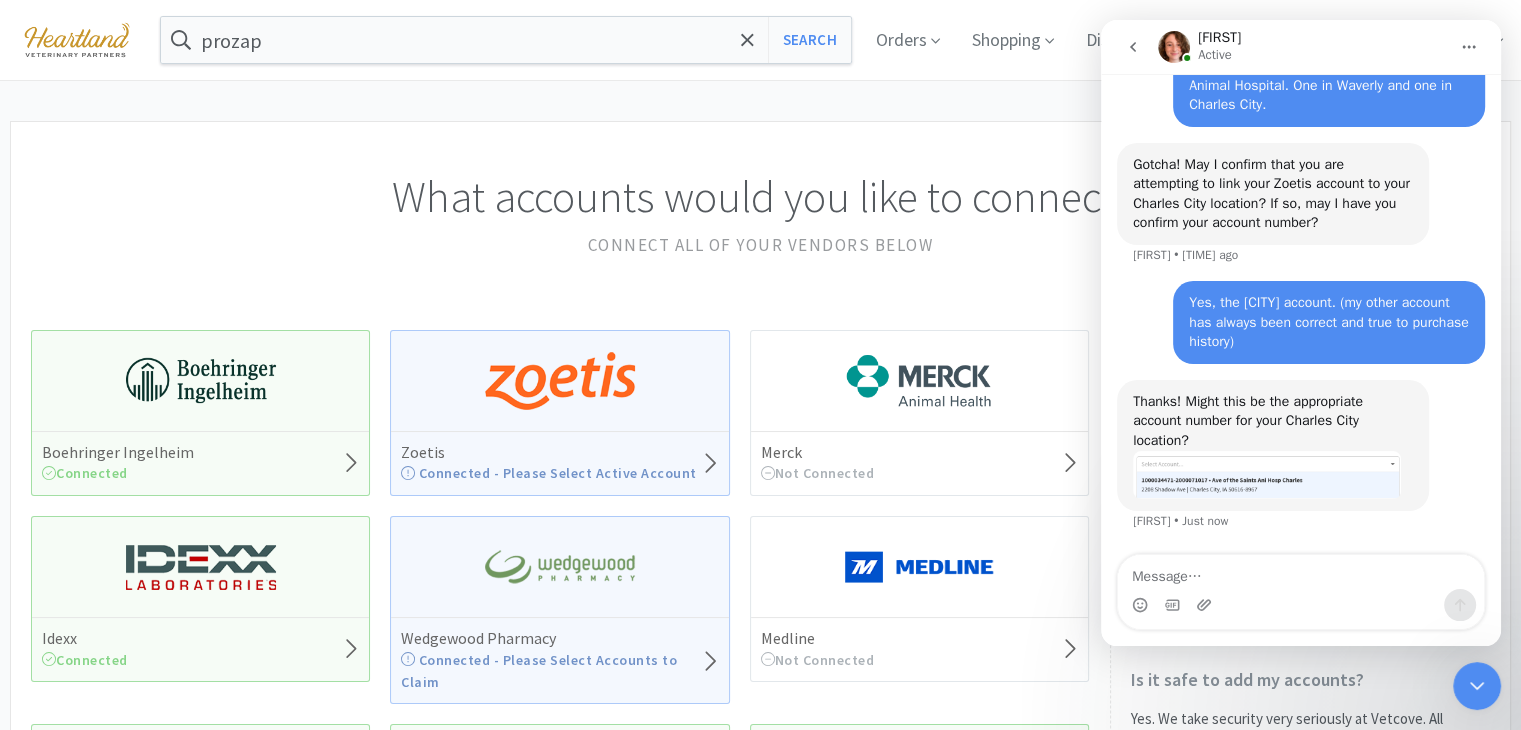 click at bounding box center [1267, 475] 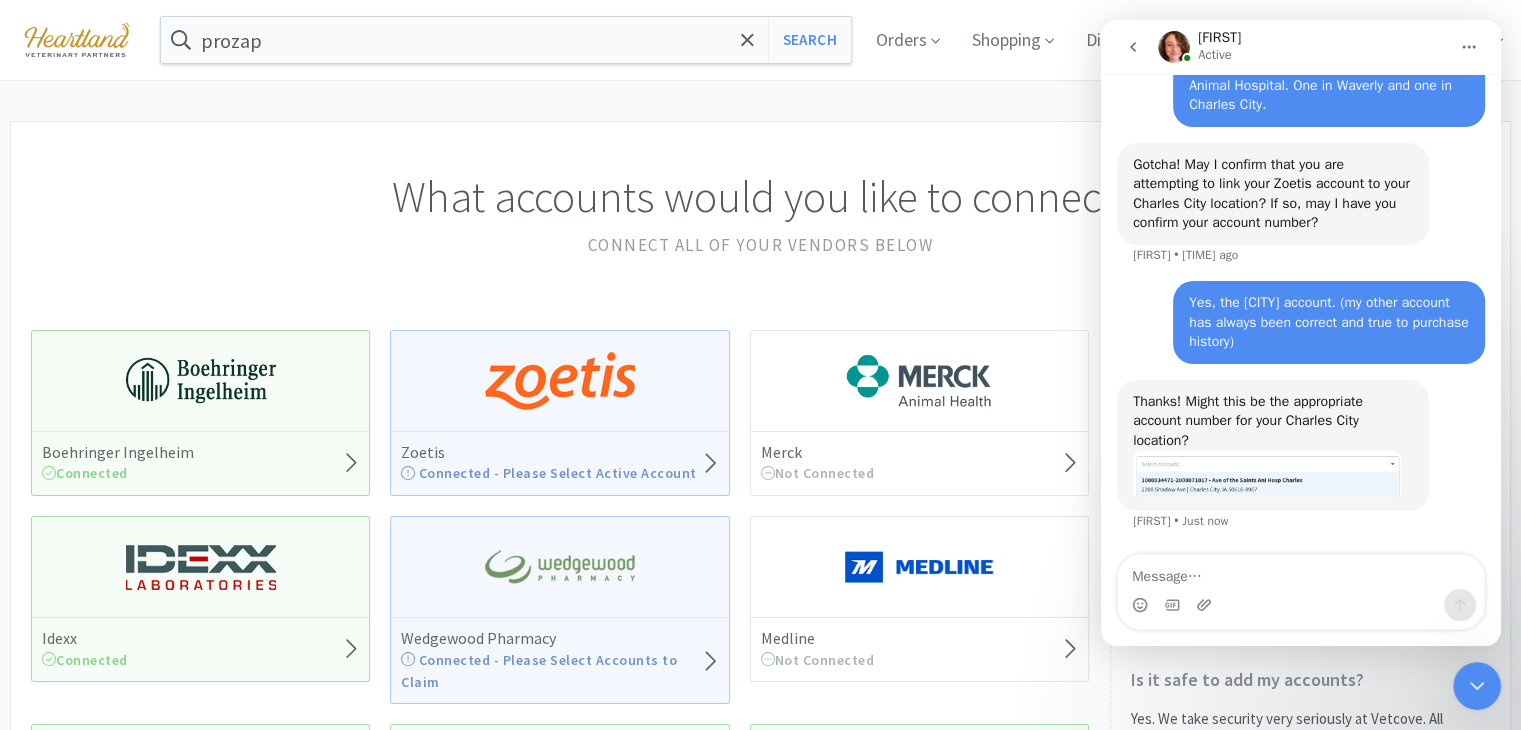 scroll, scrollTop: 0, scrollLeft: 0, axis: both 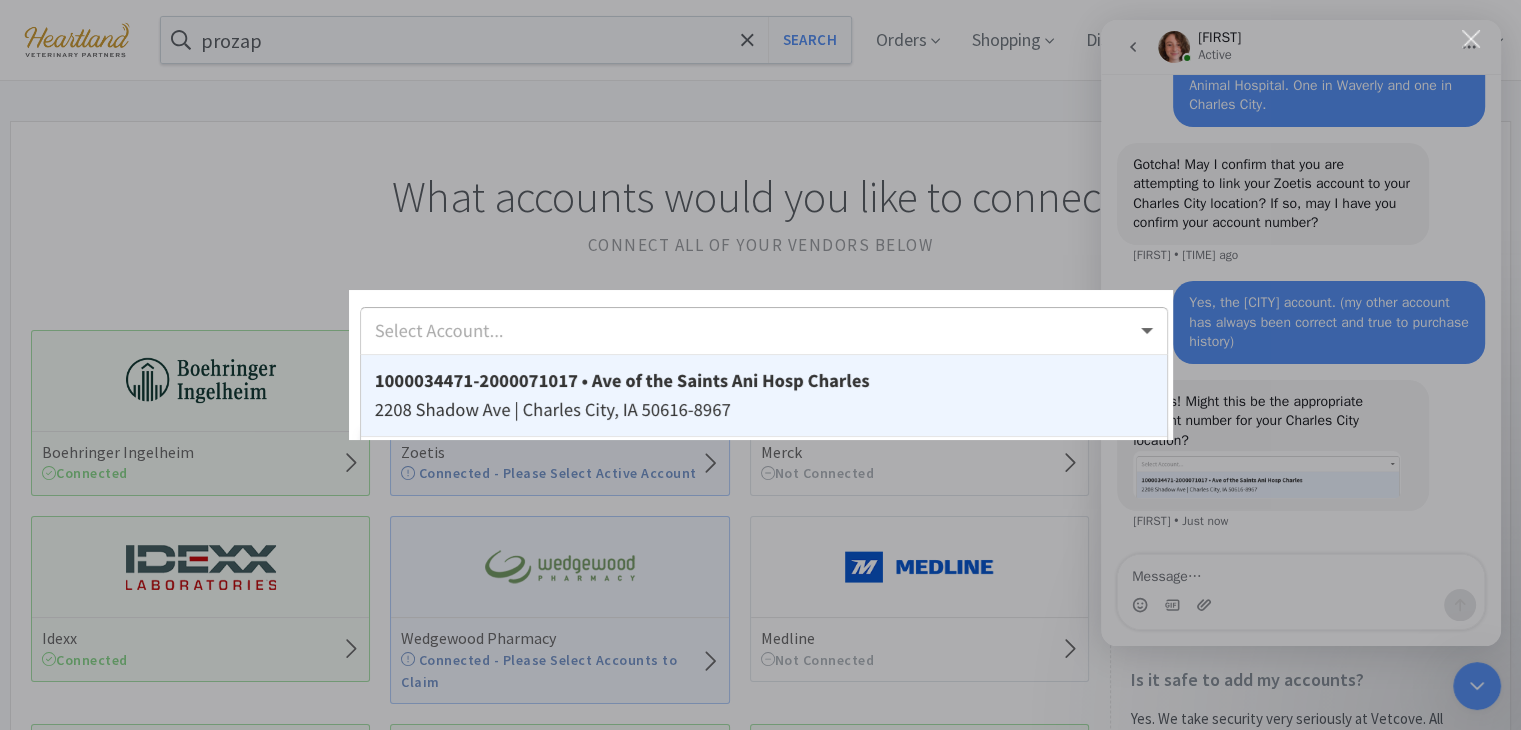 click at bounding box center [760, 365] 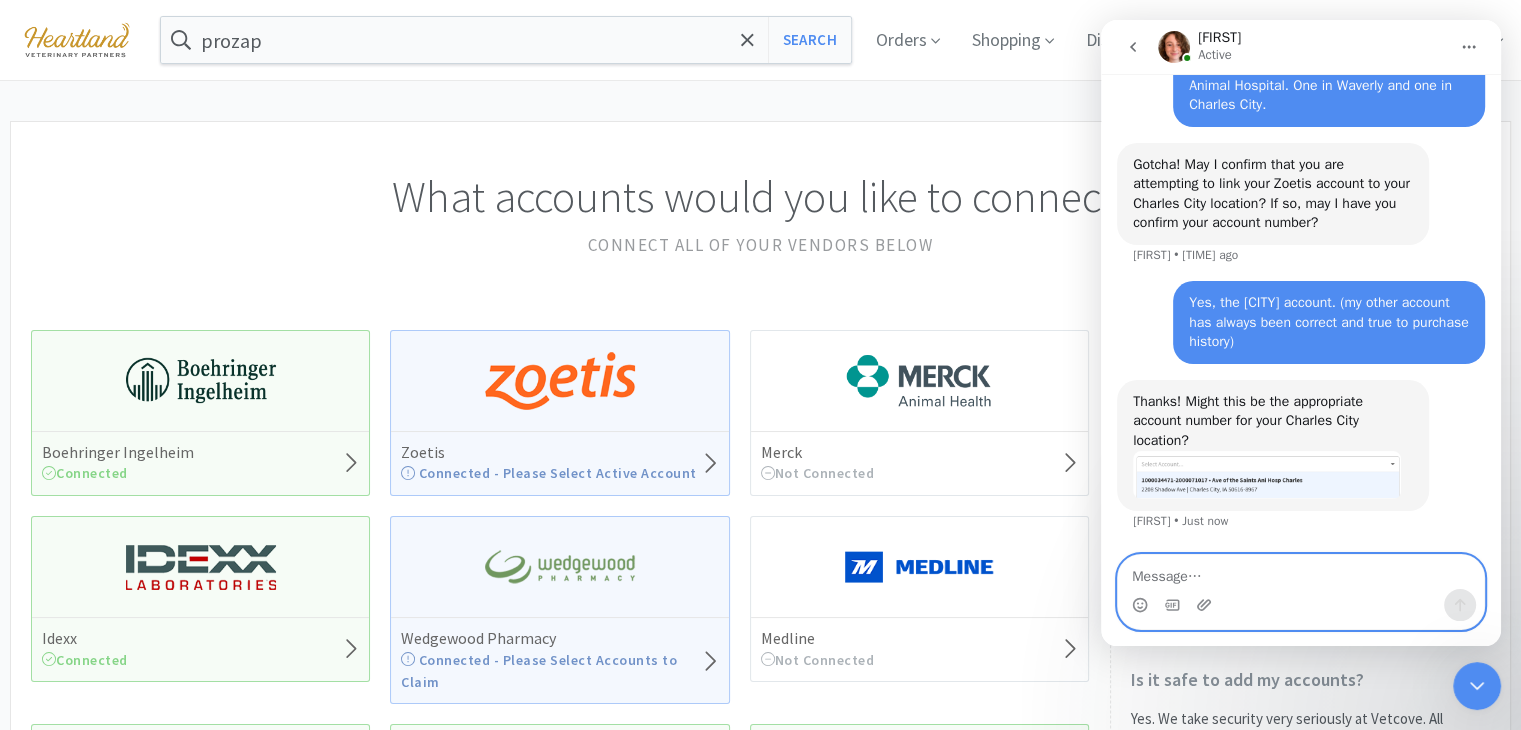 click at bounding box center [1301, 572] 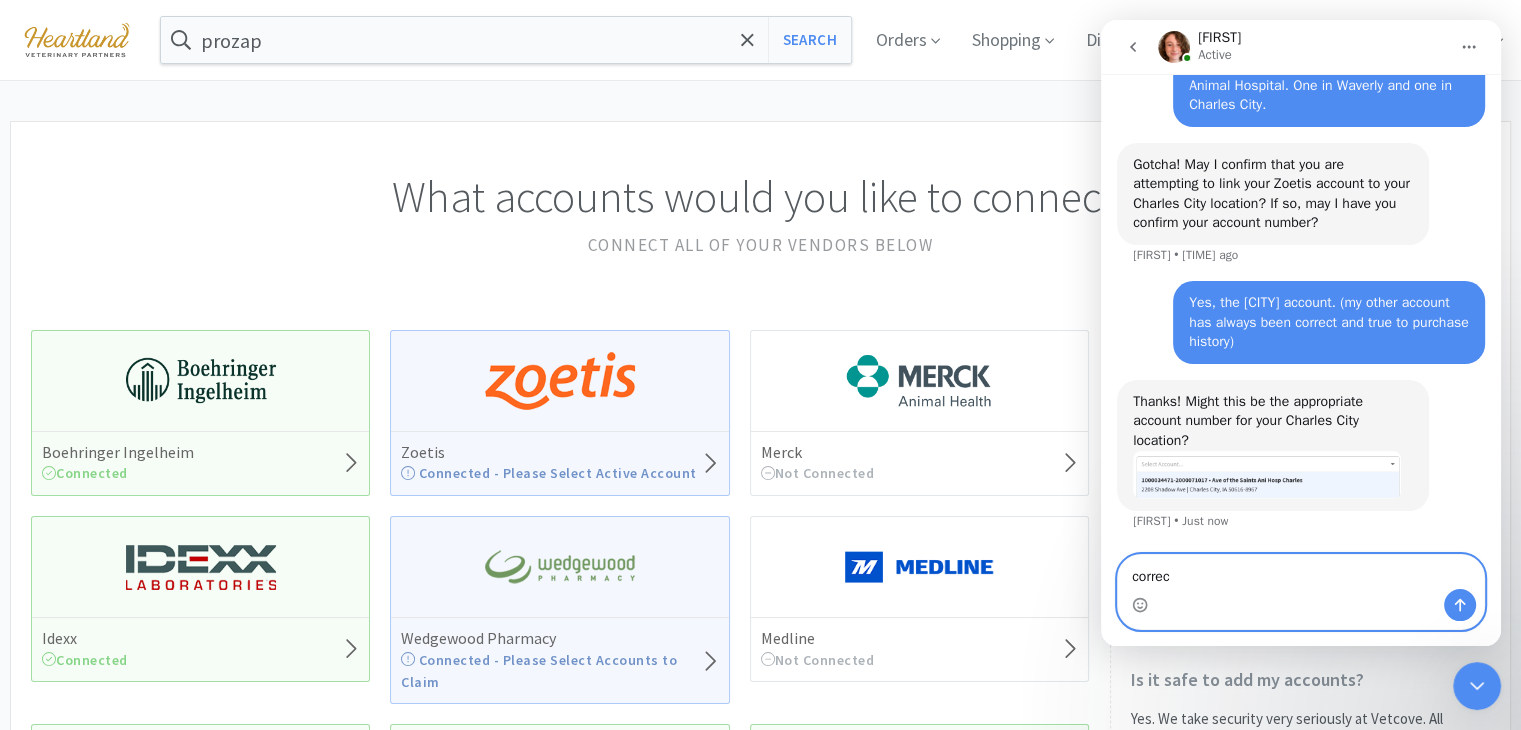 type on "correct" 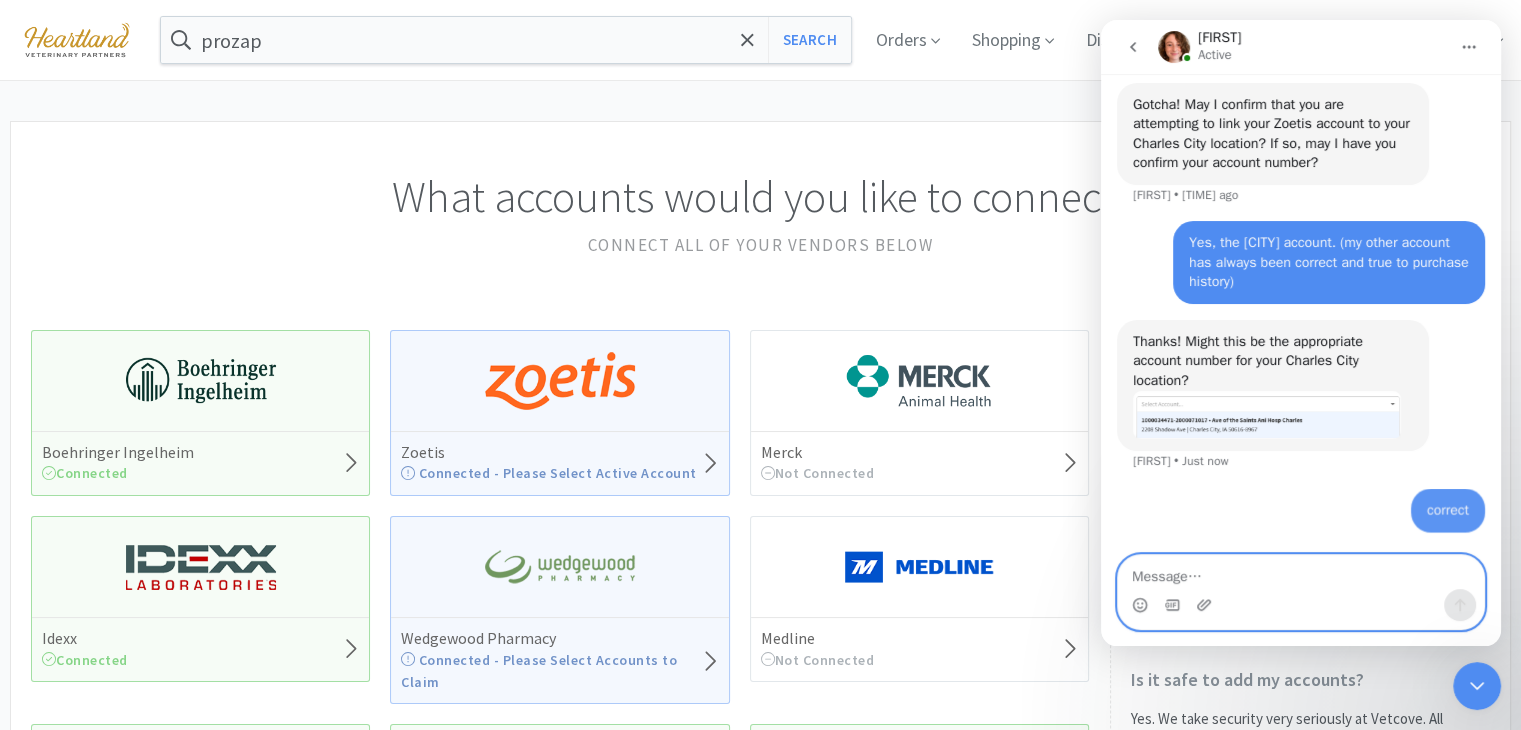 scroll, scrollTop: 1199, scrollLeft: 0, axis: vertical 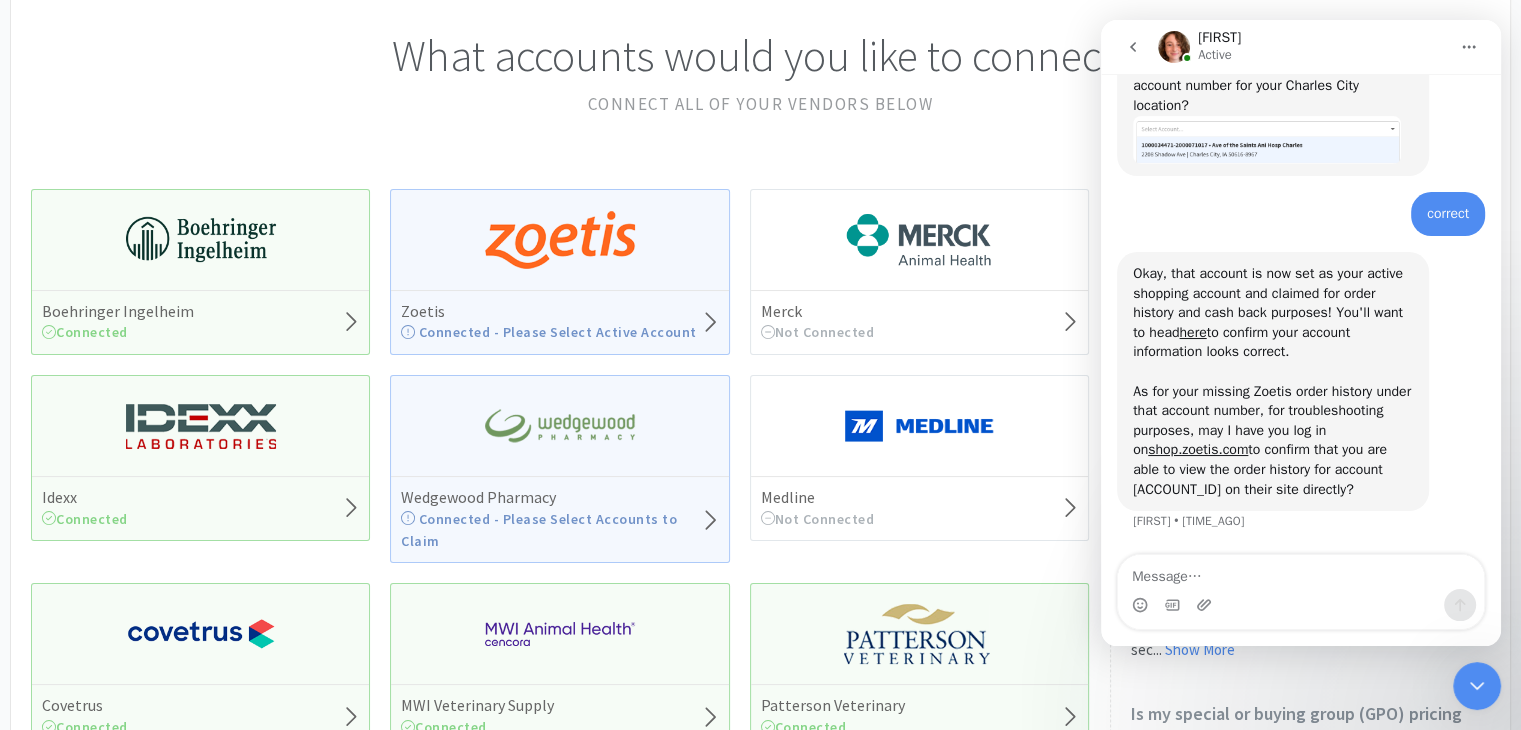 click on "Okay, that account is now set as your active shopping account and claimed for order history and cash back purposes! You'll want to head  here  to confirm your account information looks correct.  As for your missing Zoetis order history under that account number, for troubleshooting purposes, may I have you log in on  shop.zoetis.com  to confirm that you are able to view the order history for account [ACCOUNT_NUMBER] on their site directly?" at bounding box center [1273, 381] 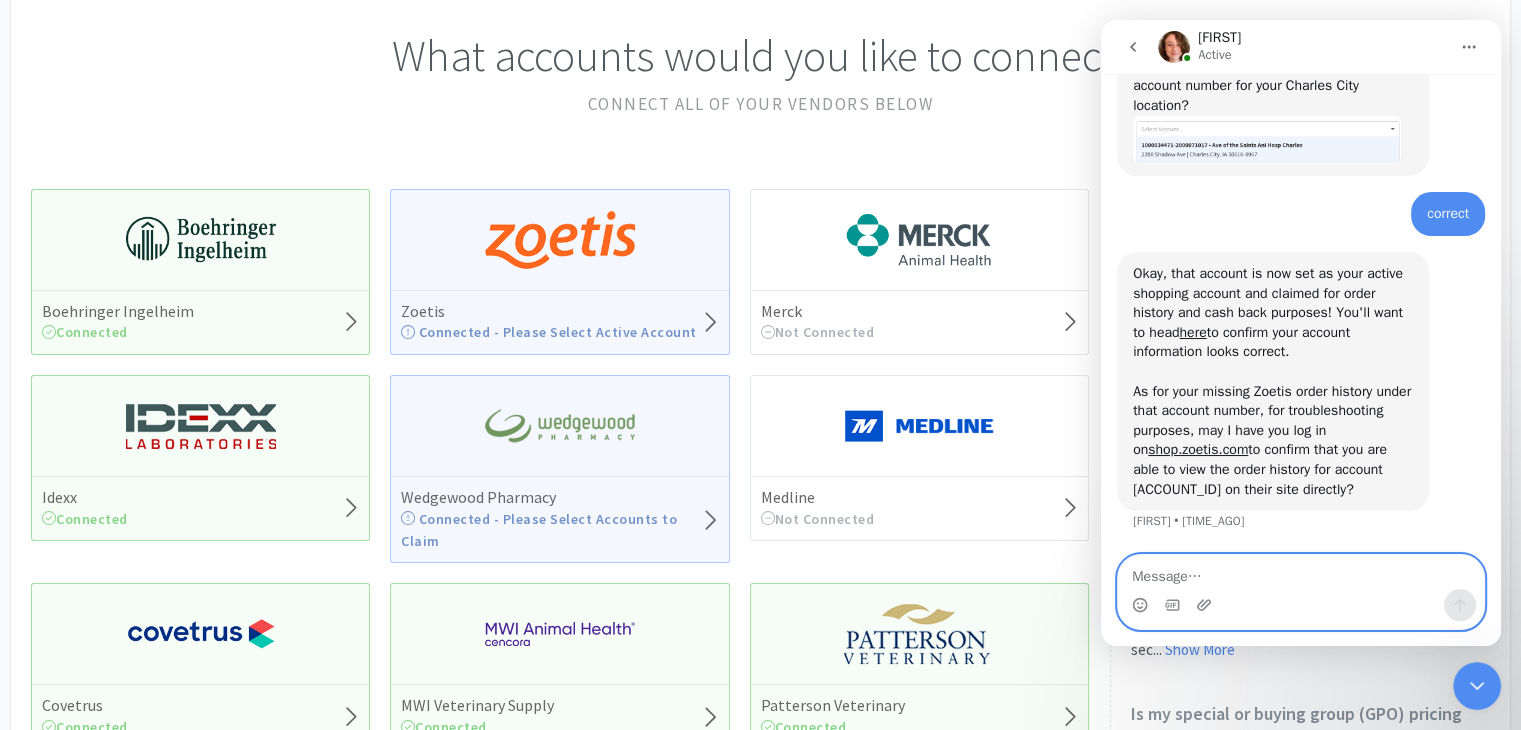 click at bounding box center (1301, 572) 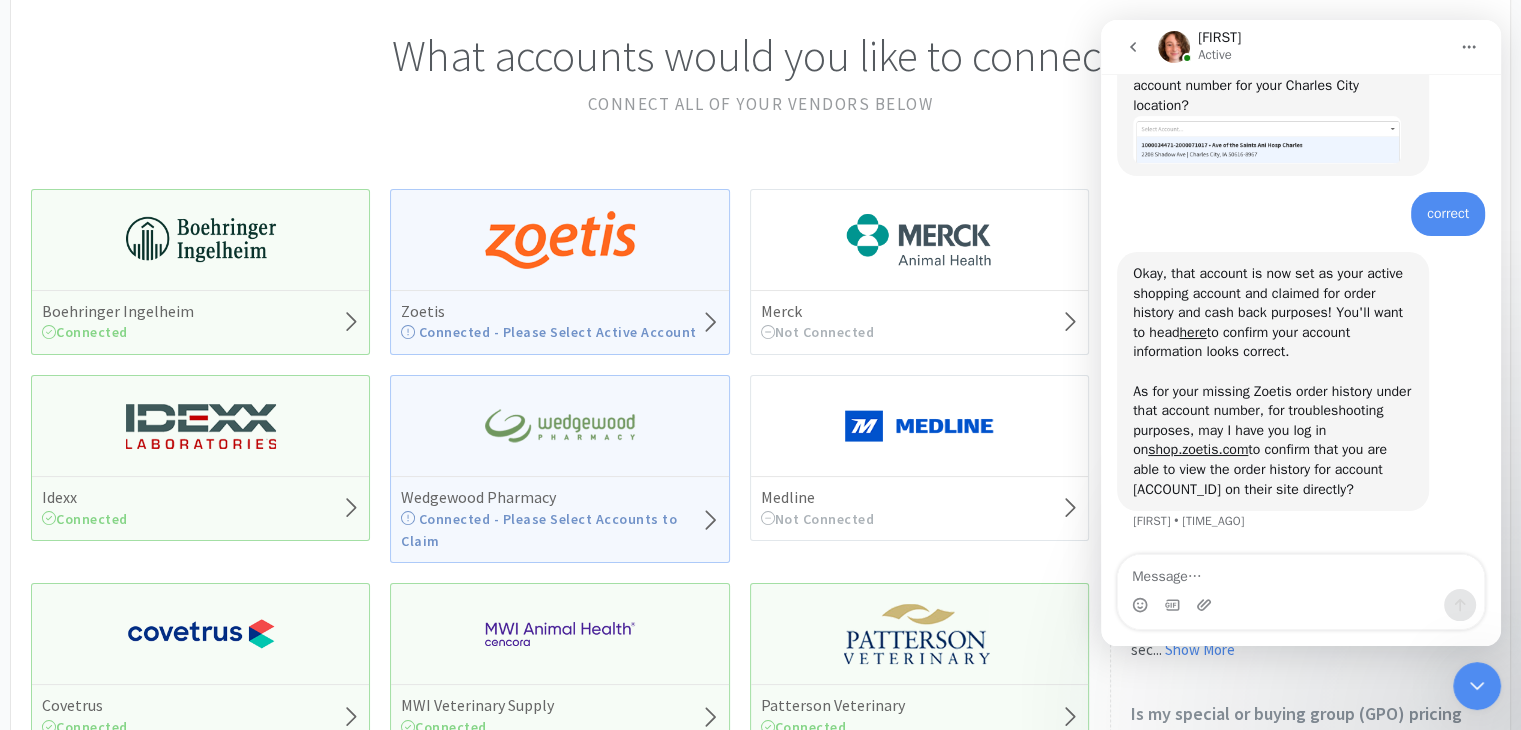 click at bounding box center [1267, 140] 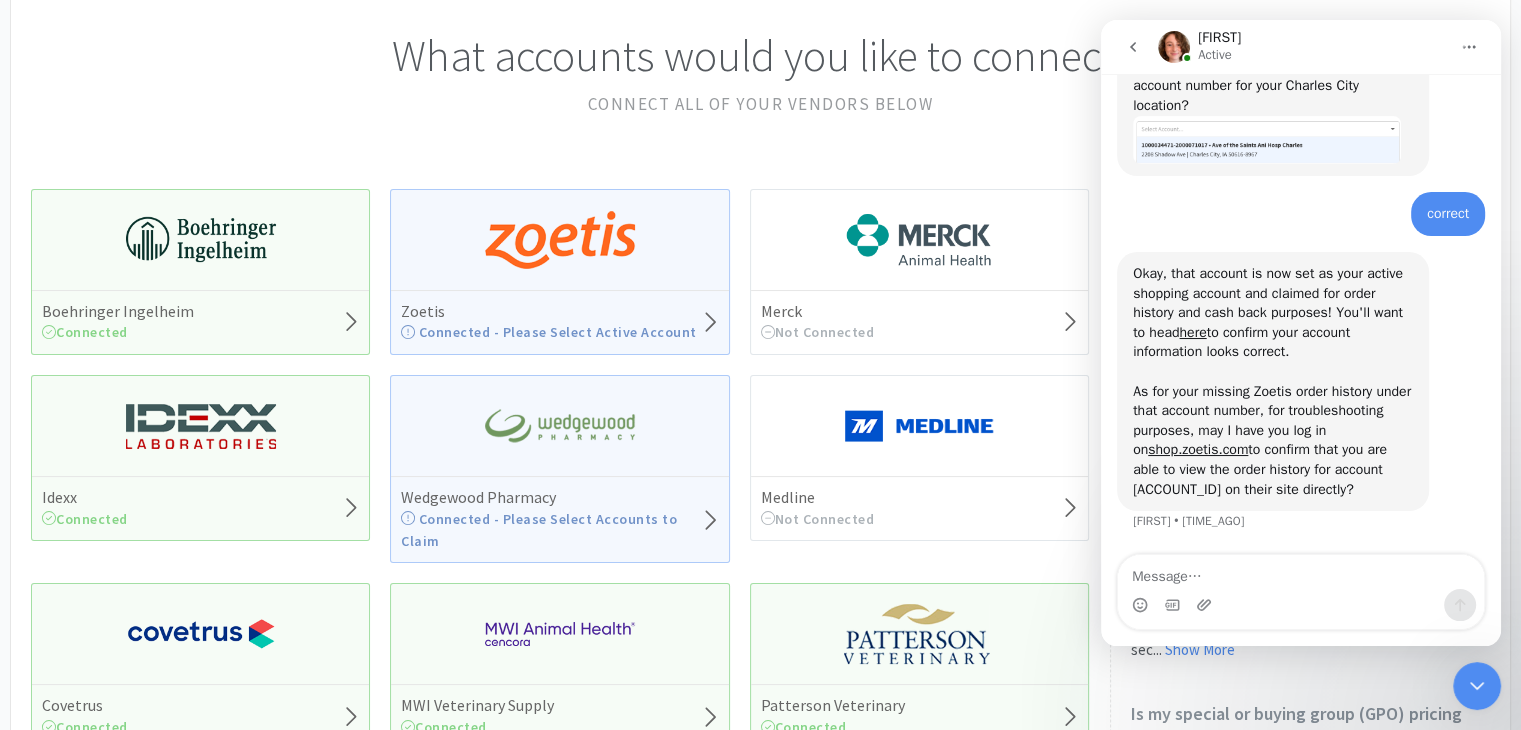 scroll, scrollTop: 0, scrollLeft: 0, axis: both 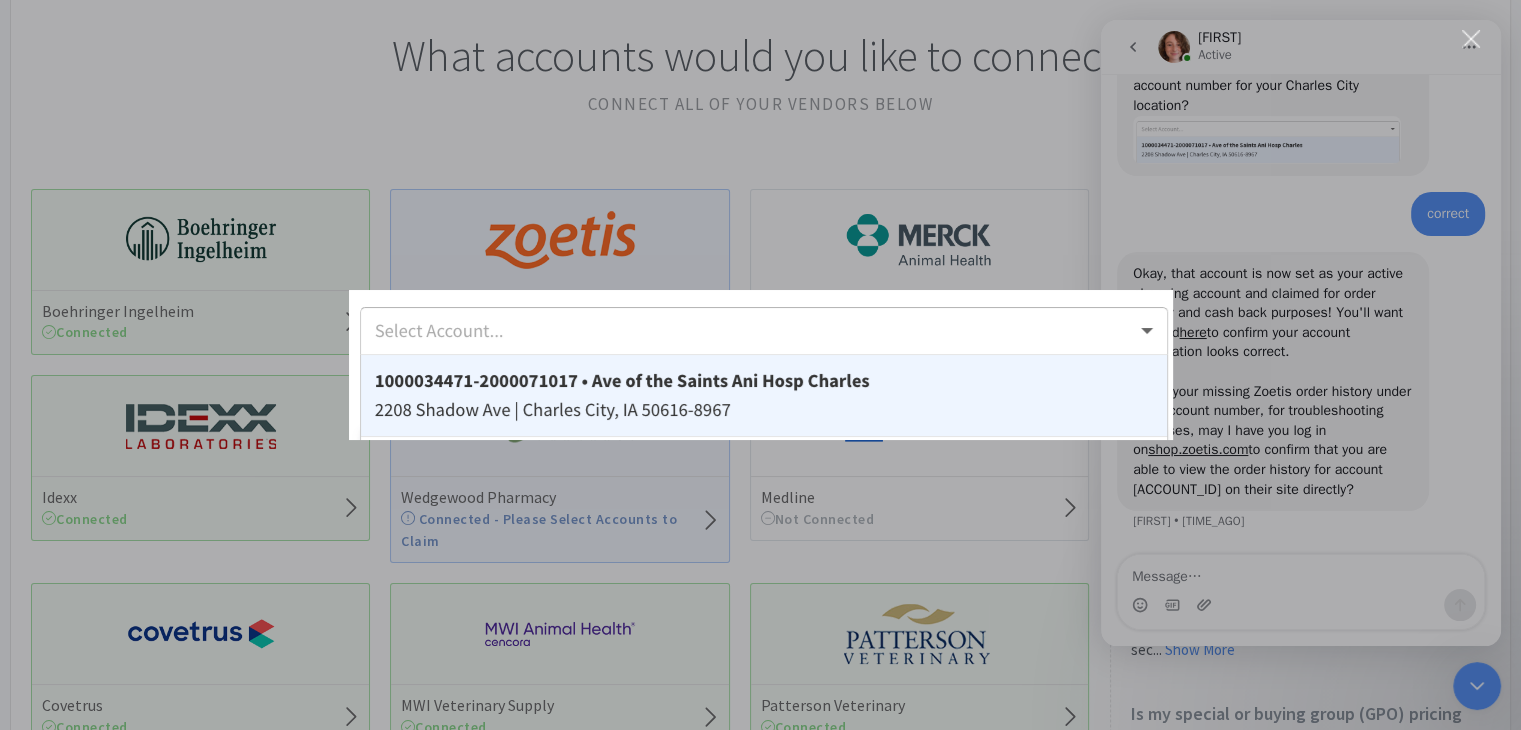click at bounding box center (760, 365) 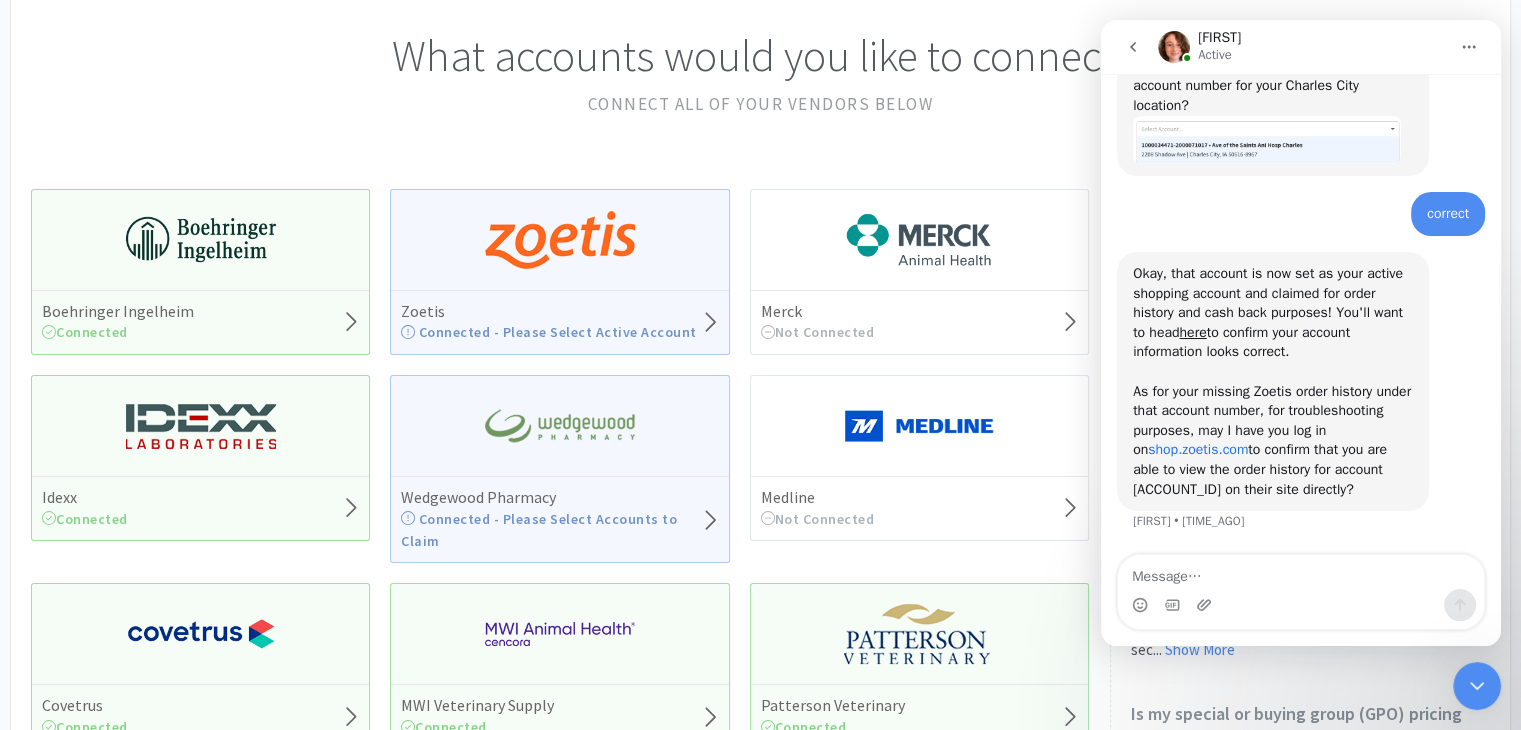 click on "shop.zoetis.com" at bounding box center [1198, 449] 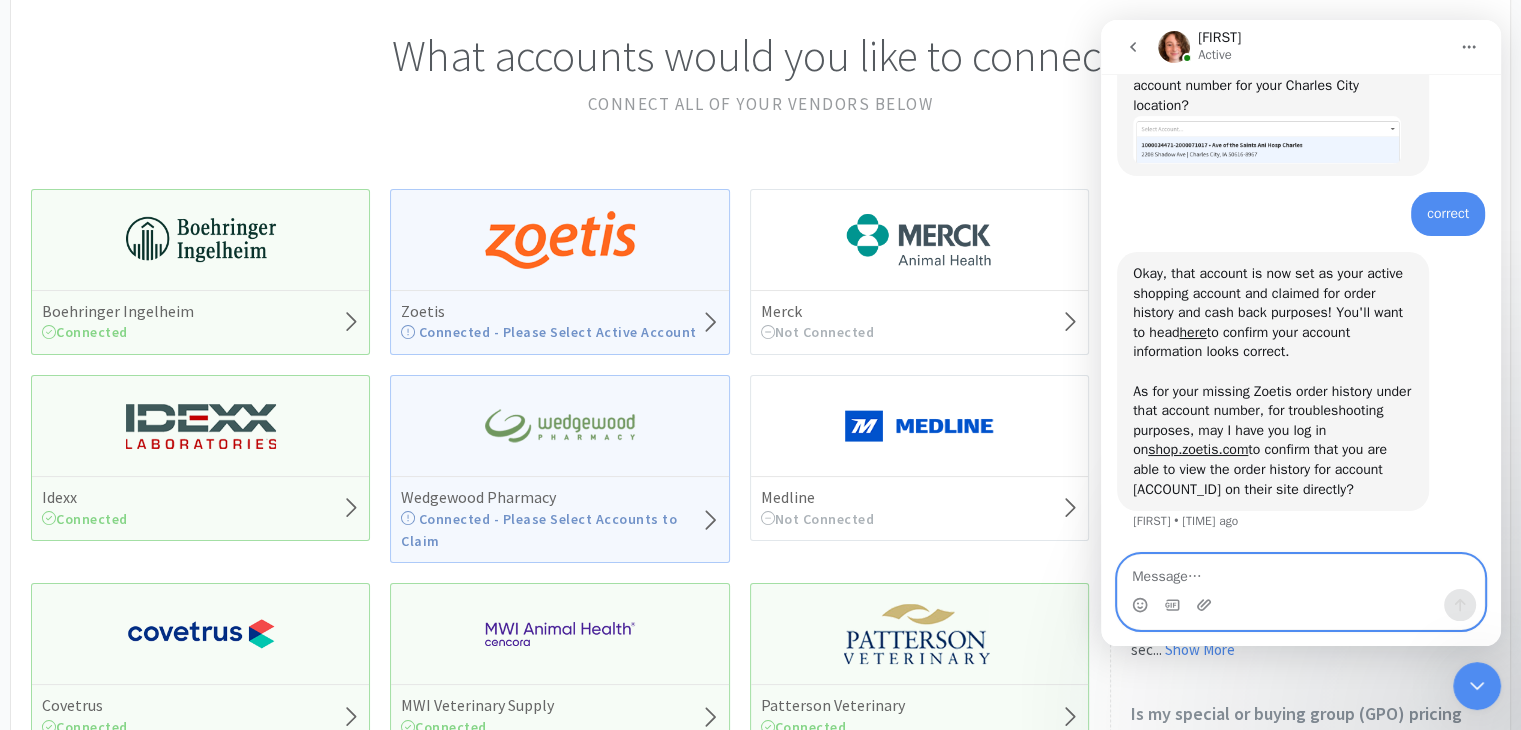 click at bounding box center (1301, 572) 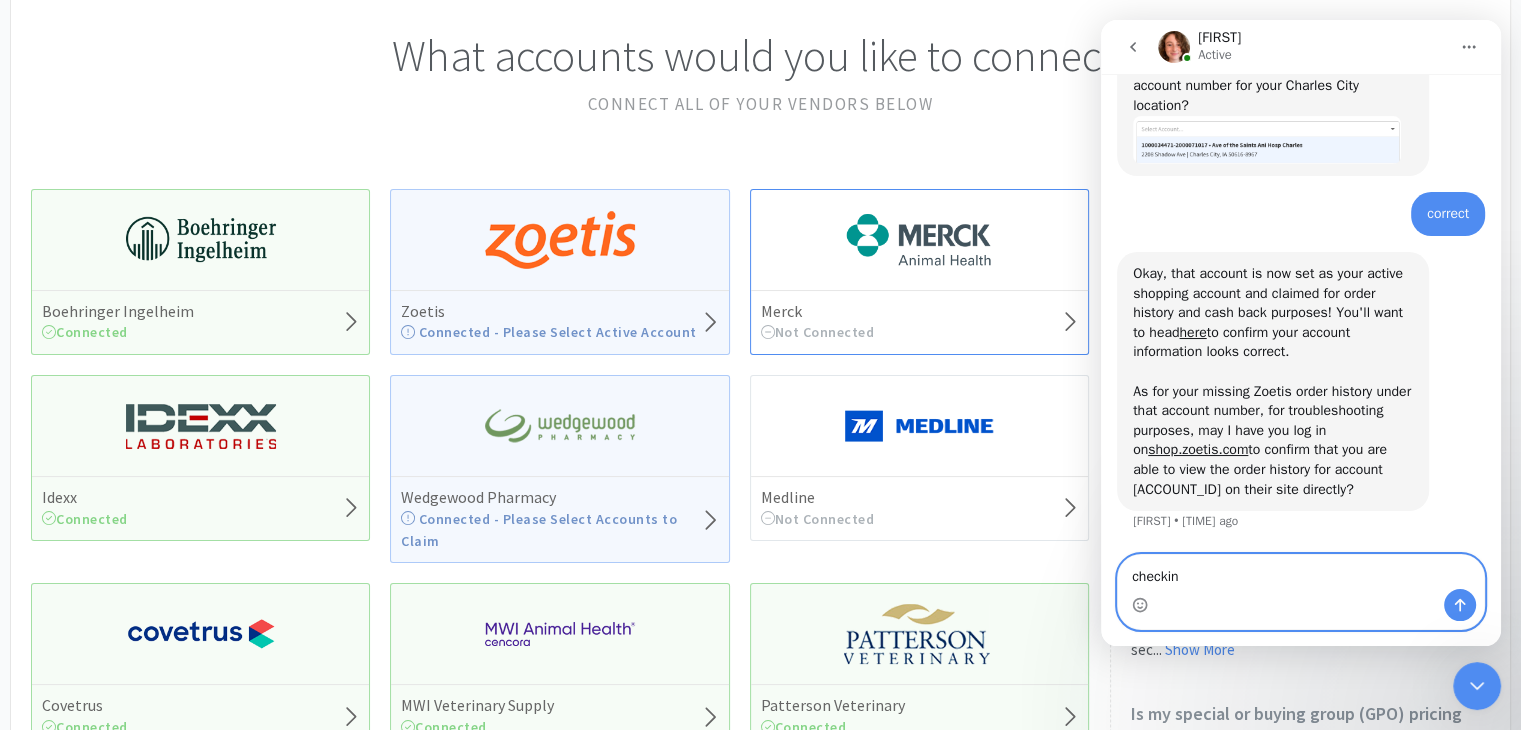 type on "checking" 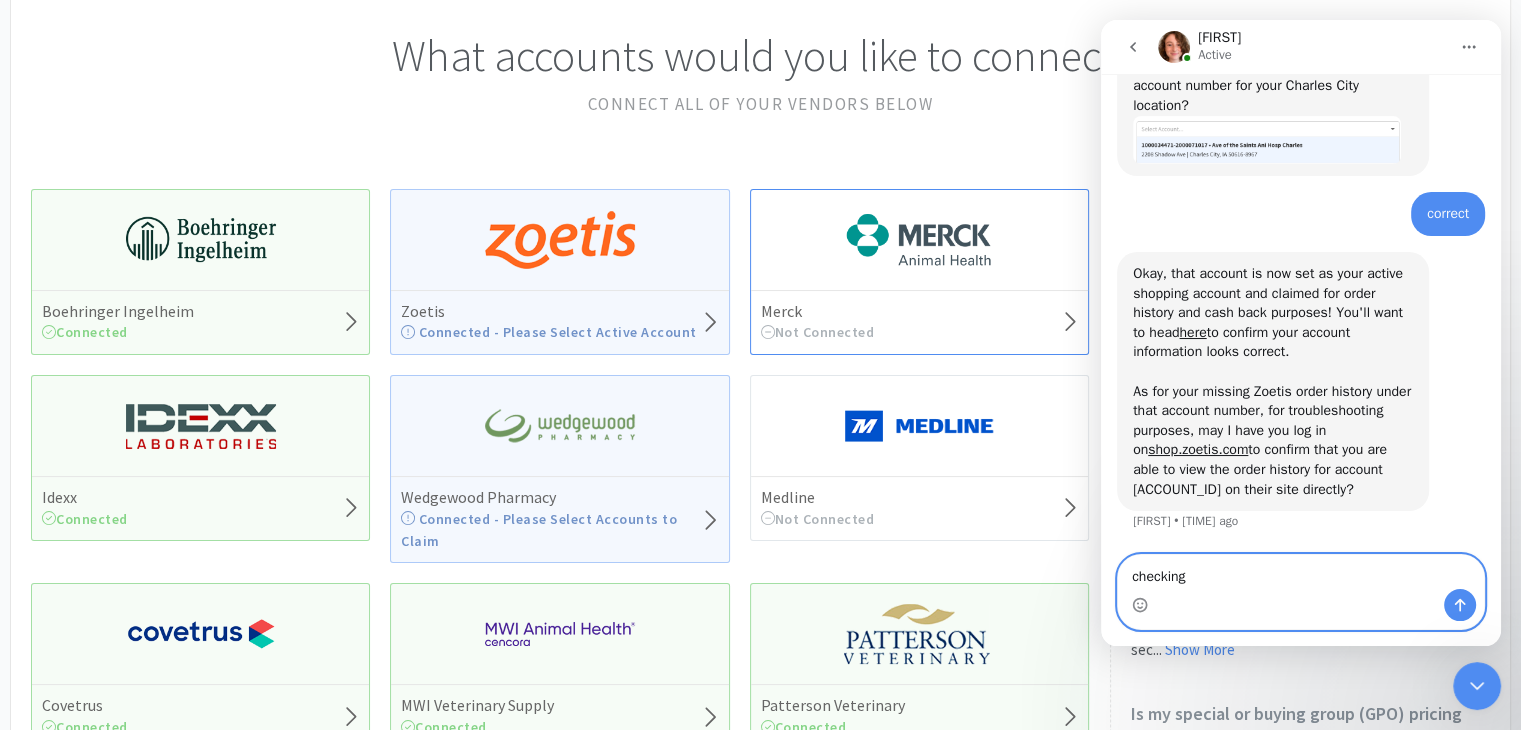 type 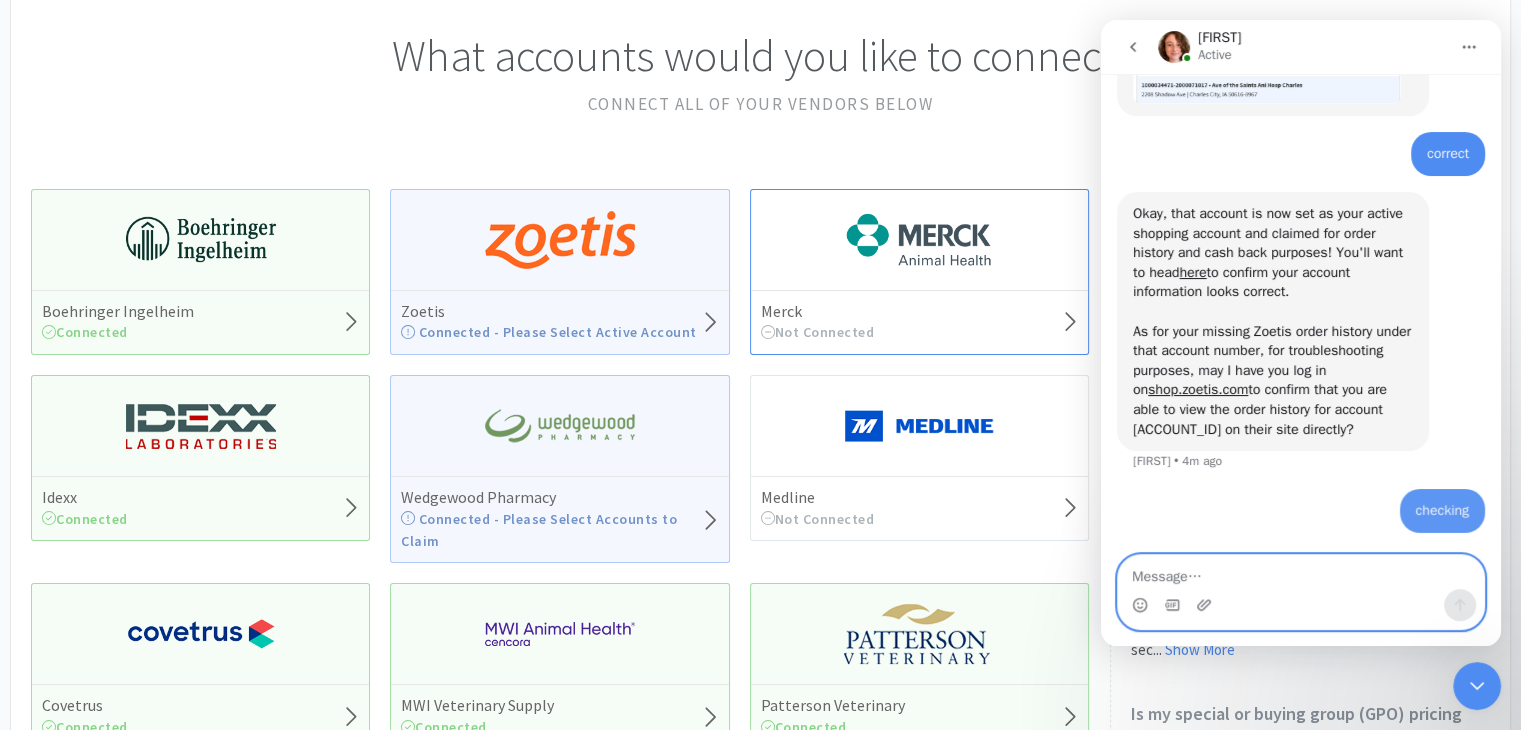scroll, scrollTop: 1553, scrollLeft: 0, axis: vertical 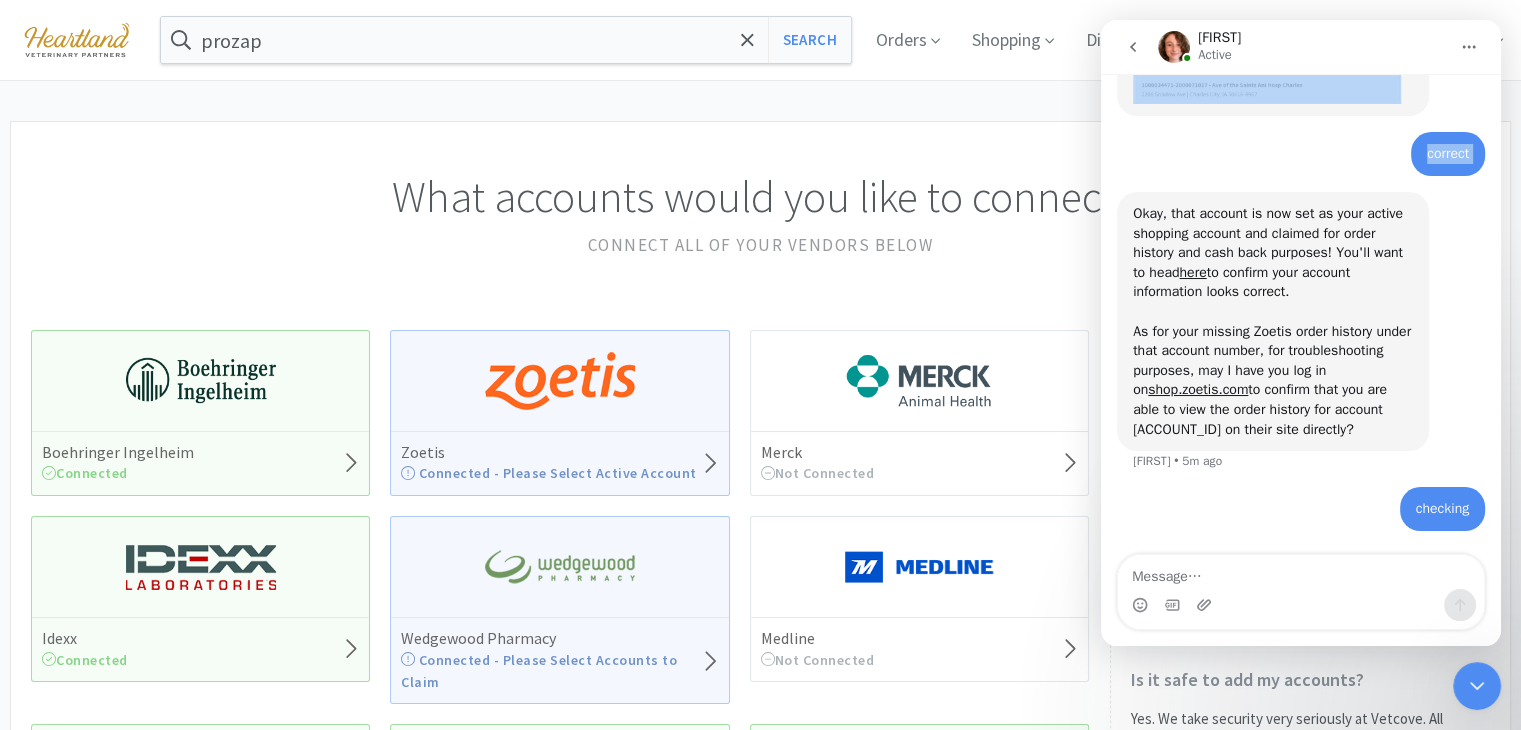 drag, startPoint x: 1238, startPoint y: 44, endPoint x: 1135, endPoint y: 120, distance: 128.0039 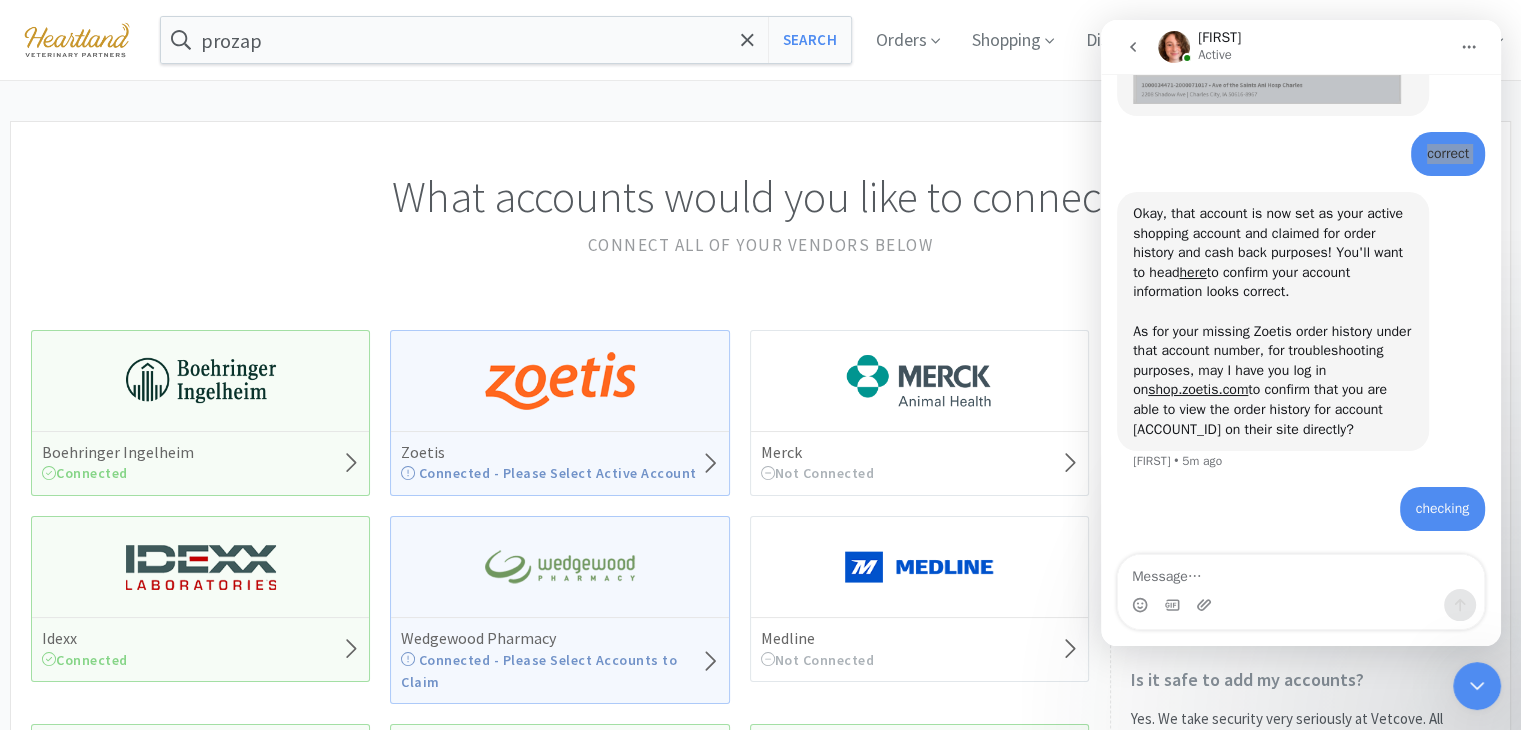click 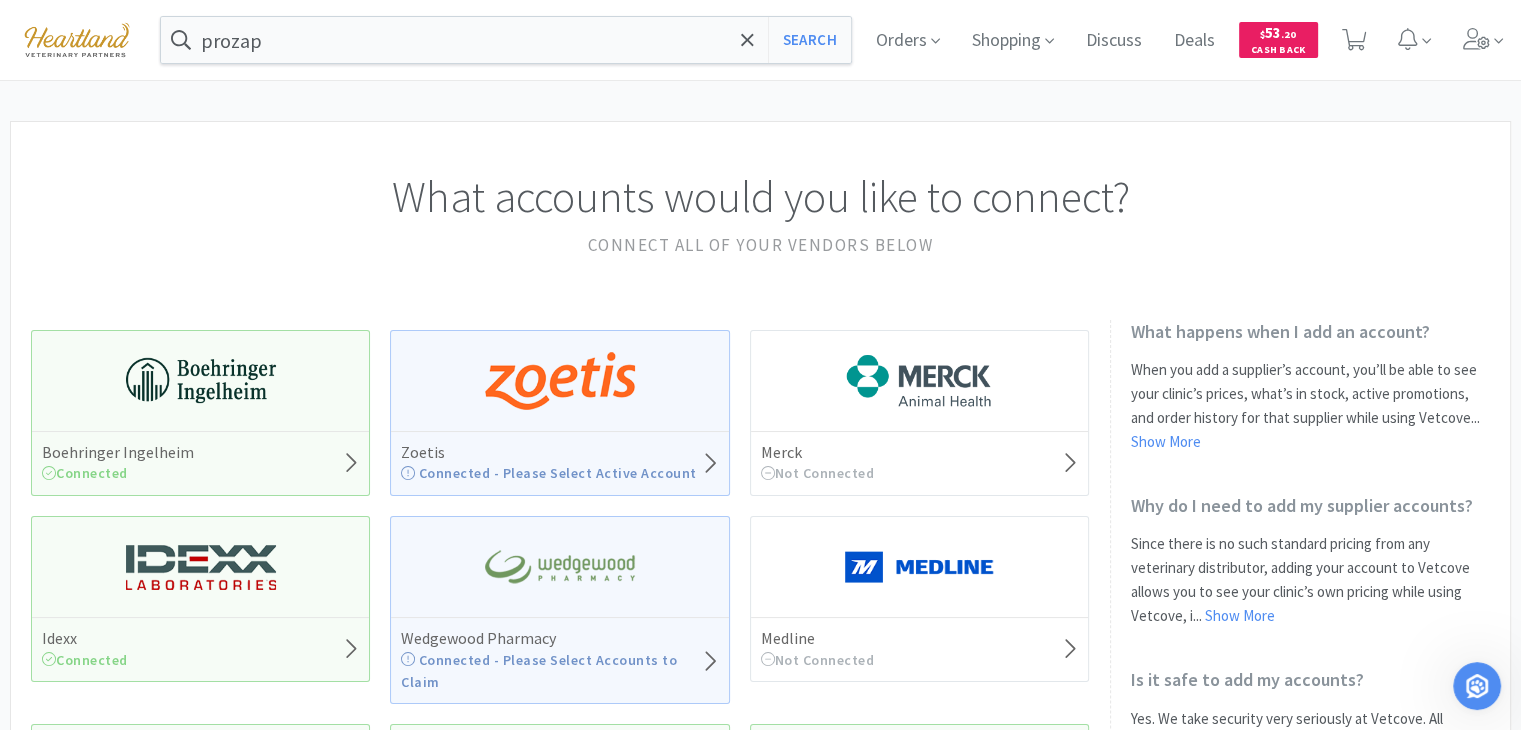 click on "Zoetis Connected - Please Select Active Account" at bounding box center (559, 463) 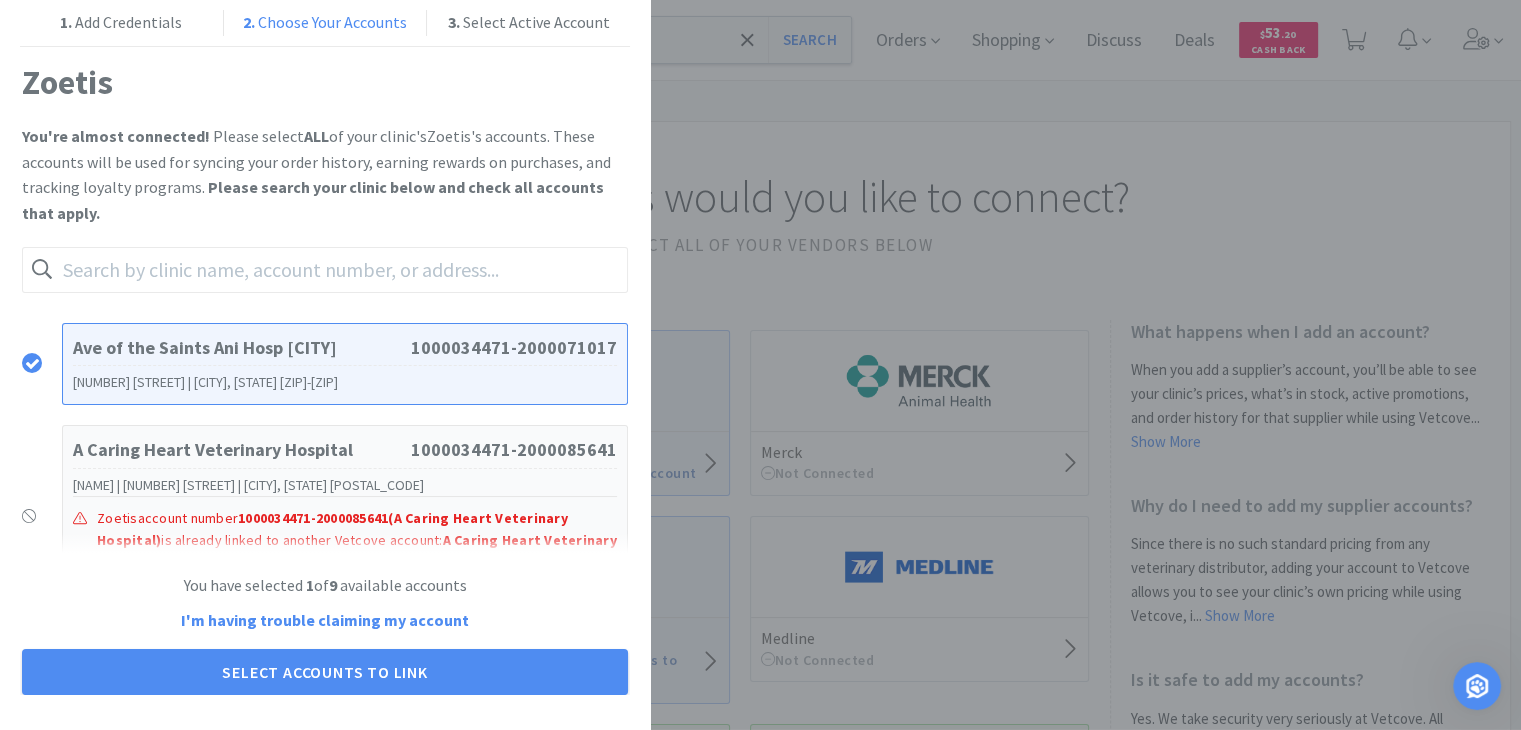 click on "Ave of the Saints Ani Hosp [CITY]" at bounding box center [242, 348] 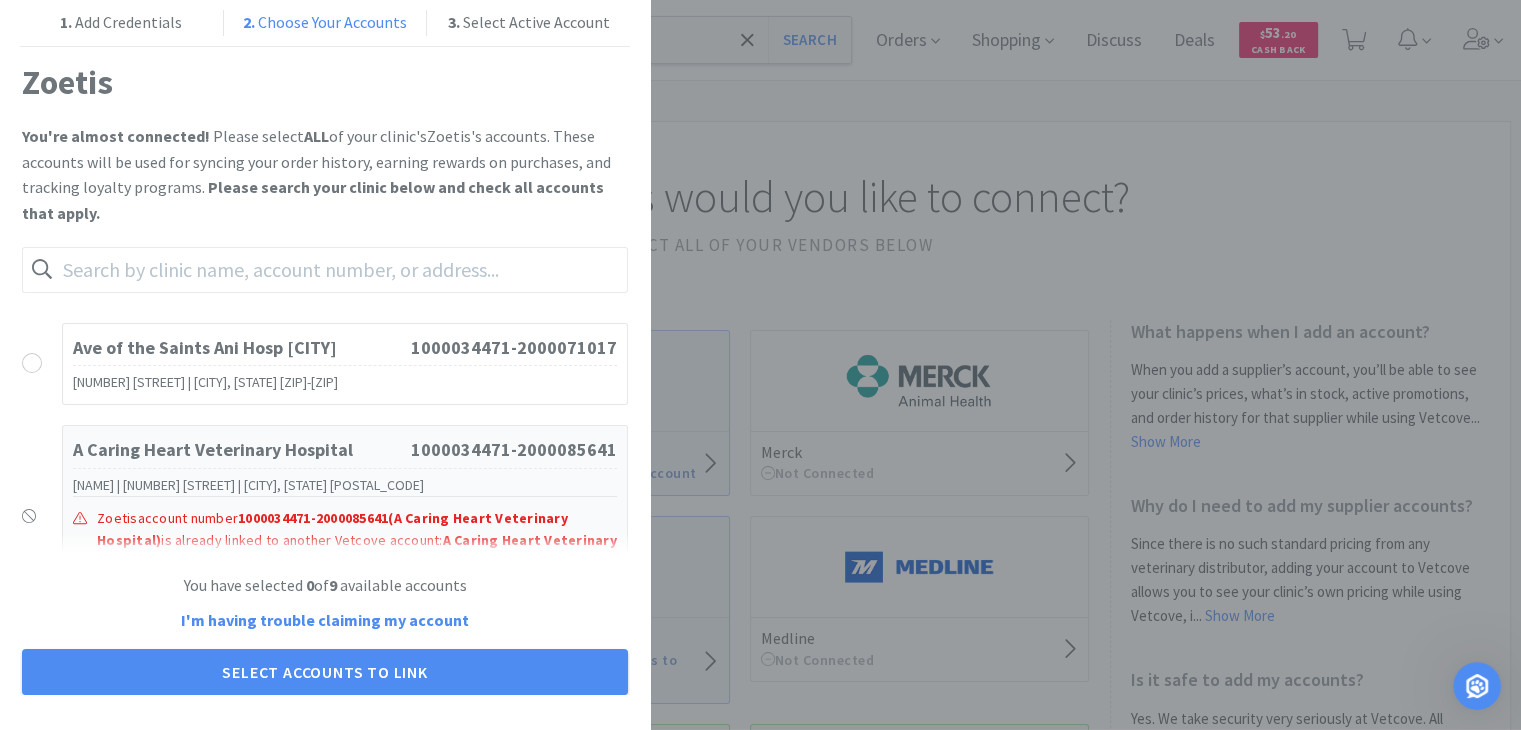 click on "Ave of the Saints Ani Hosp [CITY]" at bounding box center (242, 348) 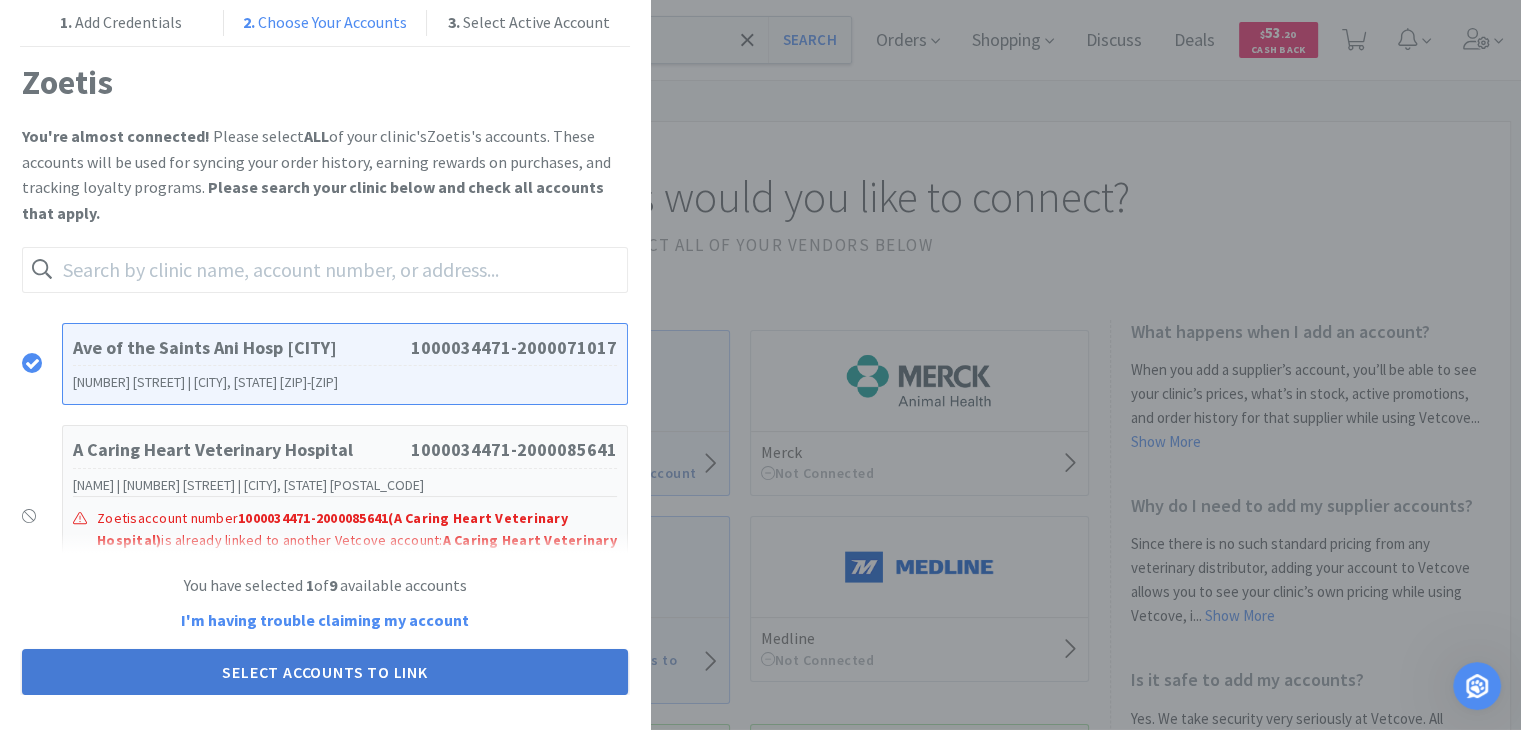 click on "Select Accounts to Link" at bounding box center (325, 672) 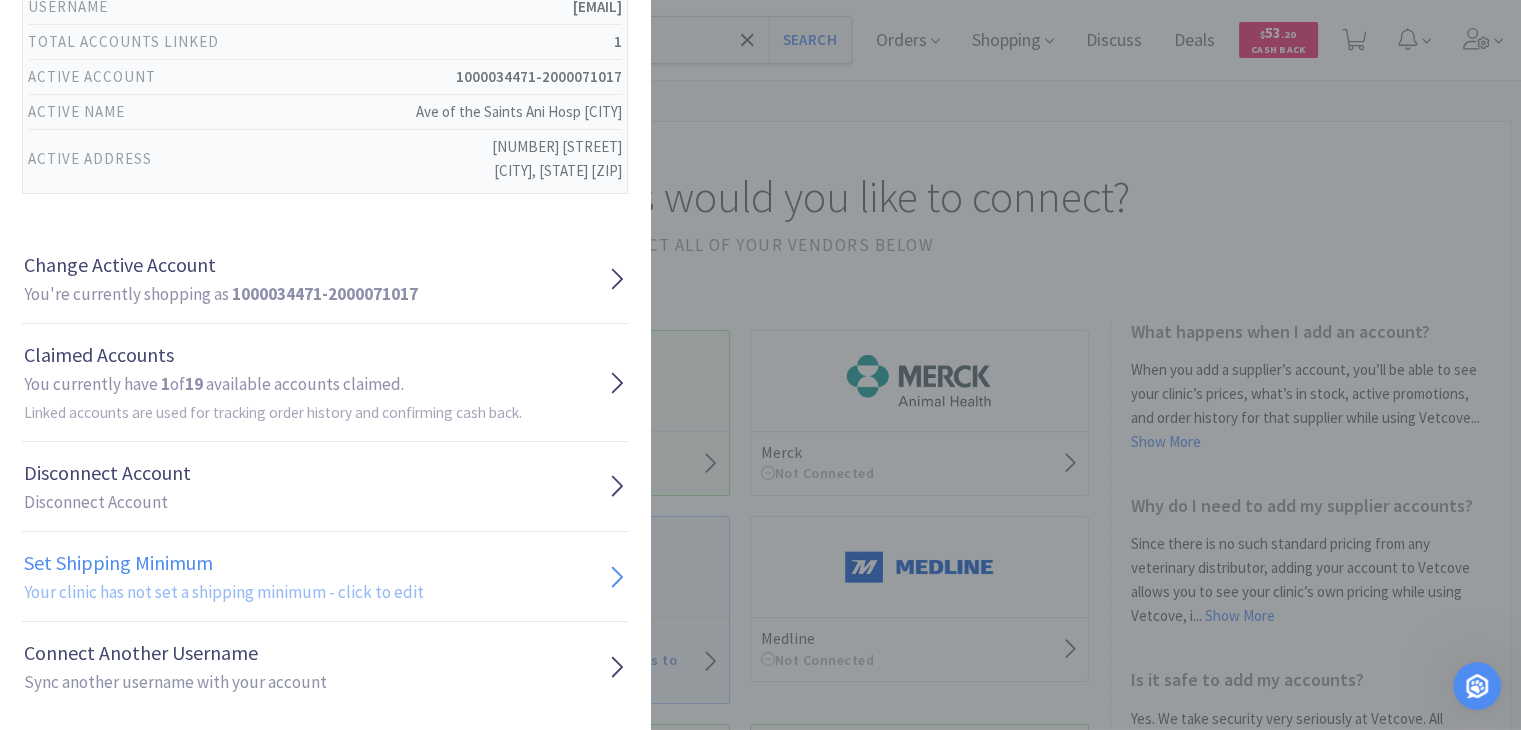 scroll, scrollTop: 208, scrollLeft: 0, axis: vertical 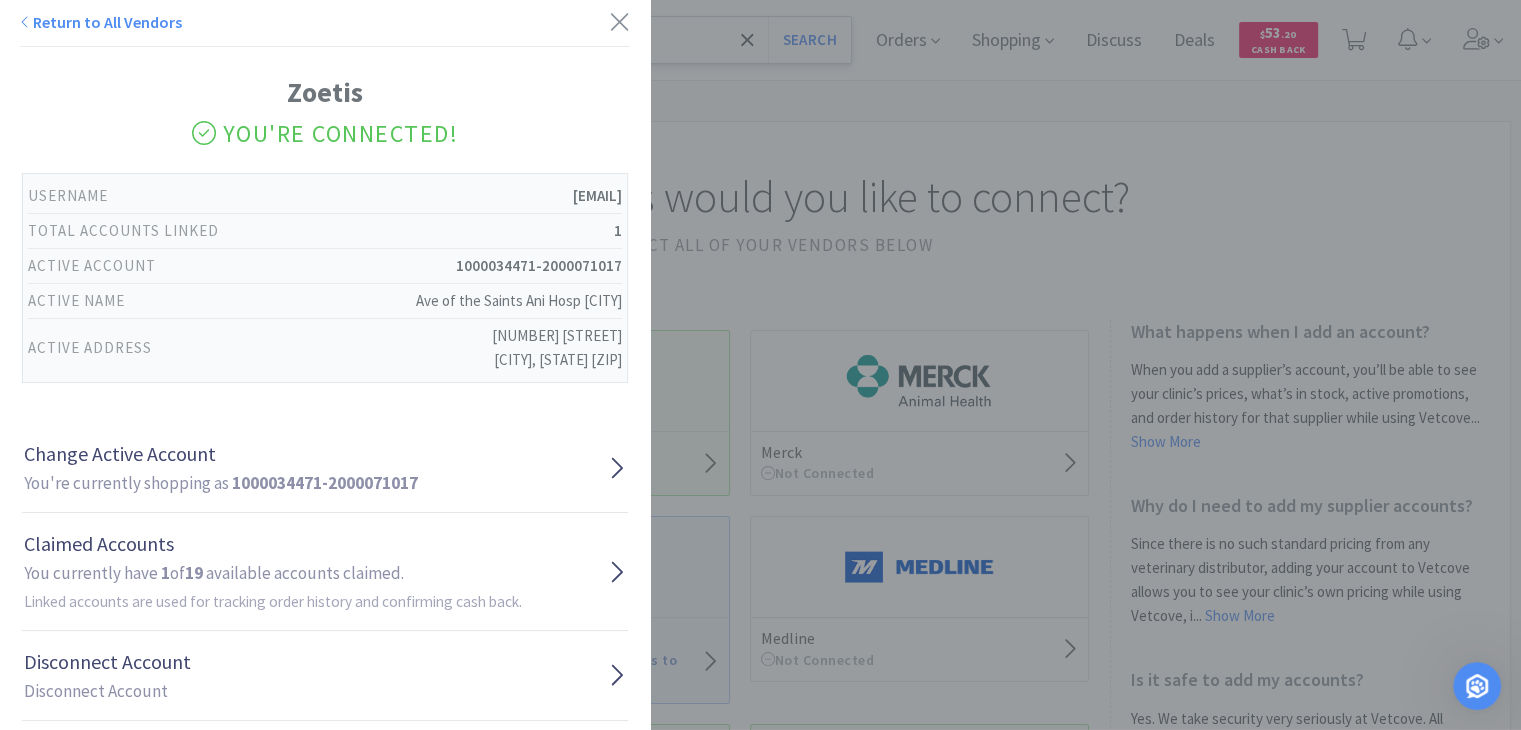 click 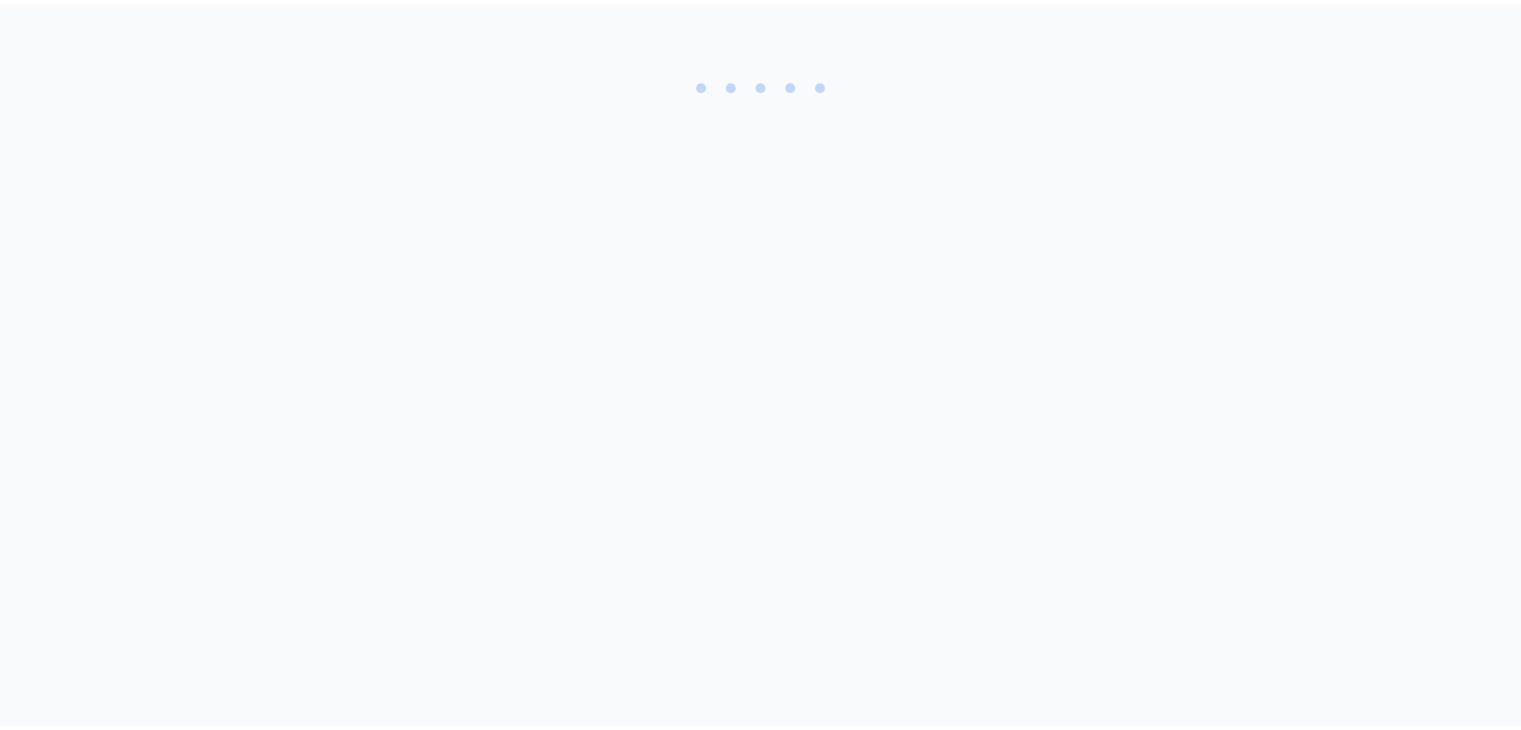 scroll, scrollTop: 0, scrollLeft: 0, axis: both 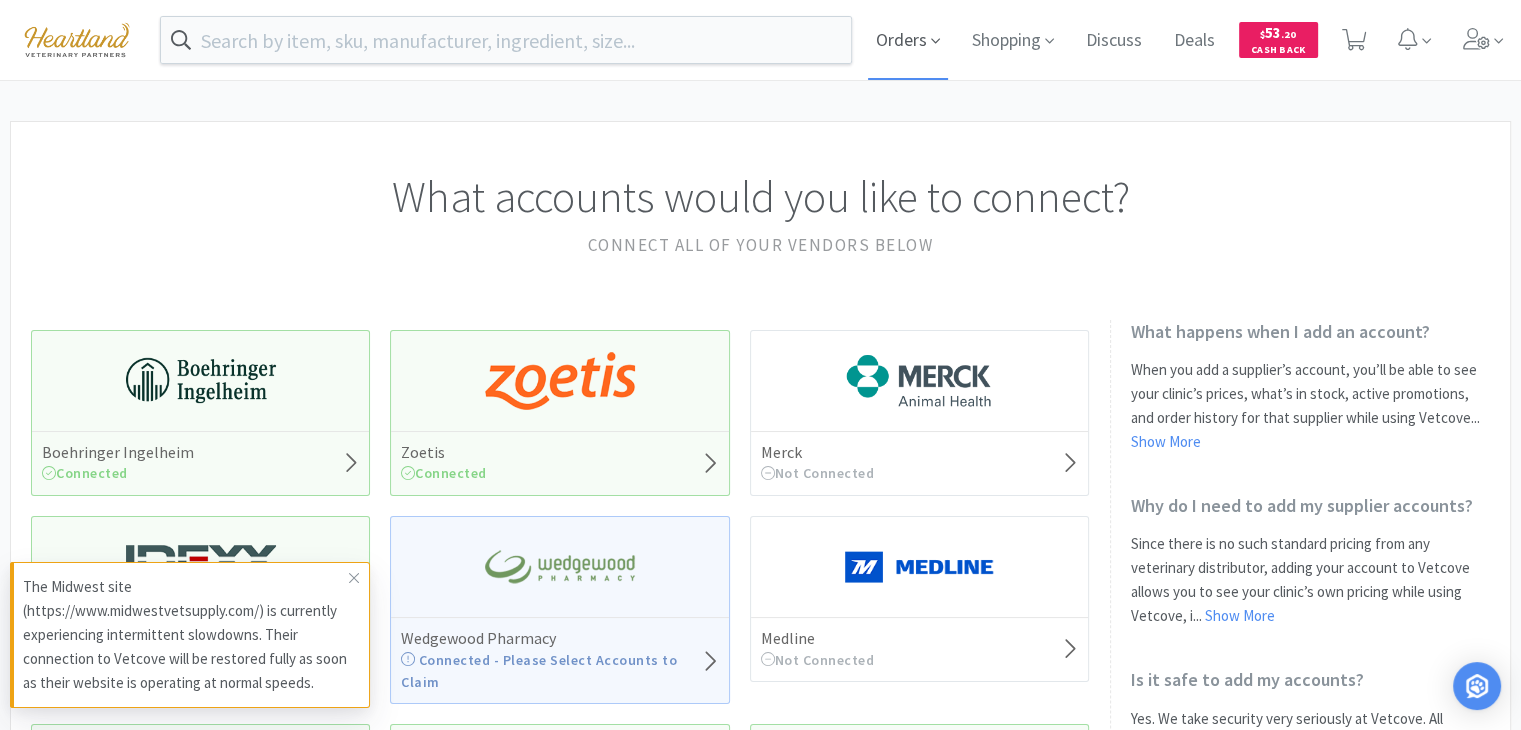click on "Orders" at bounding box center [908, 40] 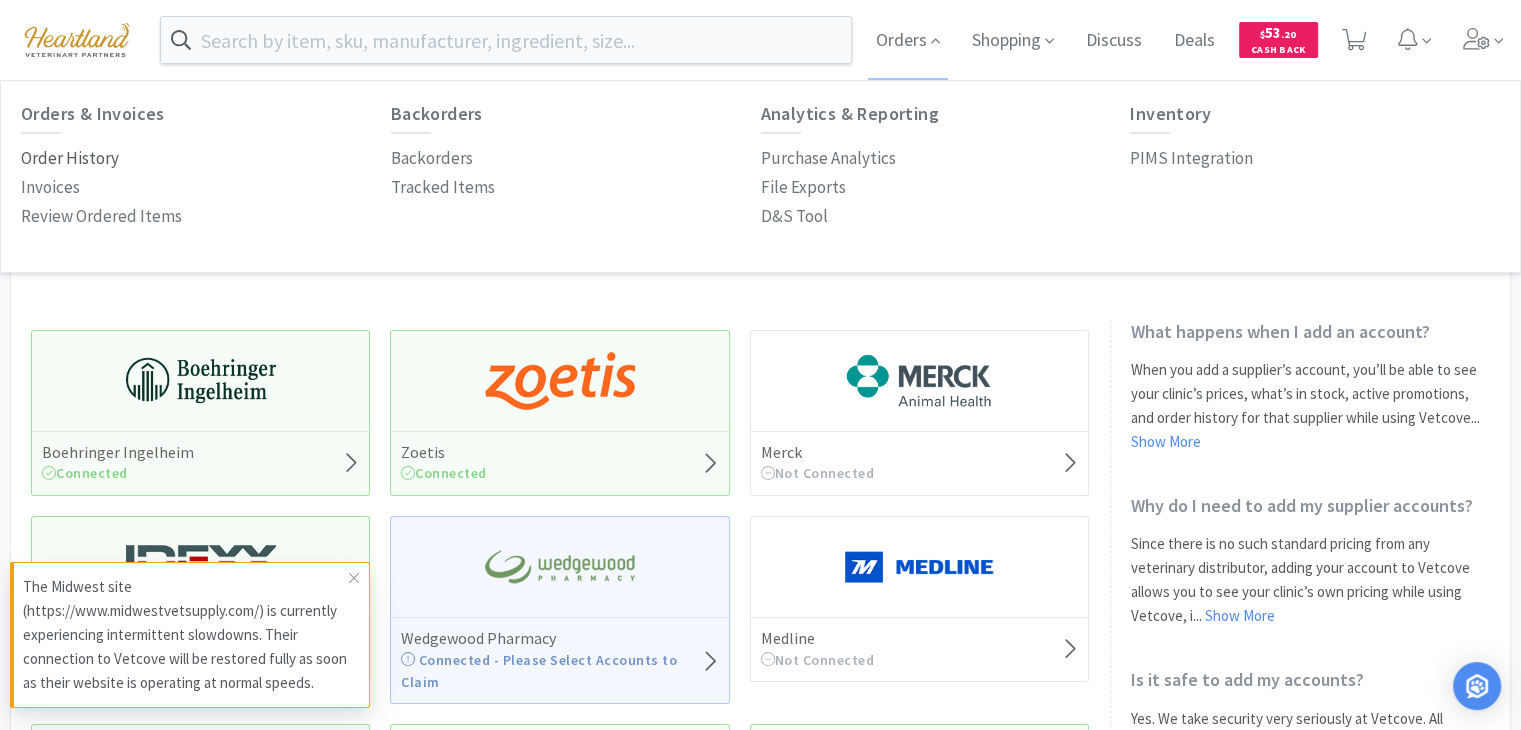 click on "Order History" at bounding box center [70, 158] 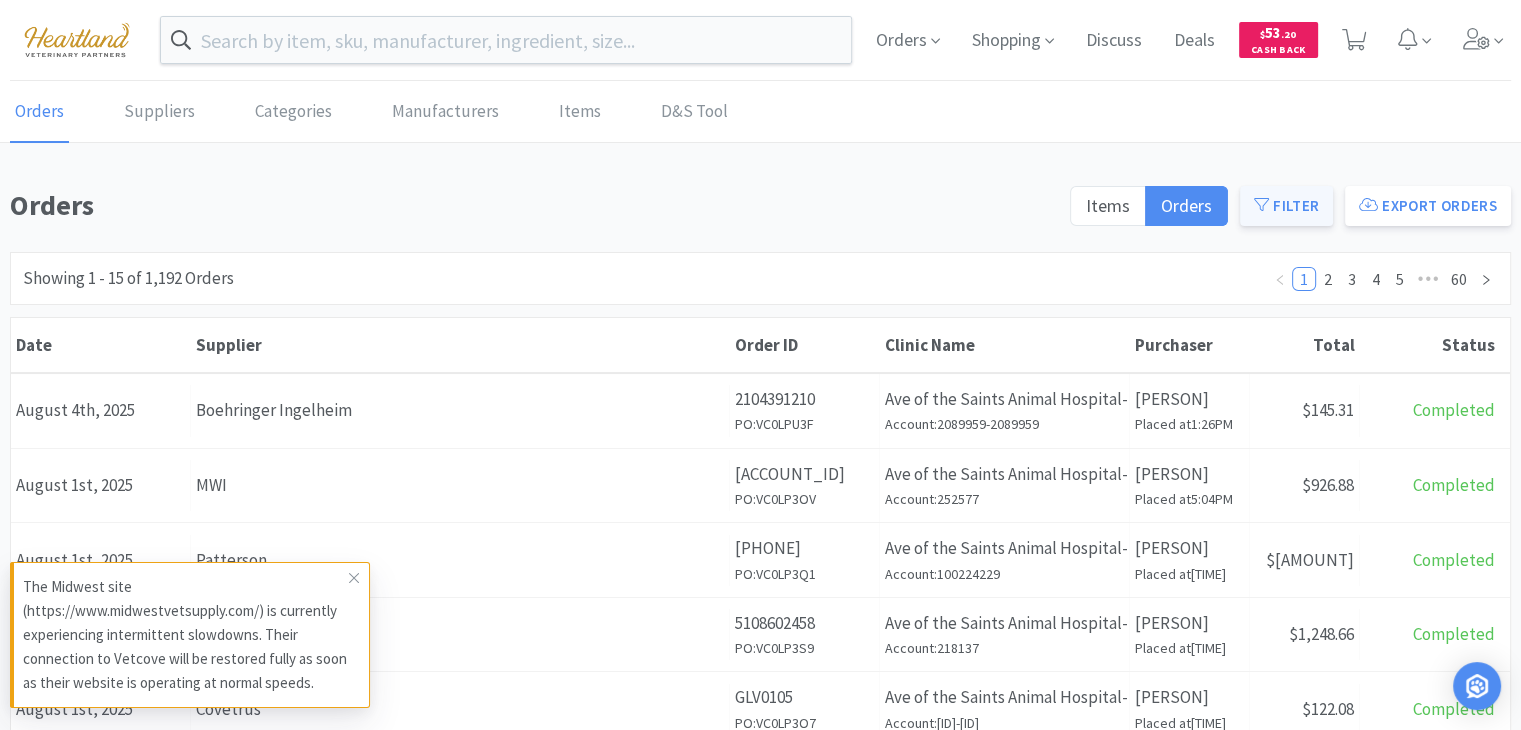 click on "Filter" at bounding box center [1286, 206] 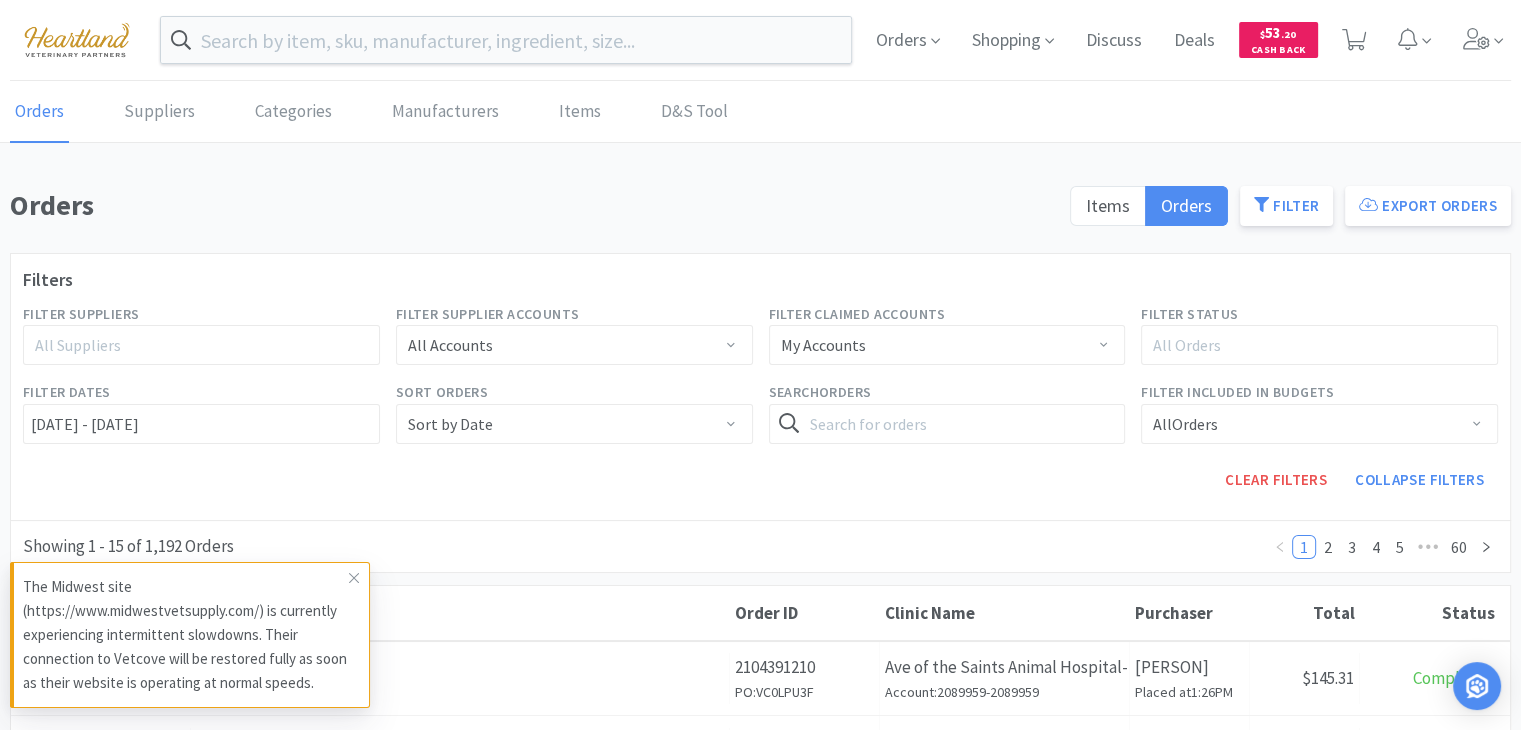 click on "All Suppliers" at bounding box center [192, 345] 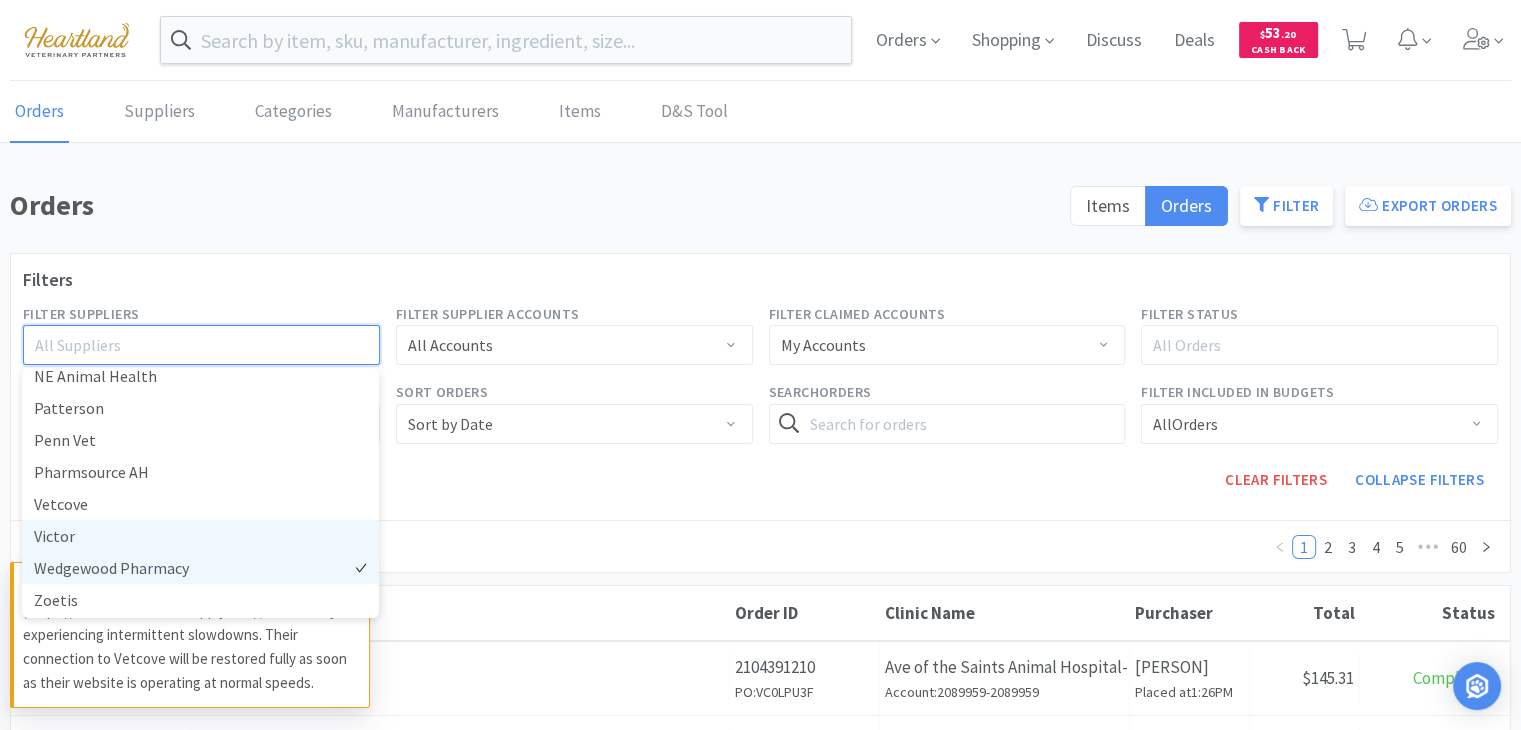 scroll, scrollTop: 525, scrollLeft: 0, axis: vertical 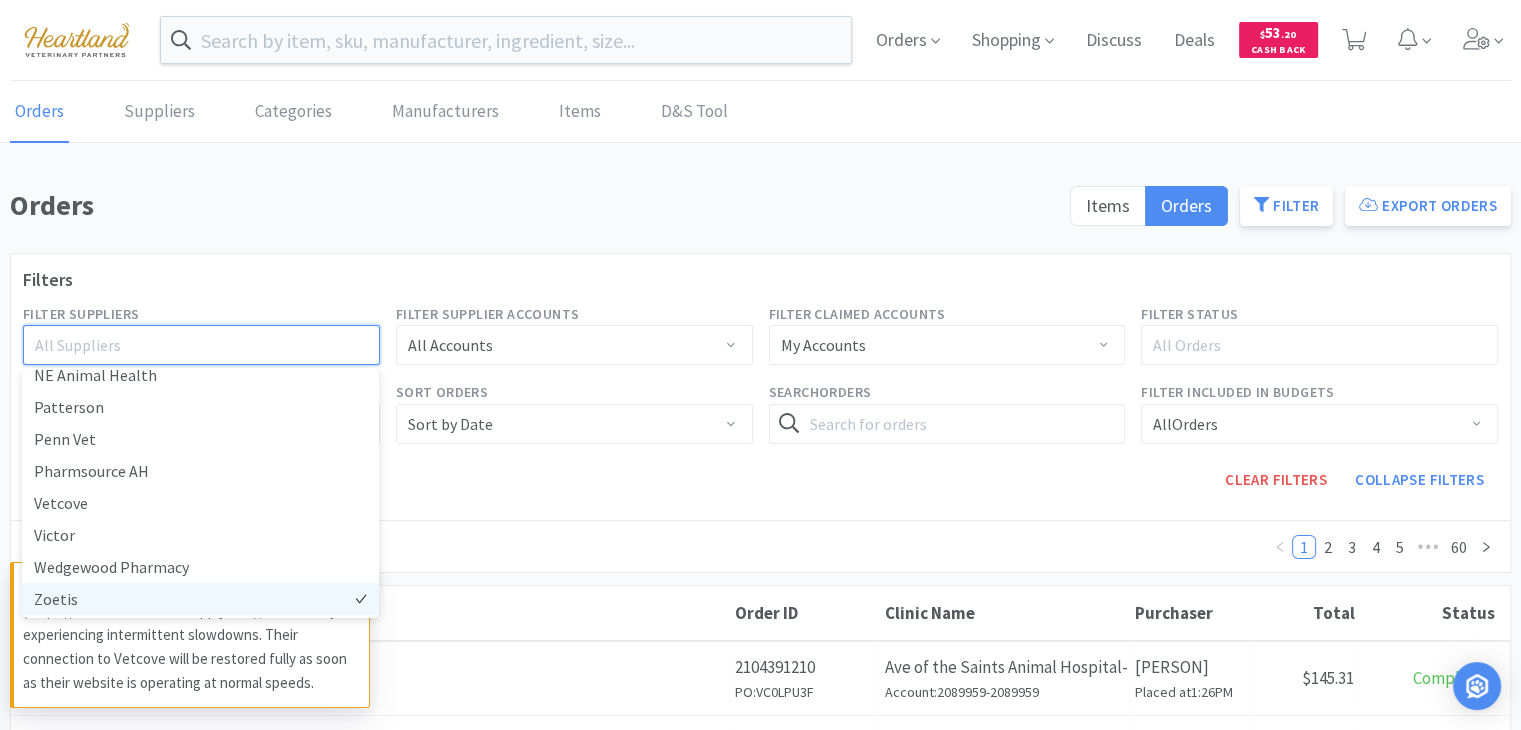 click on "Zoetis" at bounding box center (200, 599) 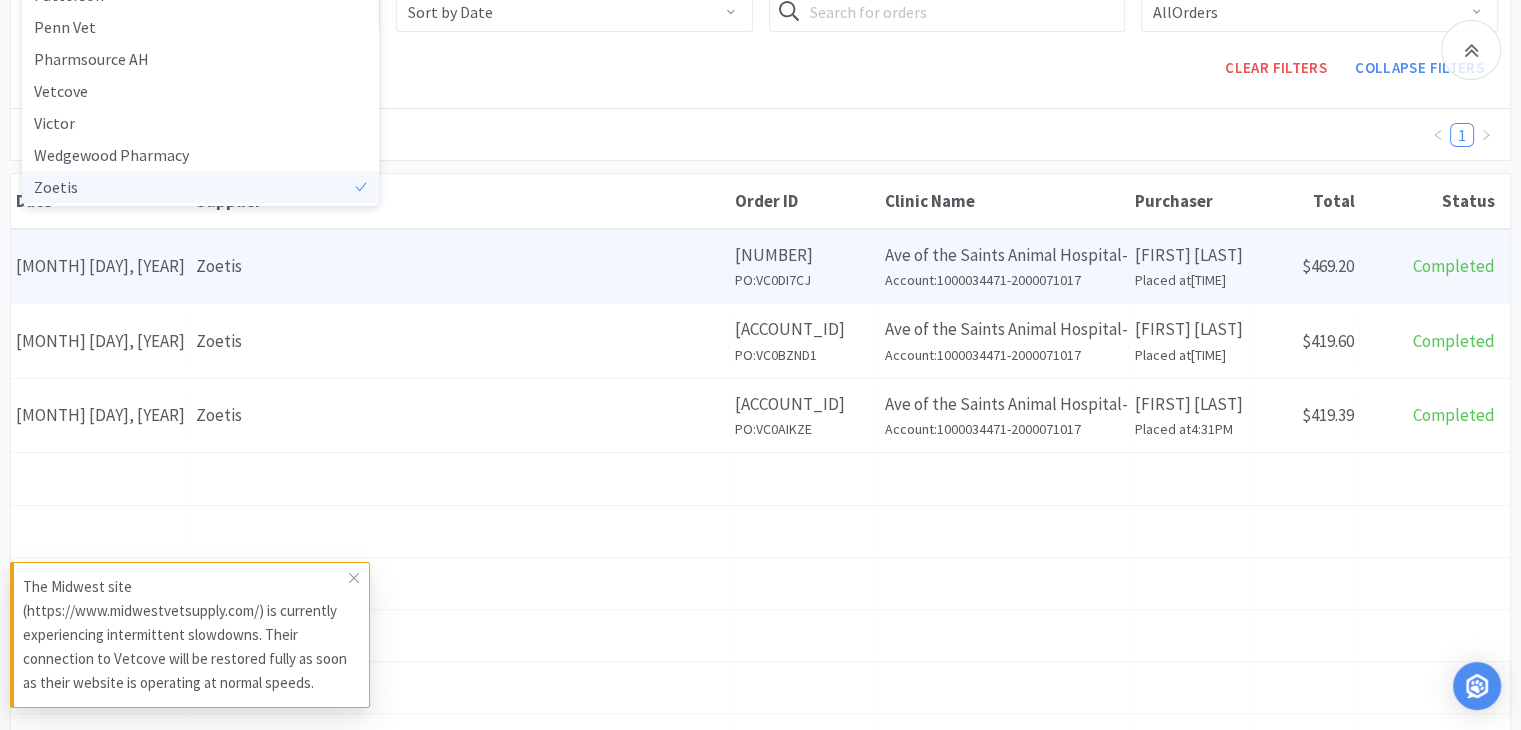 scroll, scrollTop: 400, scrollLeft: 0, axis: vertical 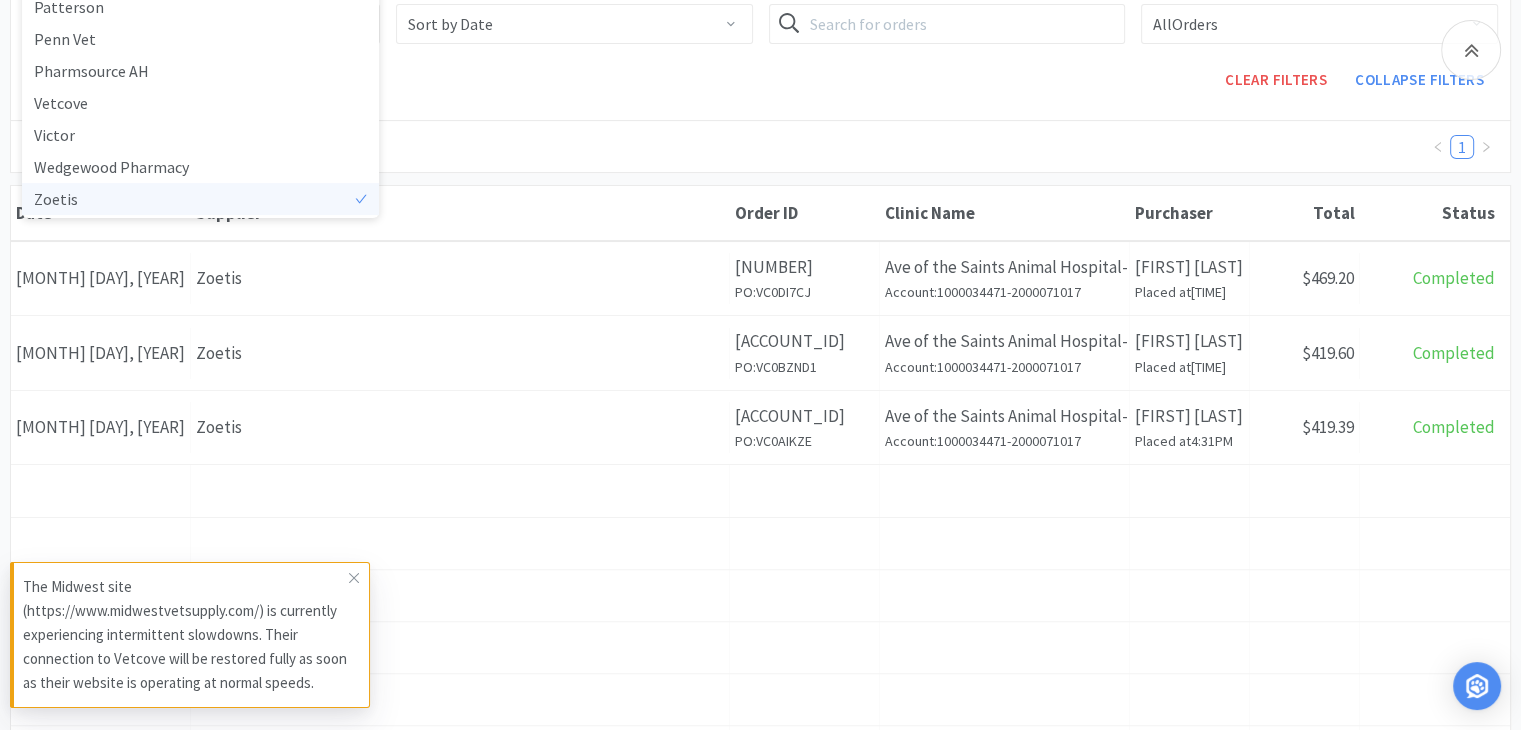 click on "Clear Filters Collapse Filters" at bounding box center [947, 80] 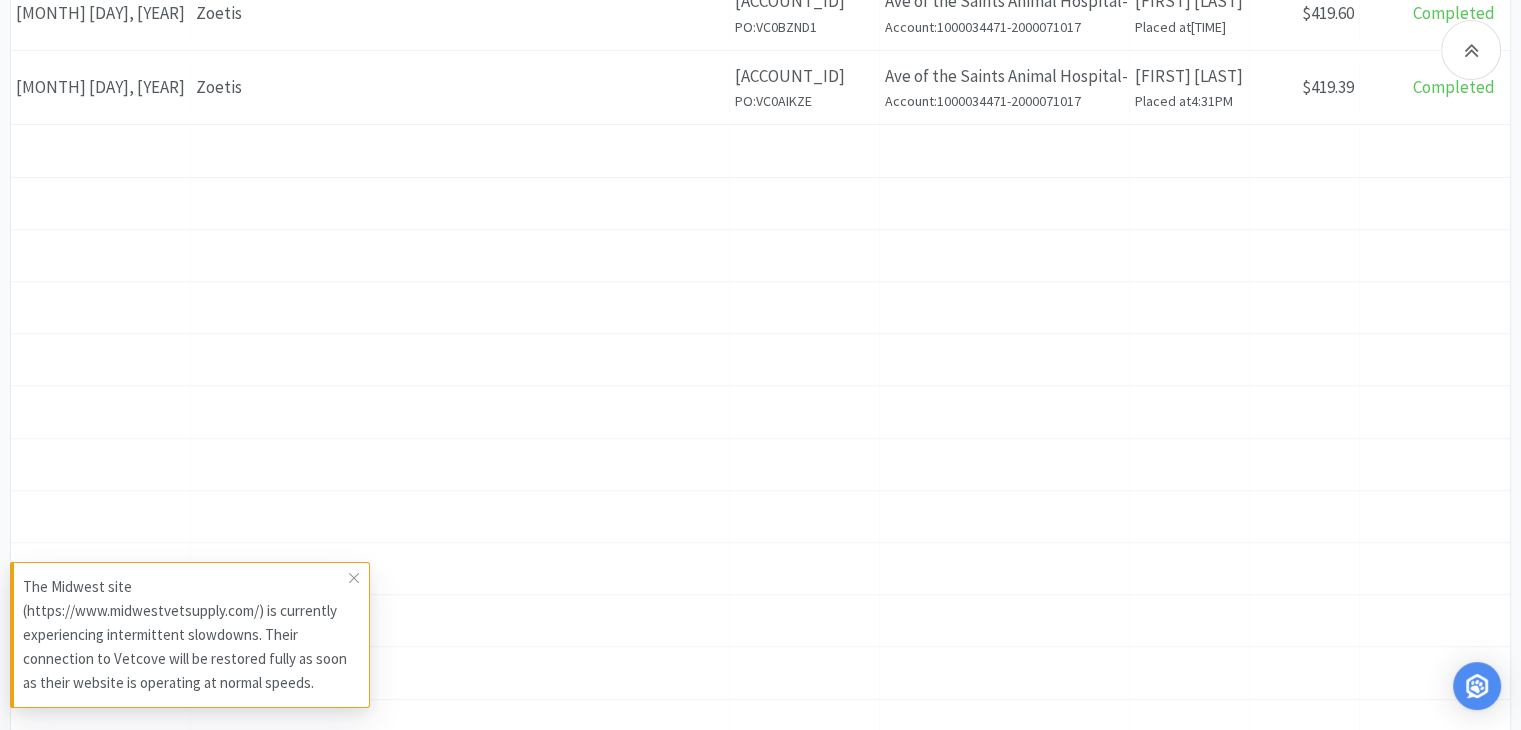 scroll, scrollTop: 800, scrollLeft: 0, axis: vertical 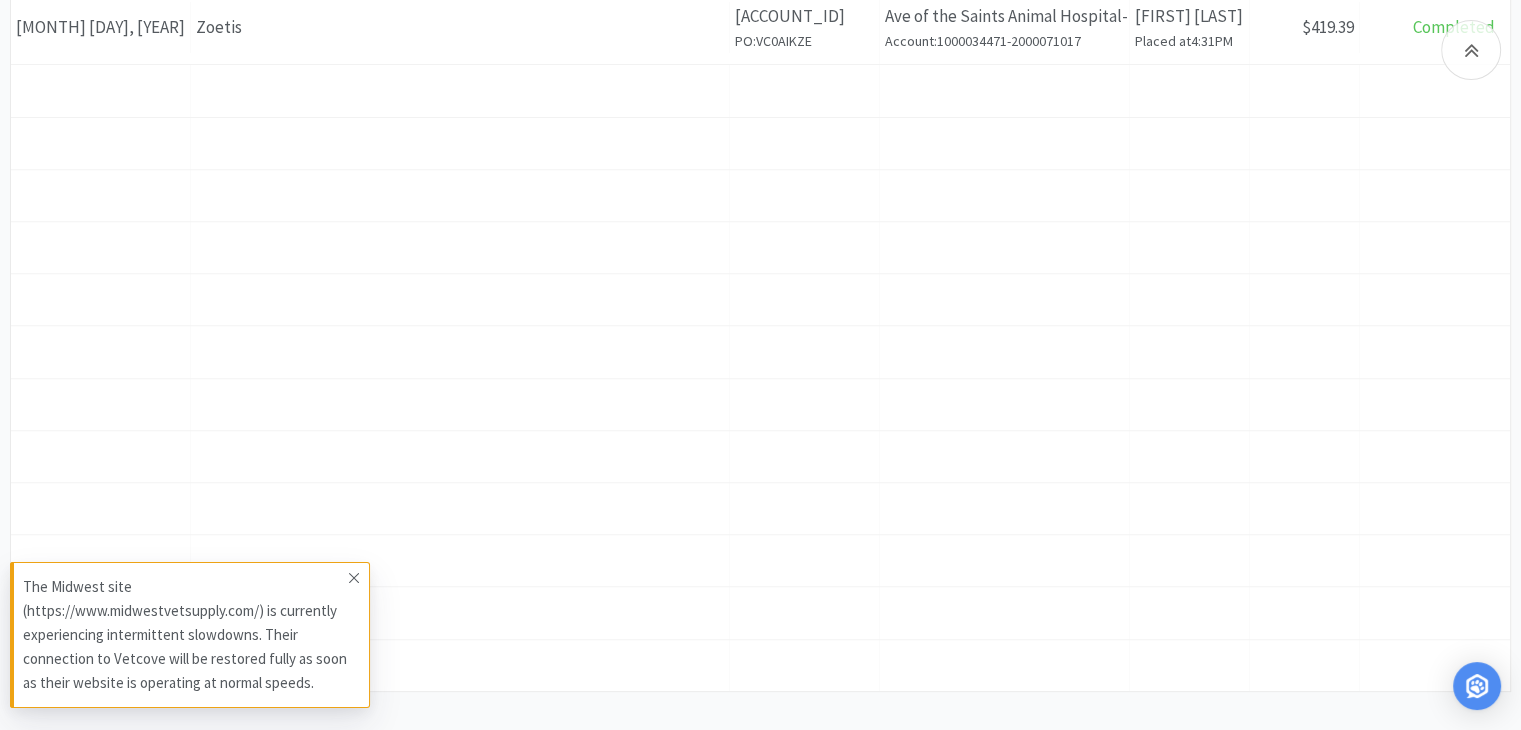 click 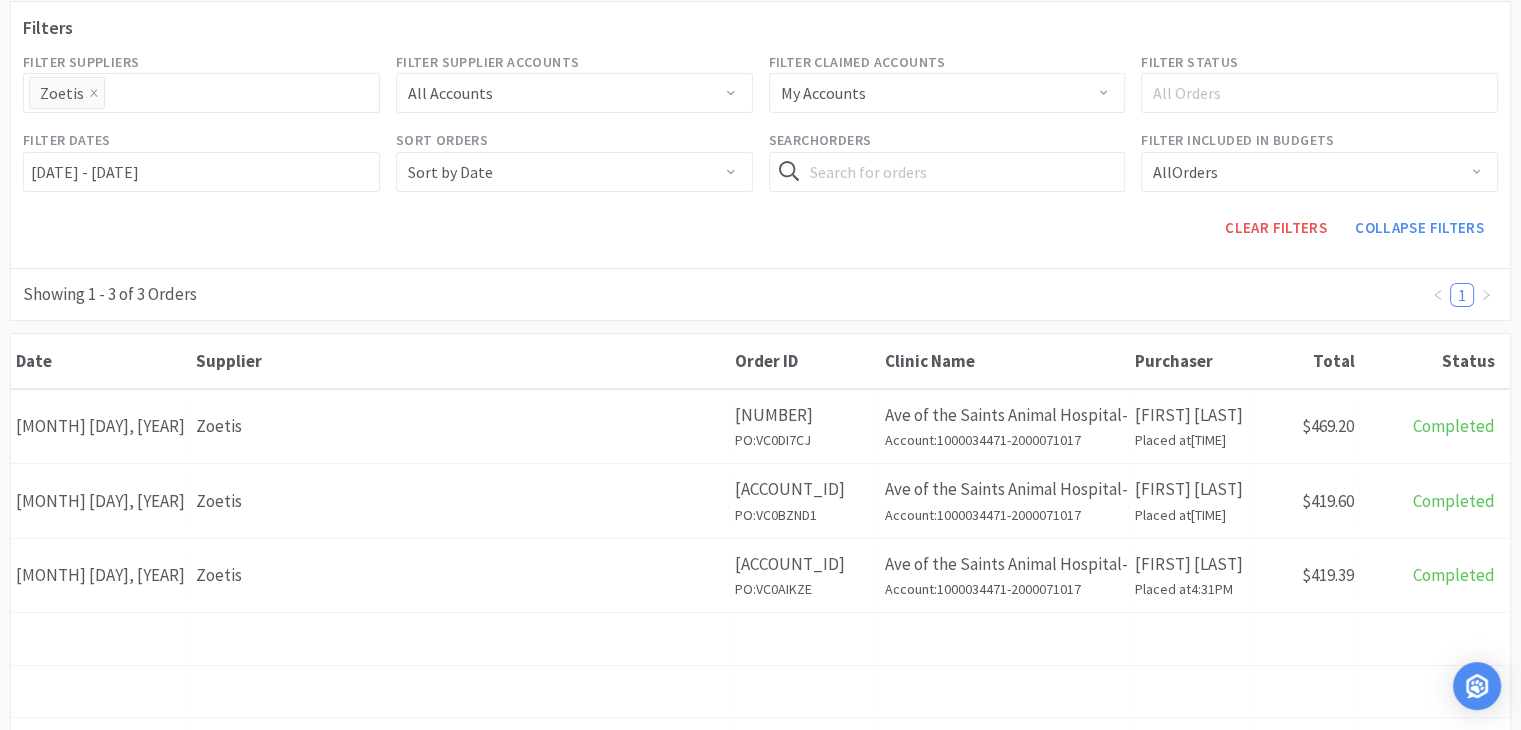 scroll, scrollTop: 0, scrollLeft: 0, axis: both 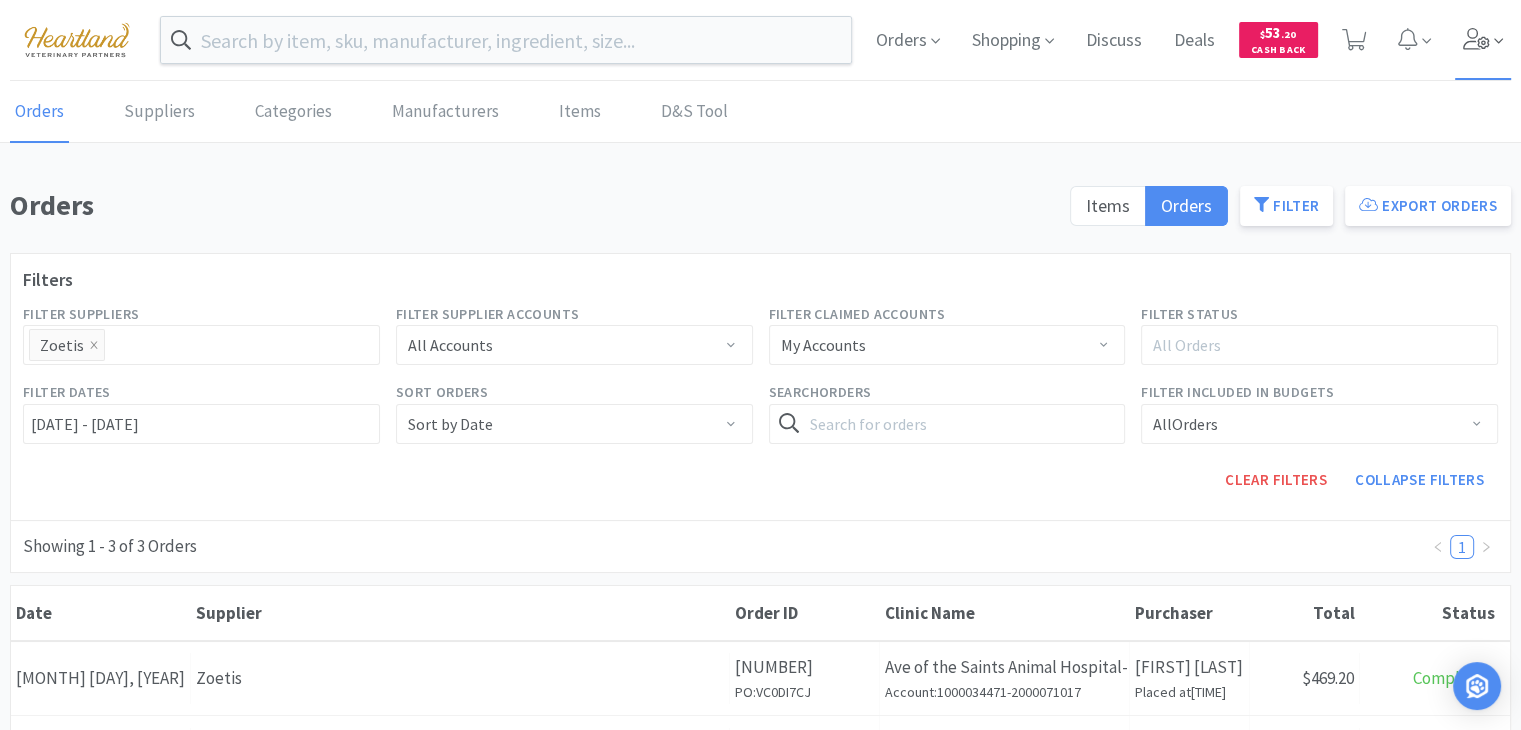 click 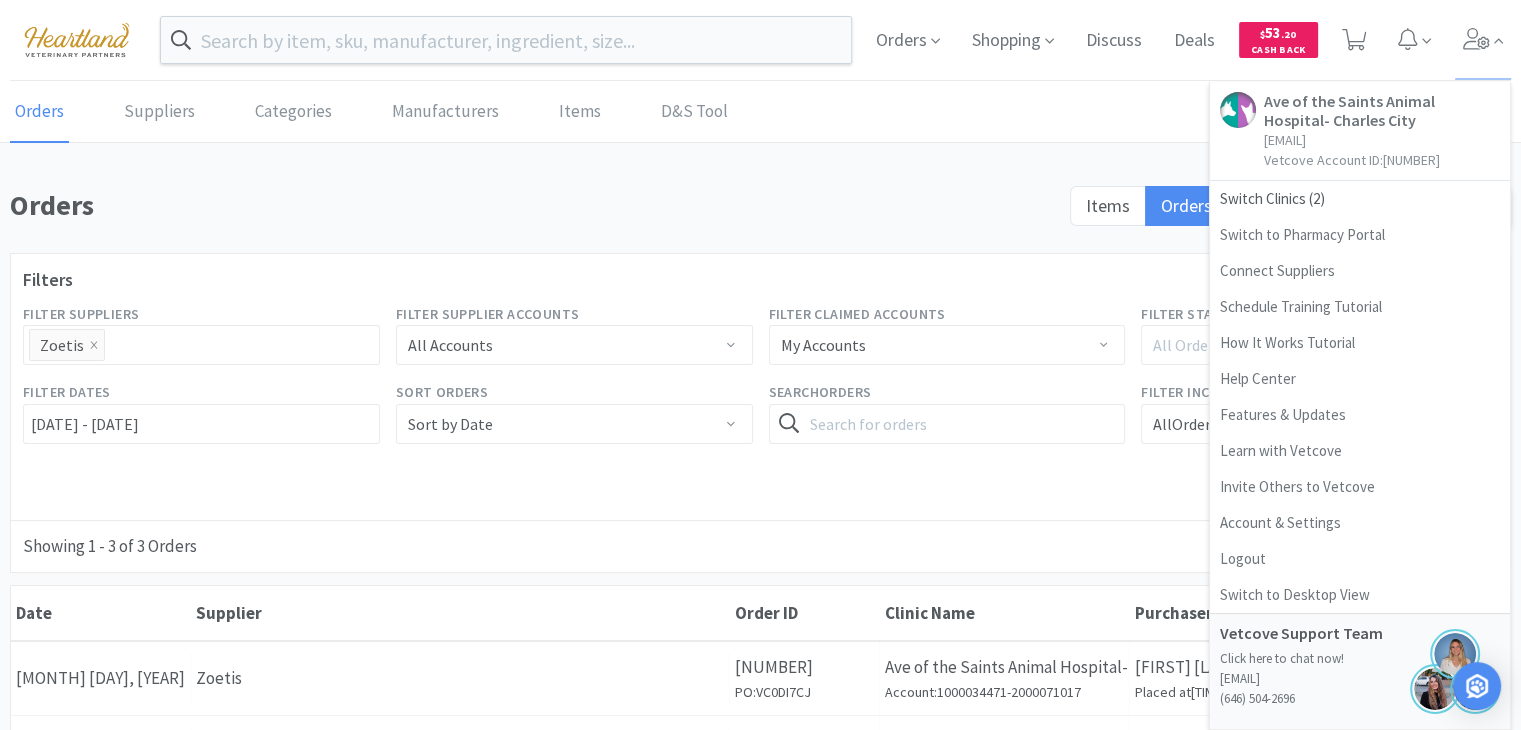 drag, startPoint x: 515, startPoint y: 236, endPoint x: 528, endPoint y: 237, distance: 13.038404 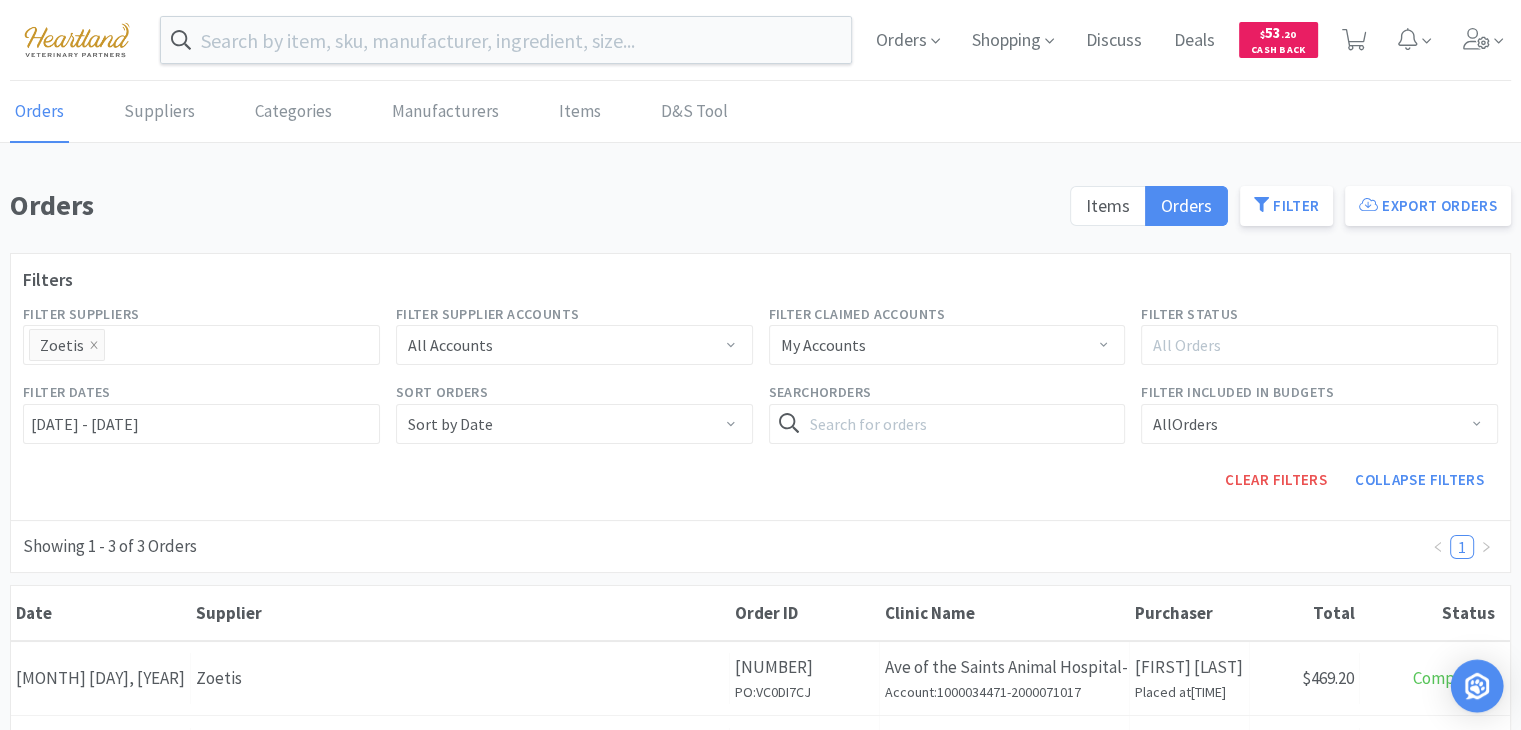 click at bounding box center (1477, 686) 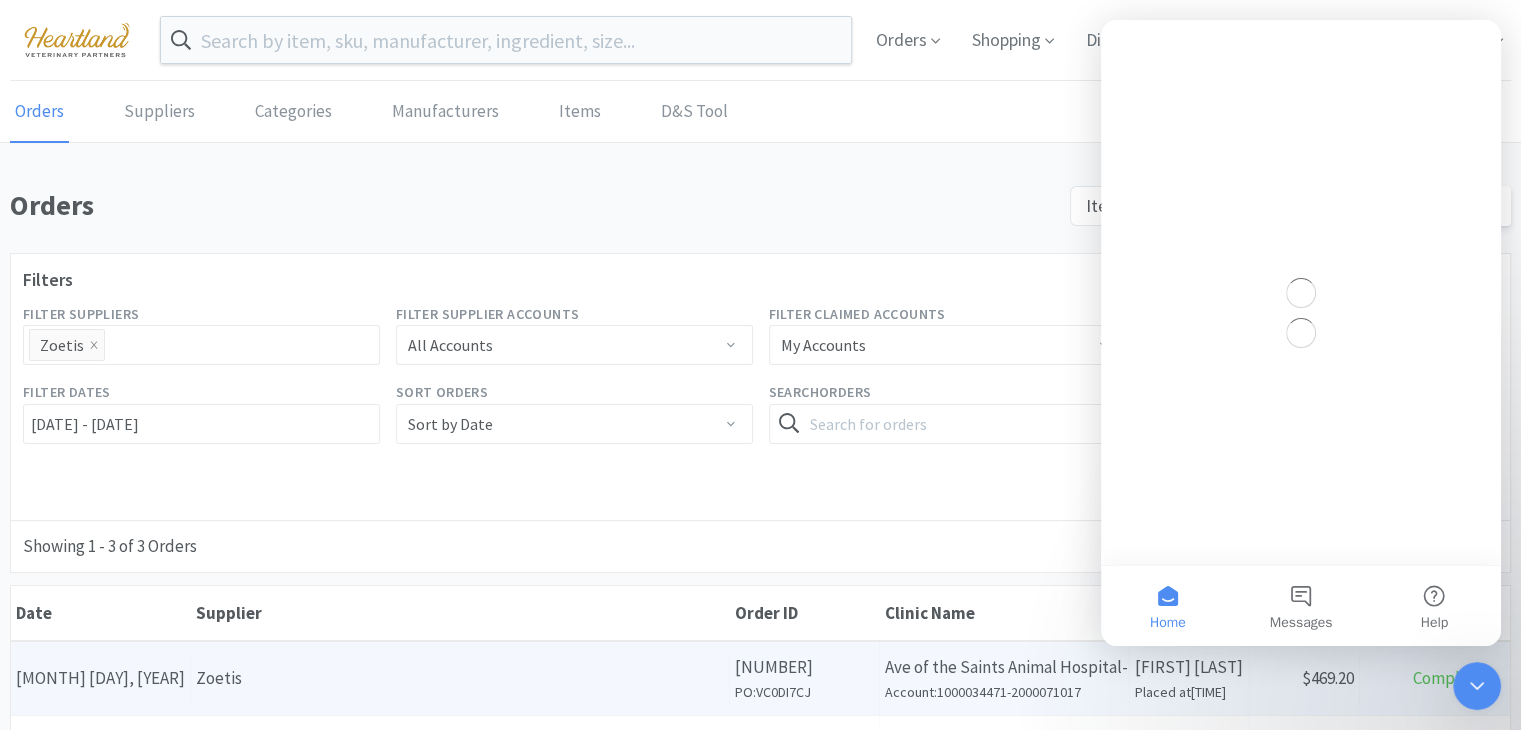 scroll, scrollTop: 0, scrollLeft: 0, axis: both 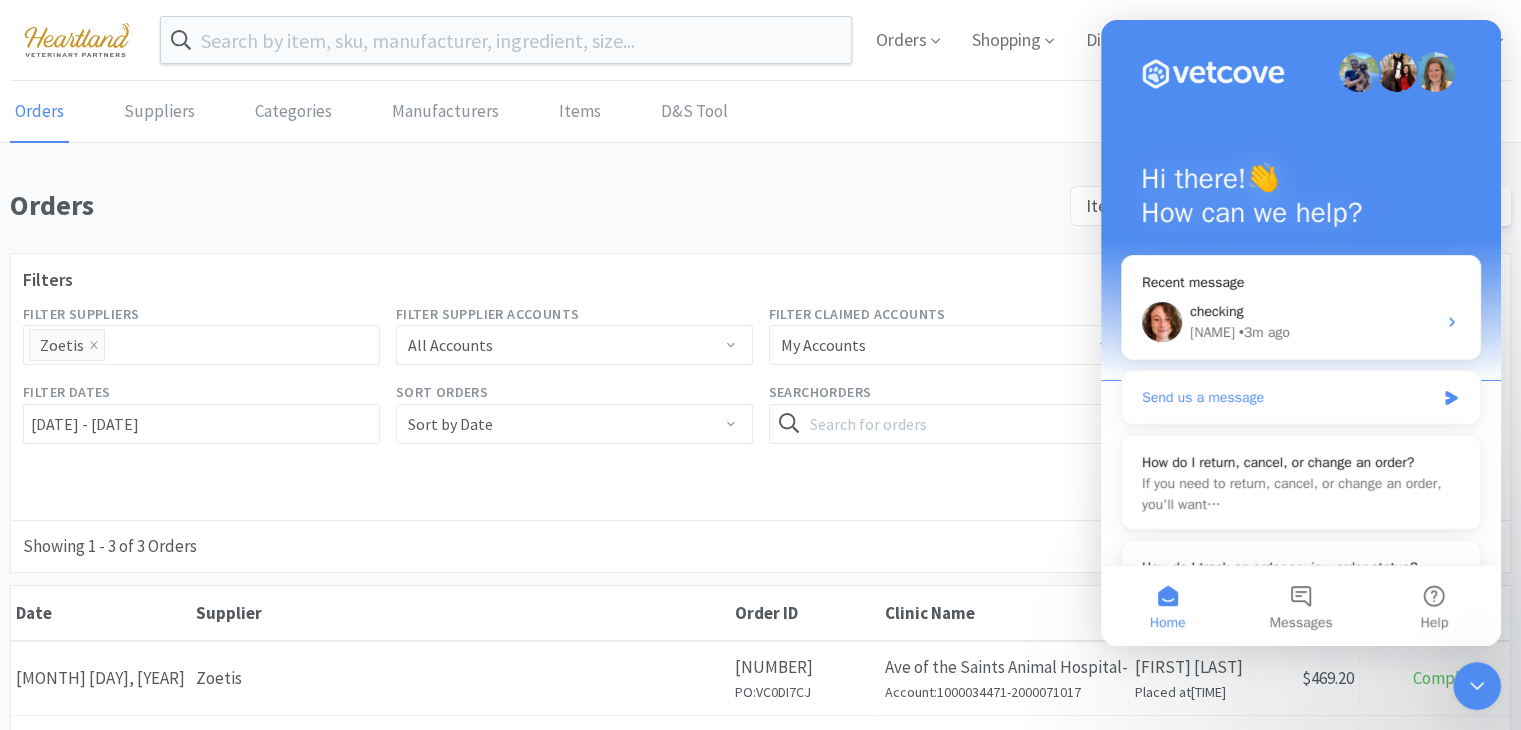 click on "Send us a message" at bounding box center (1288, 397) 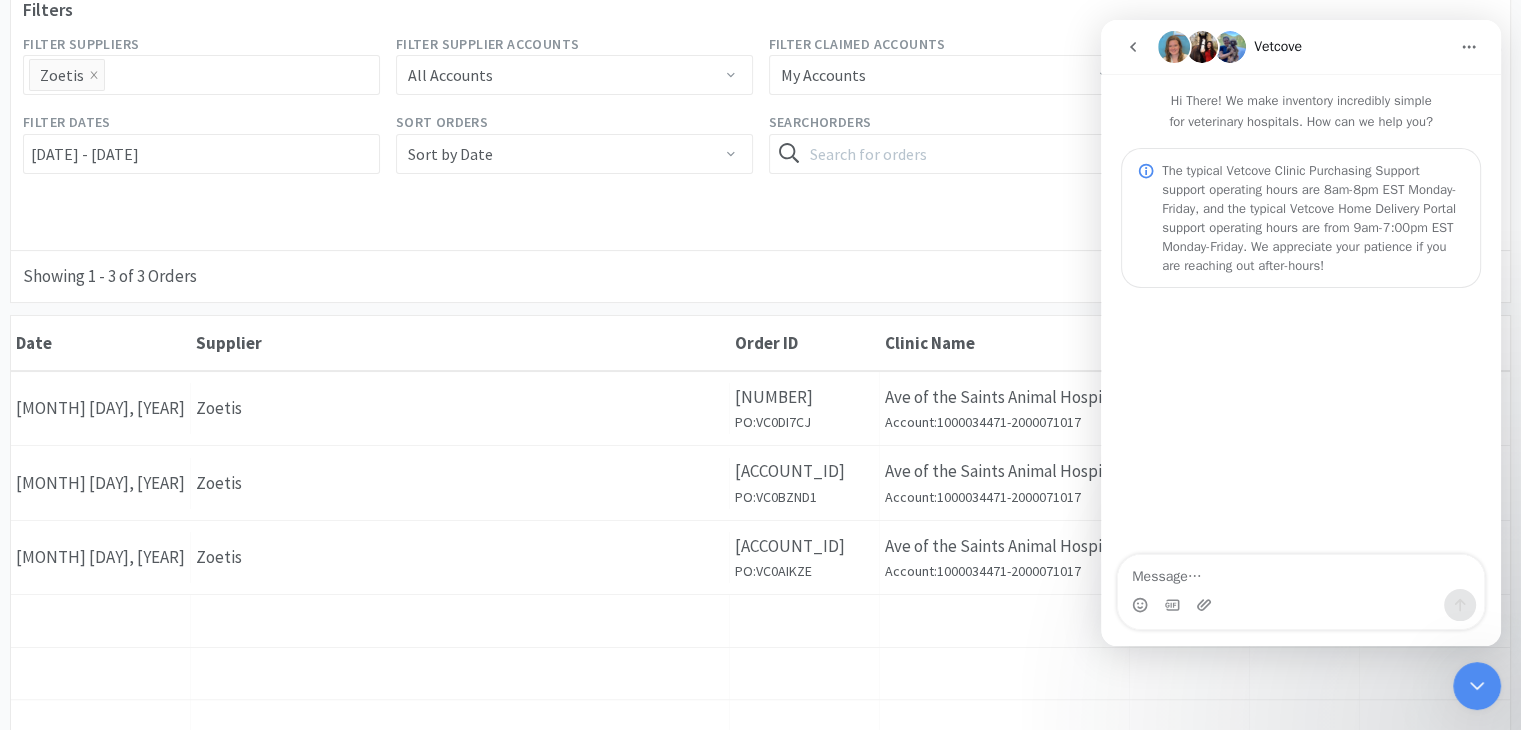 scroll, scrollTop: 0, scrollLeft: 0, axis: both 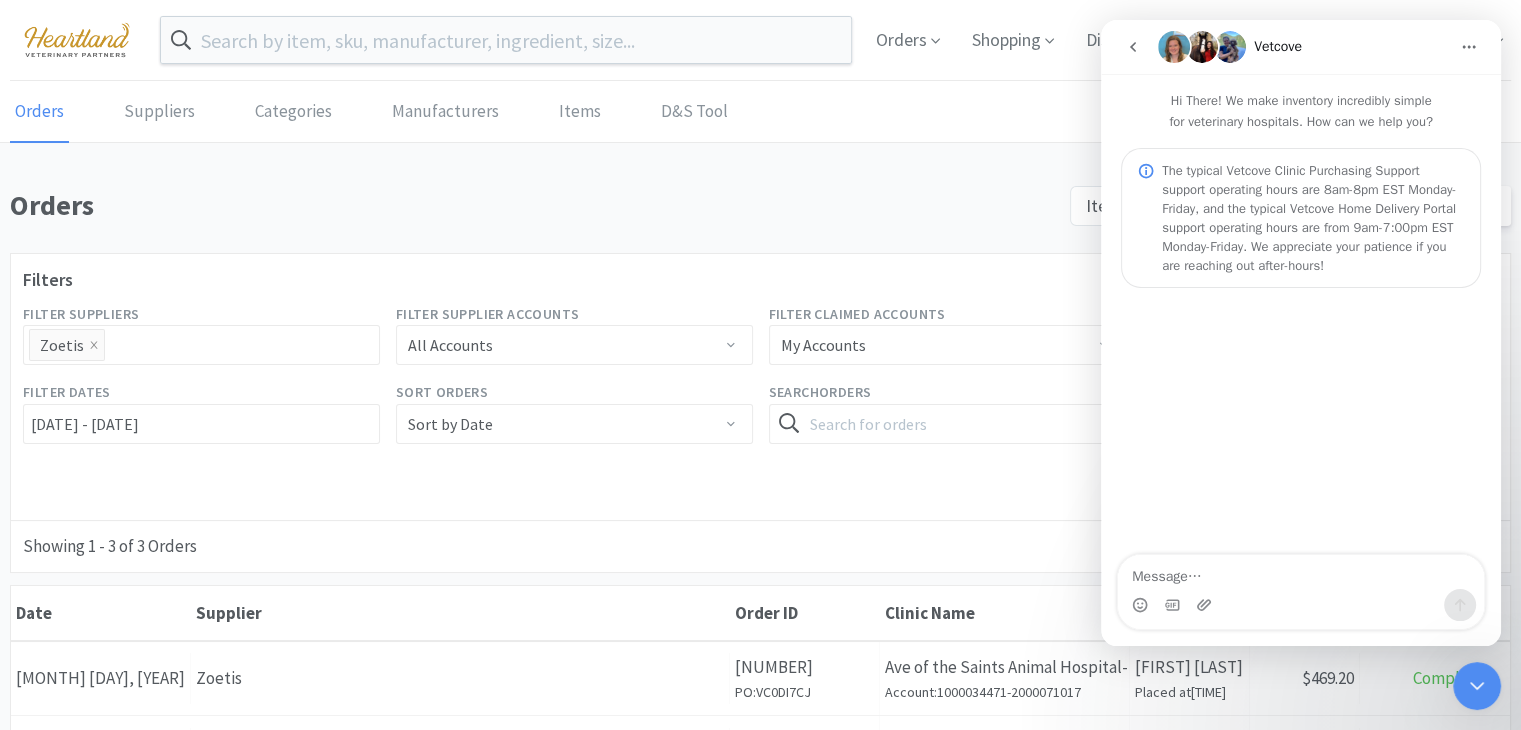 click 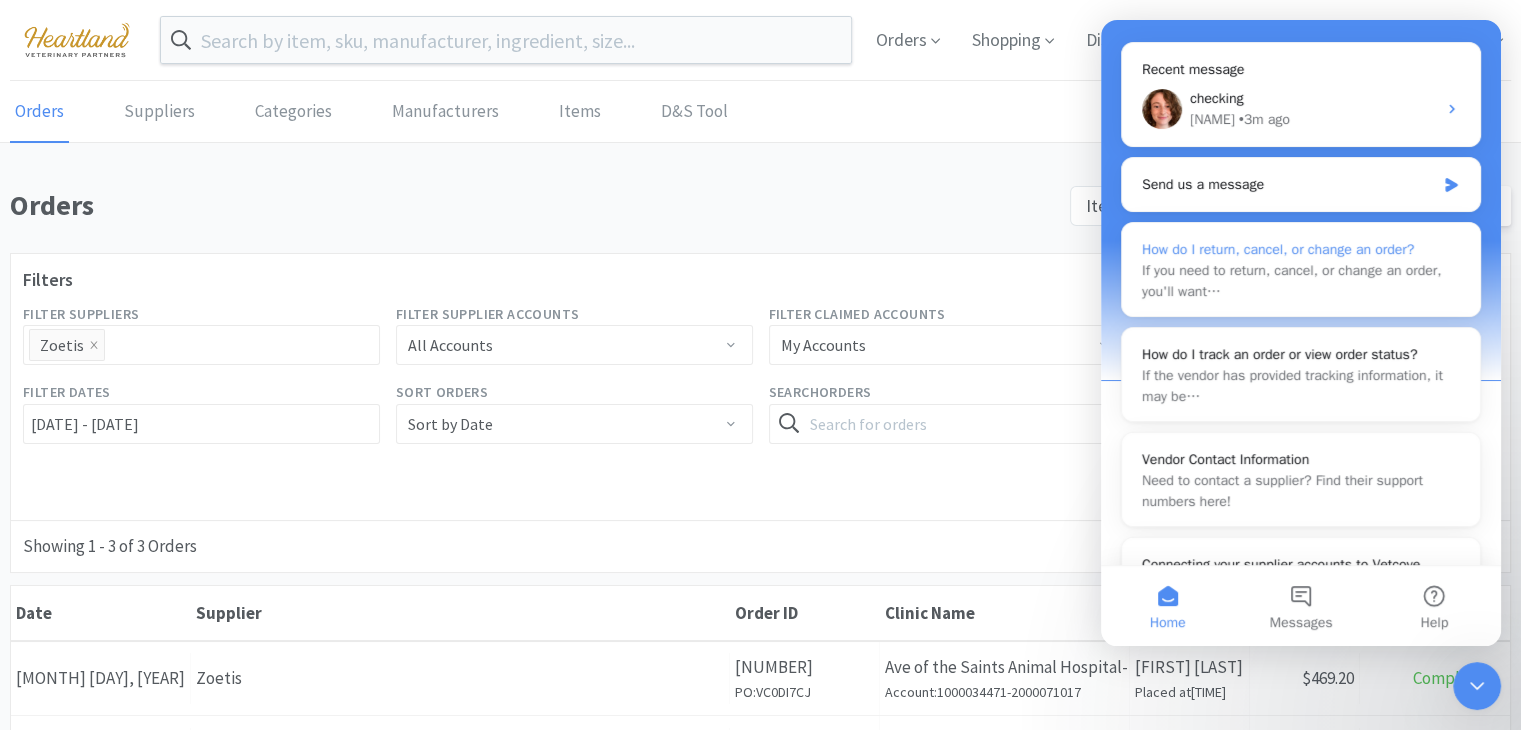 scroll, scrollTop: 0, scrollLeft: 0, axis: both 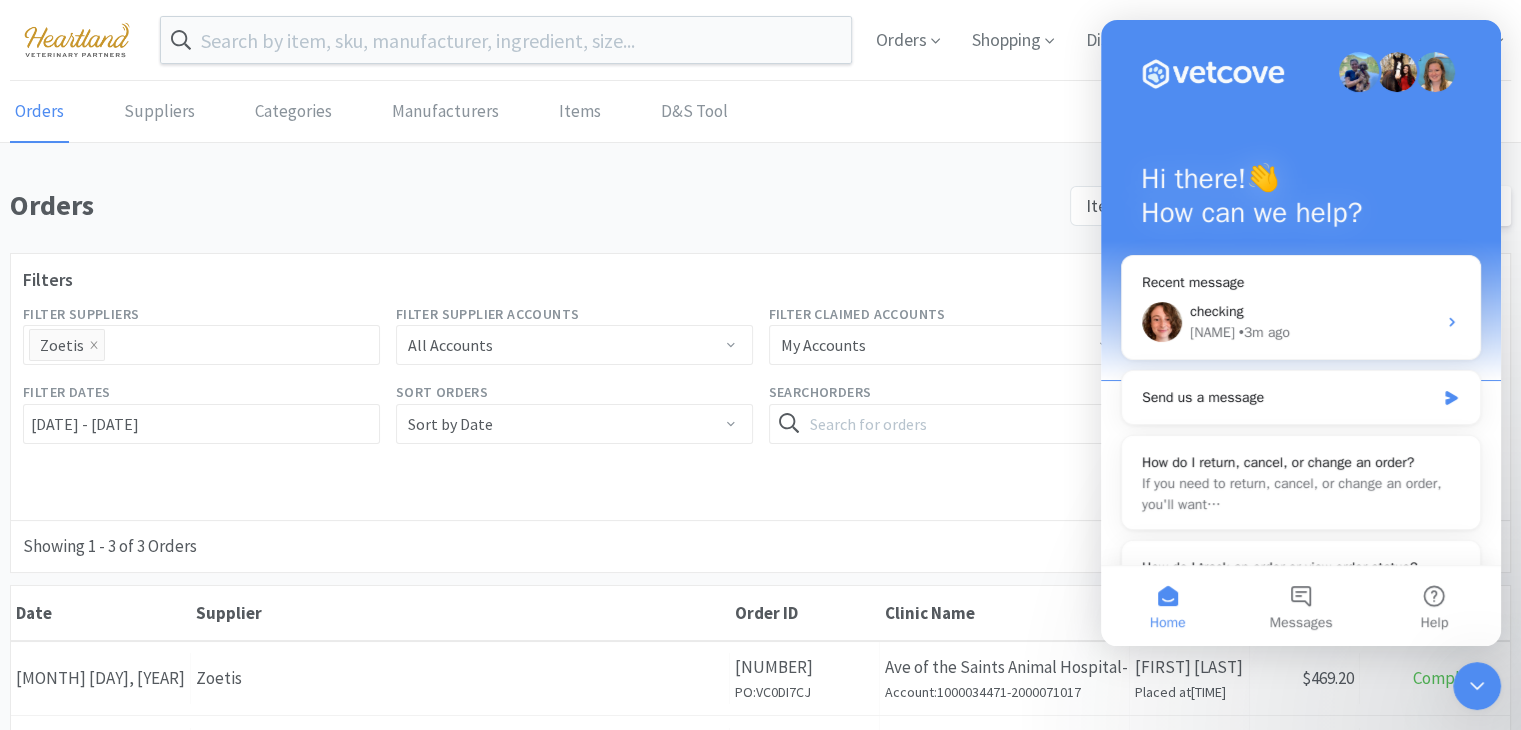 click on "Showing 1 - 3 of 3 Orders 1" at bounding box center (760, 546) 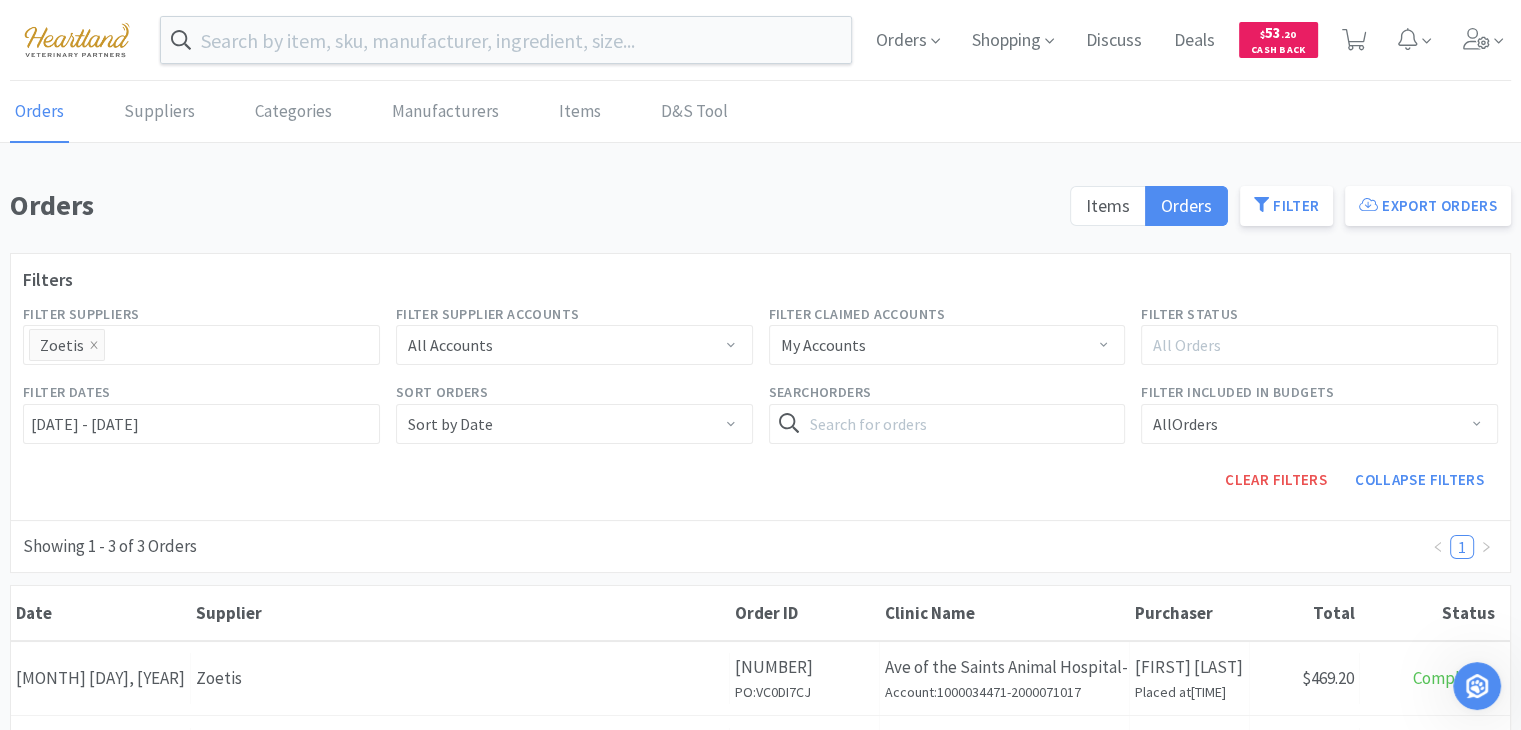 scroll, scrollTop: 0, scrollLeft: 0, axis: both 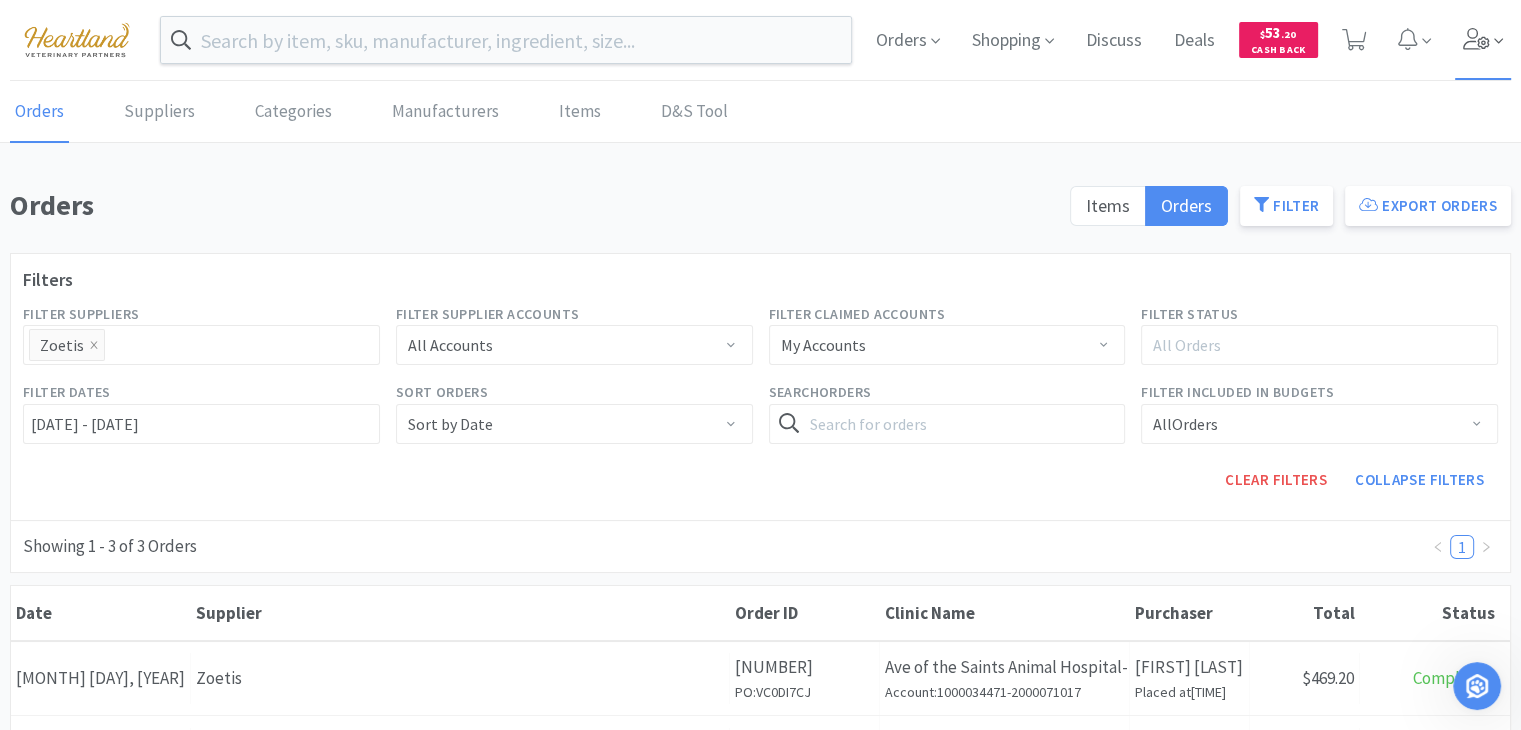 click at bounding box center (1483, 40) 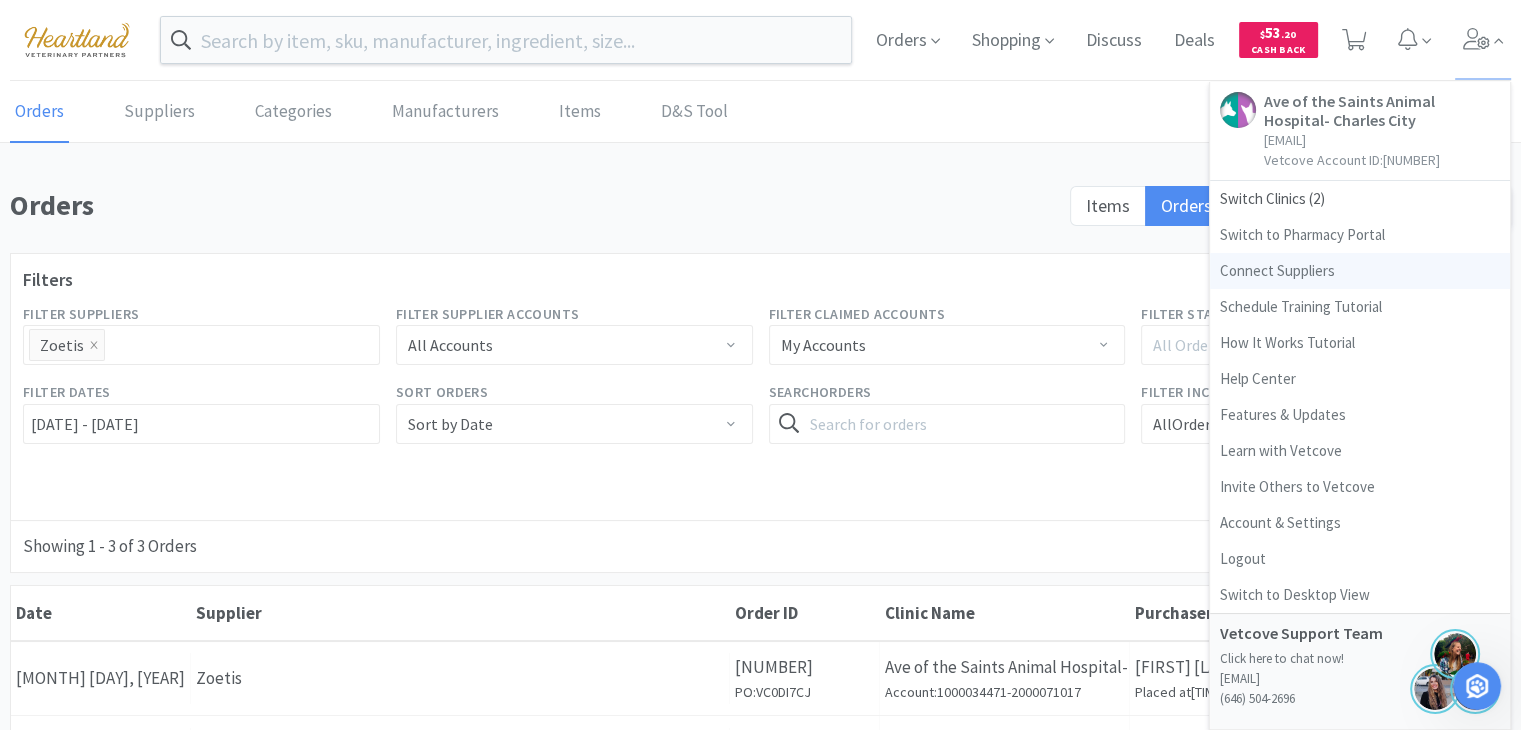 click on "Connect Suppliers" at bounding box center (1360, 271) 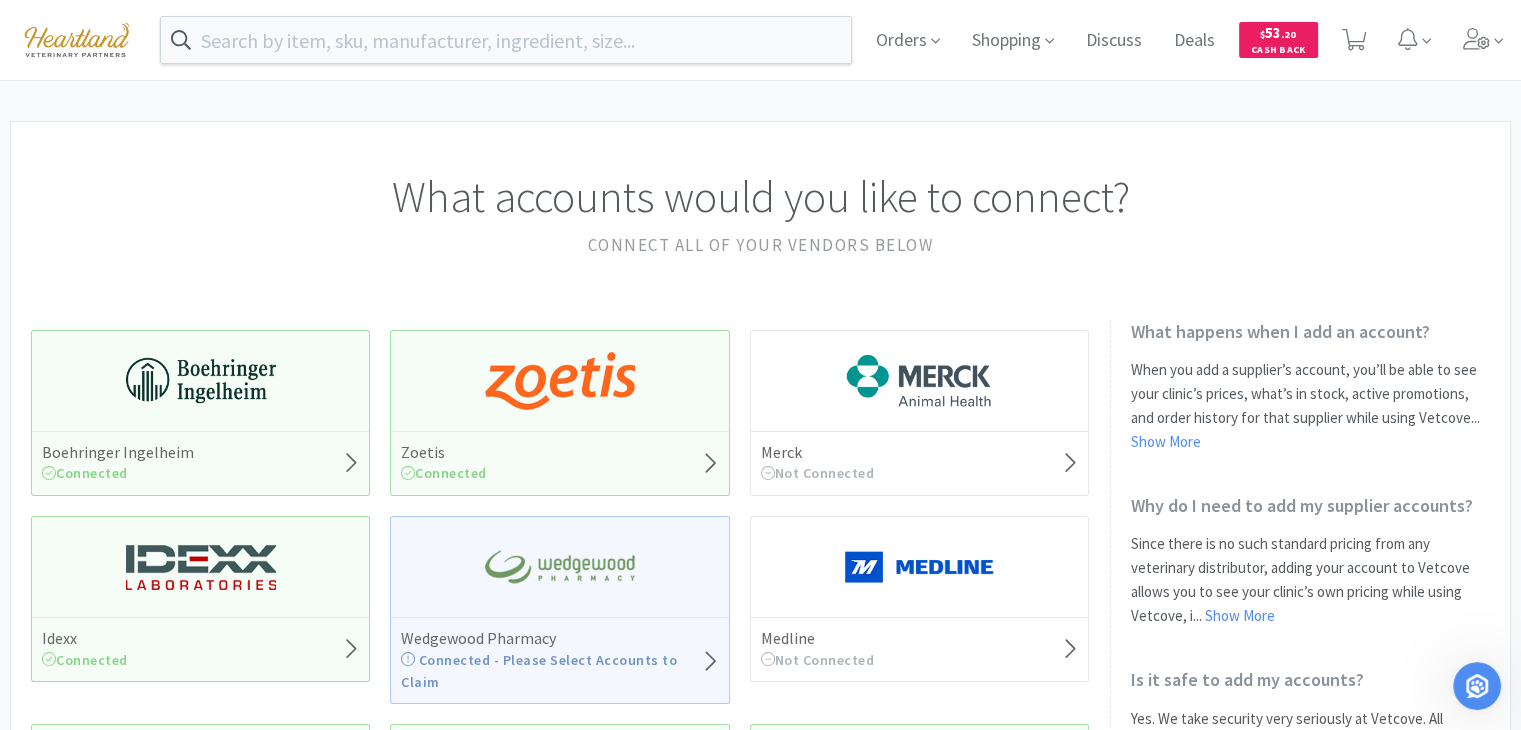 click on "Zoetis Connected" at bounding box center (559, 463) 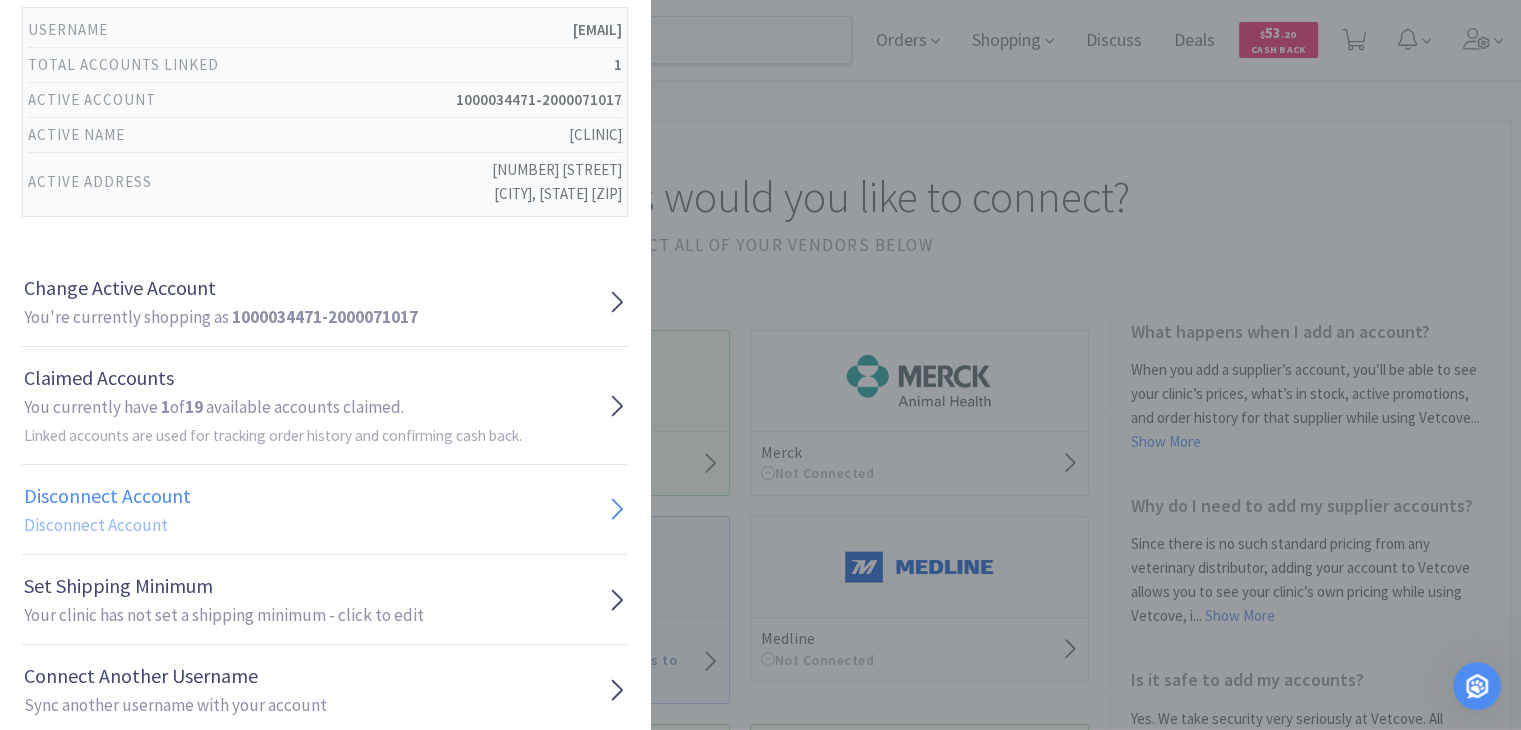scroll, scrollTop: 208, scrollLeft: 0, axis: vertical 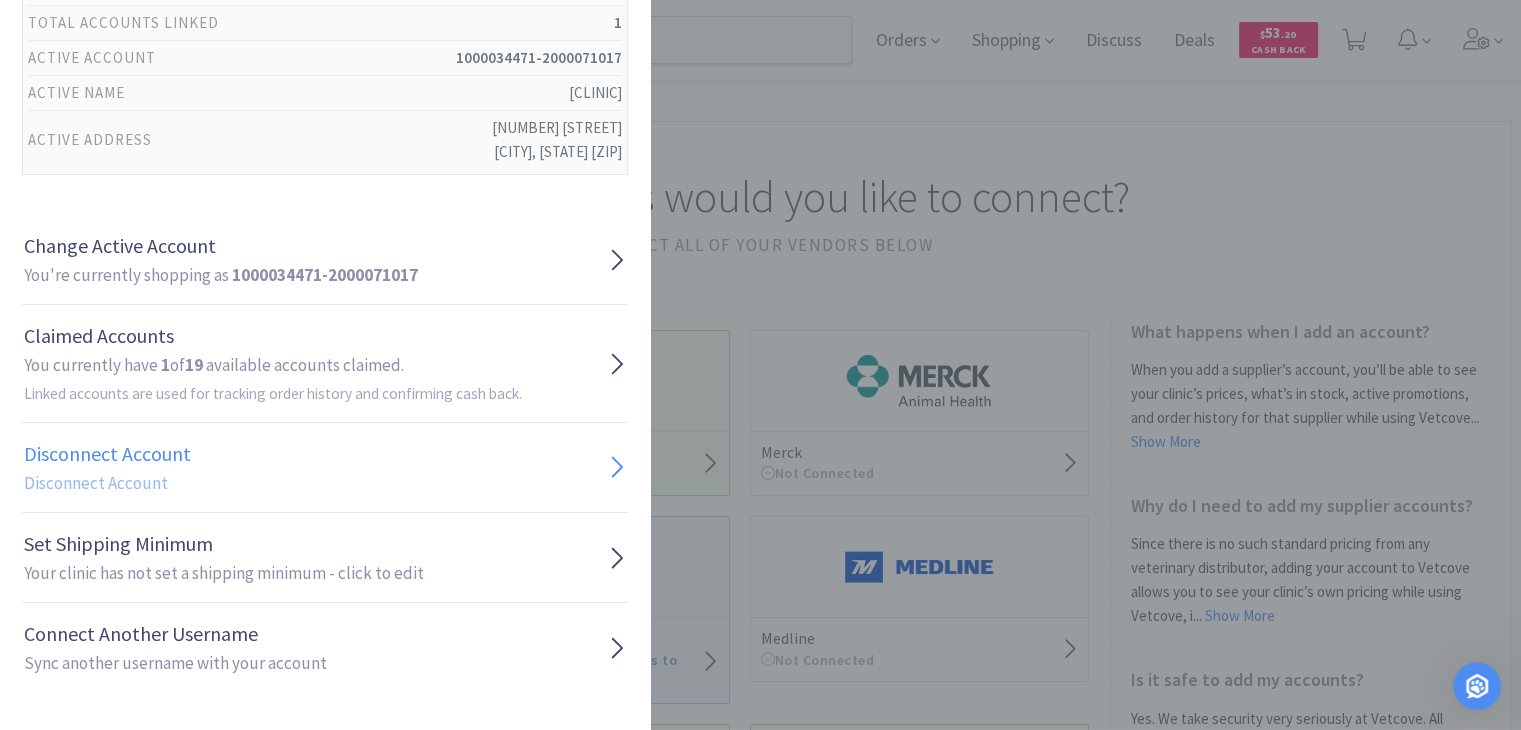 click on "Disconnect Account" at bounding box center [107, 454] 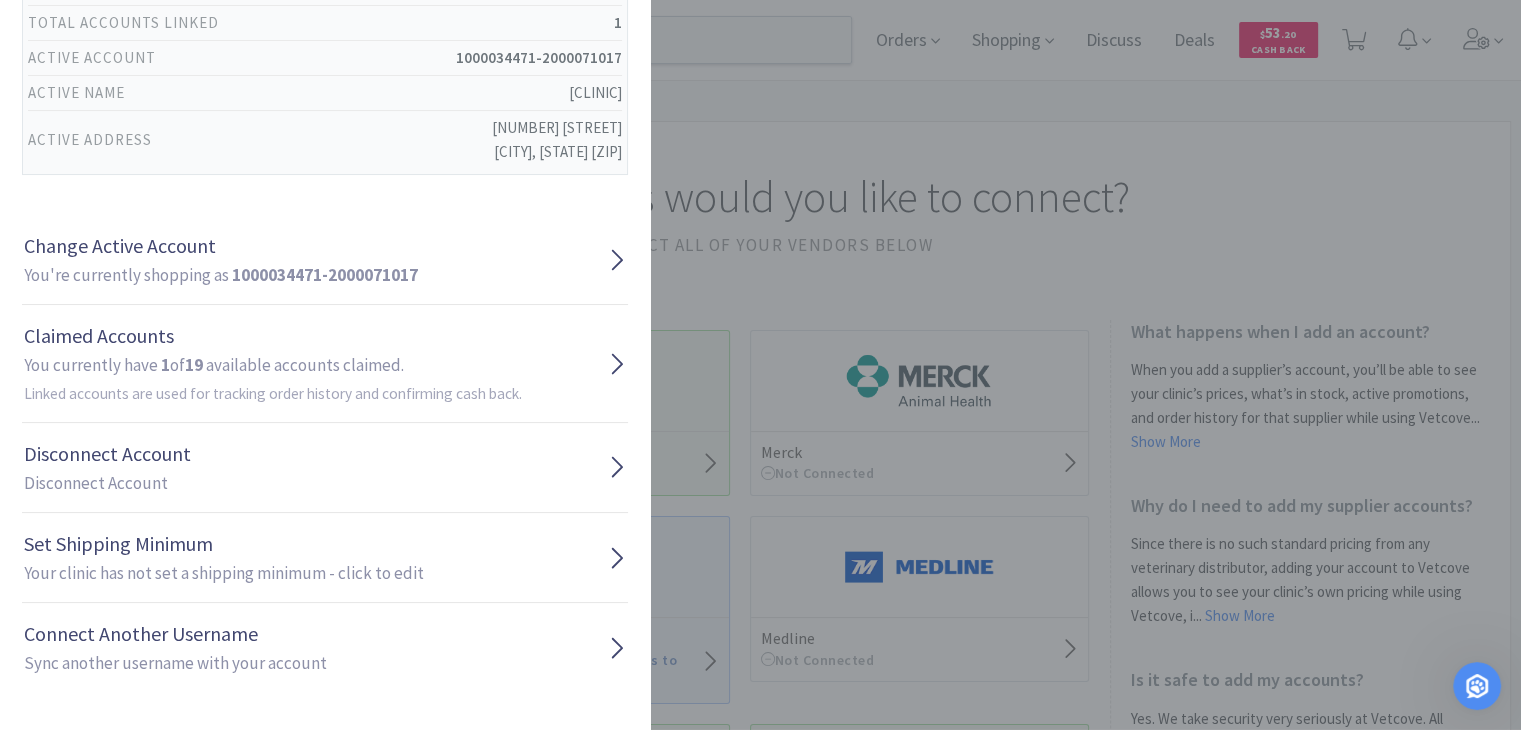 scroll, scrollTop: 0, scrollLeft: 0, axis: both 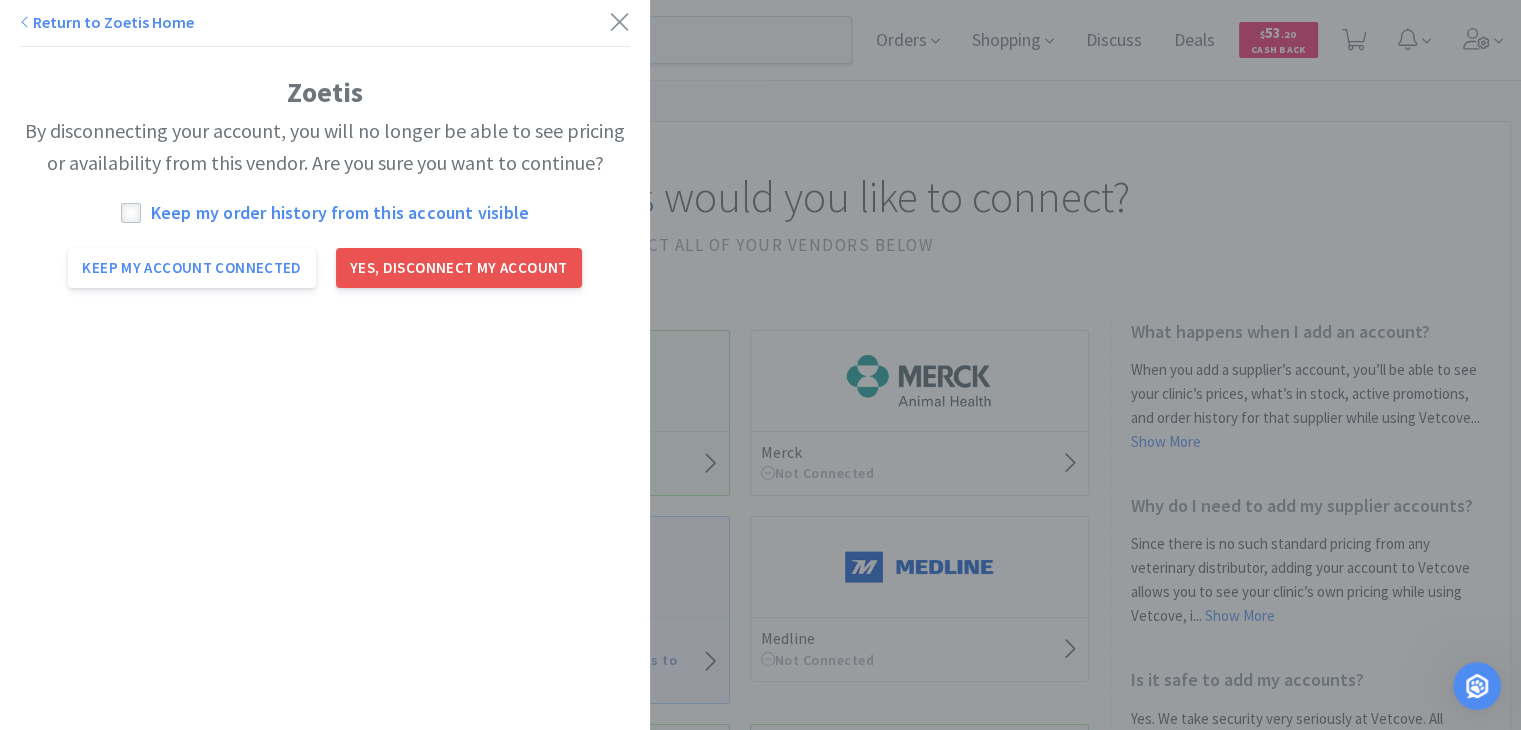 click 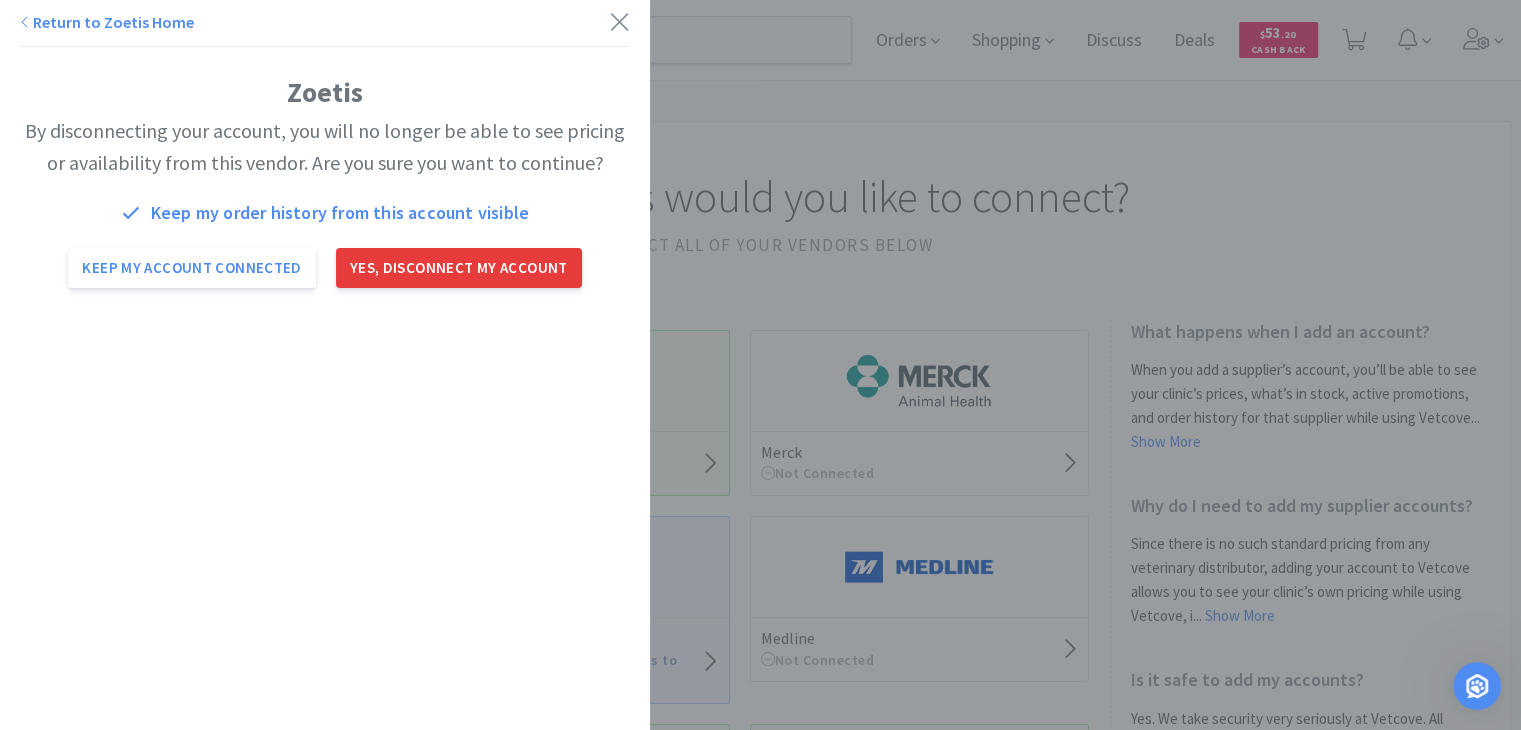 click on "Yes, disconnect my account" at bounding box center (459, 268) 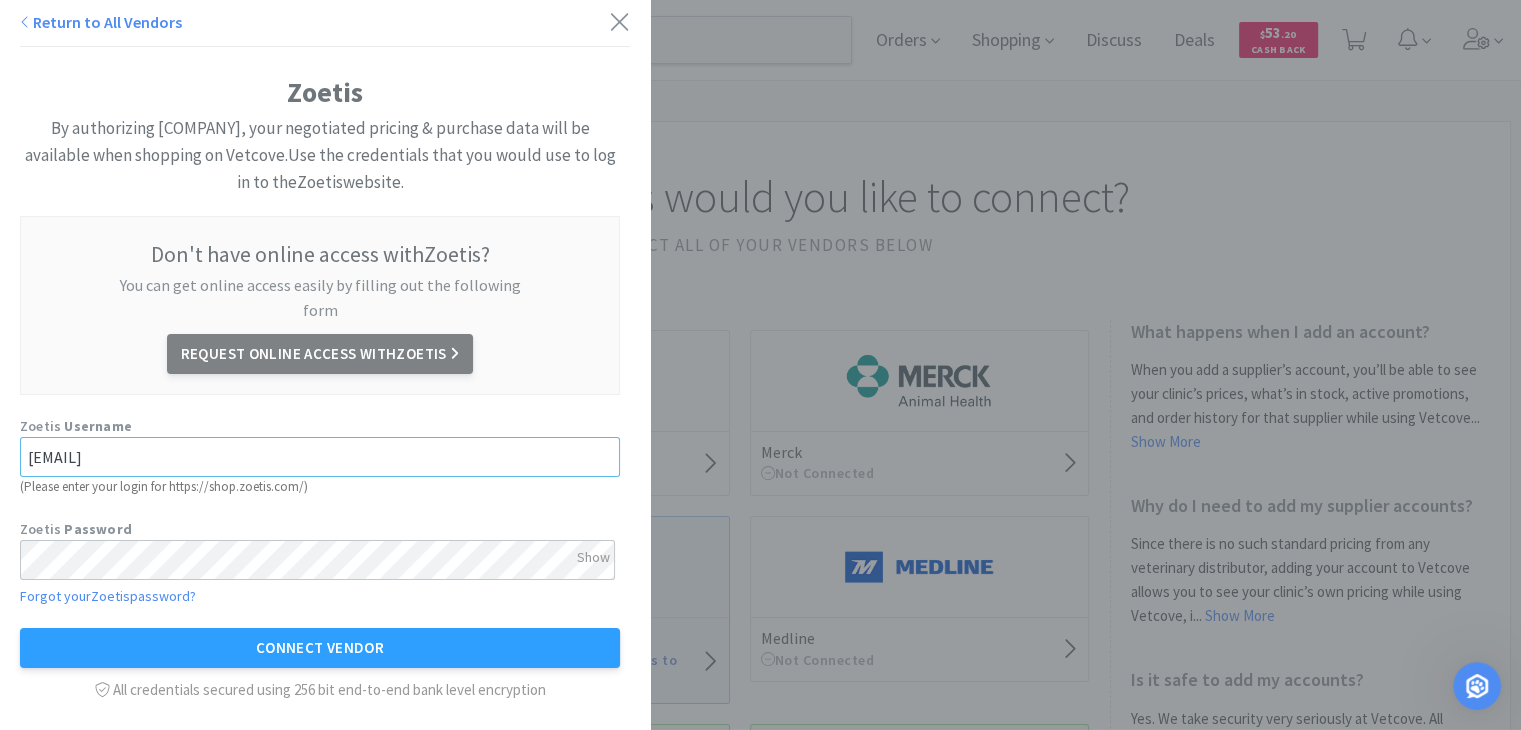 click on "[EMAIL]" at bounding box center [320, 457] 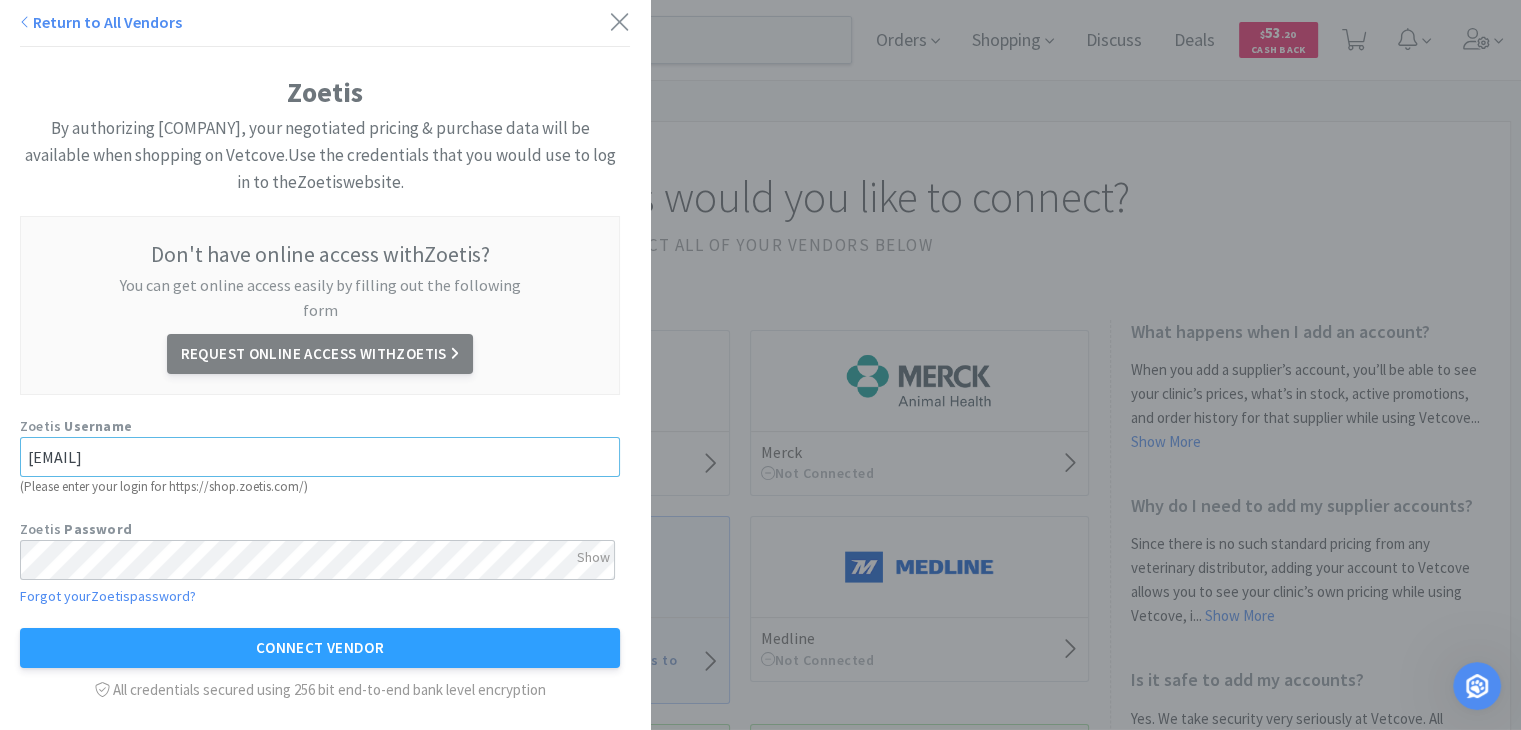 type on "[EMAIL]" 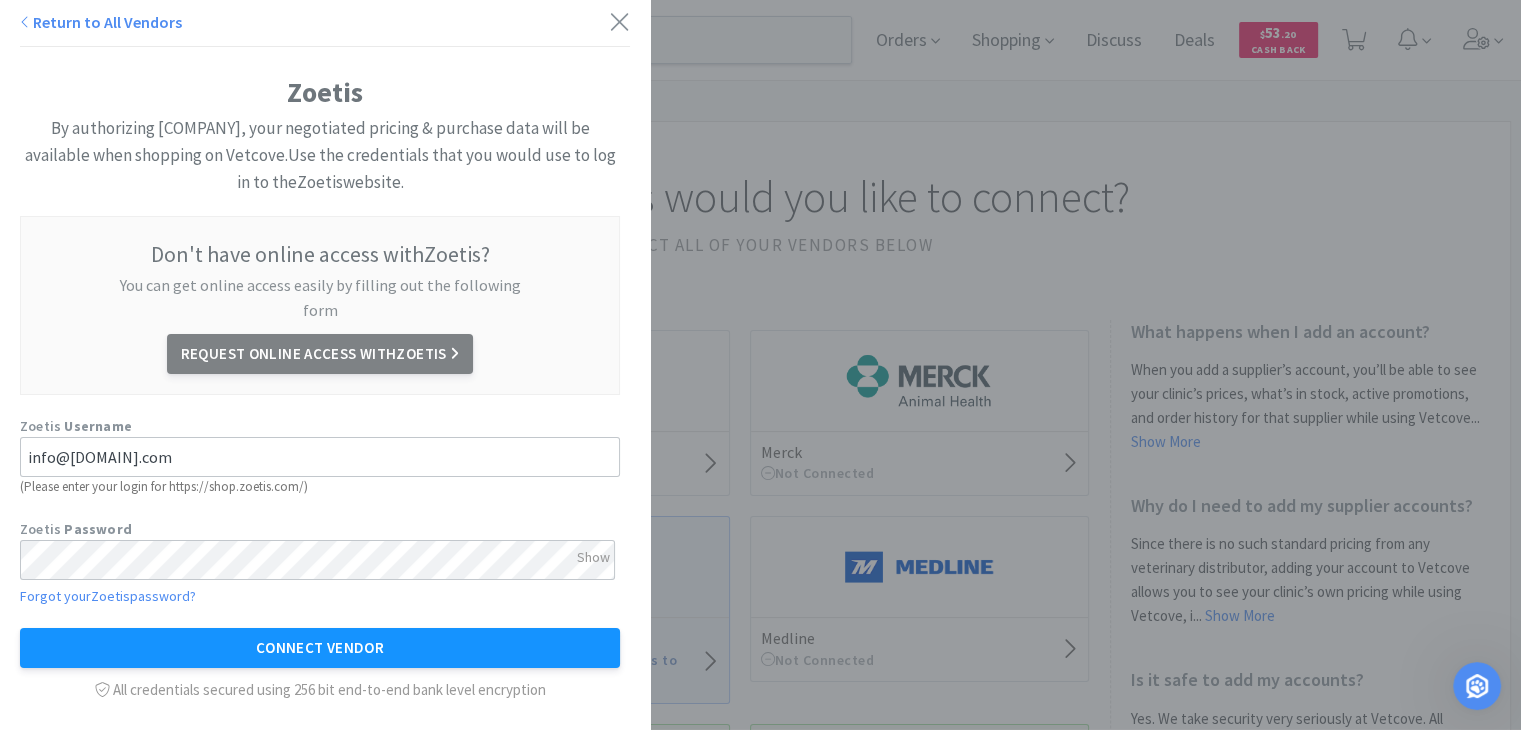 click on "Connect Vendor" at bounding box center (320, 648) 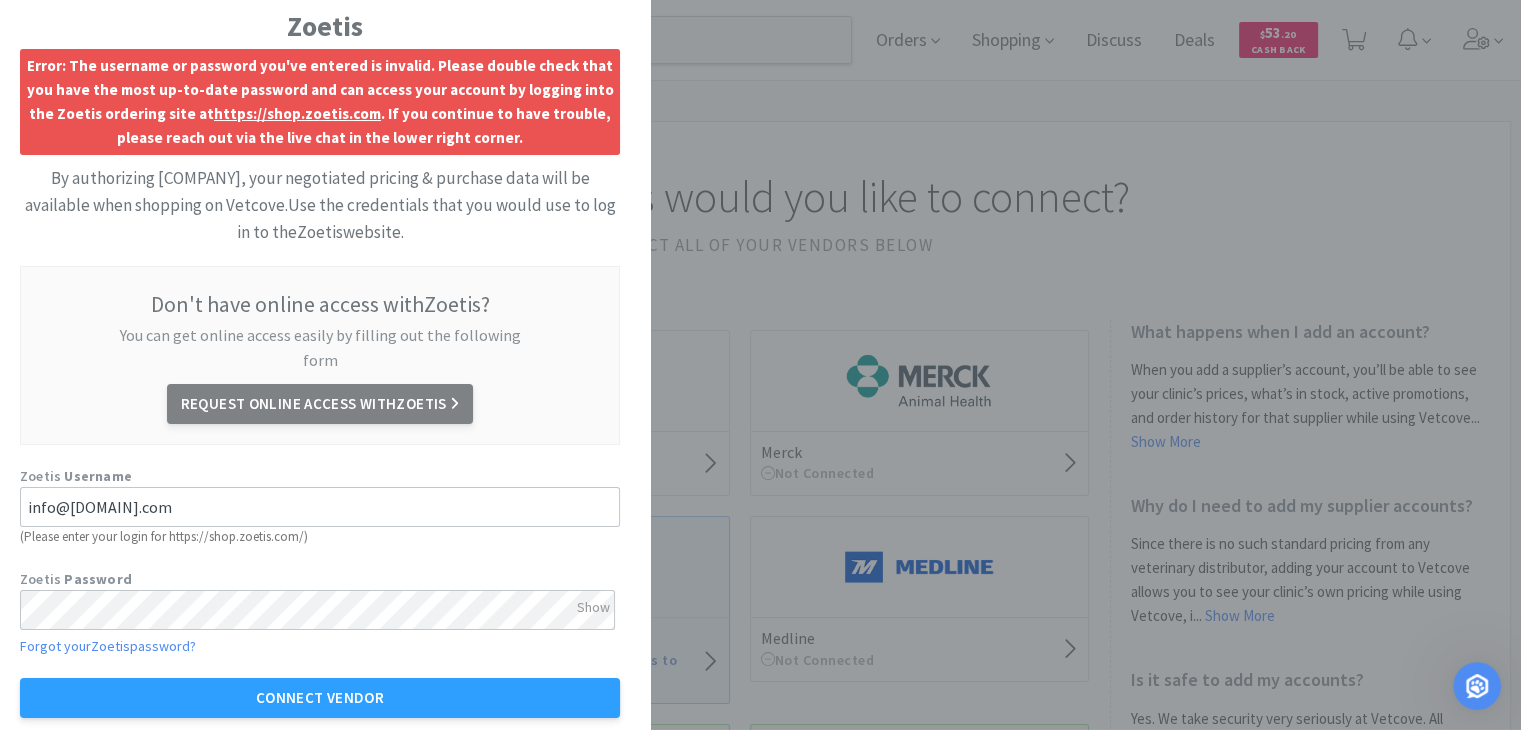 scroll, scrollTop: 157, scrollLeft: 0, axis: vertical 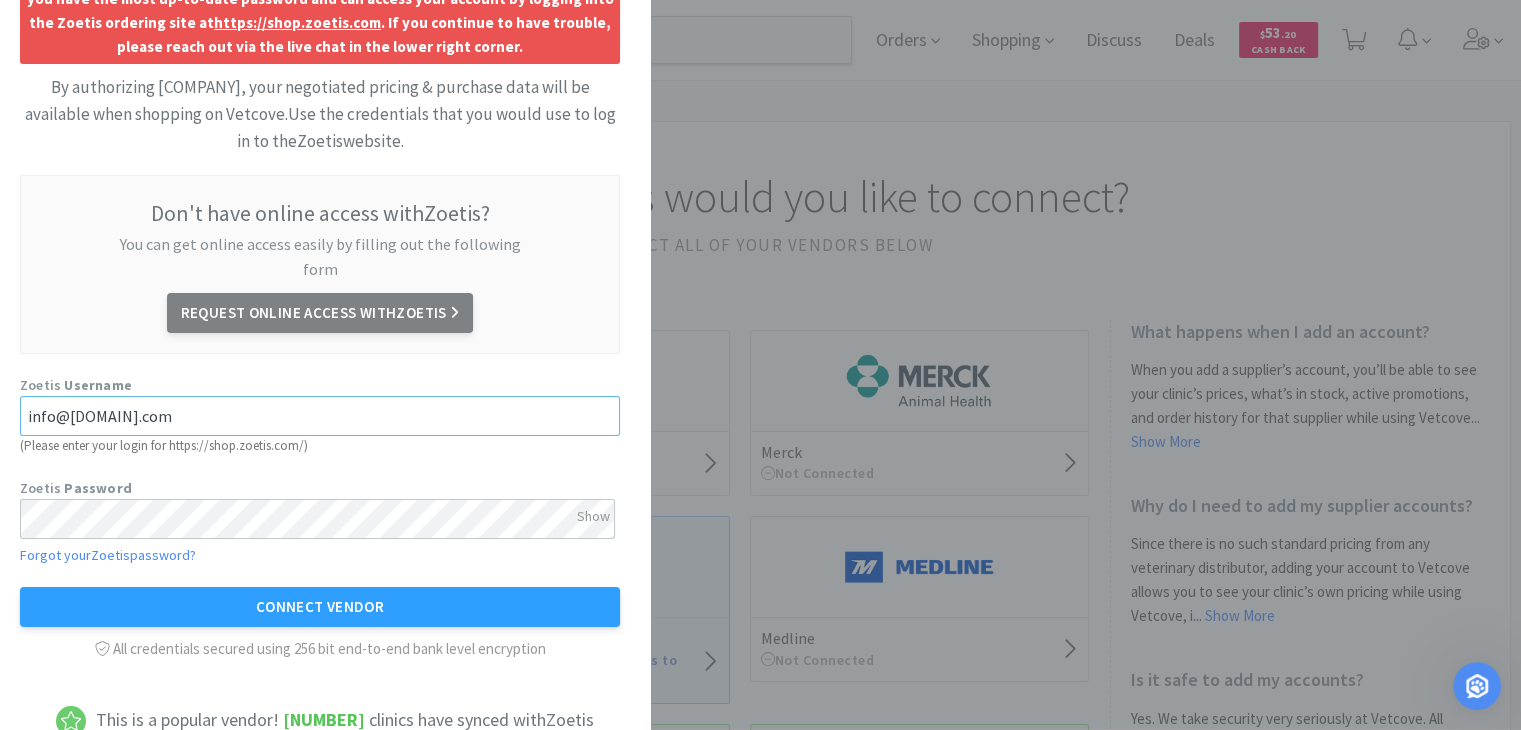 click on "[EMAIL]" at bounding box center [320, 416] 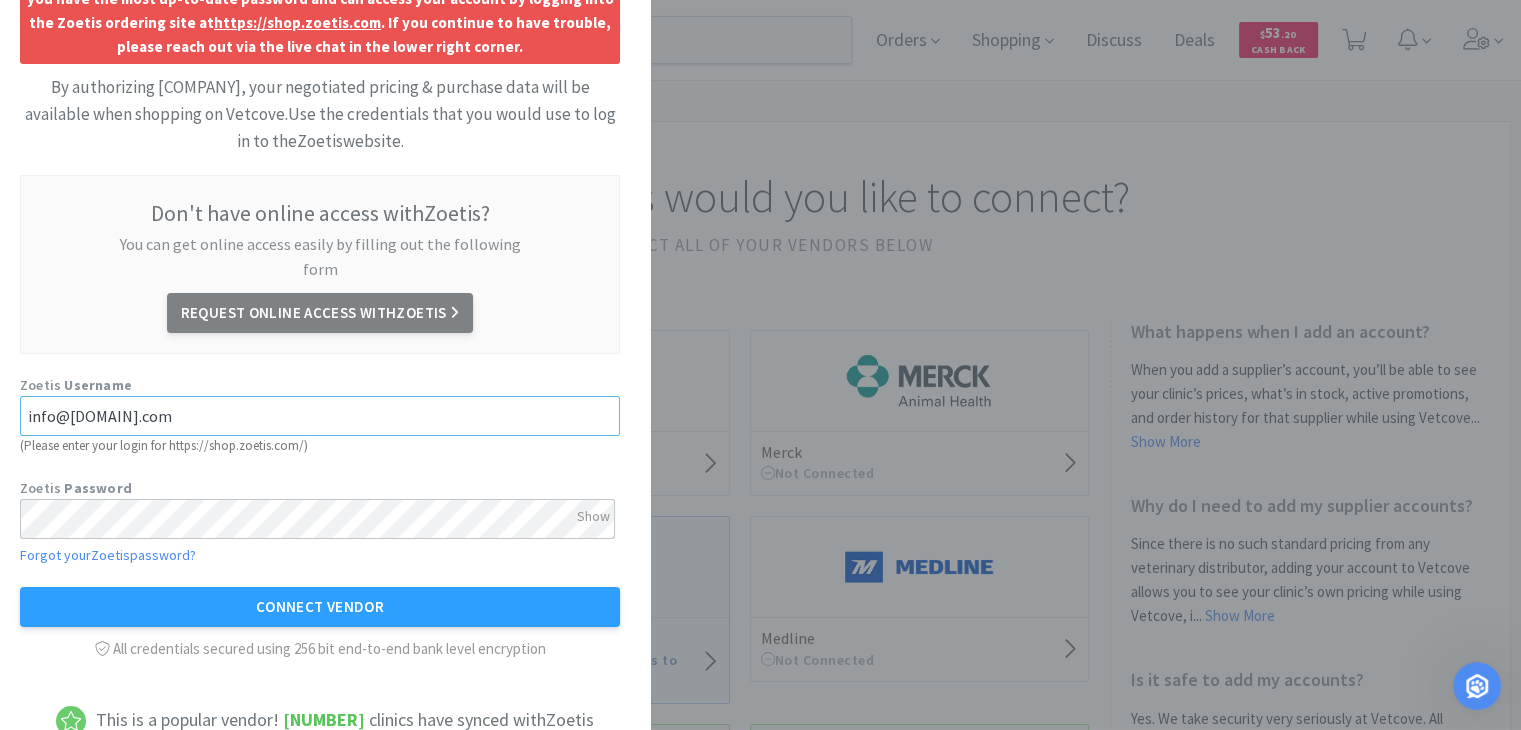 type on "[EMAIL]" 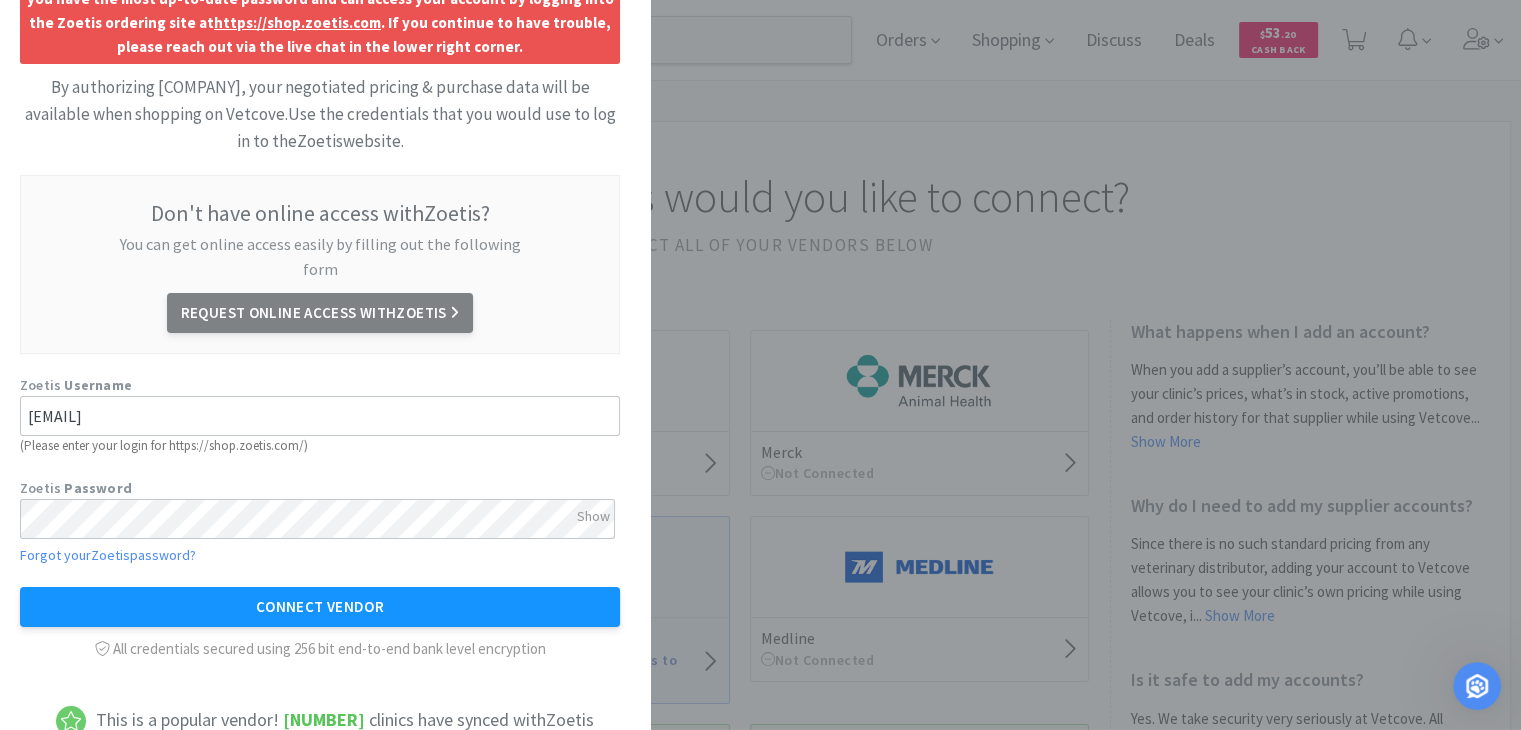 click on "Connect Vendor" at bounding box center (320, 607) 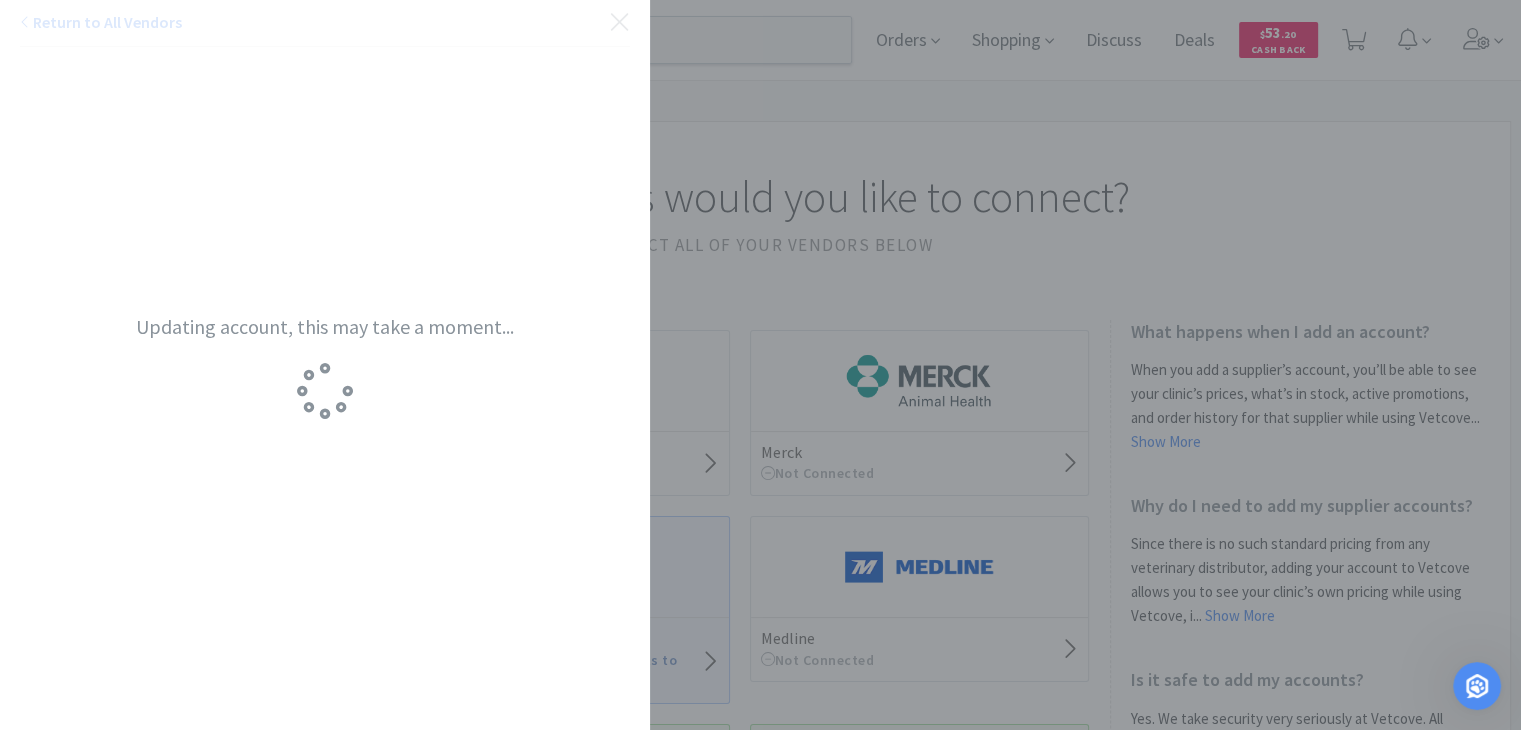 scroll, scrollTop: 0, scrollLeft: 0, axis: both 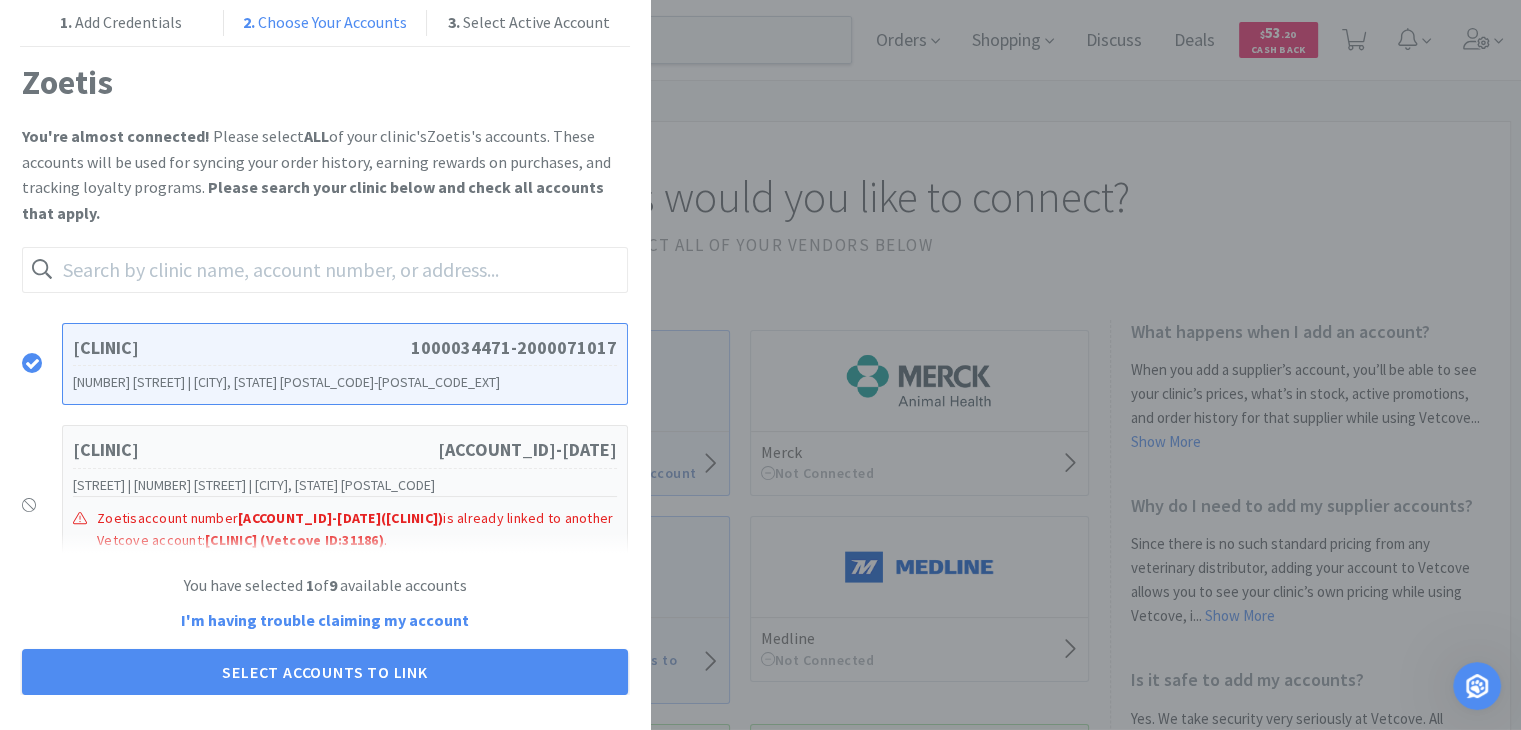 click on "Ave of the Saints Ani Hosp [CITY]" at bounding box center (242, 348) 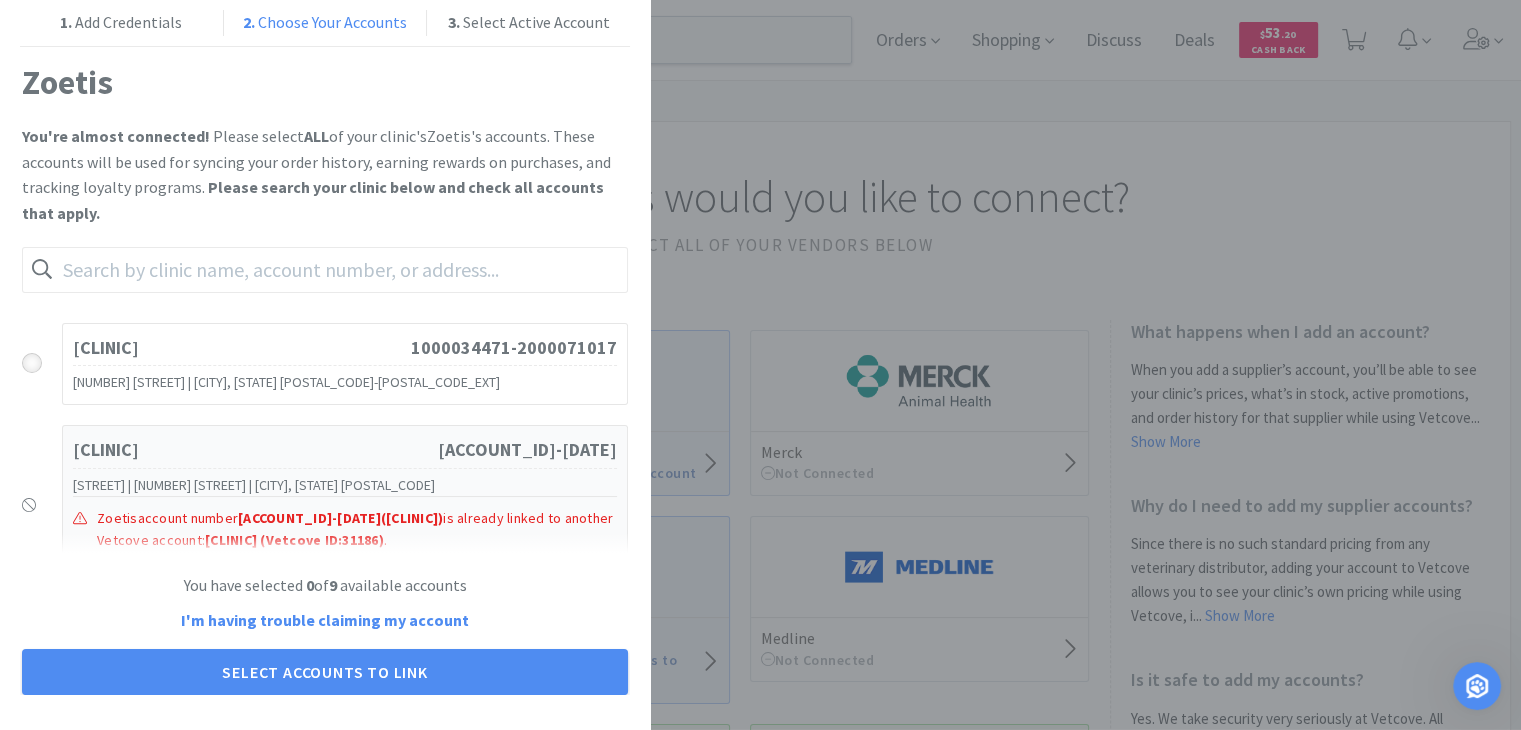 click at bounding box center (32, 363) 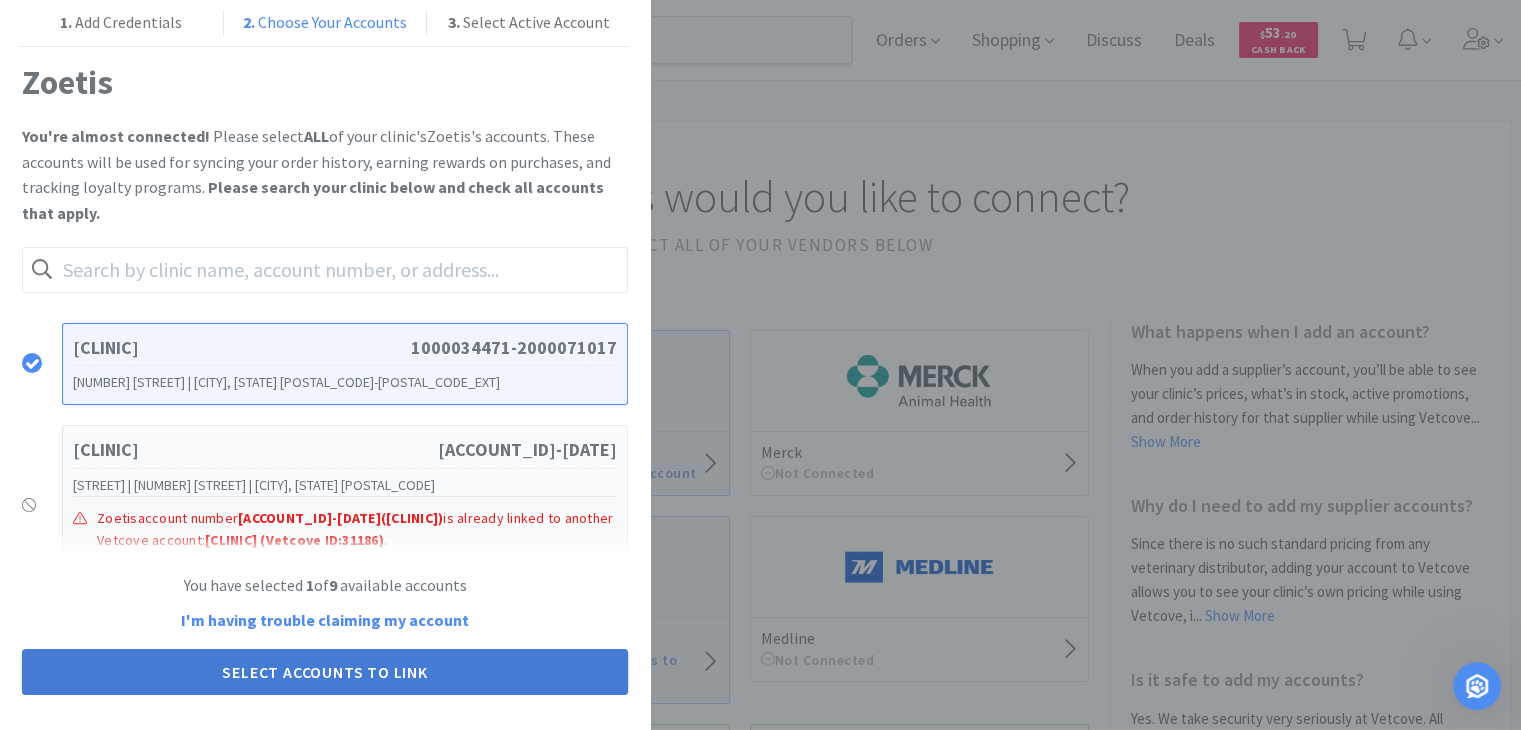click on "Select Accounts to Link" at bounding box center [325, 672] 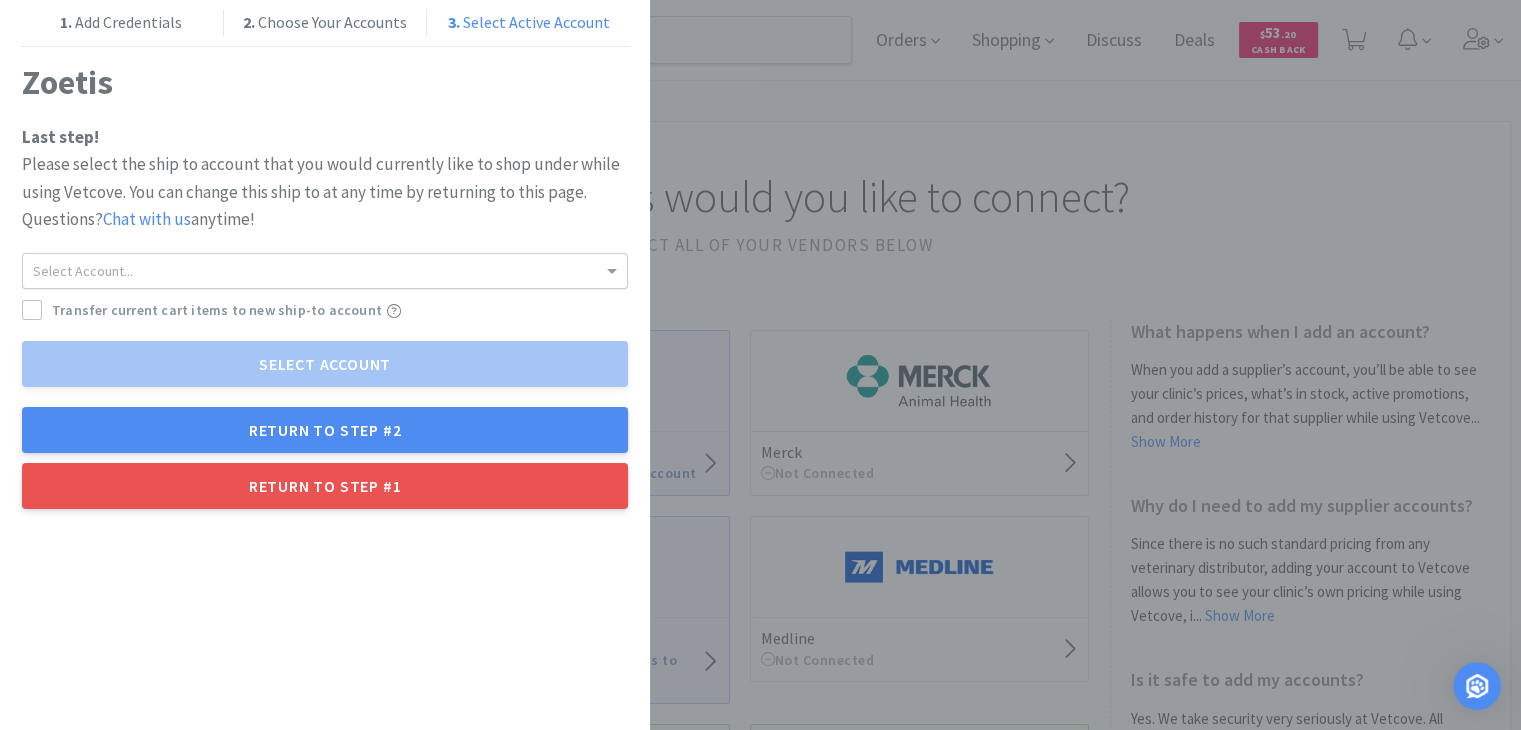 click on "Select Account..." at bounding box center [325, 271] 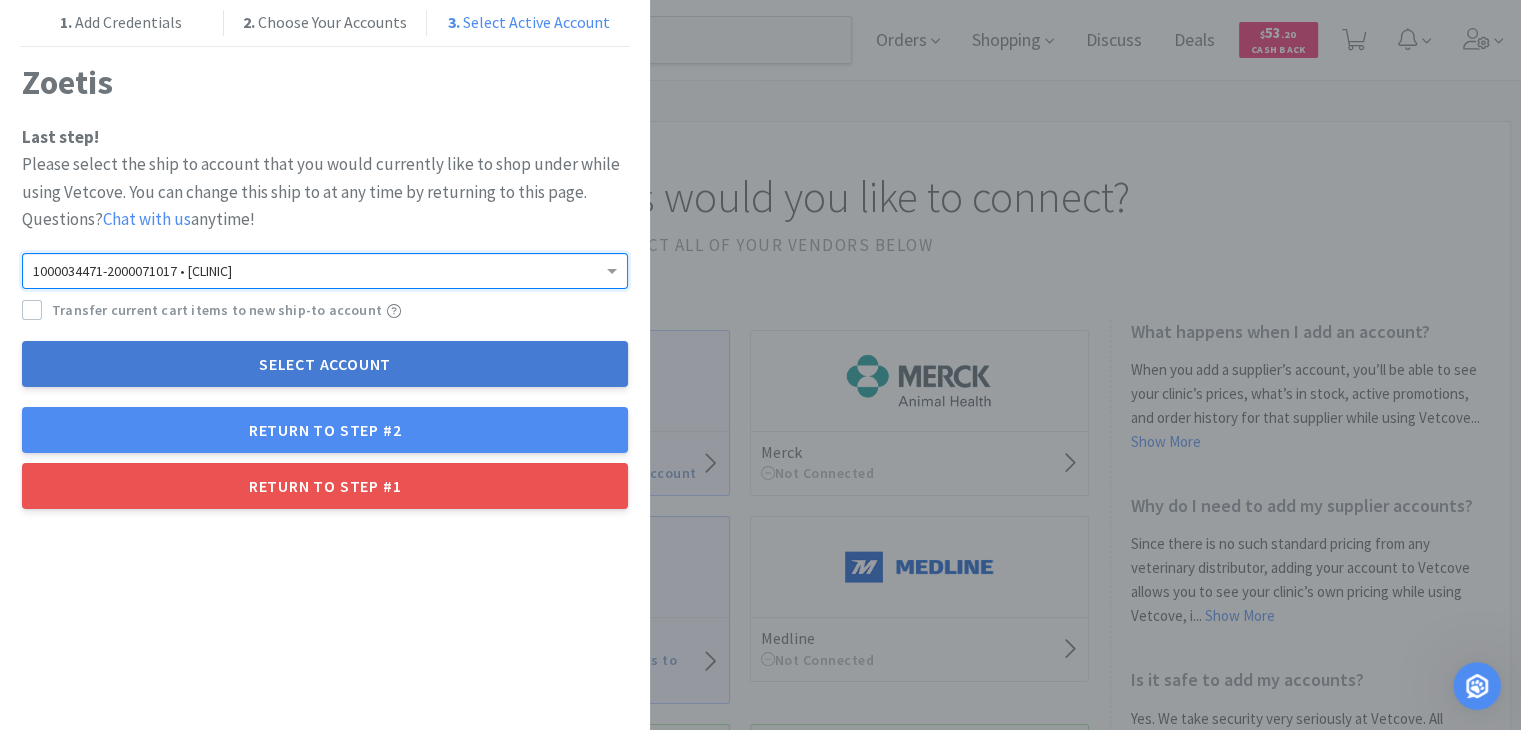 click on "Select Account" at bounding box center [325, 364] 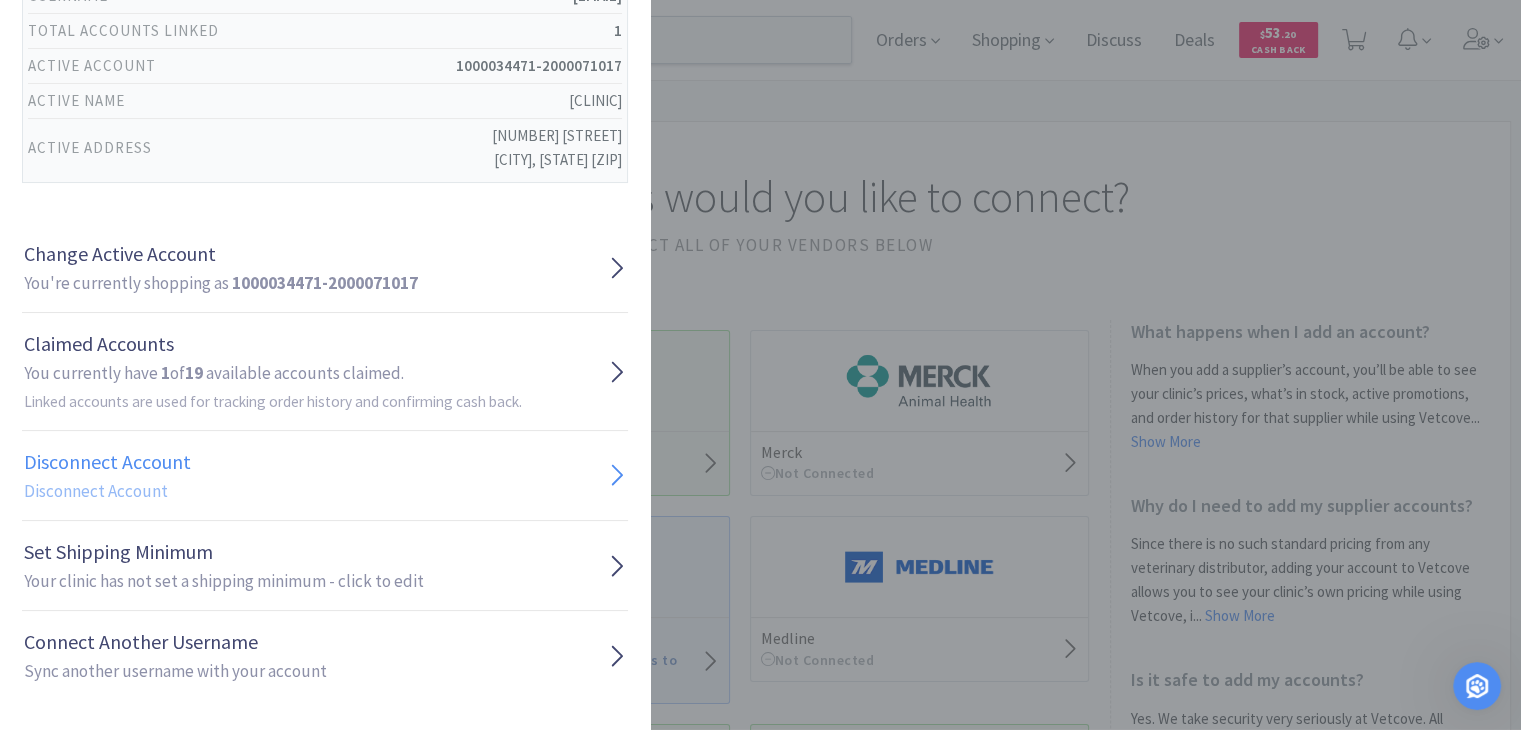 scroll, scrollTop: 208, scrollLeft: 0, axis: vertical 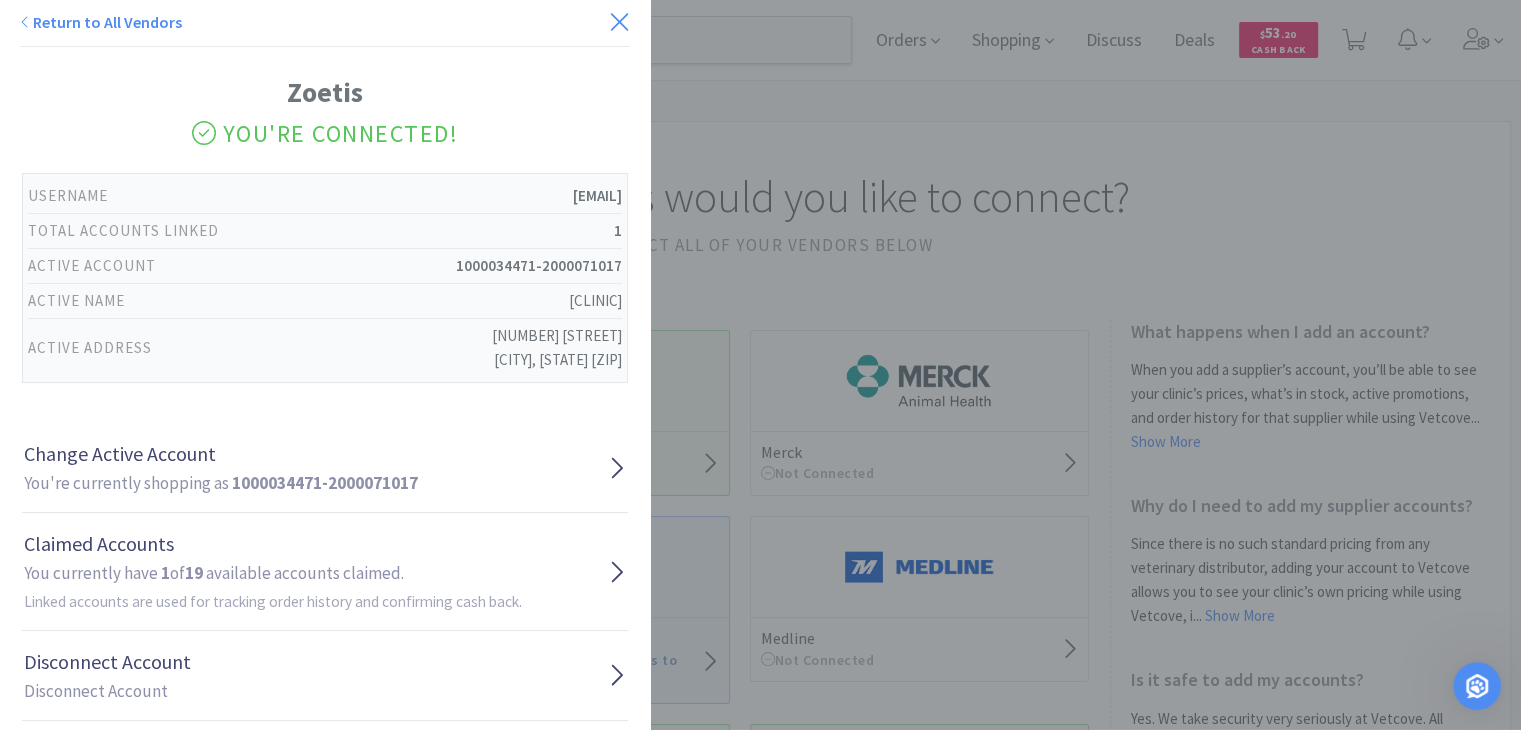 click 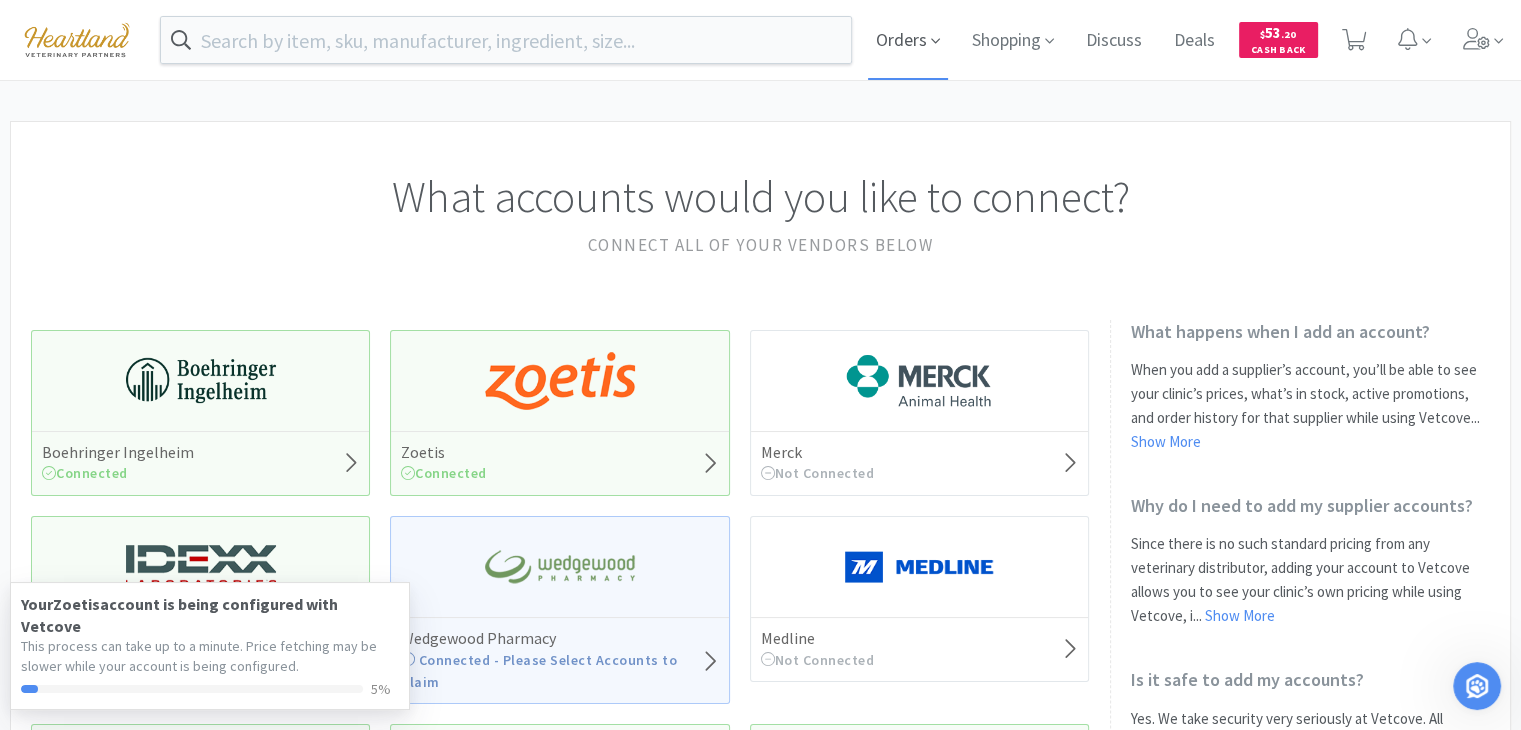 click on "Orders" at bounding box center (908, 40) 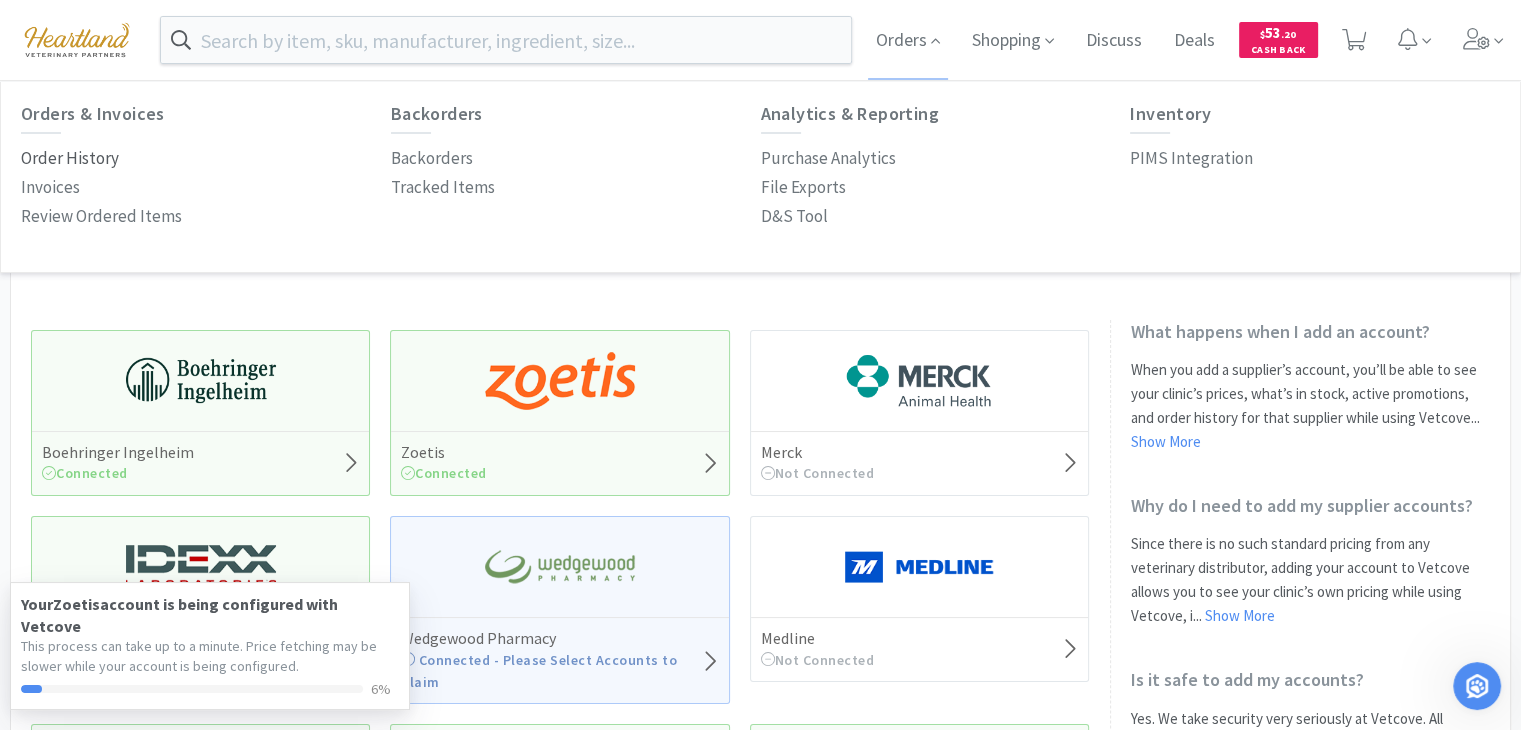 click on "Order History" at bounding box center [70, 158] 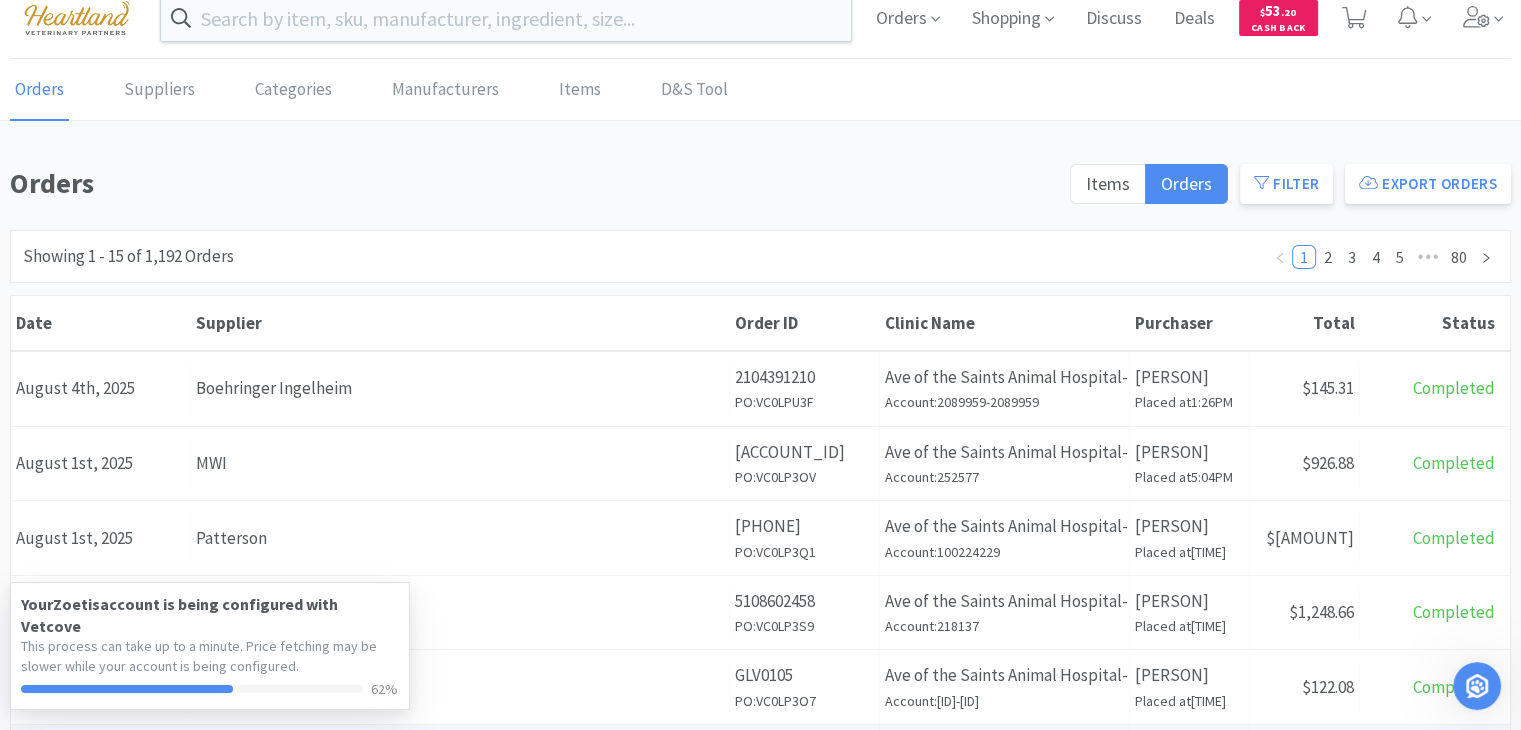 scroll, scrollTop: 0, scrollLeft: 0, axis: both 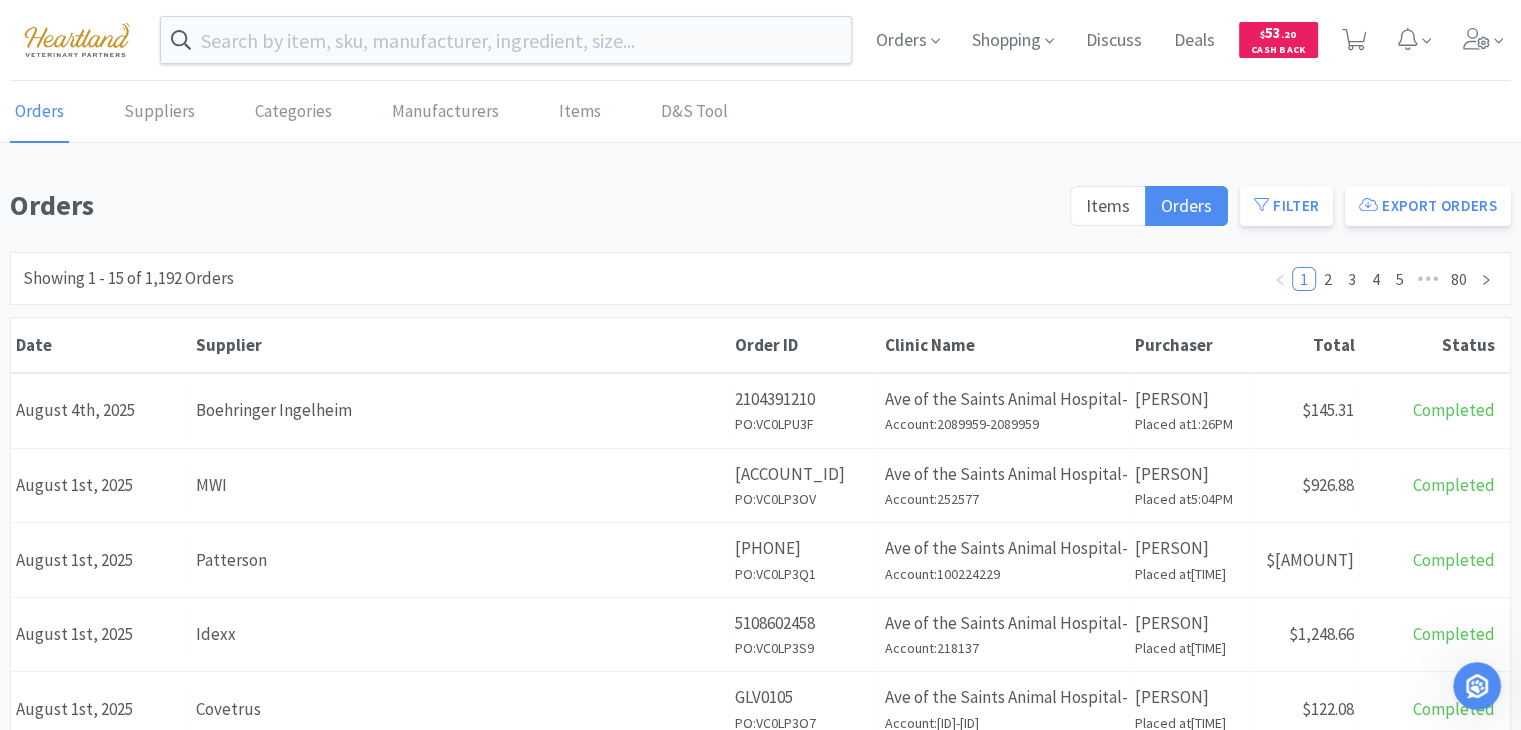 click on "Orders" at bounding box center [39, 112] 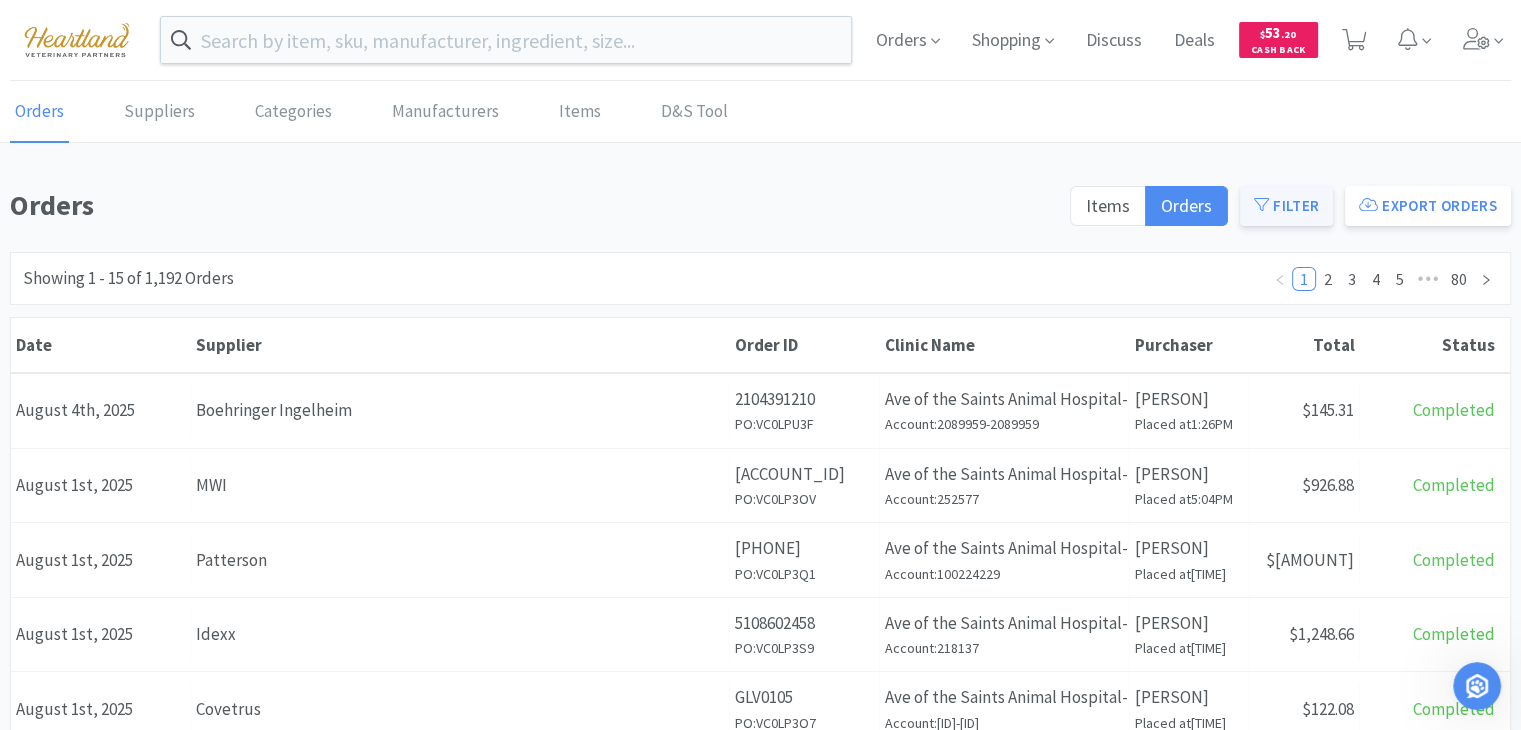 click on "Filter" at bounding box center [1286, 206] 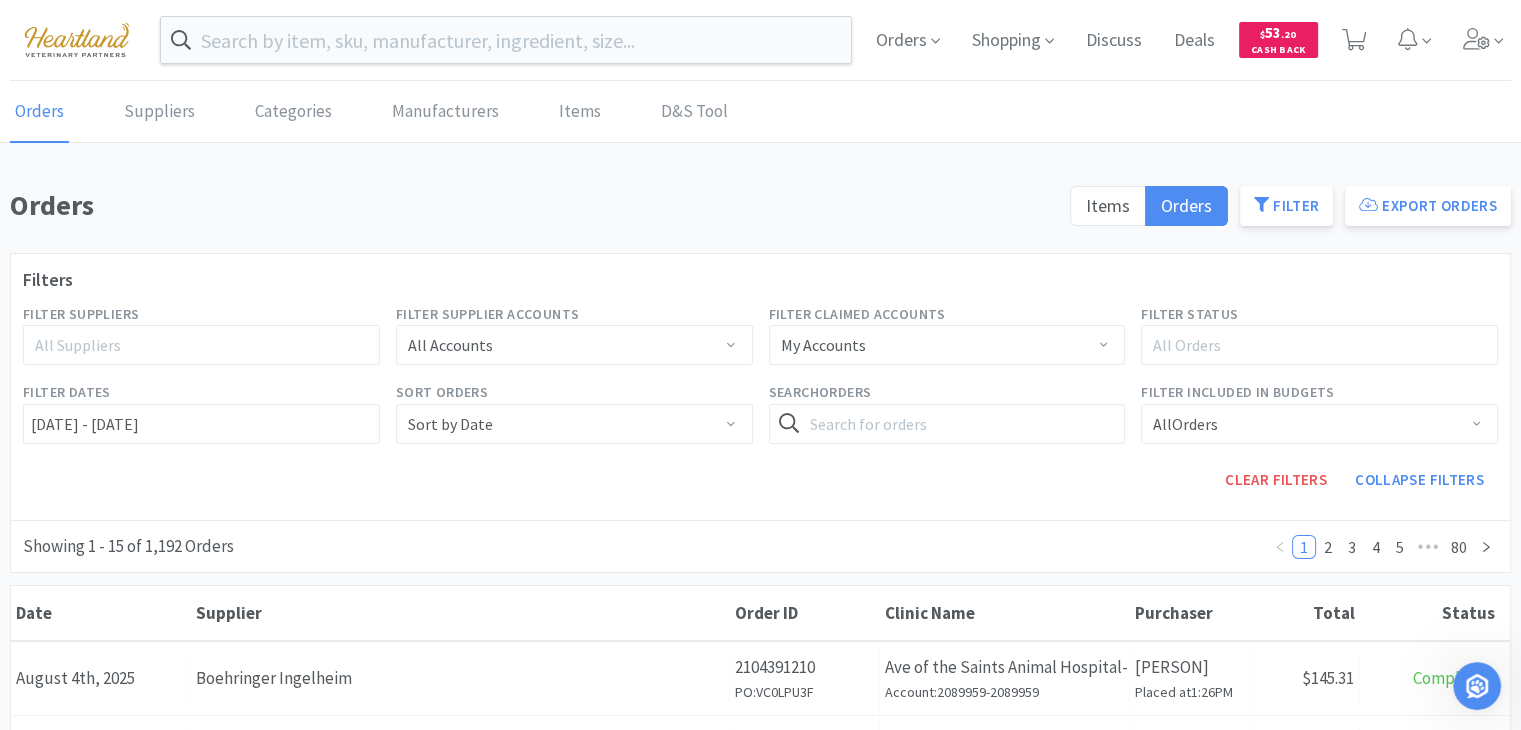click on "All Suppliers" at bounding box center [192, 345] 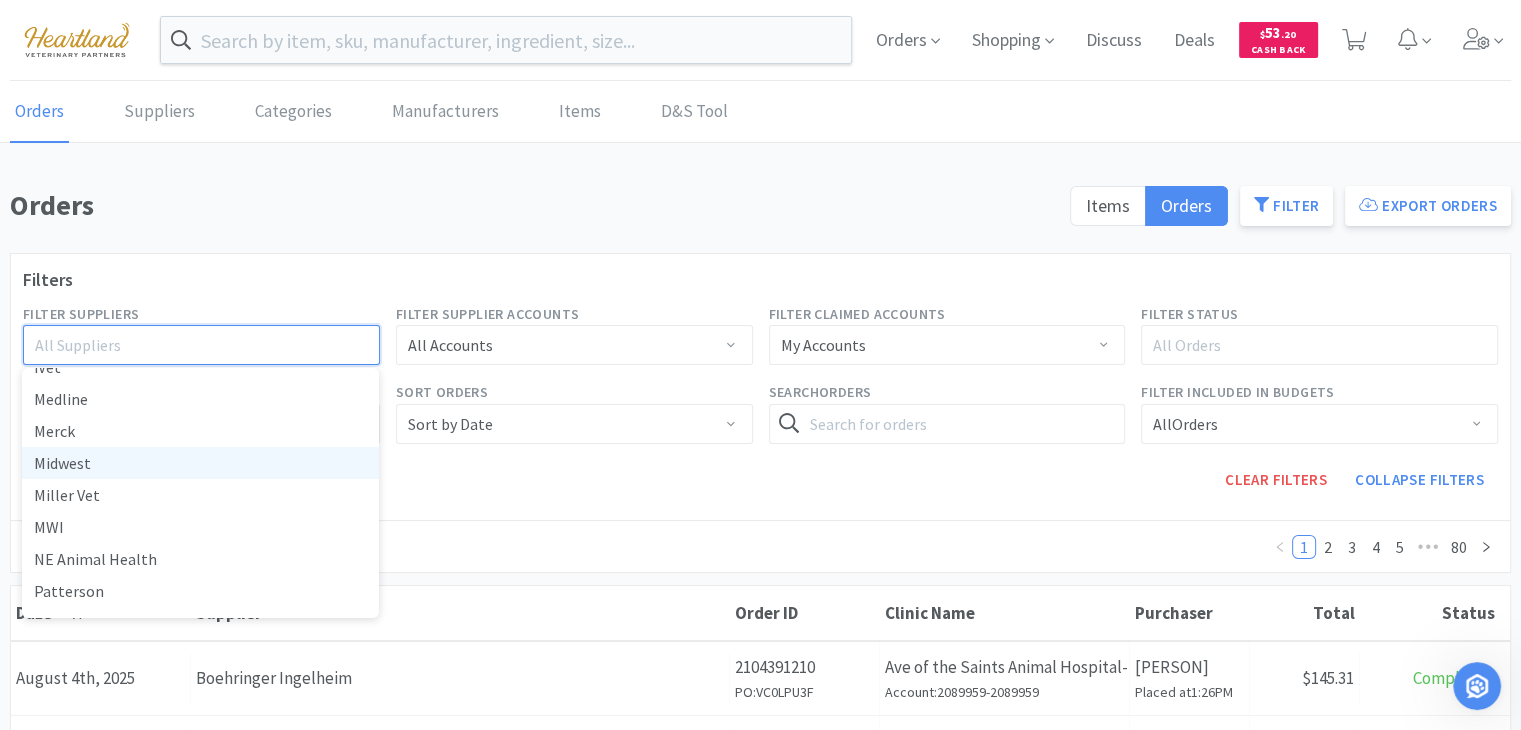 scroll, scrollTop: 525, scrollLeft: 0, axis: vertical 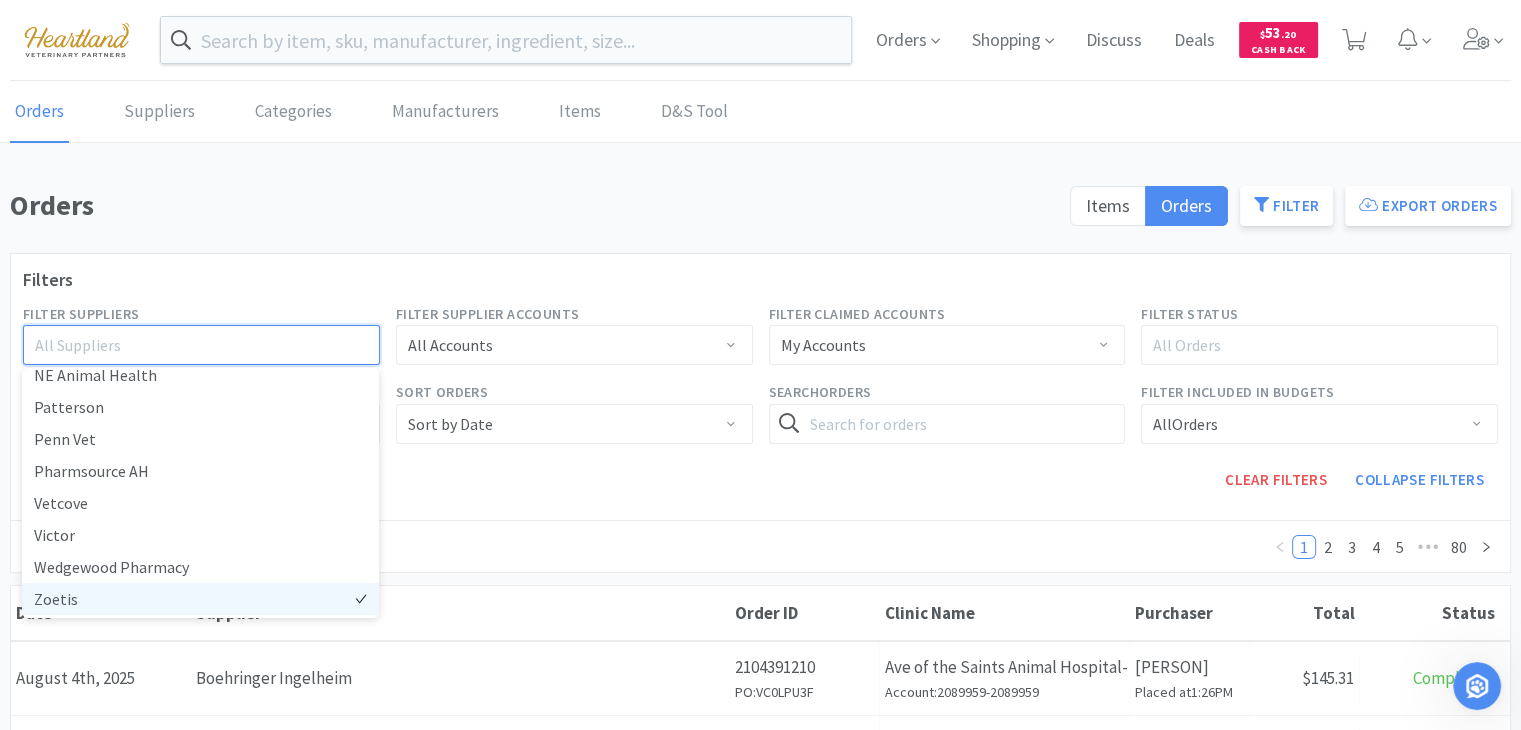 click on "Zoetis" at bounding box center [200, 599] 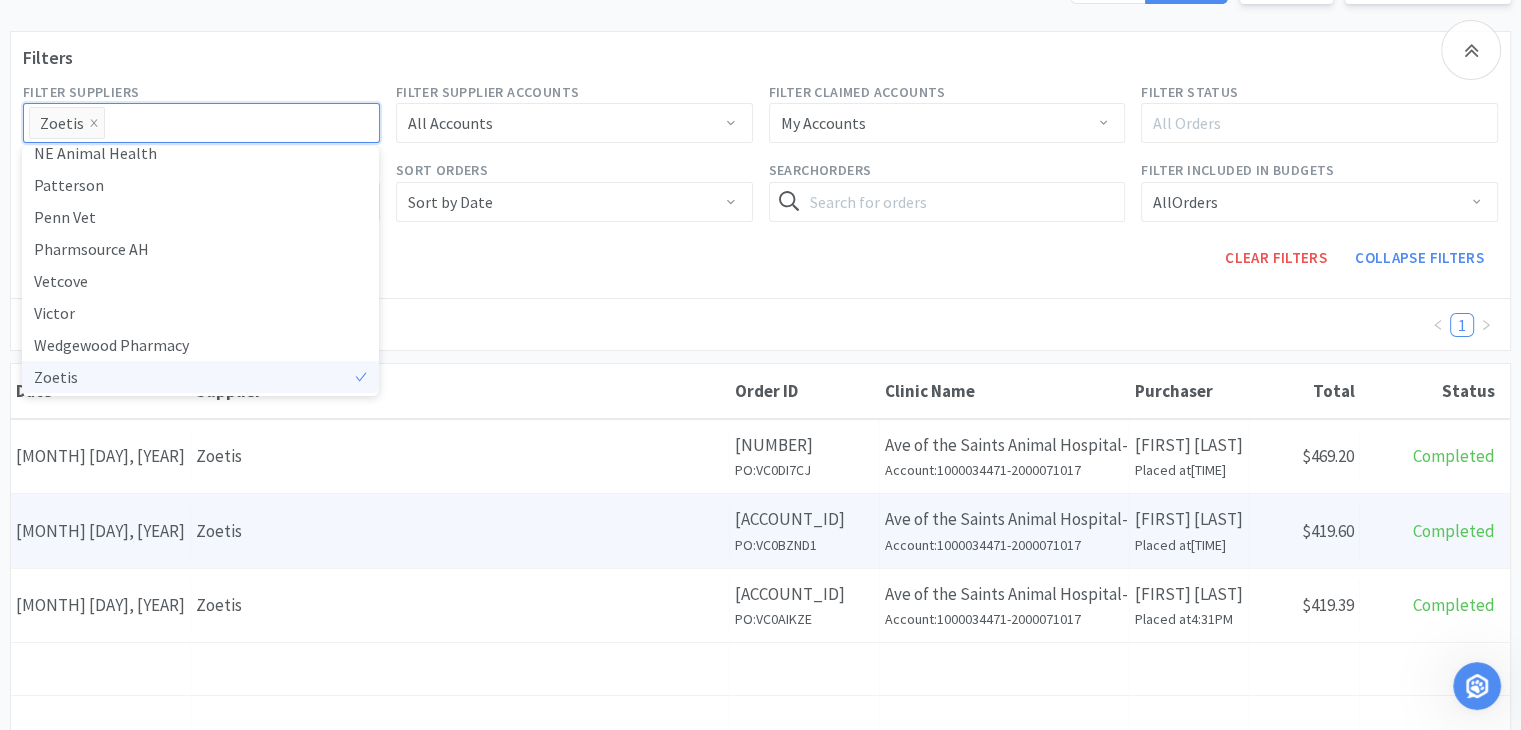 scroll, scrollTop: 300, scrollLeft: 0, axis: vertical 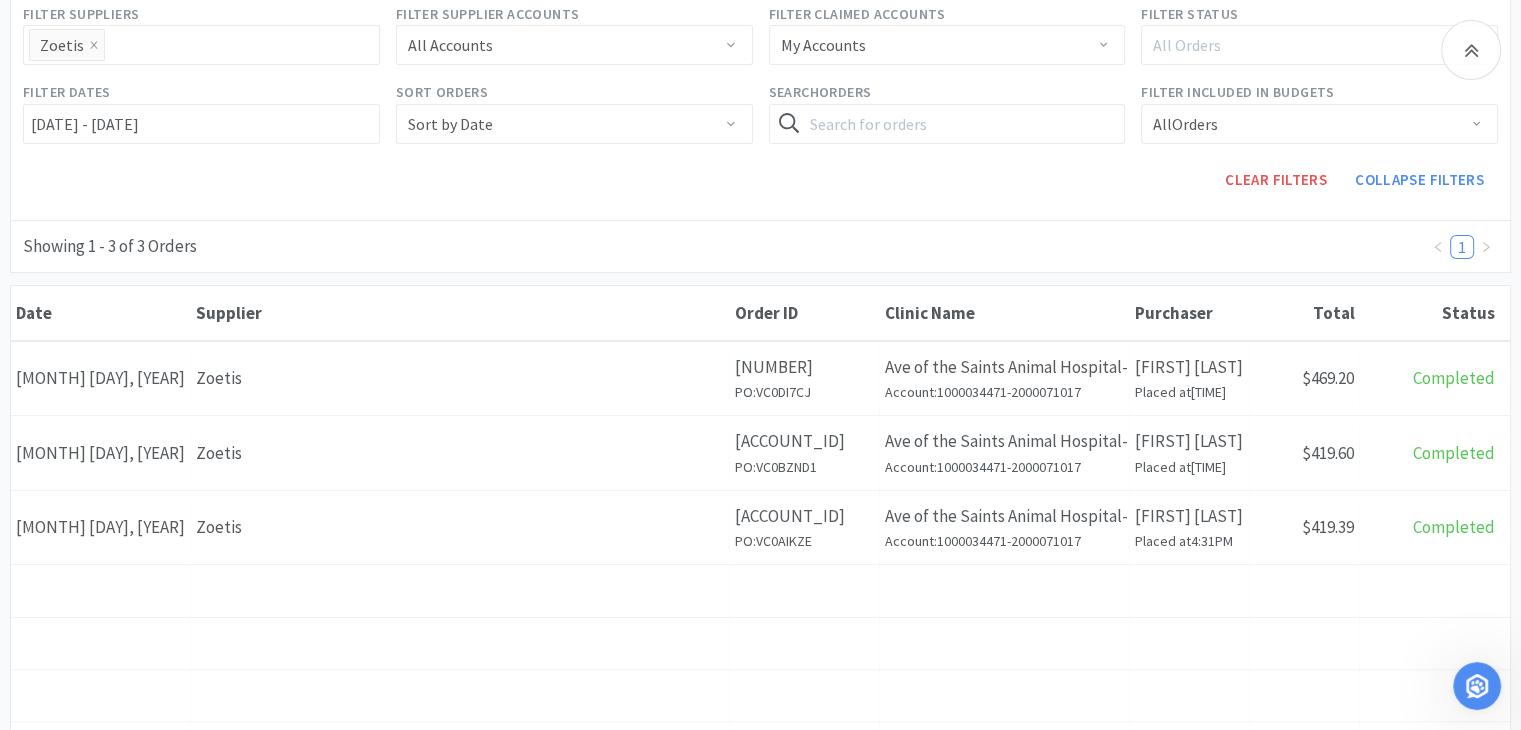 click on "Clear Filters Collapse Filters" at bounding box center (947, 180) 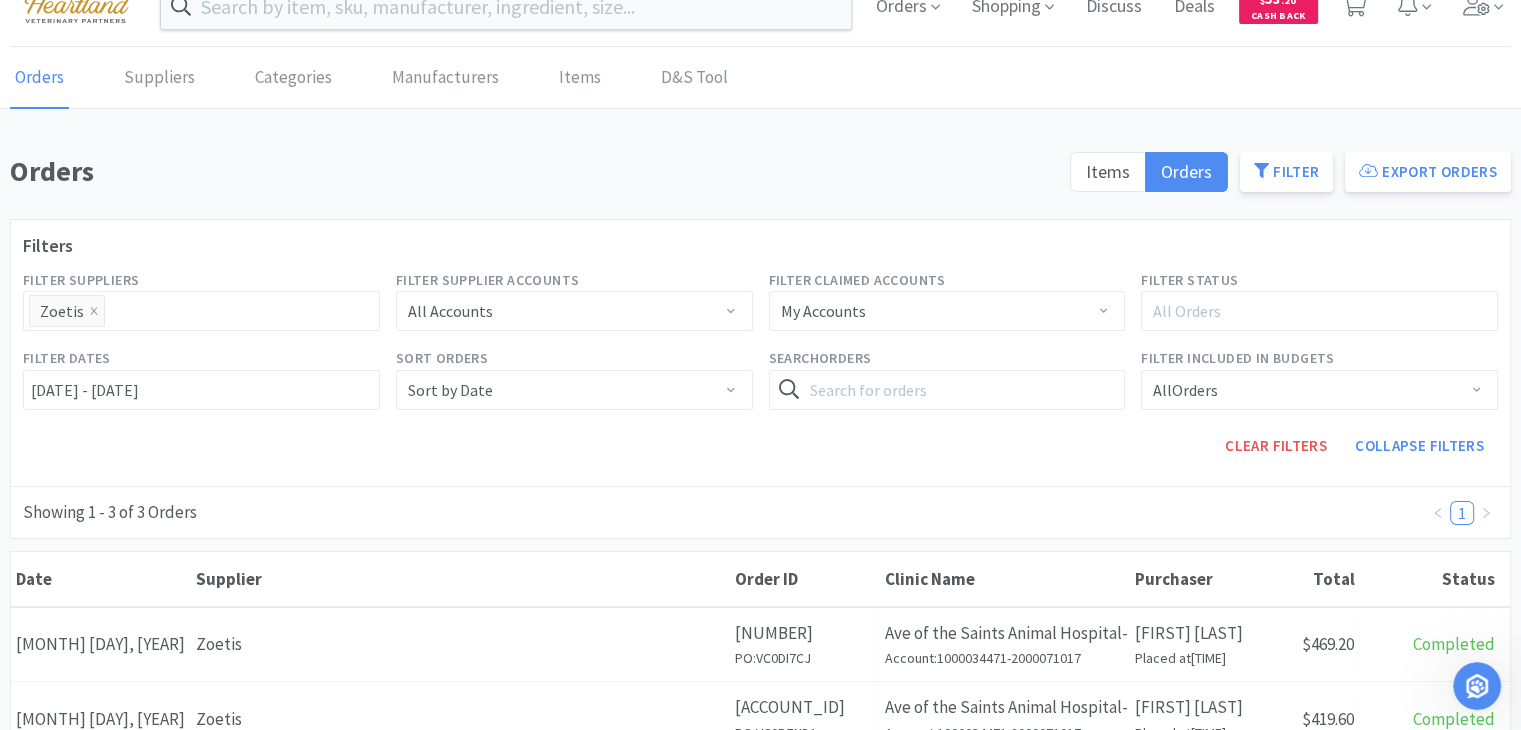 scroll, scrollTop: 0, scrollLeft: 0, axis: both 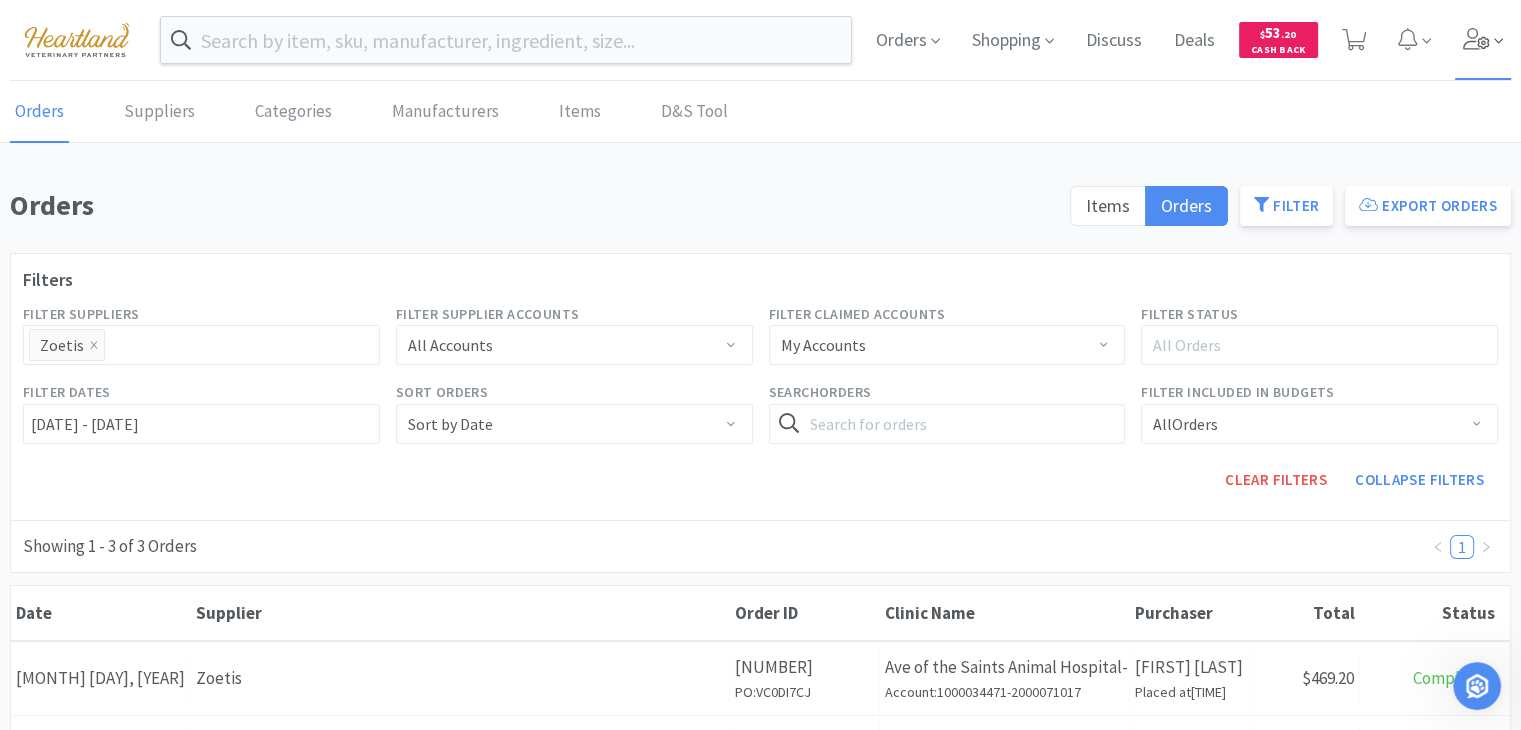 click 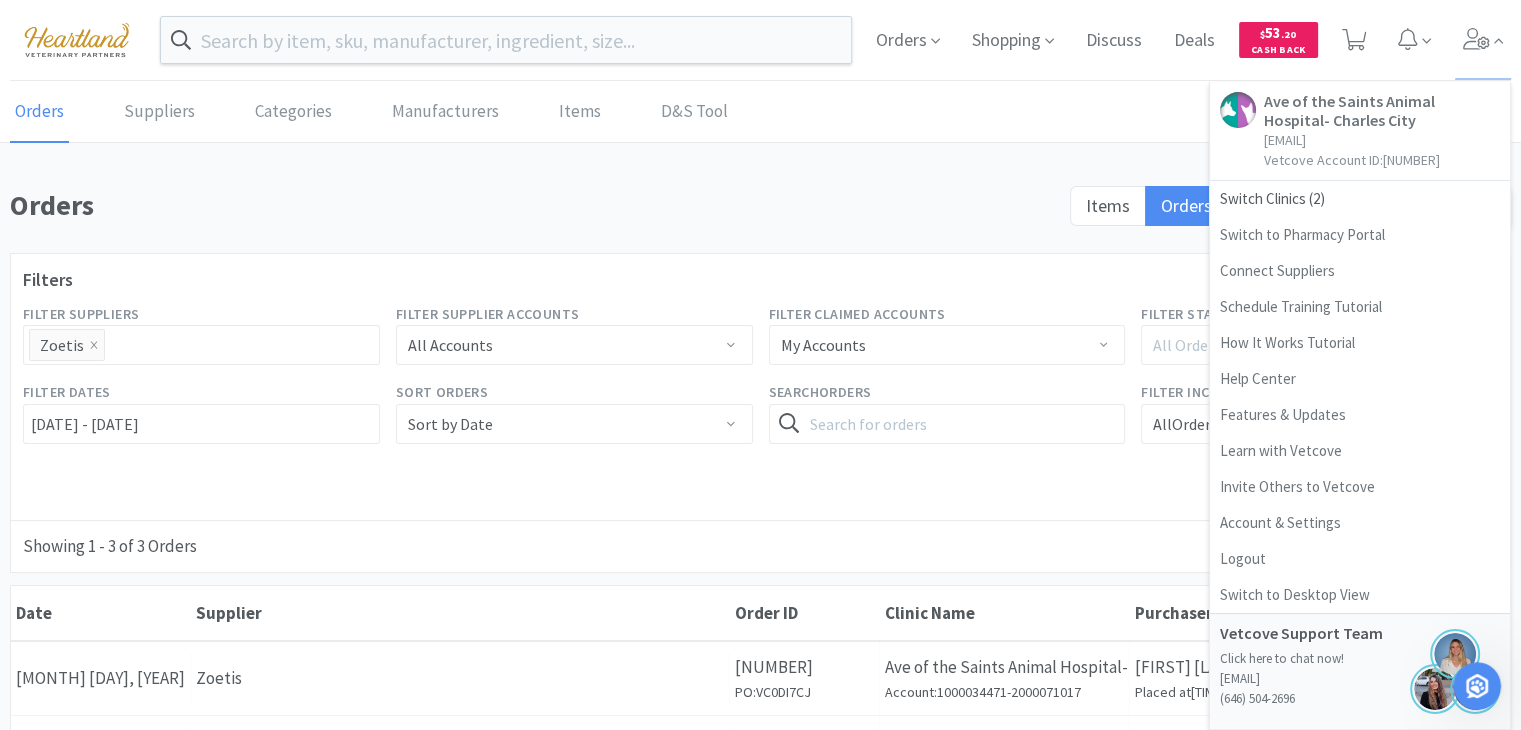 click on "Orders Suppliers Categories Manufacturers Items D&S Tool Orders Items Orders Filter Export Orders Filters Filter Suppliers All Suppliers Zoetis   Filter Supplier Accounts All Accounts Filter Claimed Accounts My Accounts Filter Status All Orders   Filter  Dates 08/05/2022 - 08/06/2025 Sort Orders Sort by Date Search  Orders Filter Included in Budgets All  Orders Clear Filters Collapse Filters Showing 1 - 3 of 3 Orders 1 Date Supplier Order ID Clinic Name Purchaser Total Status Date November 17th, 2023 Supplier Zoetis Order ID 1016707217 PO:  VC0DI7CJ Clinic Name Ave of the Saints Animal Hospital- Charles City Account:  1000034471-2000071017 Purchaser Samantha Poppe Placed at  3:44PM Receipt Status $469.20 Total Completed Date April 21st, 2023 Supplier Zoetis Order ID 1015376518 PO:  VC0BZND1 Clinic Name Ave of the Saints Animal Hospital- Charles City Account:  1000034471-2000071017 Purchaser Samantha Poppe Placed at  11:27AM Receipt Status $419.60 Total Completed Date March 10th, 2023 Supplier Zoetis PO:" at bounding box center [760, 787] 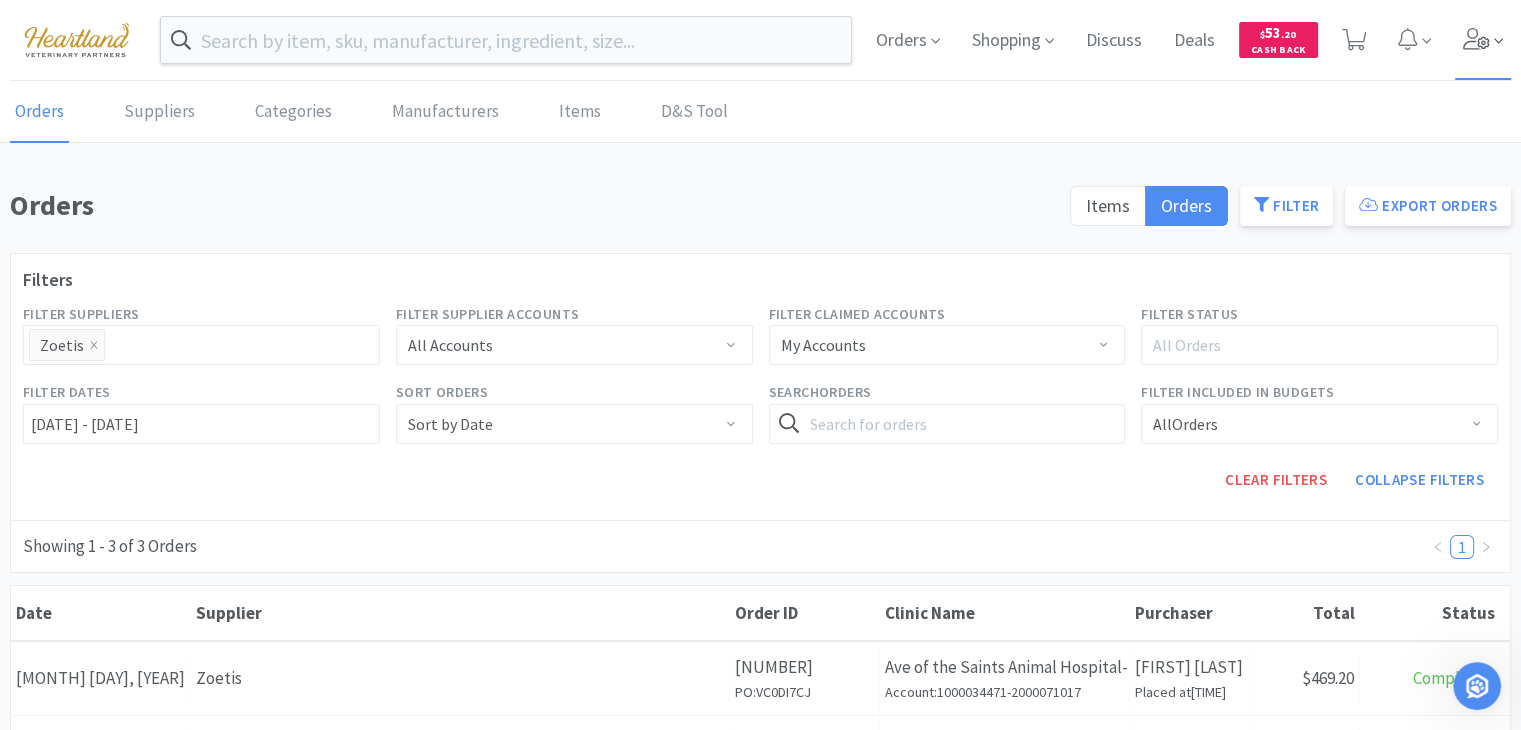 click 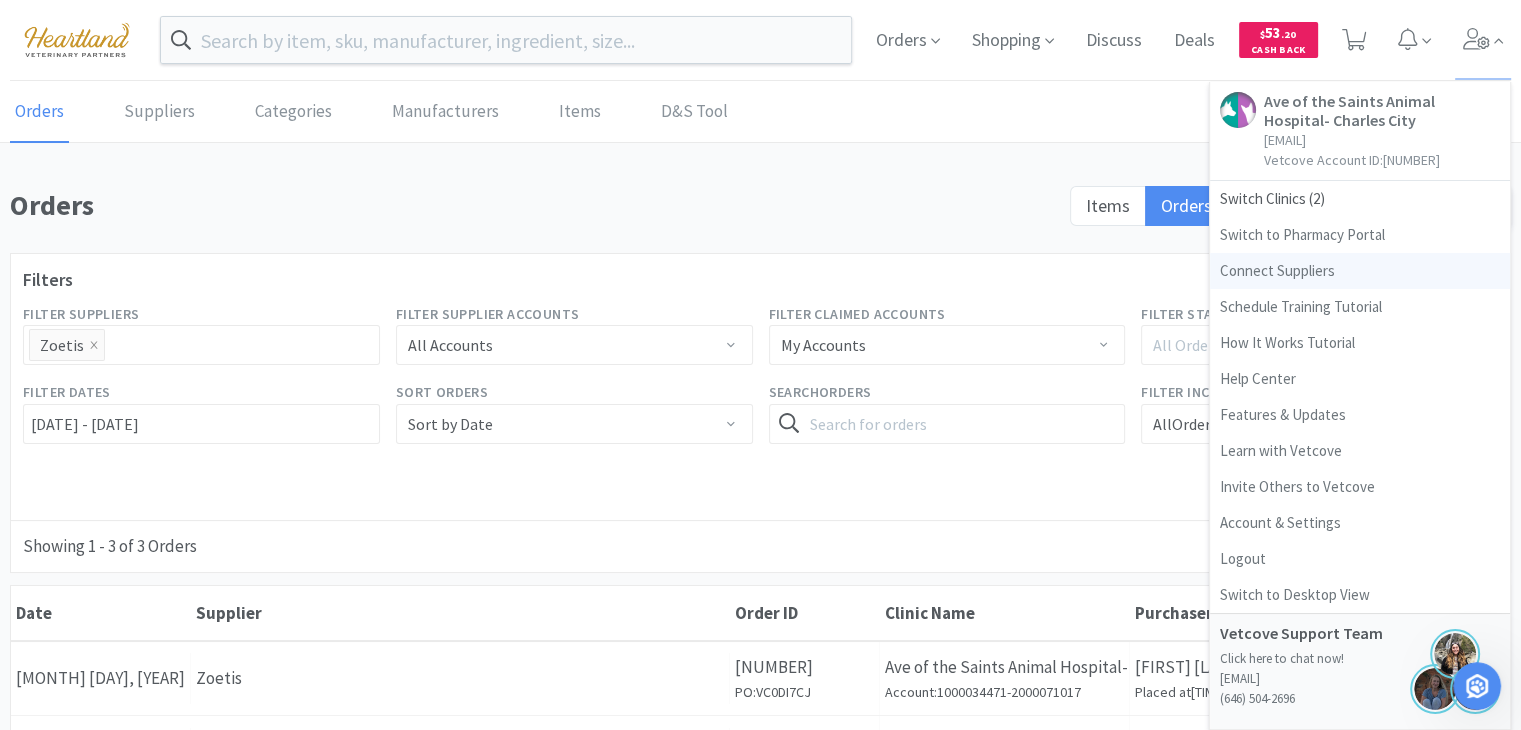 click on "Connect Suppliers" at bounding box center [1360, 271] 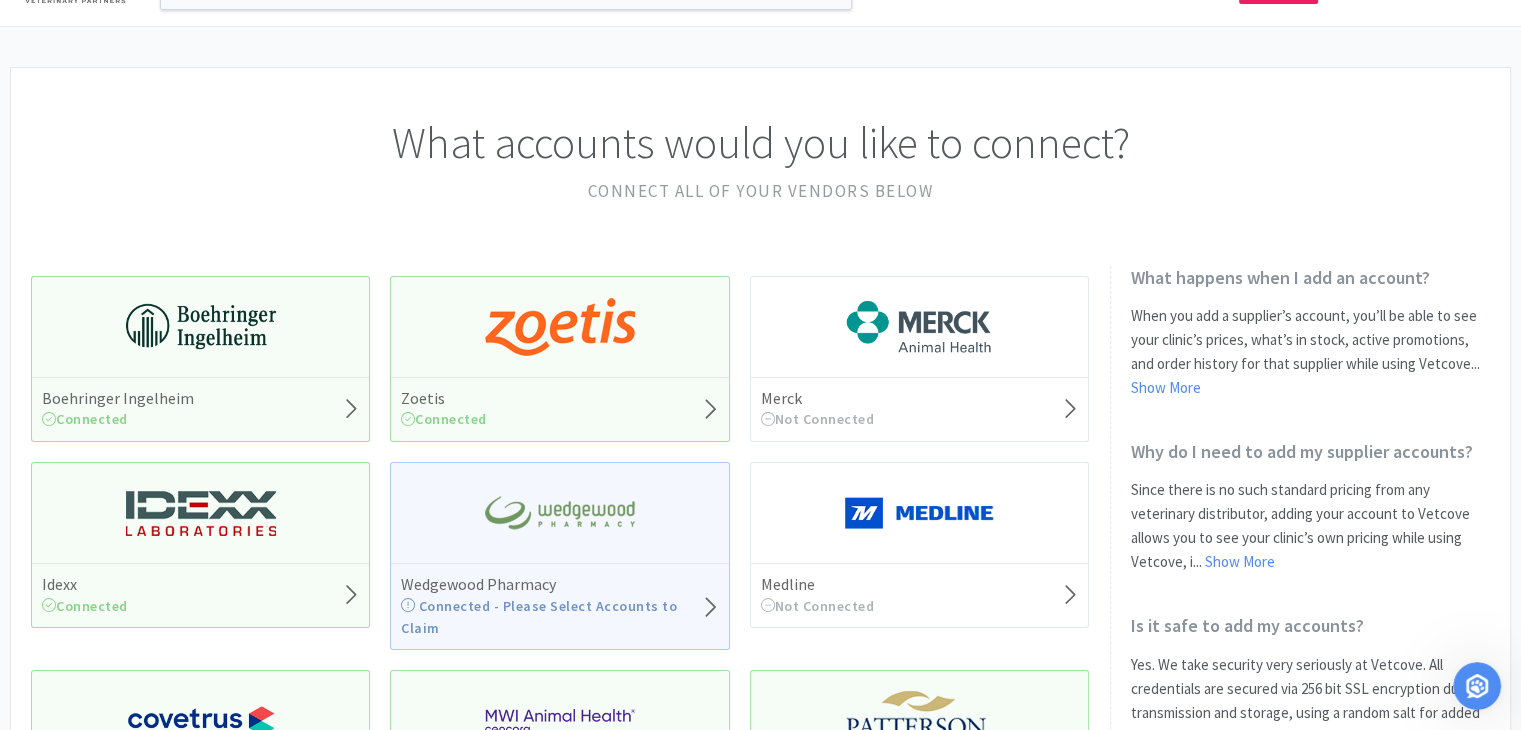 scroll, scrollTop: 100, scrollLeft: 0, axis: vertical 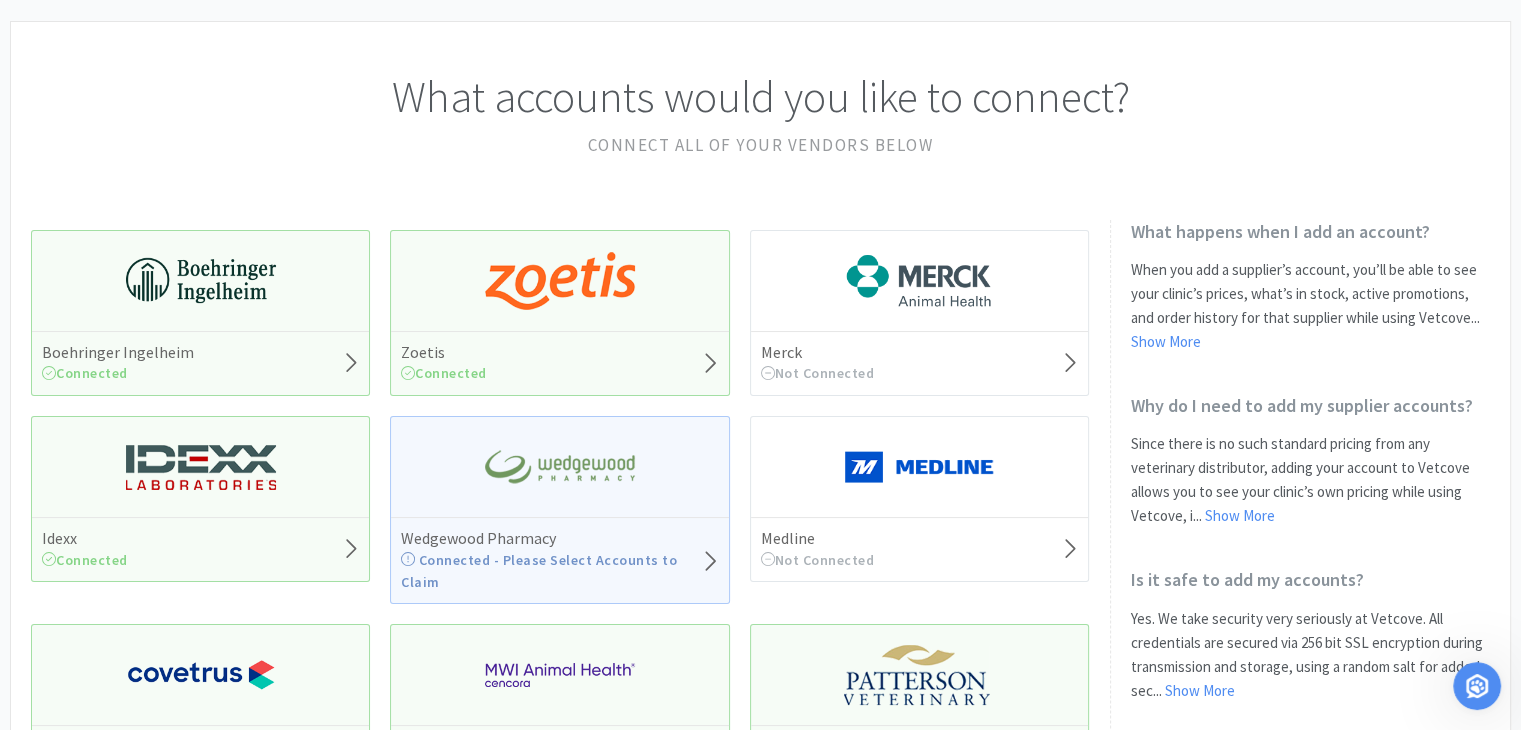 click on "Zoetis Connected" at bounding box center [559, 363] 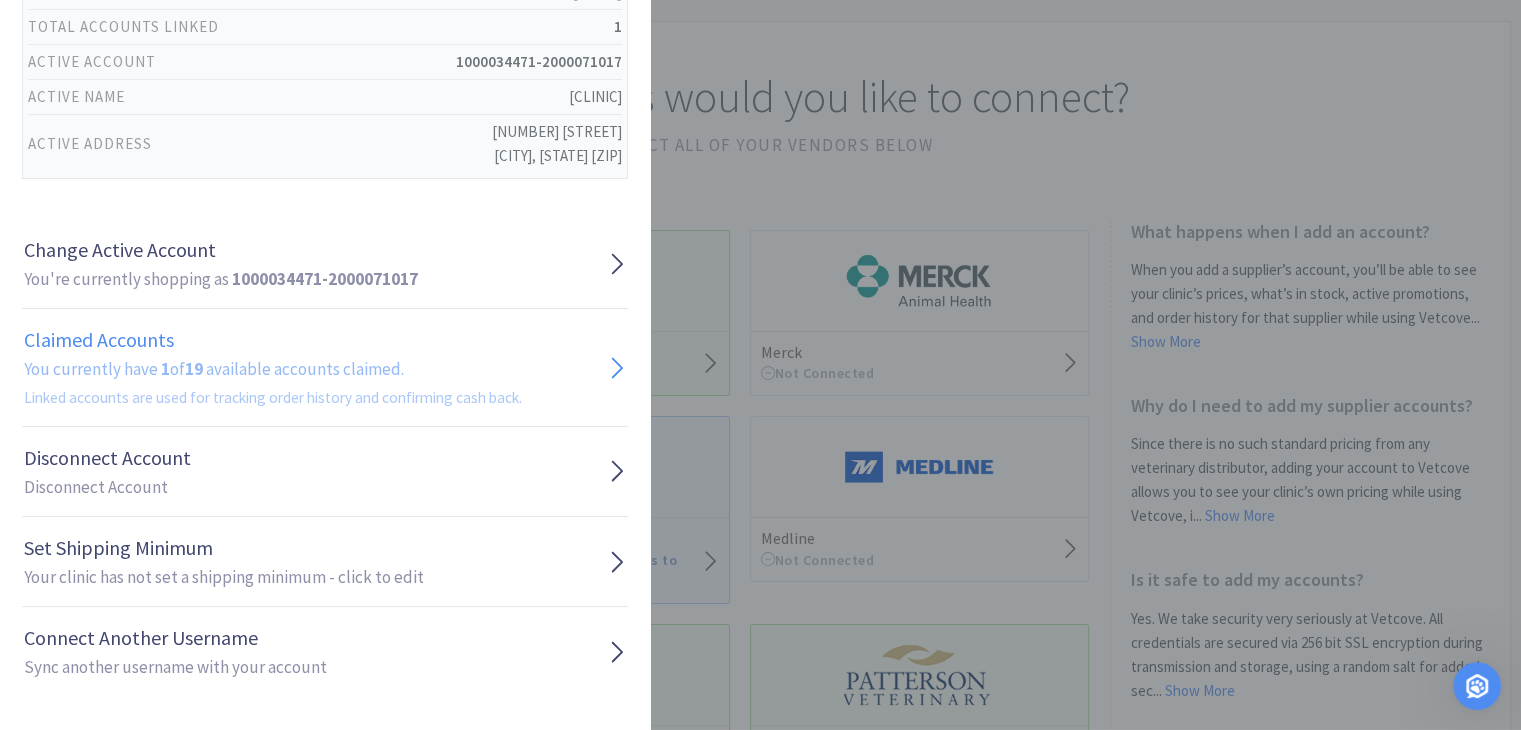 scroll, scrollTop: 208, scrollLeft: 0, axis: vertical 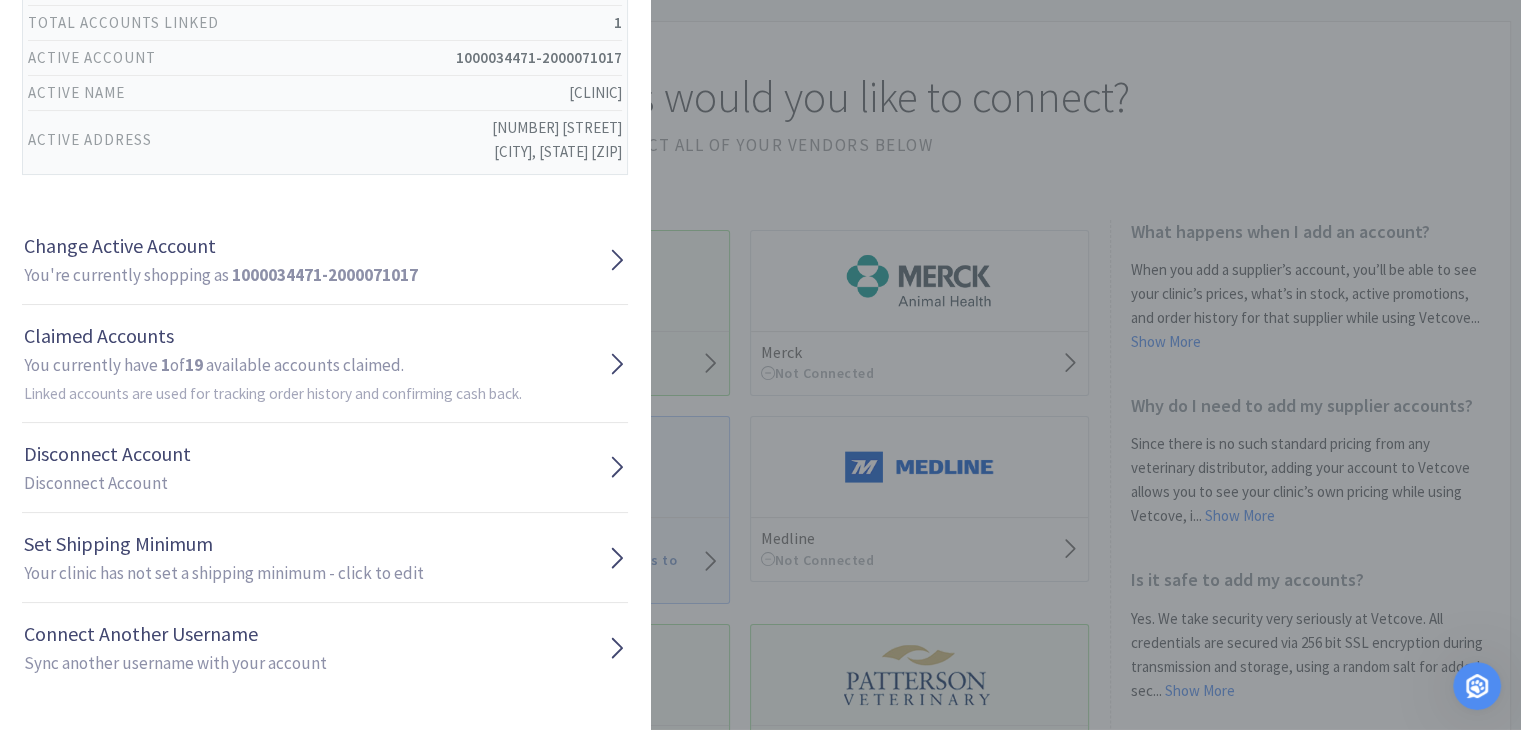 click on "Return to All Vendors Zoetis   You're Connected! Username aveofthesaints@heartlandvetpartners.com Total Accounts Linked 1 Active Account 1000034471-2000071017 Active Name Ave of the Saints Ani Hosp Charles Active Address 2208 Shadow Ave Charles City, IA 50616-8967 Change Active Account You're currently shopping as    1000034471-2000071017 Claimed Accounts You currently have    1  of  19     available accounts claimed. Linked accounts are used for tracking order history and confirming cash back. Disconnect Account Disconnect Account Set Shipping Minimum Your clinic has not set a shipping minimum - click to edit Connect Another Username Sync another username with your account" at bounding box center (760, 365) 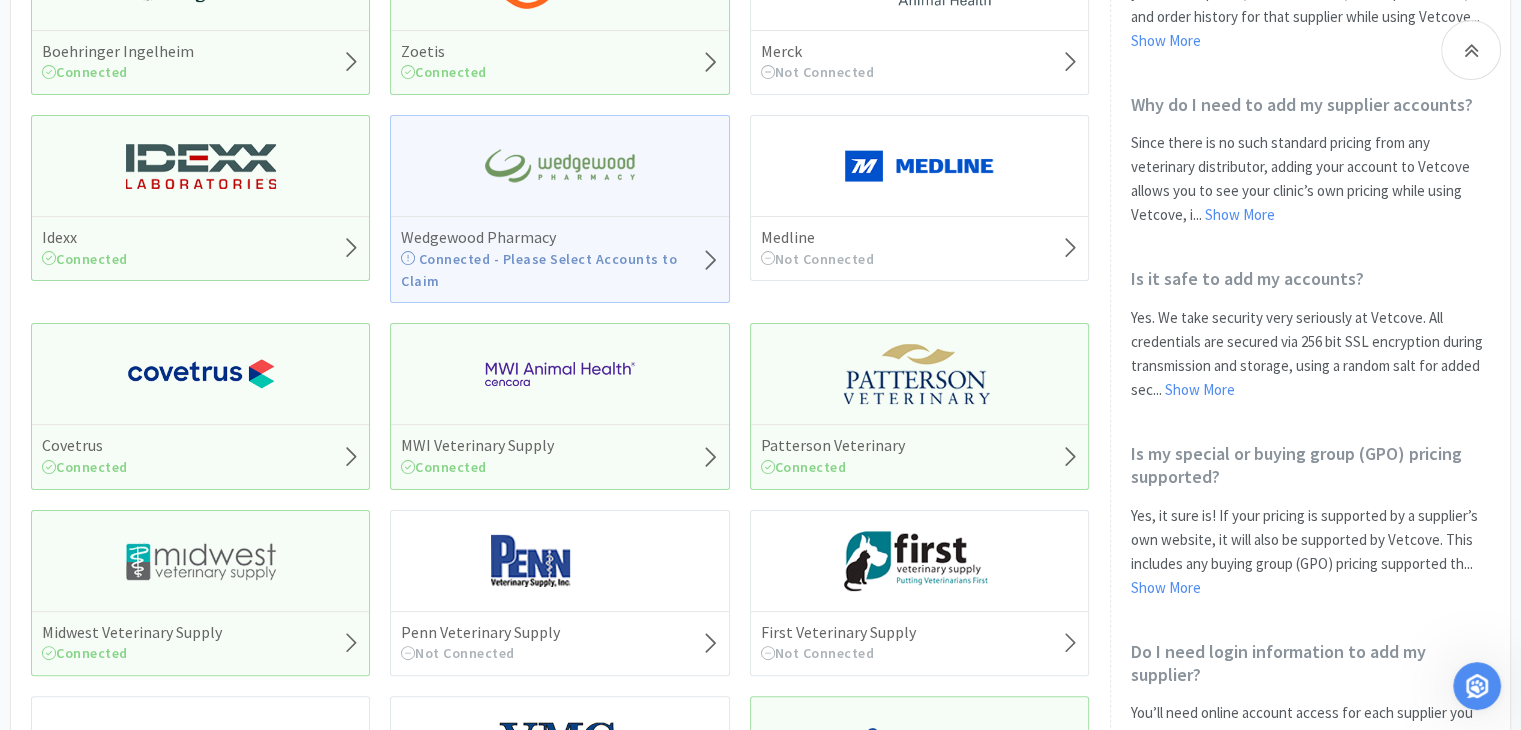 scroll, scrollTop: 200, scrollLeft: 0, axis: vertical 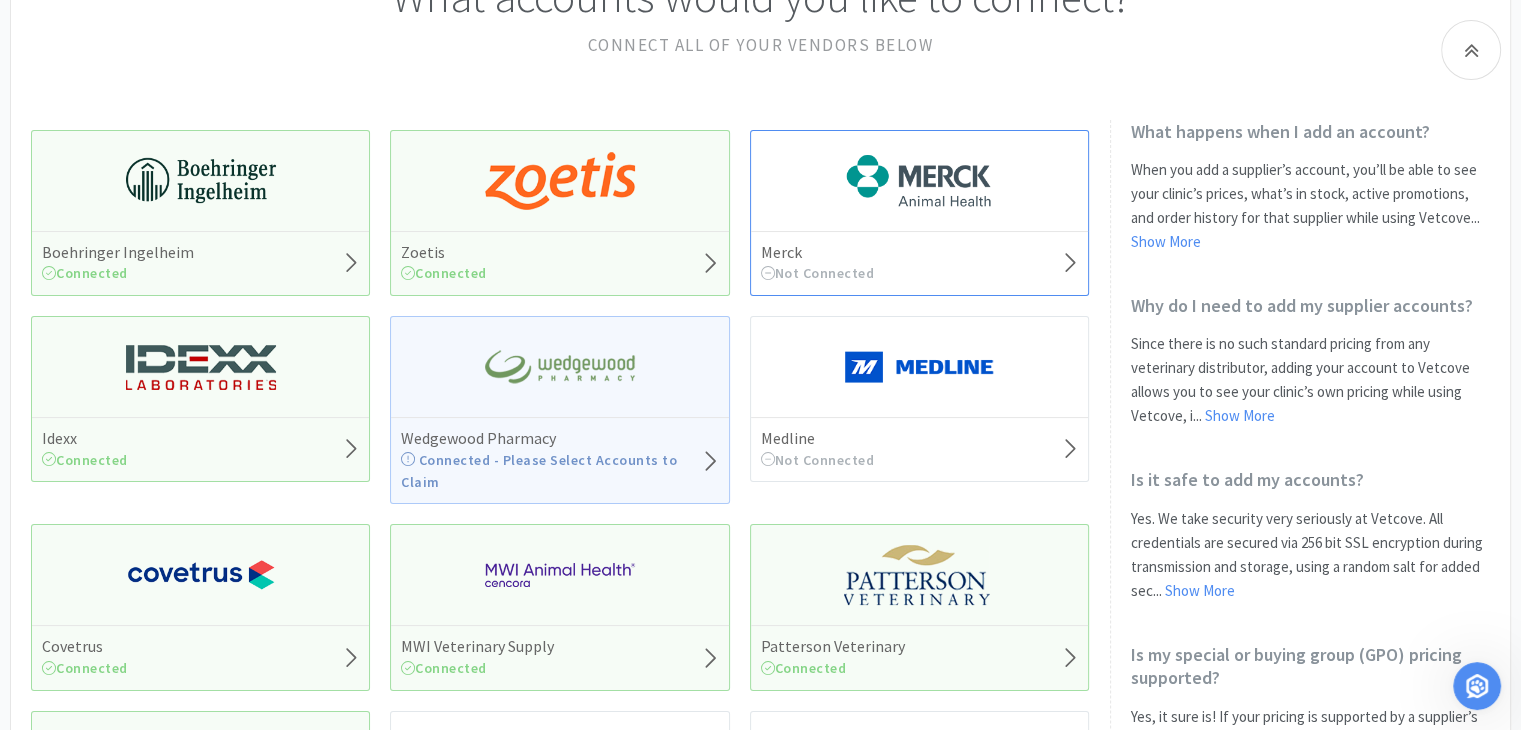 click 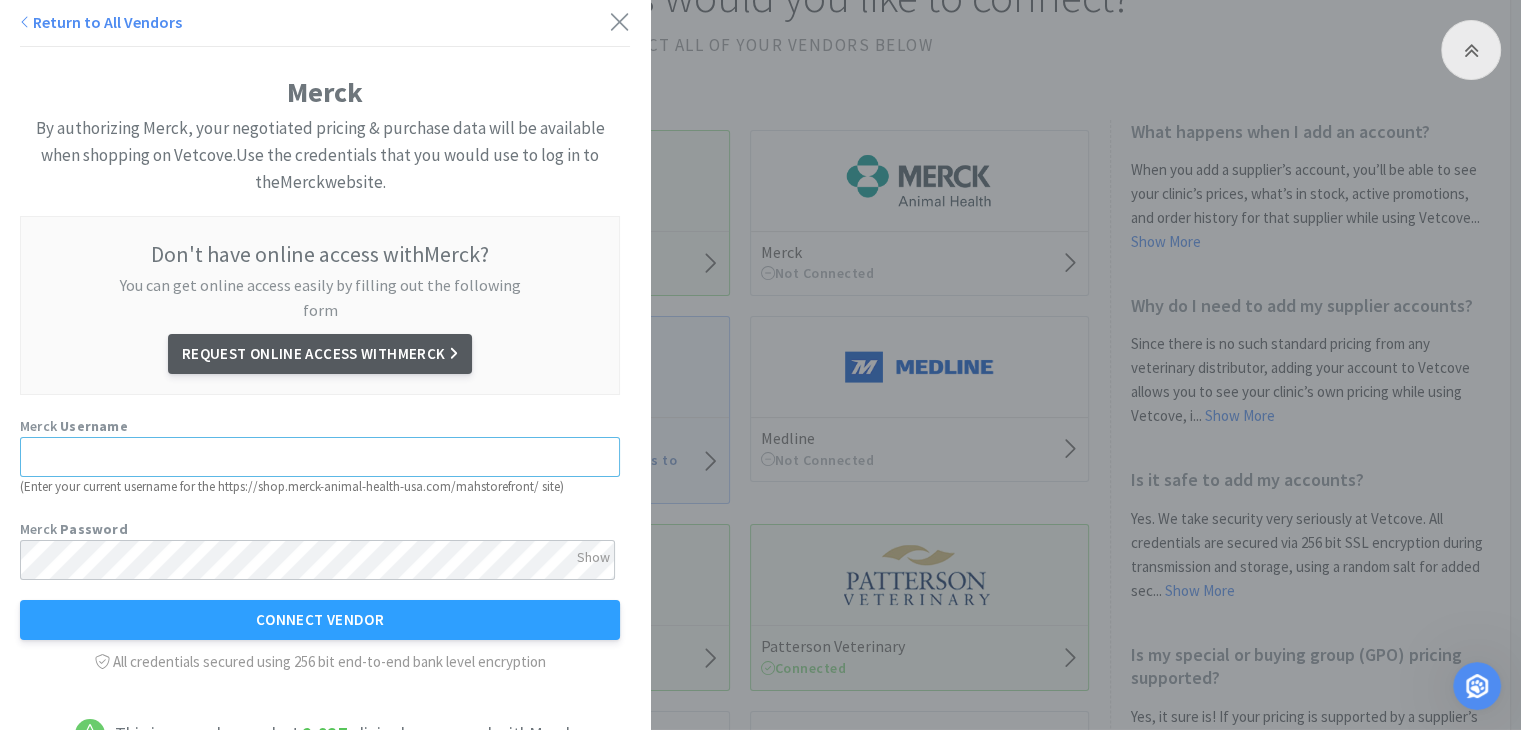 type on "[EMAIL]" 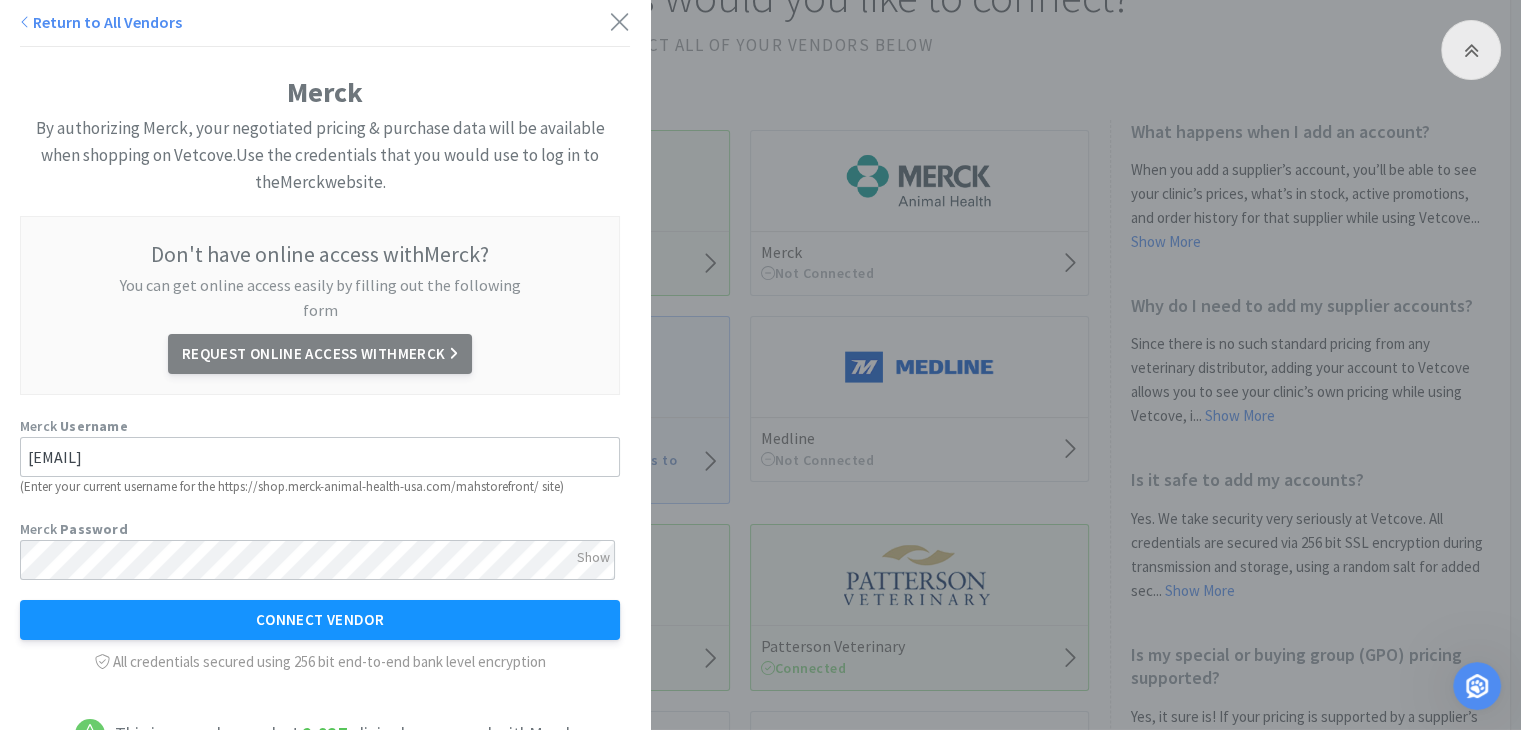 click on "Connect Vendor" at bounding box center (320, 620) 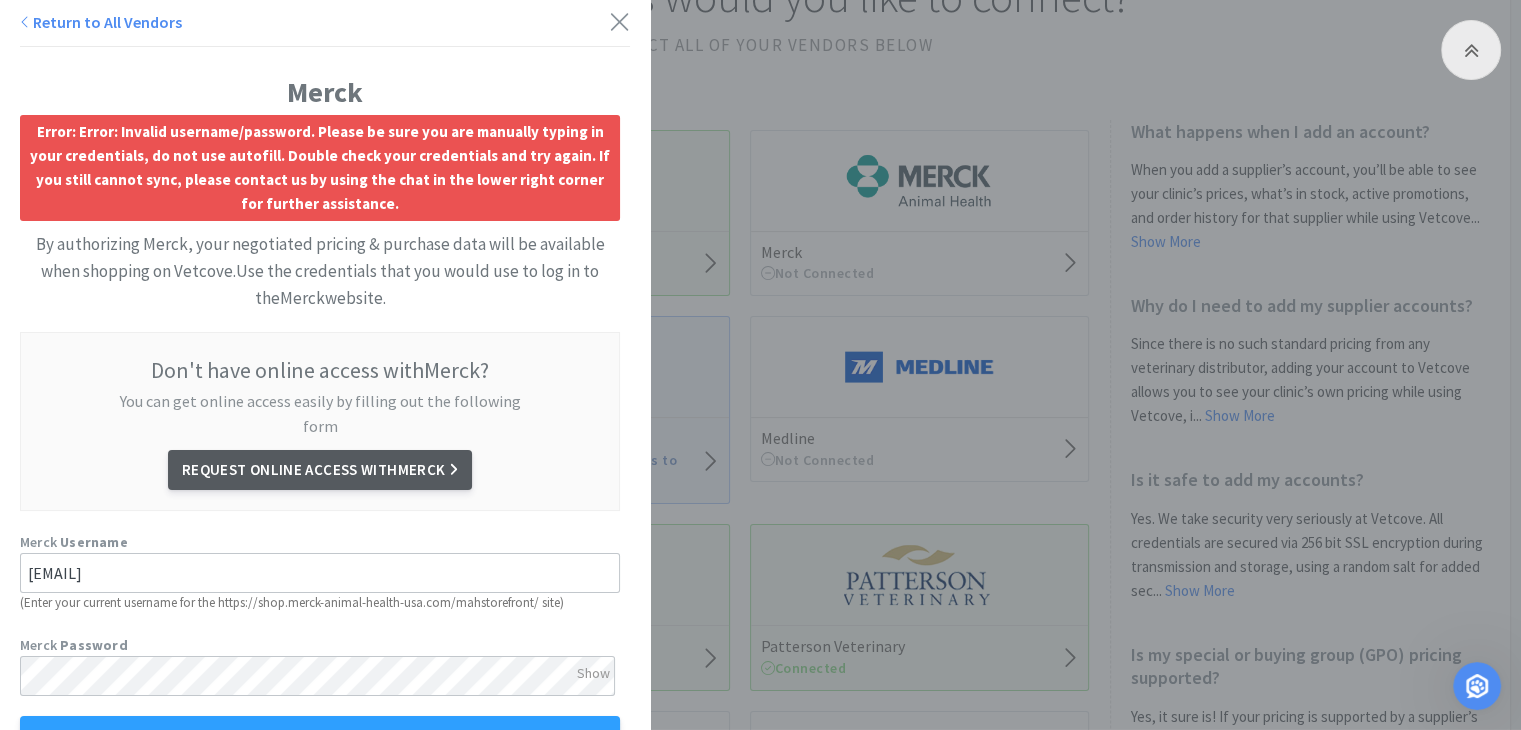 click on "Request Online Access with  Merck" at bounding box center (320, 470) 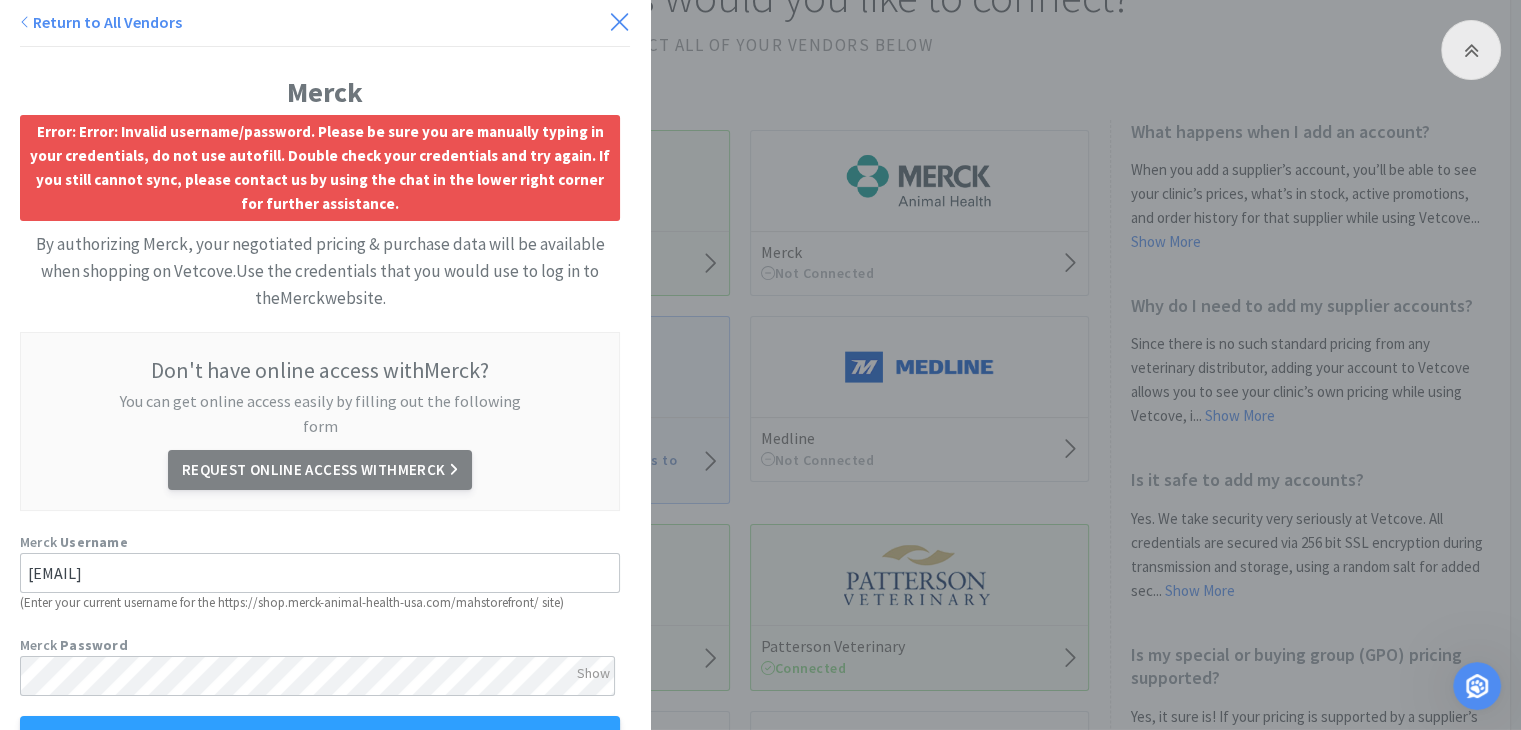 click 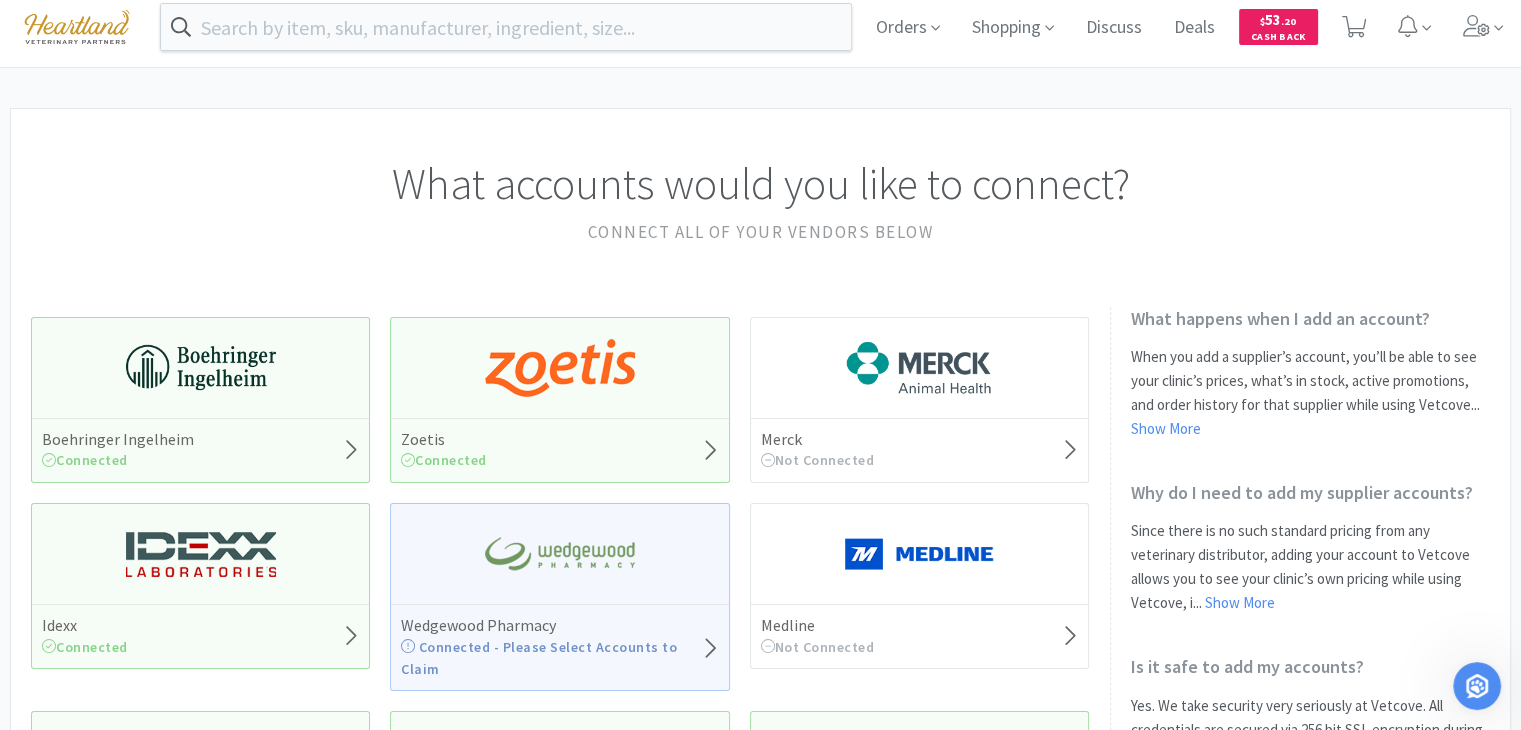 scroll, scrollTop: 0, scrollLeft: 0, axis: both 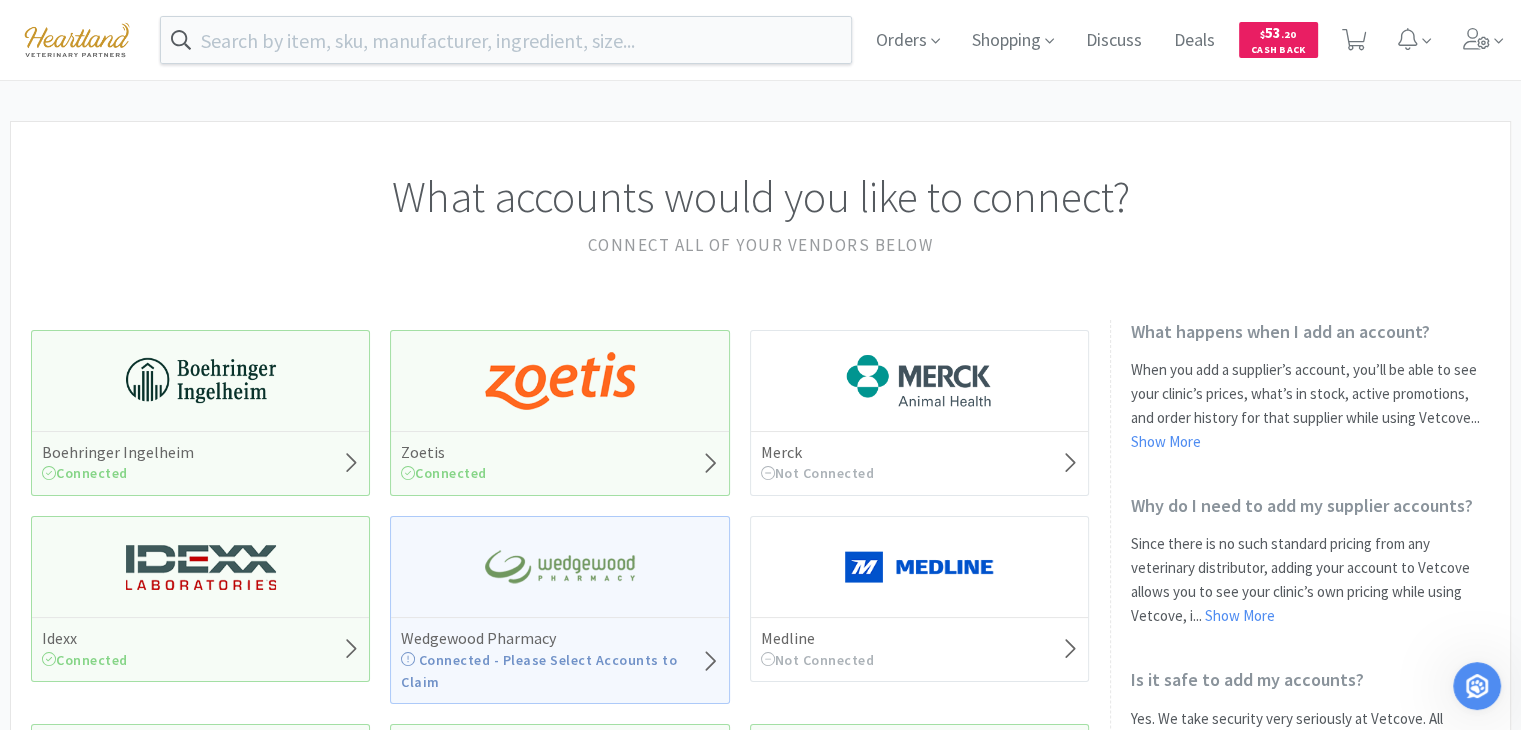 click at bounding box center [1477, 686] 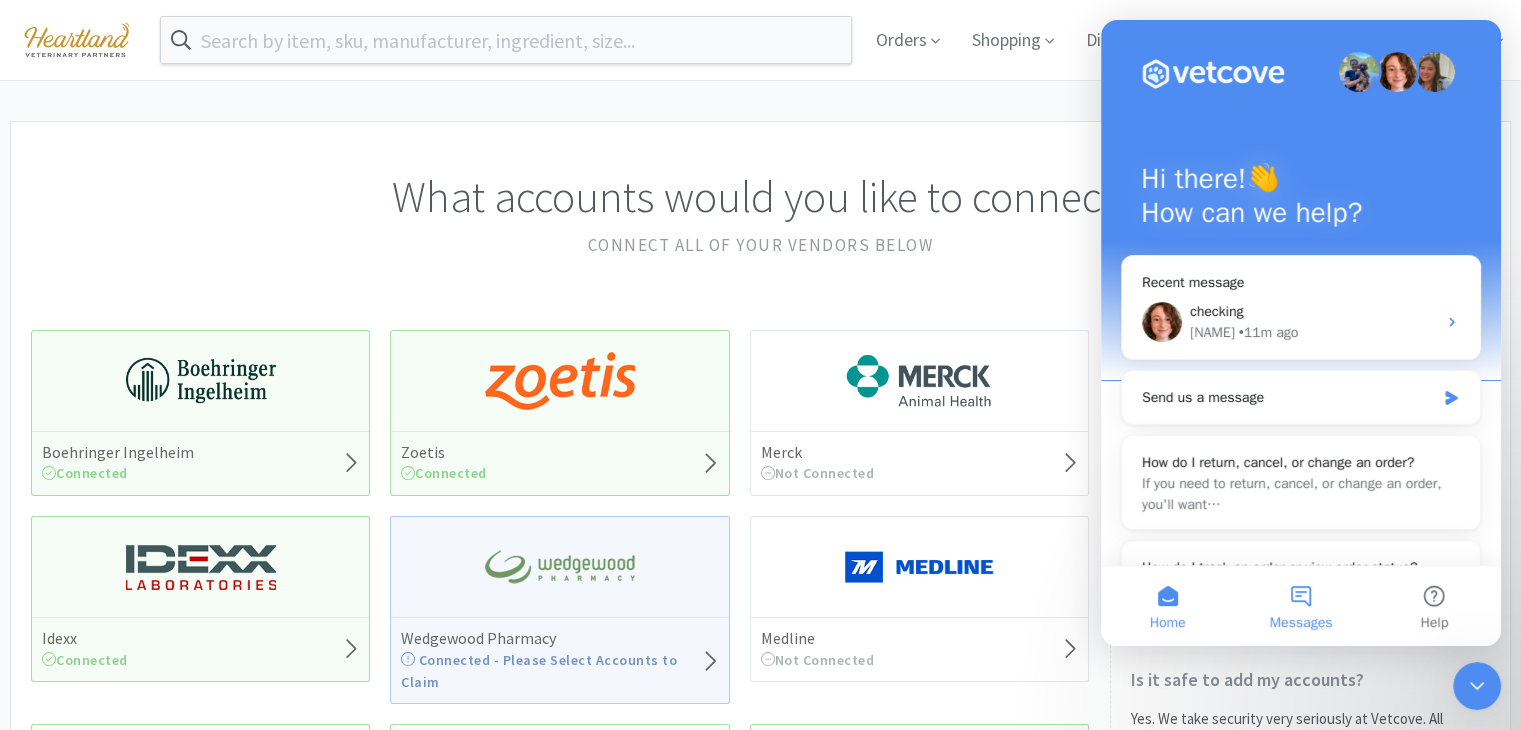 click on "Messages" at bounding box center [1301, 623] 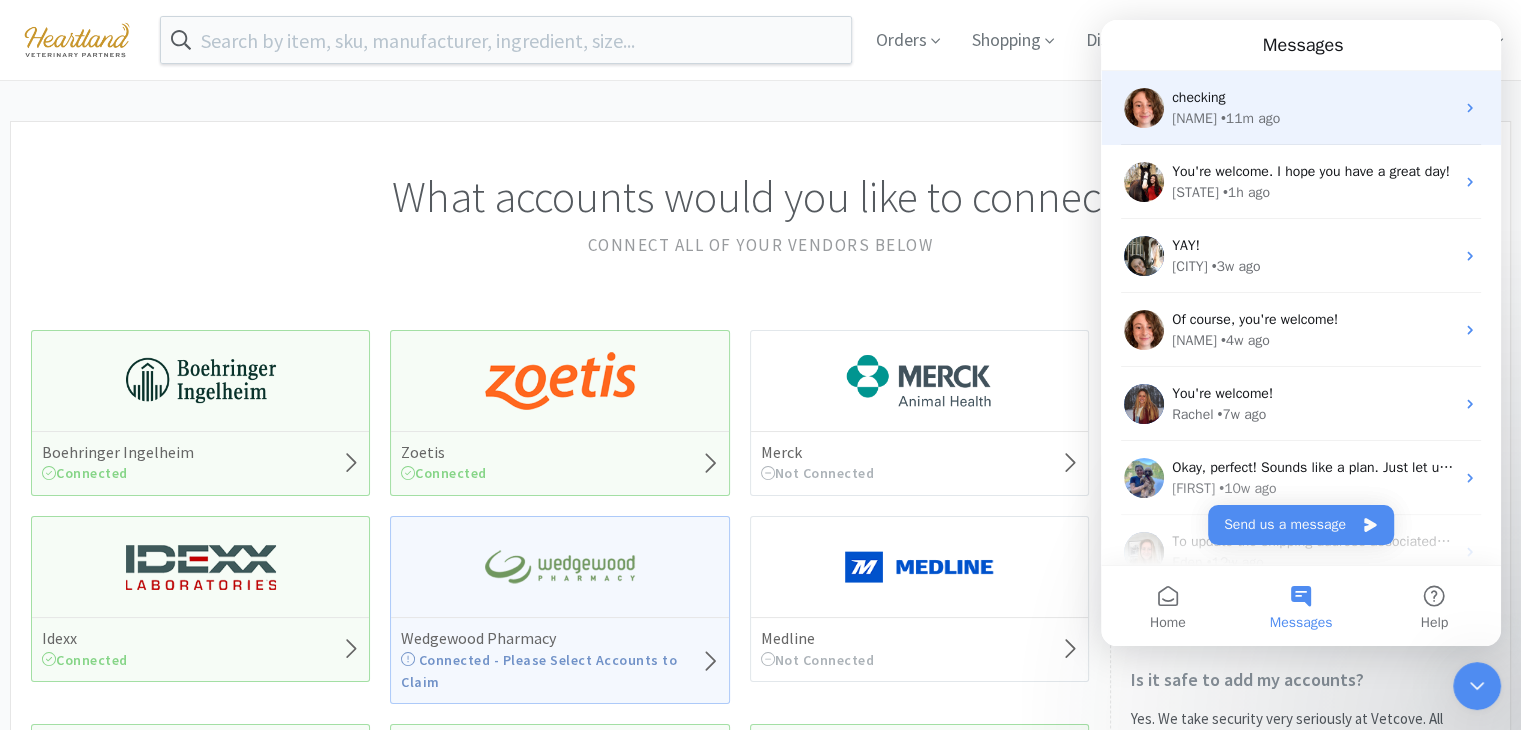 click on "checking Anna •  11m ago" at bounding box center [1301, 108] 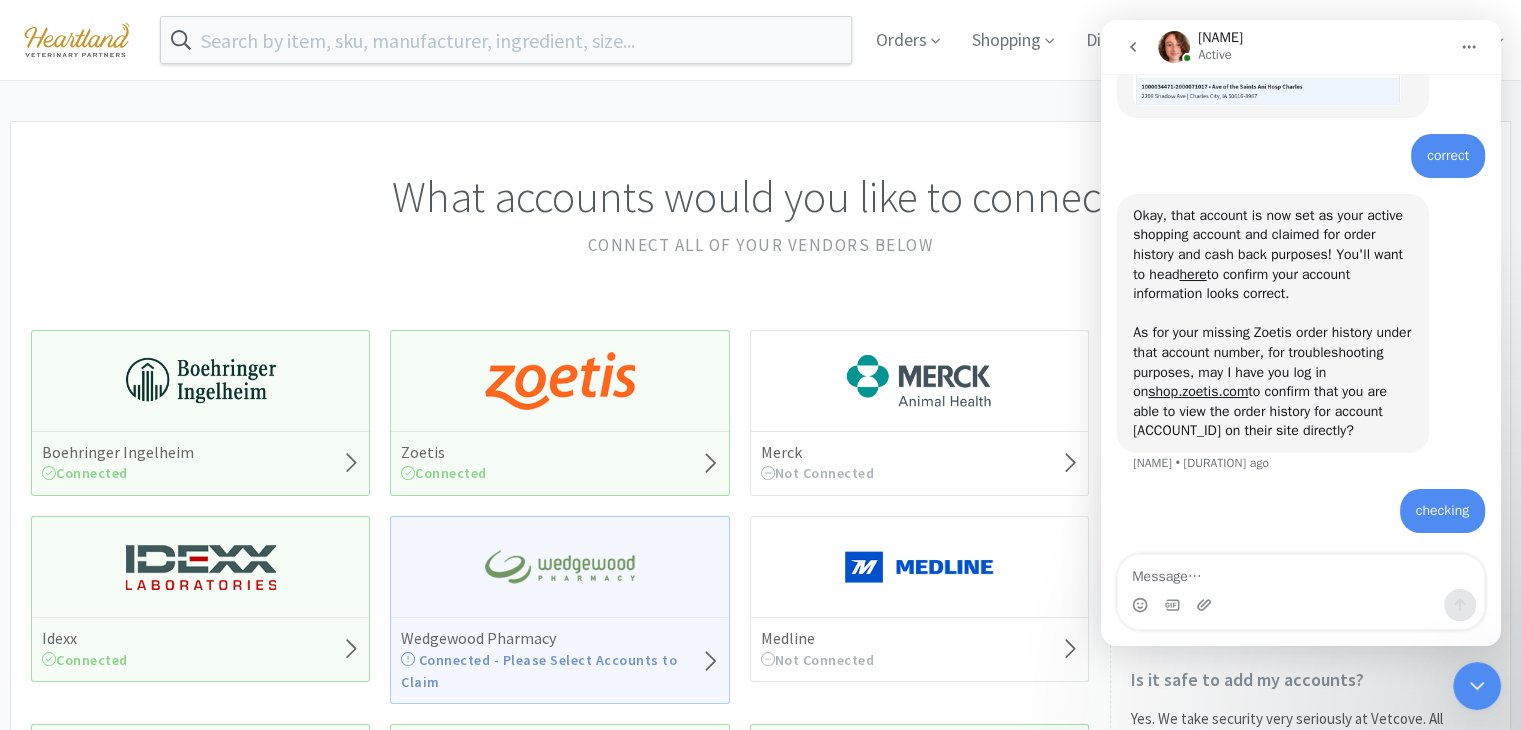 scroll, scrollTop: 1533, scrollLeft: 0, axis: vertical 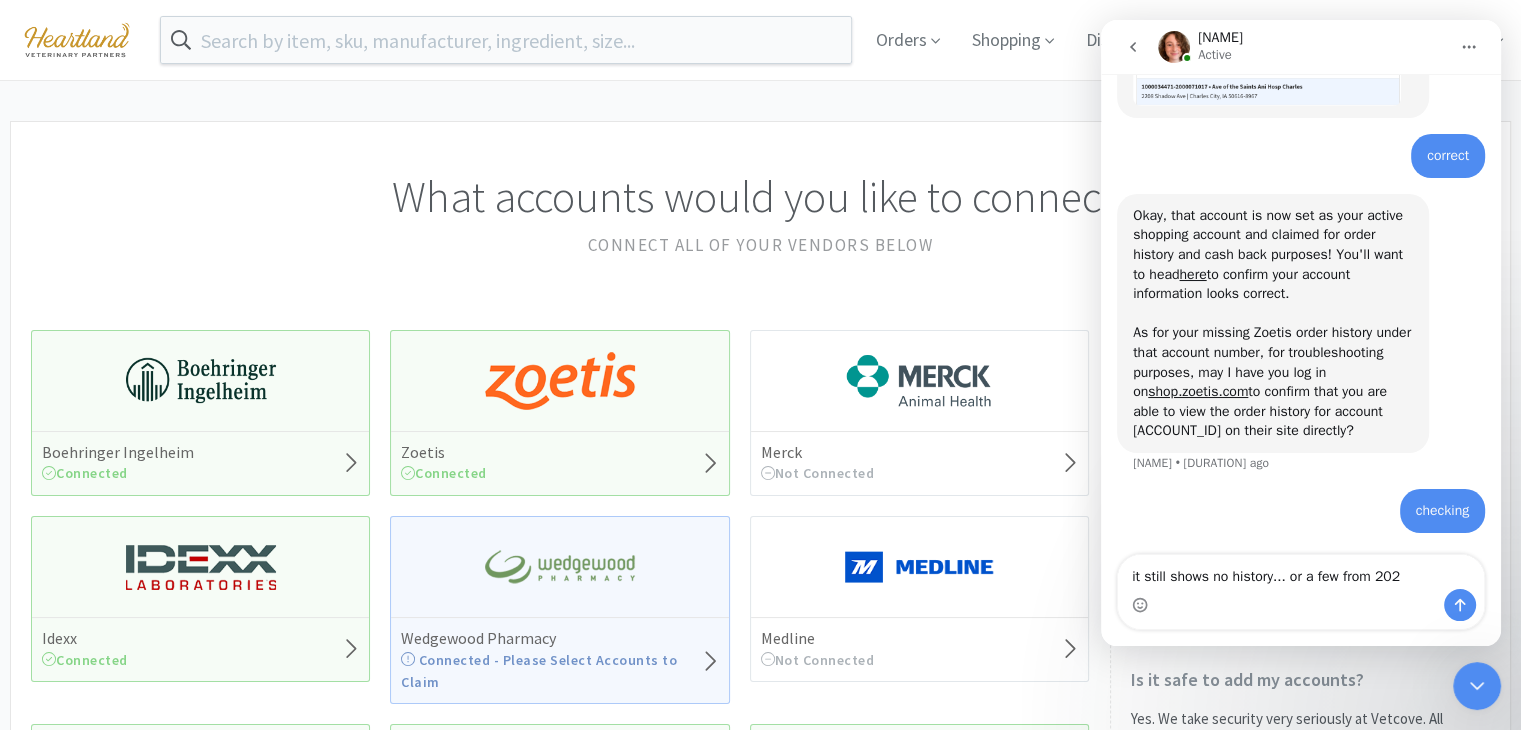 type on "it still shows no history... or a few from 2023" 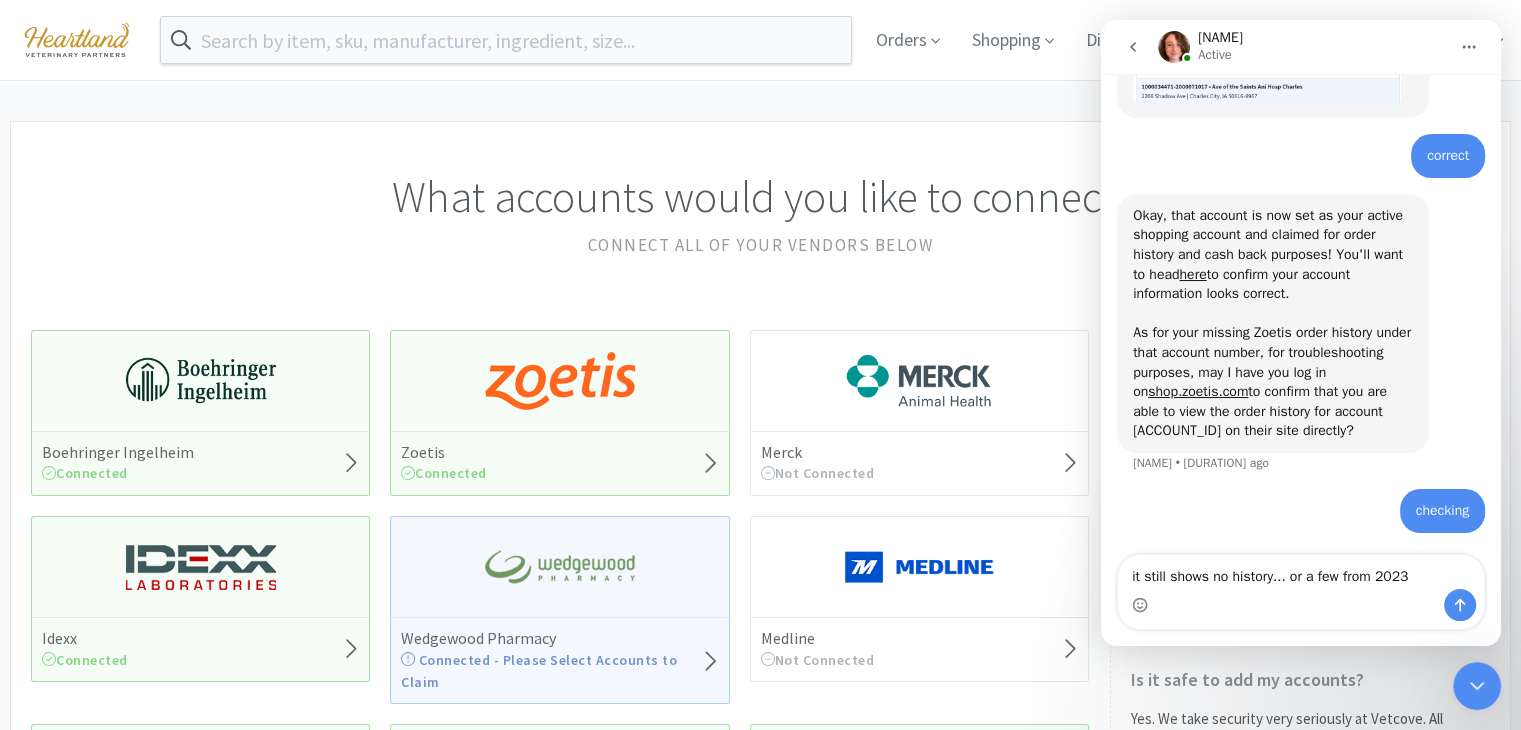 type 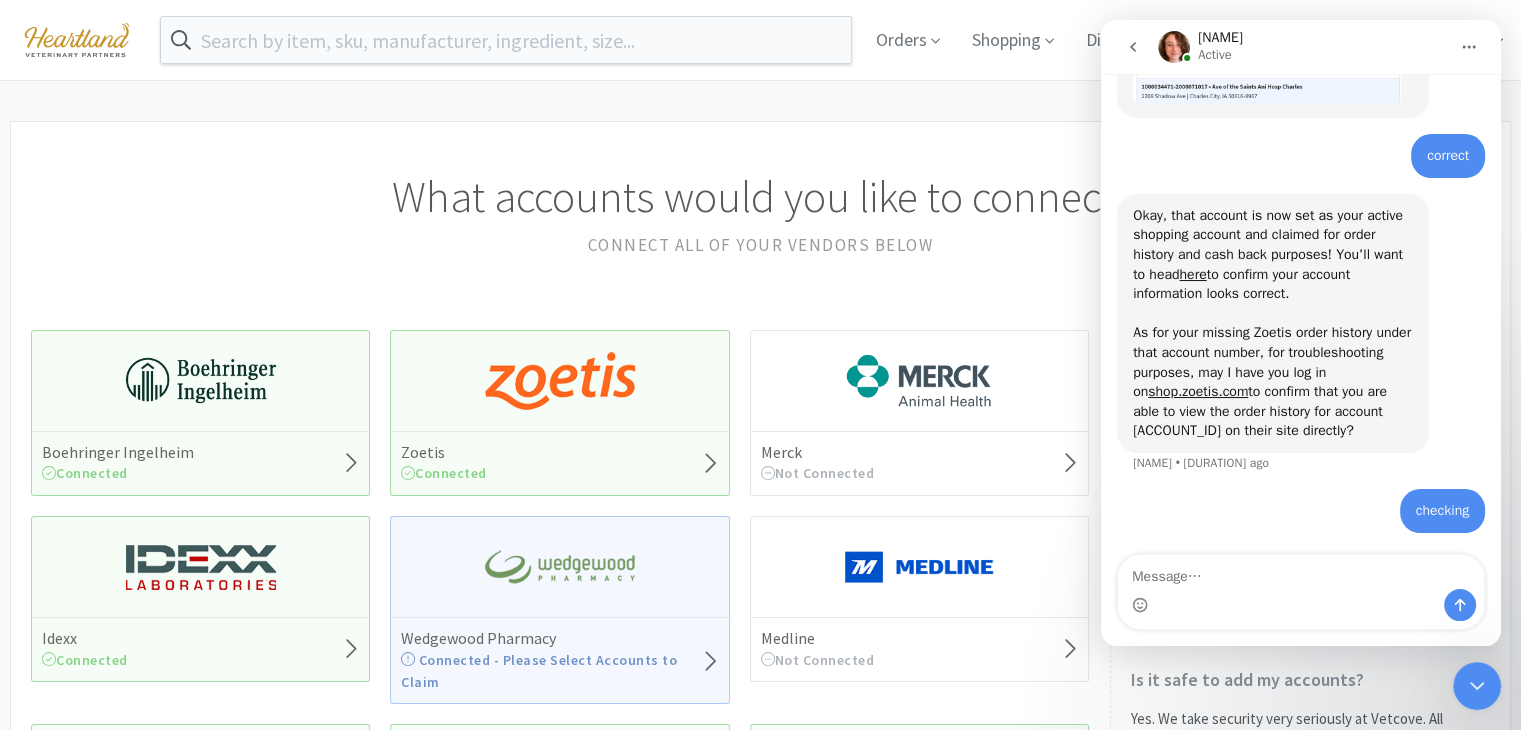 scroll, scrollTop: 1579, scrollLeft: 0, axis: vertical 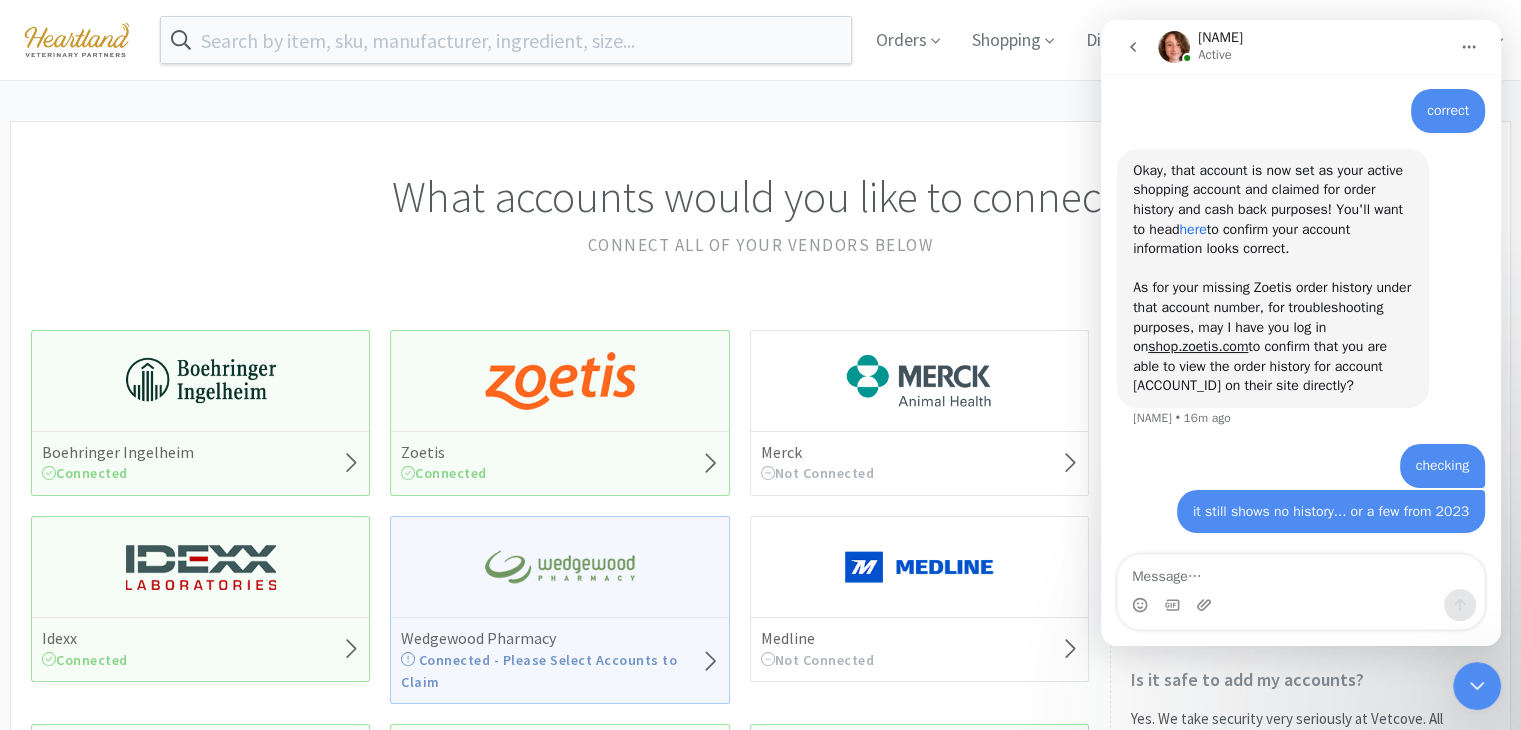 click on "here" at bounding box center (1192, 229) 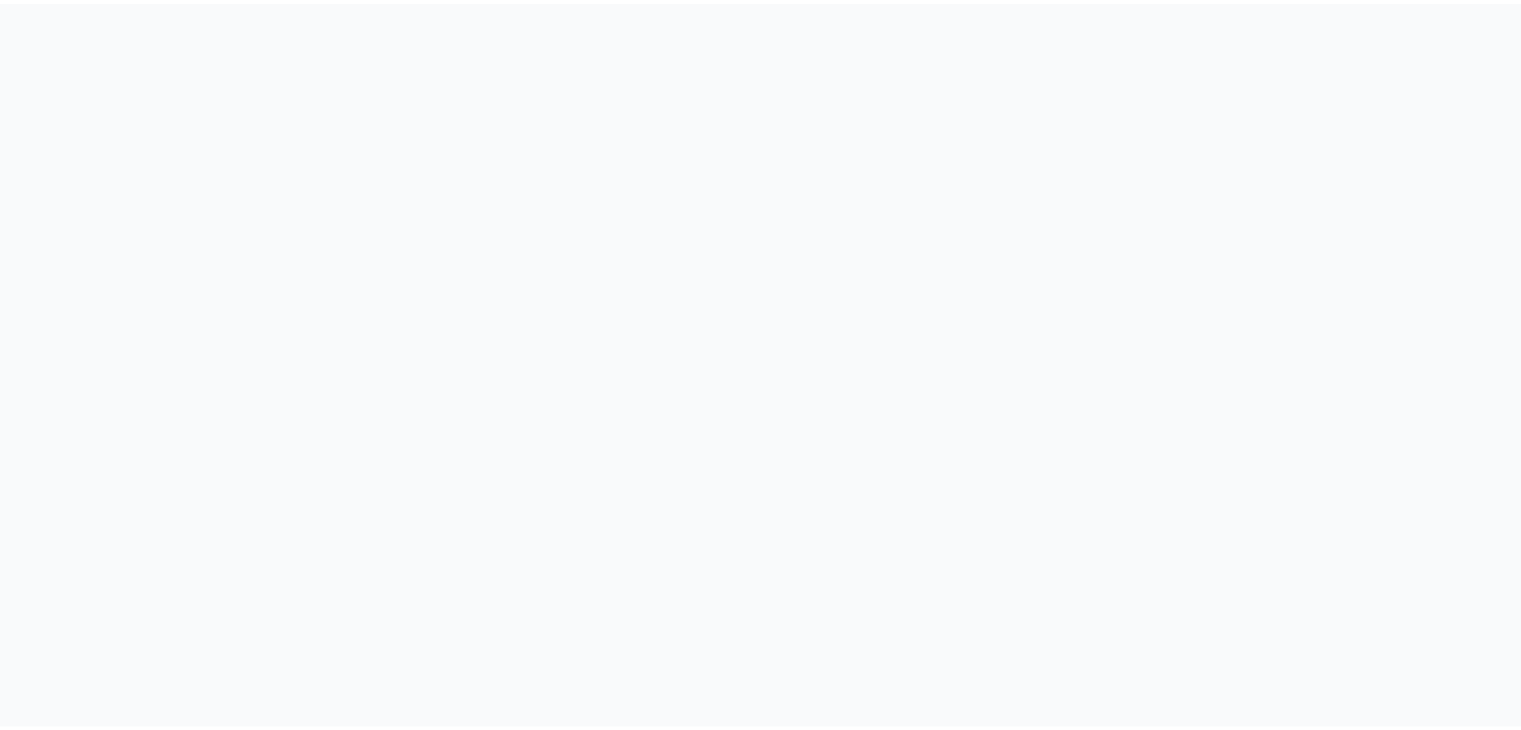 scroll, scrollTop: 0, scrollLeft: 0, axis: both 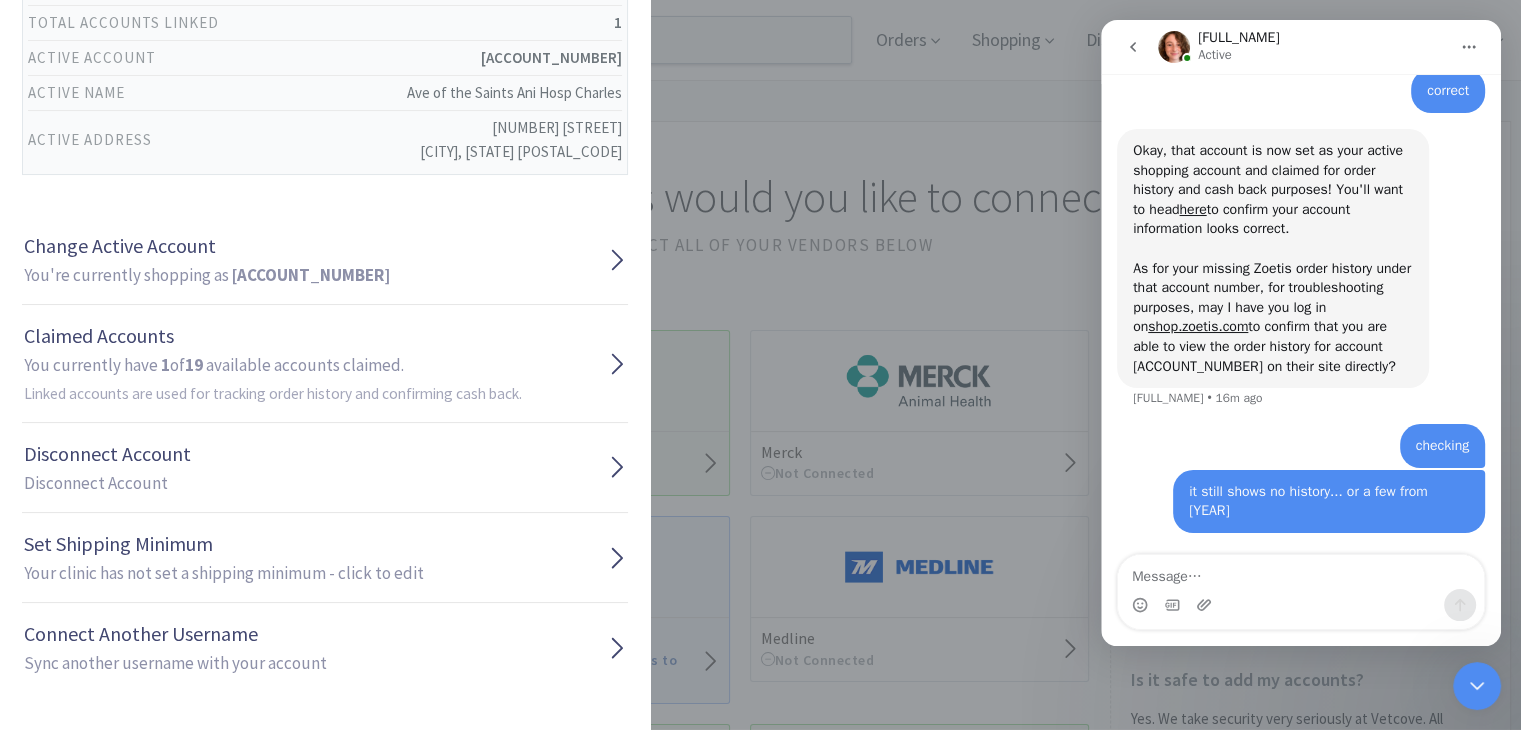 click on "correct Brenda    •   [TIME]" at bounding box center (1301, 99) 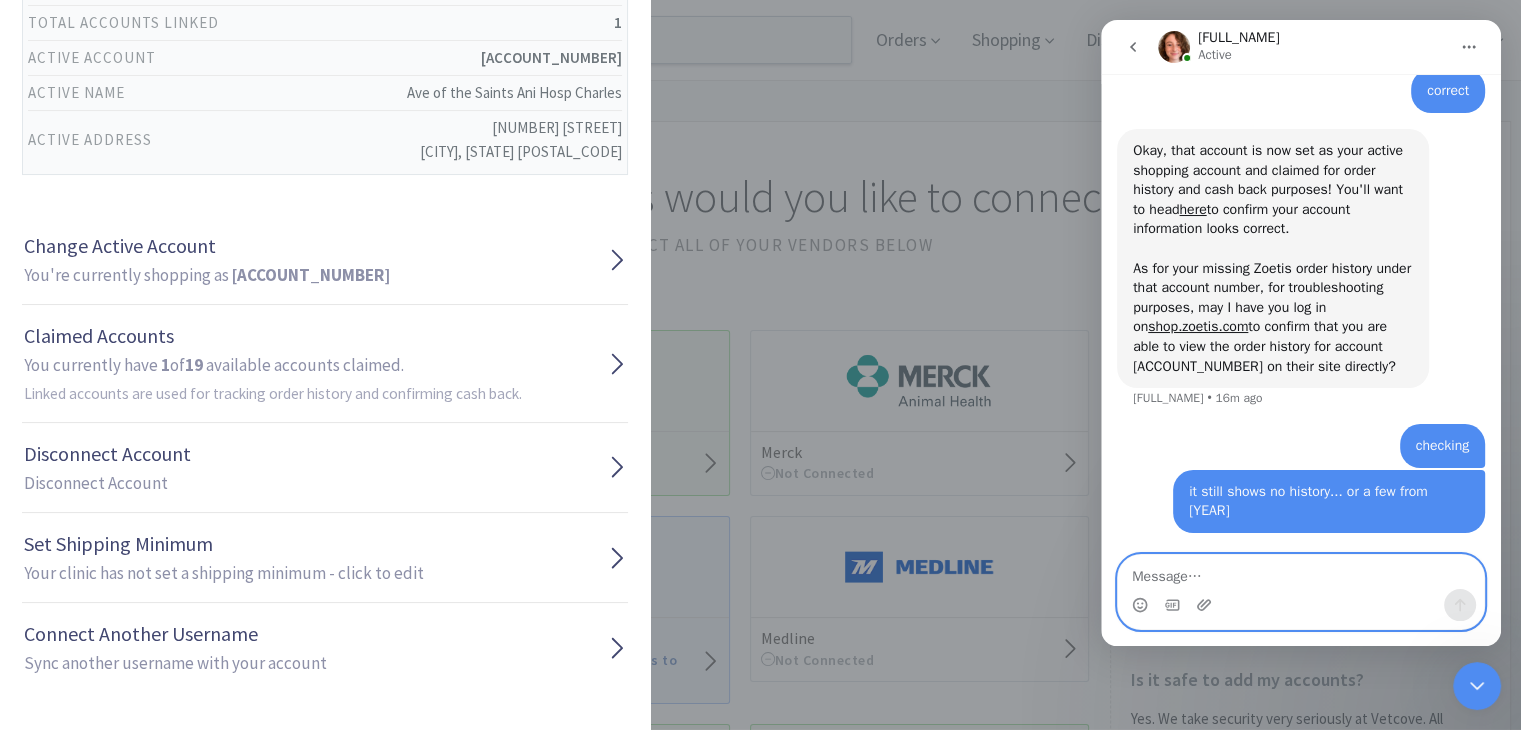 click at bounding box center [1301, 572] 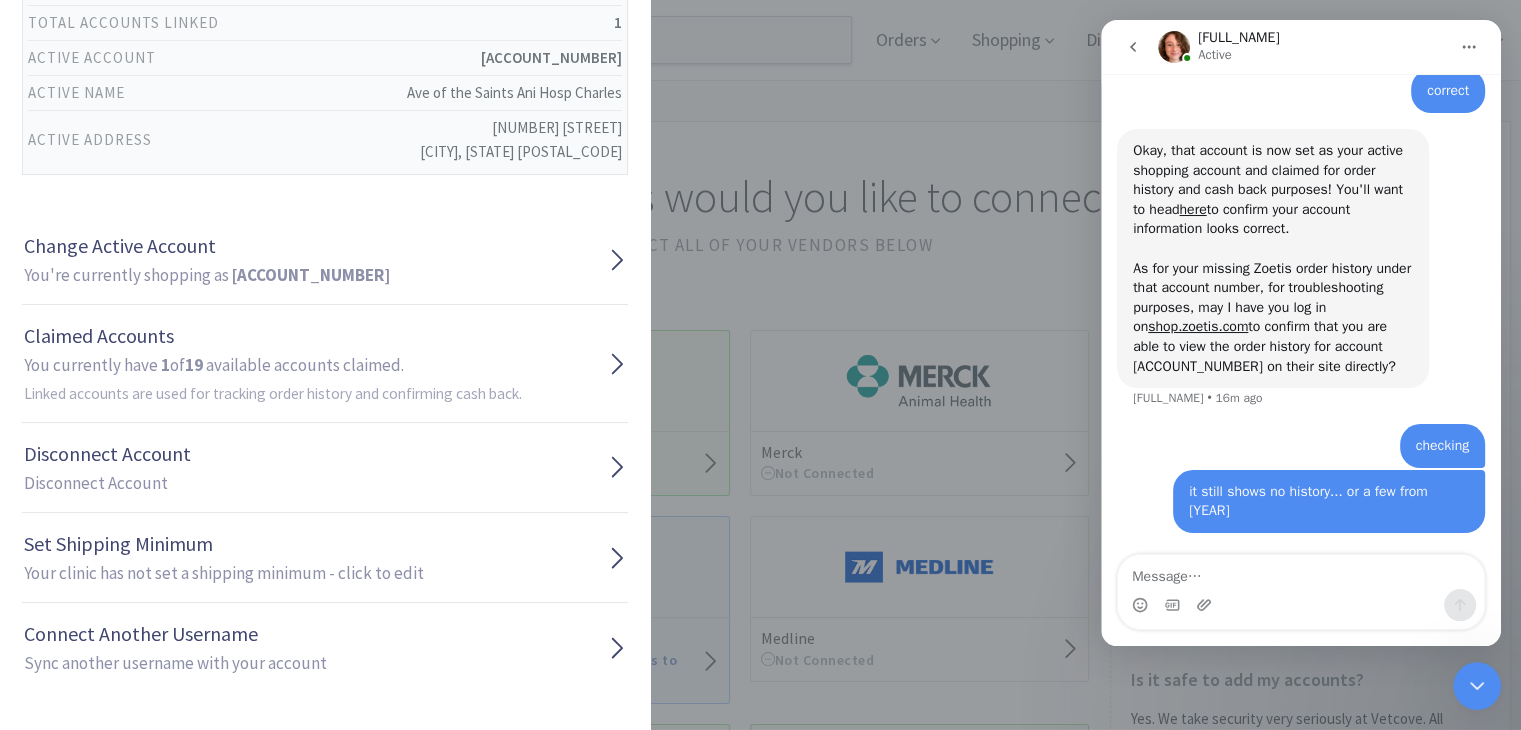 click on "Return to All Vendors Zoetis   You're Connected! Username [EMAIL] Total Accounts Linked 1 Active Account [ACCOUNT_NUMBER] Active Name Ave of the Saints Ani Hosp Charles Active Address [NUMBER] [STREET] [CITY], [STATE] [POSTAL_CODE] Change Active Account You're currently shopping as    [ACCOUNT_NUMBER] Claimed Accounts You currently have    1  of  19     available accounts claimed. Linked accounts are used for tracking order history and confirming cash back. Disconnect Account Disconnect Account Set Shipping Minimum Your clinic has not set a shipping minimum - click to edit Connect Another Username Sync another username with your account" at bounding box center (760, 365) 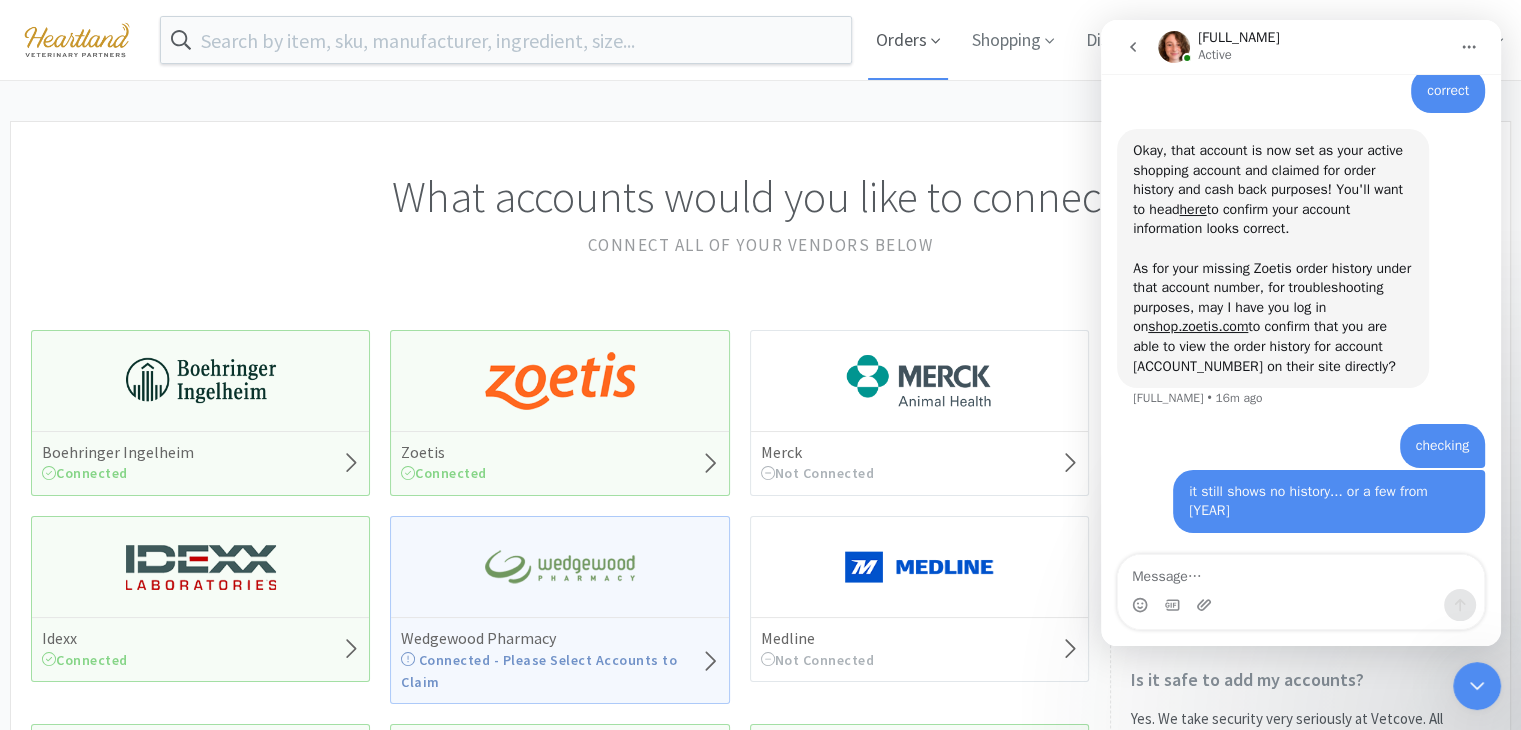 click on "Orders" at bounding box center [908, 40] 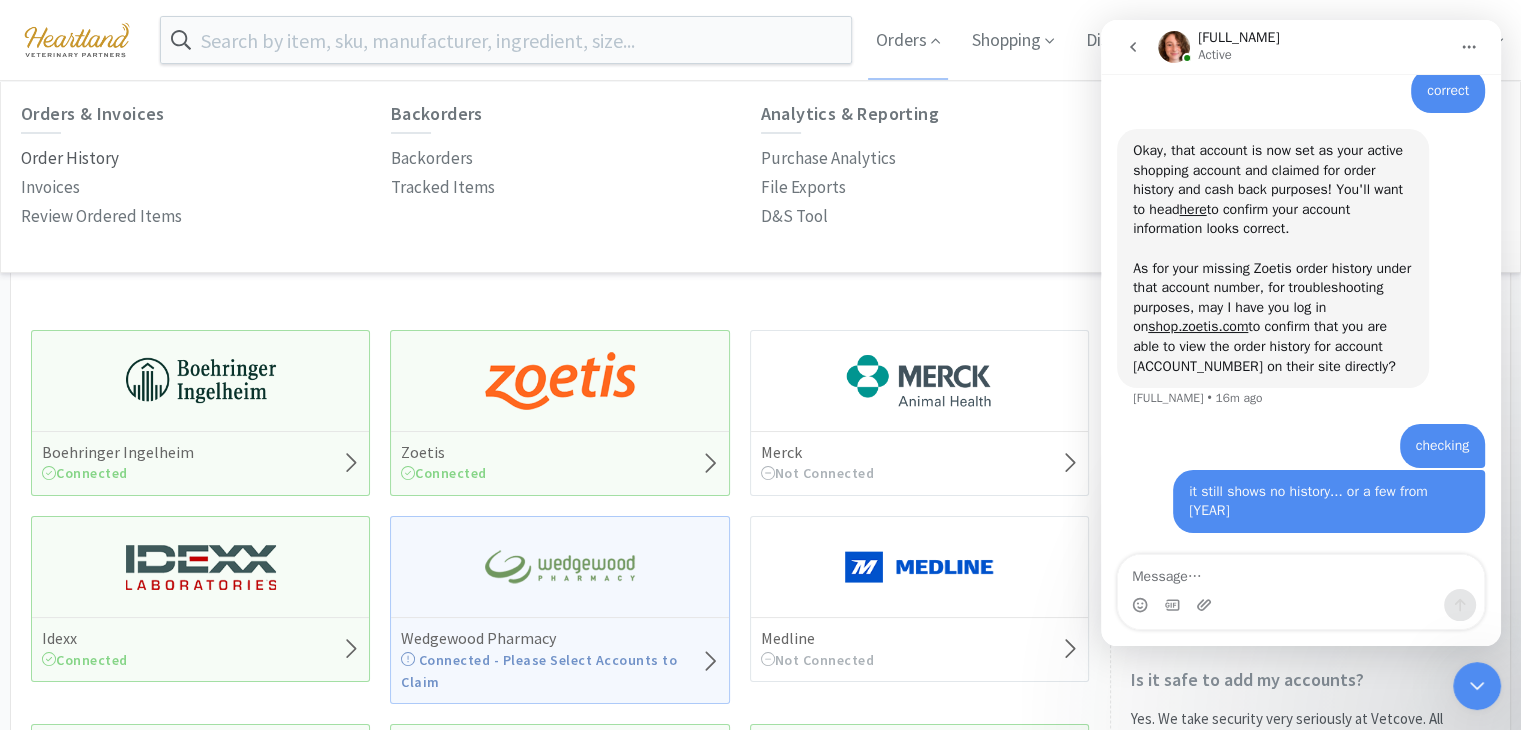 click on "Order History" at bounding box center (70, 158) 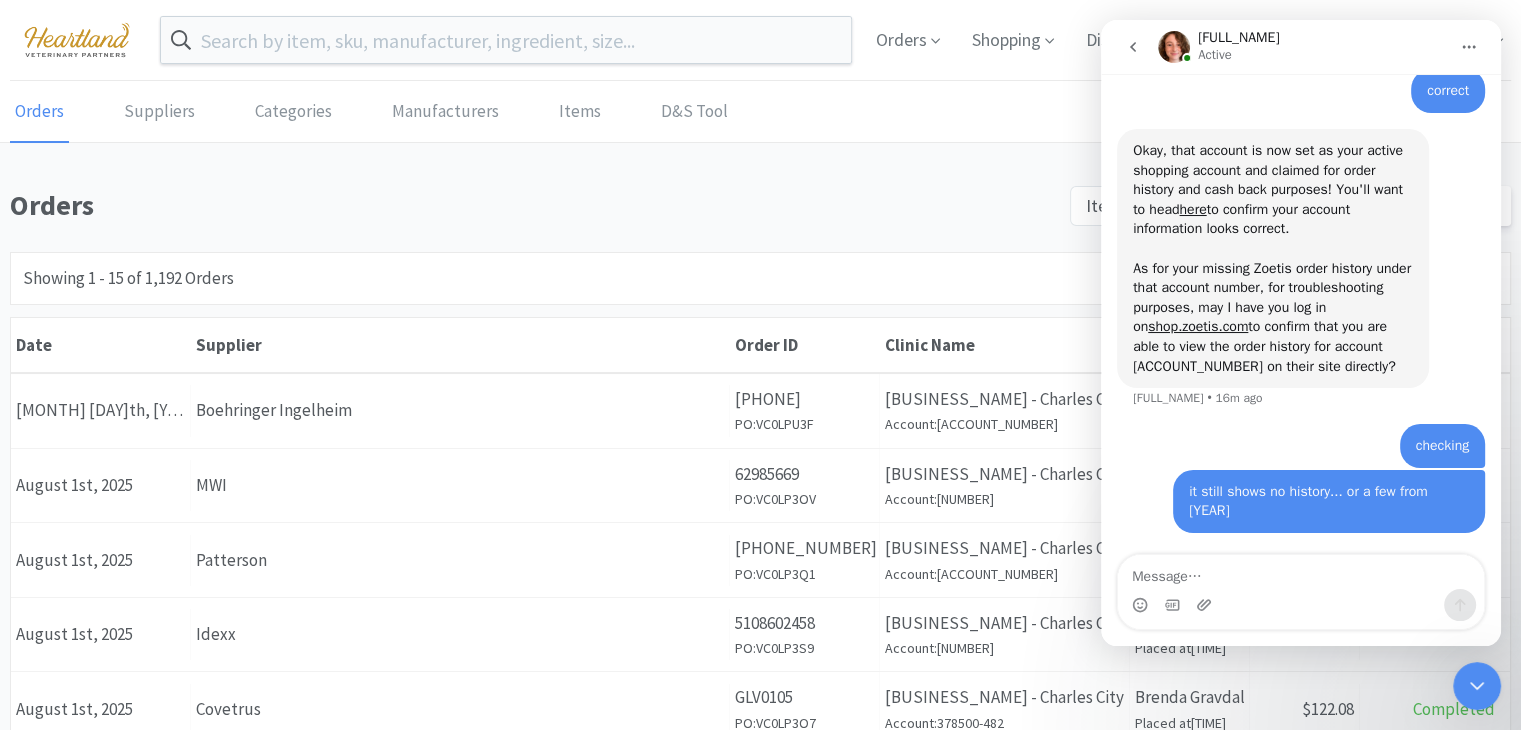 click 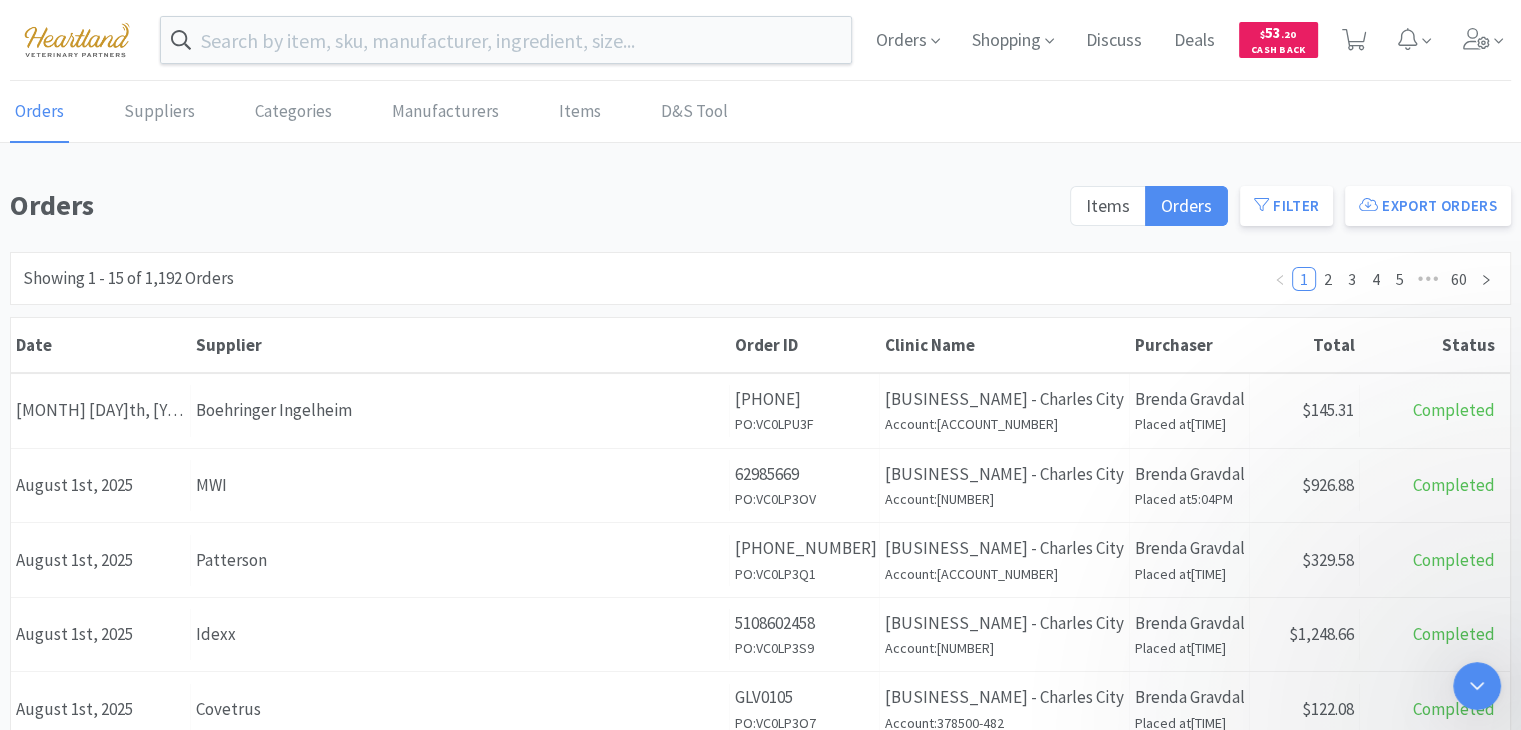 scroll, scrollTop: 0, scrollLeft: 0, axis: both 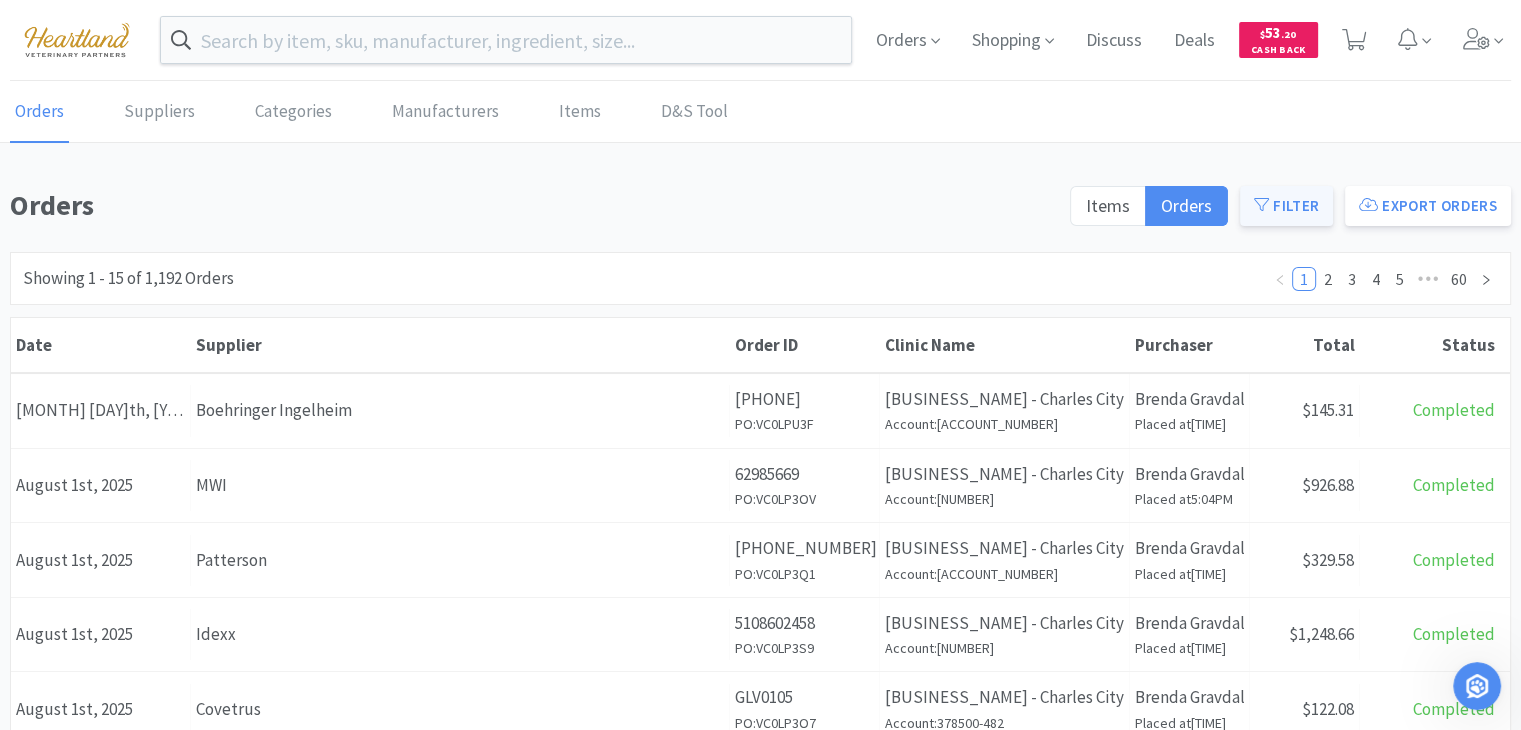 click 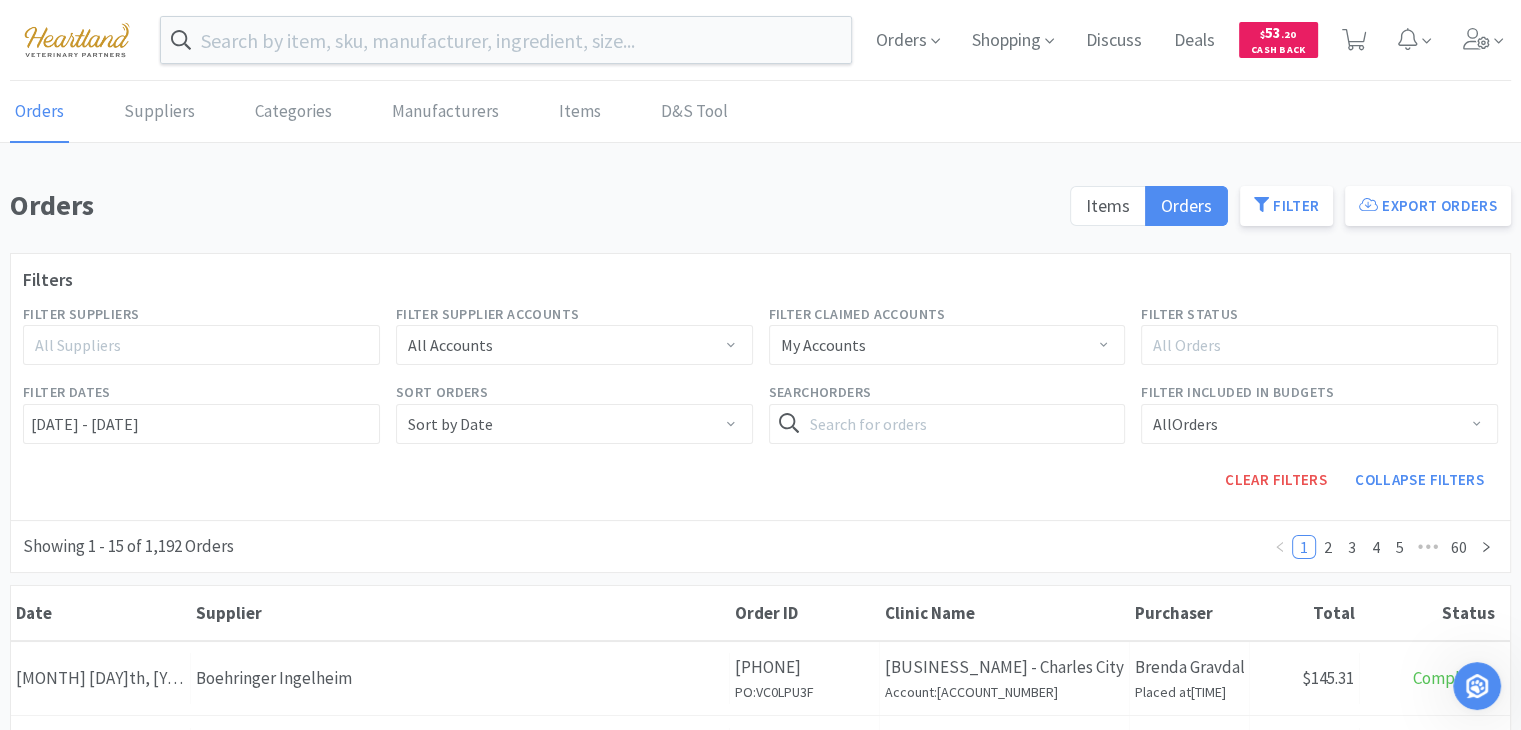 click on "All Suppliers" at bounding box center (192, 345) 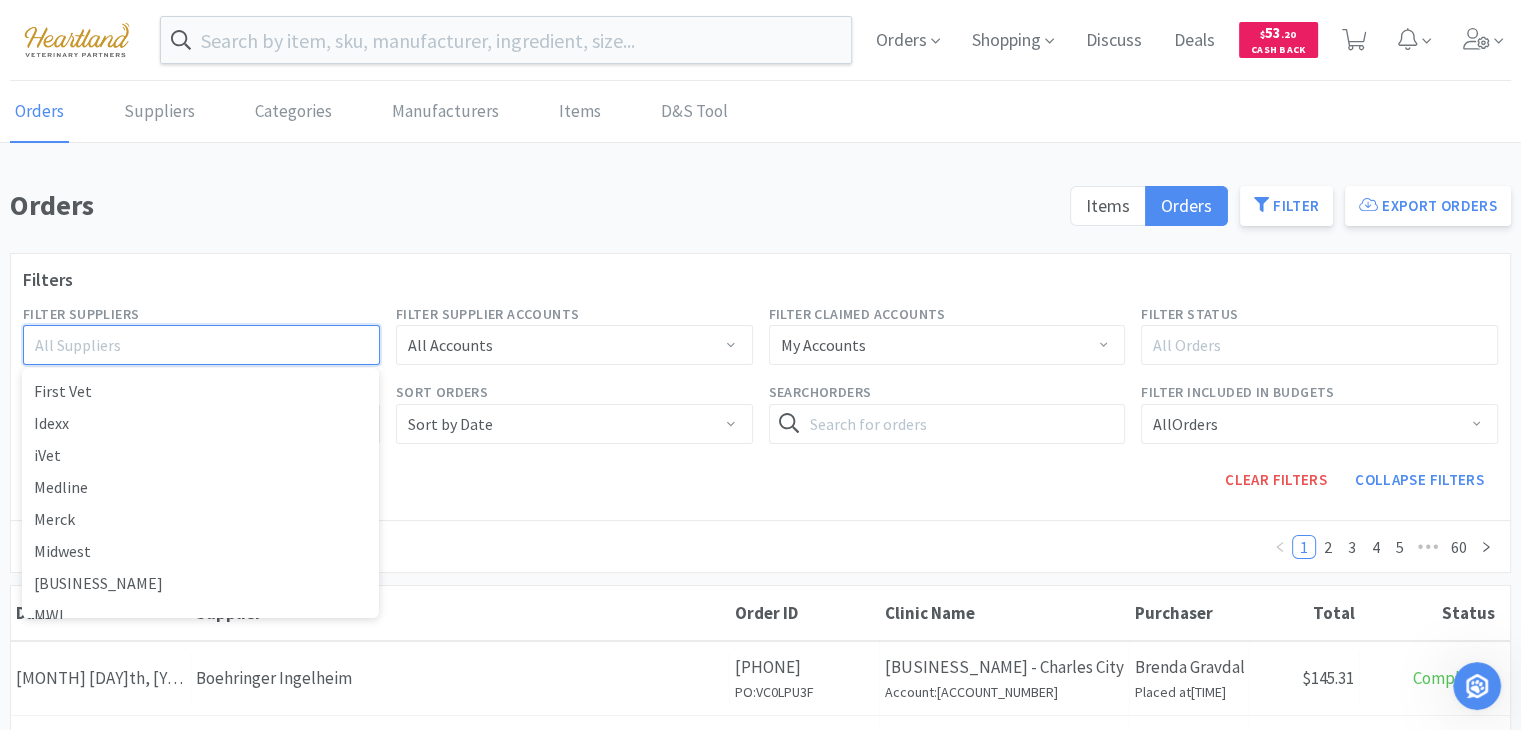 scroll, scrollTop: 525, scrollLeft: 0, axis: vertical 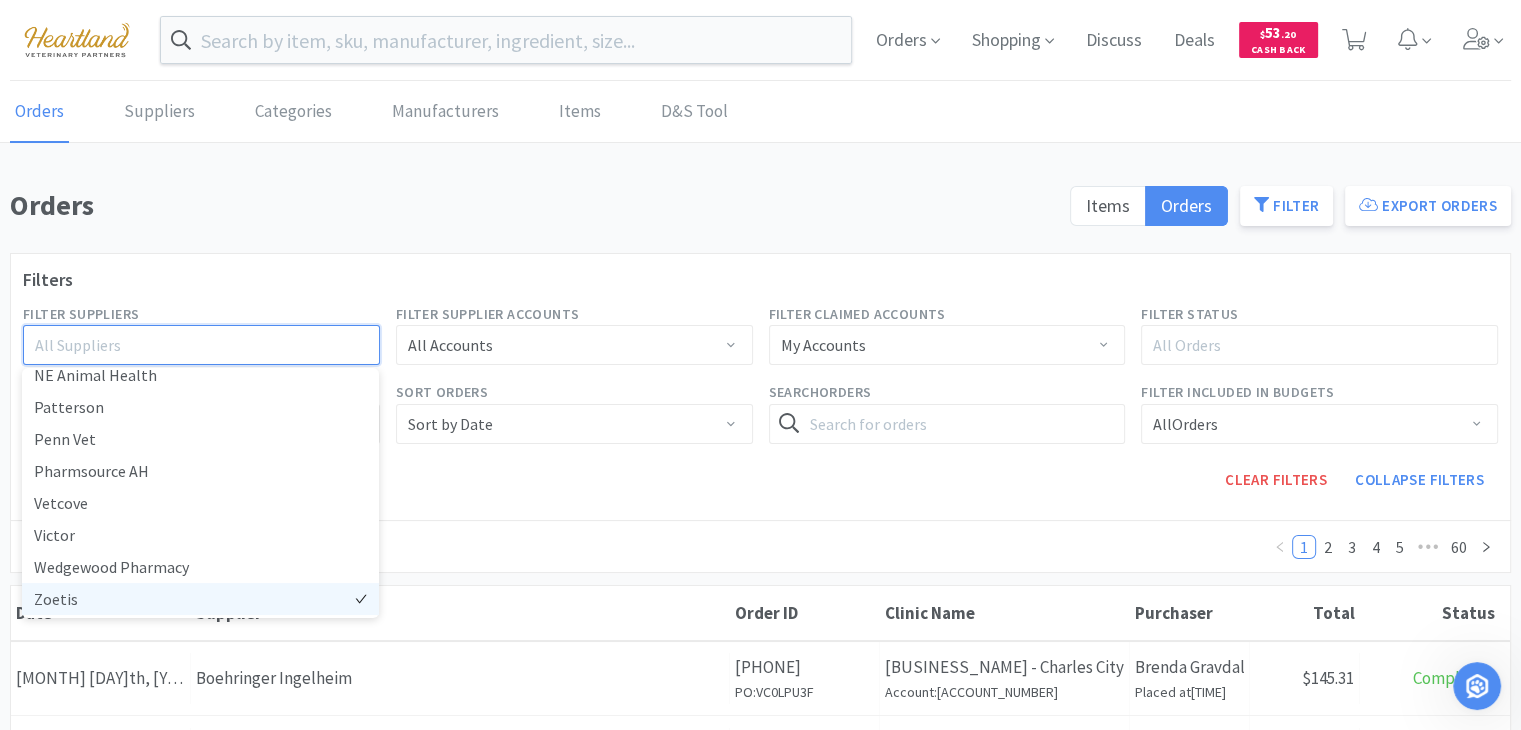 click on "Zoetis" at bounding box center (200, 599) 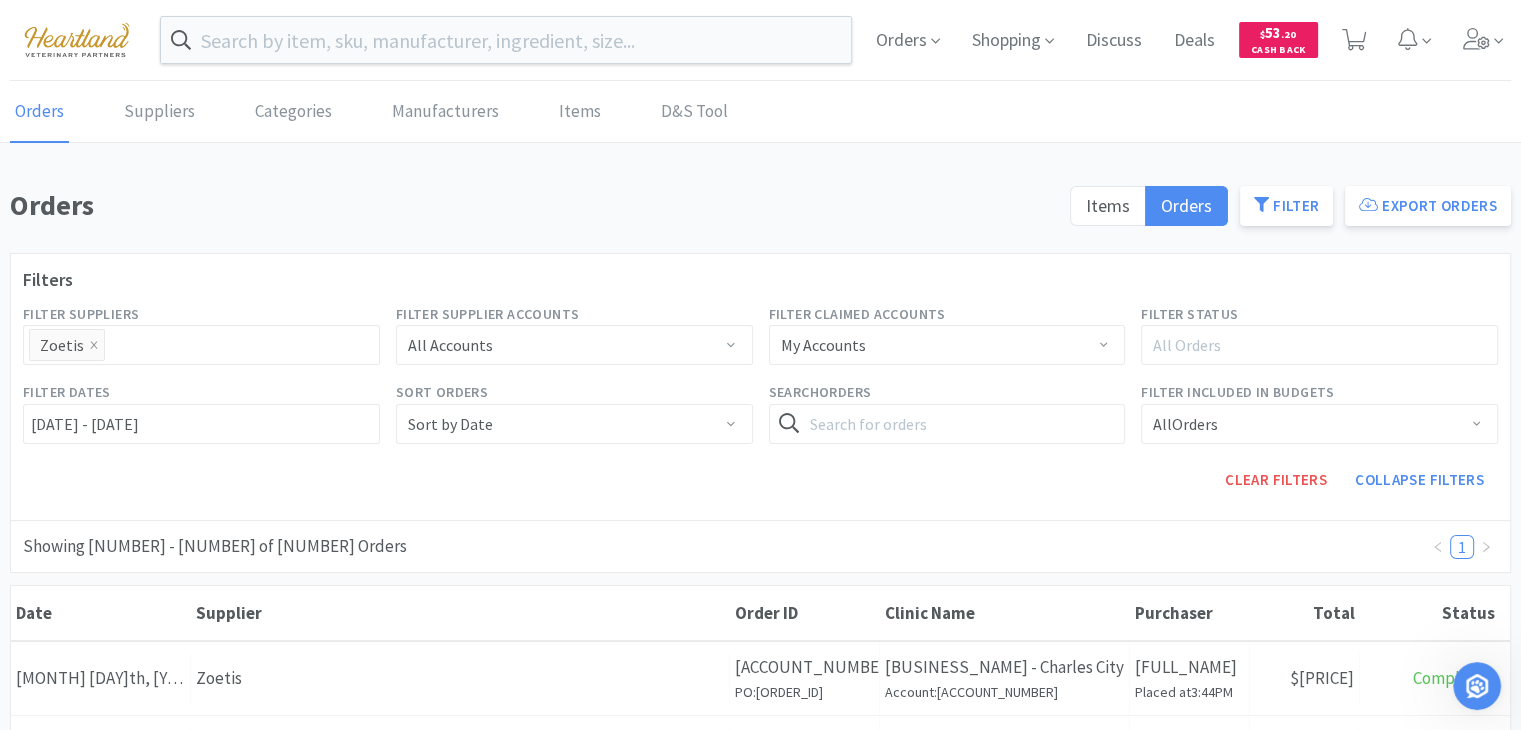 click on "Clear Filters Collapse Filters" at bounding box center (947, 480) 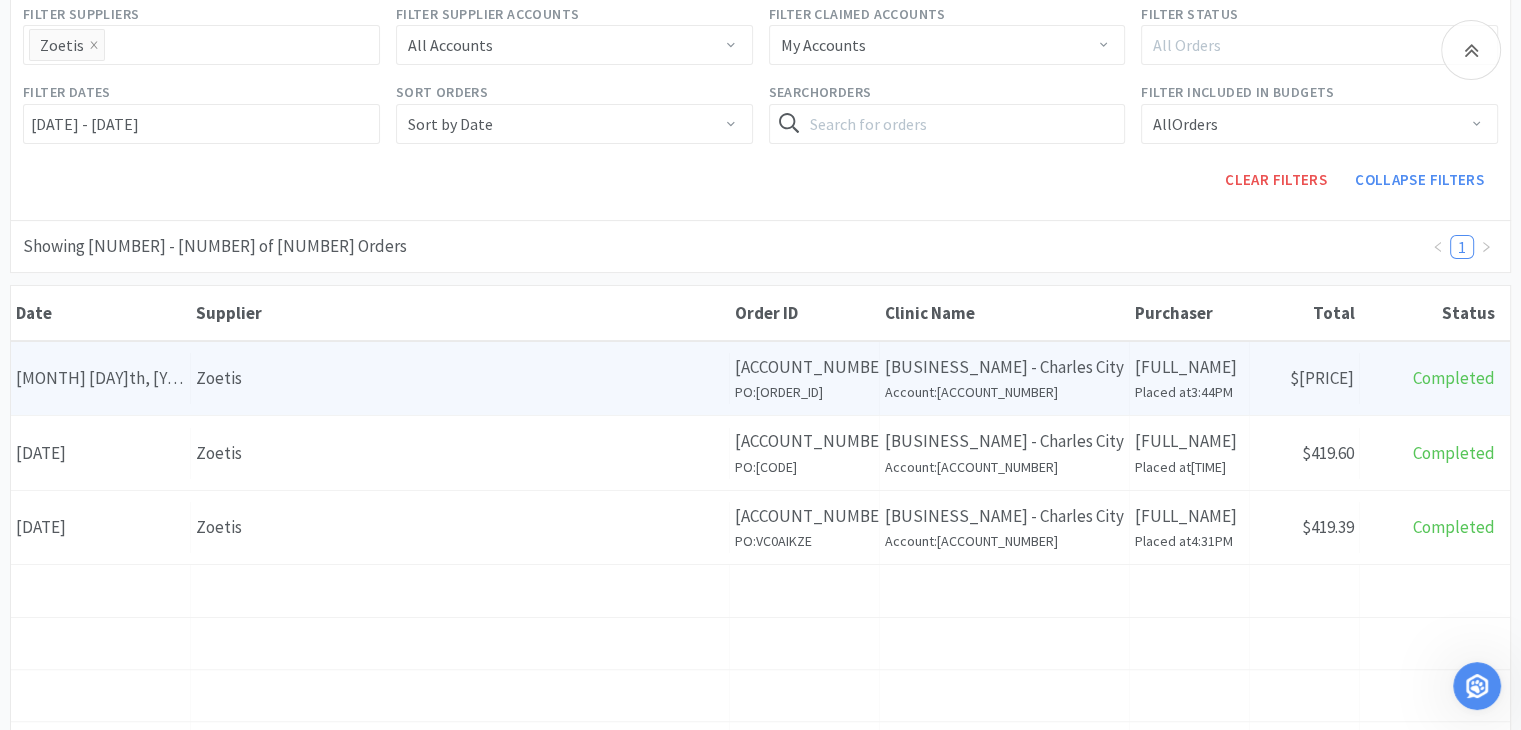 scroll, scrollTop: 0, scrollLeft: 0, axis: both 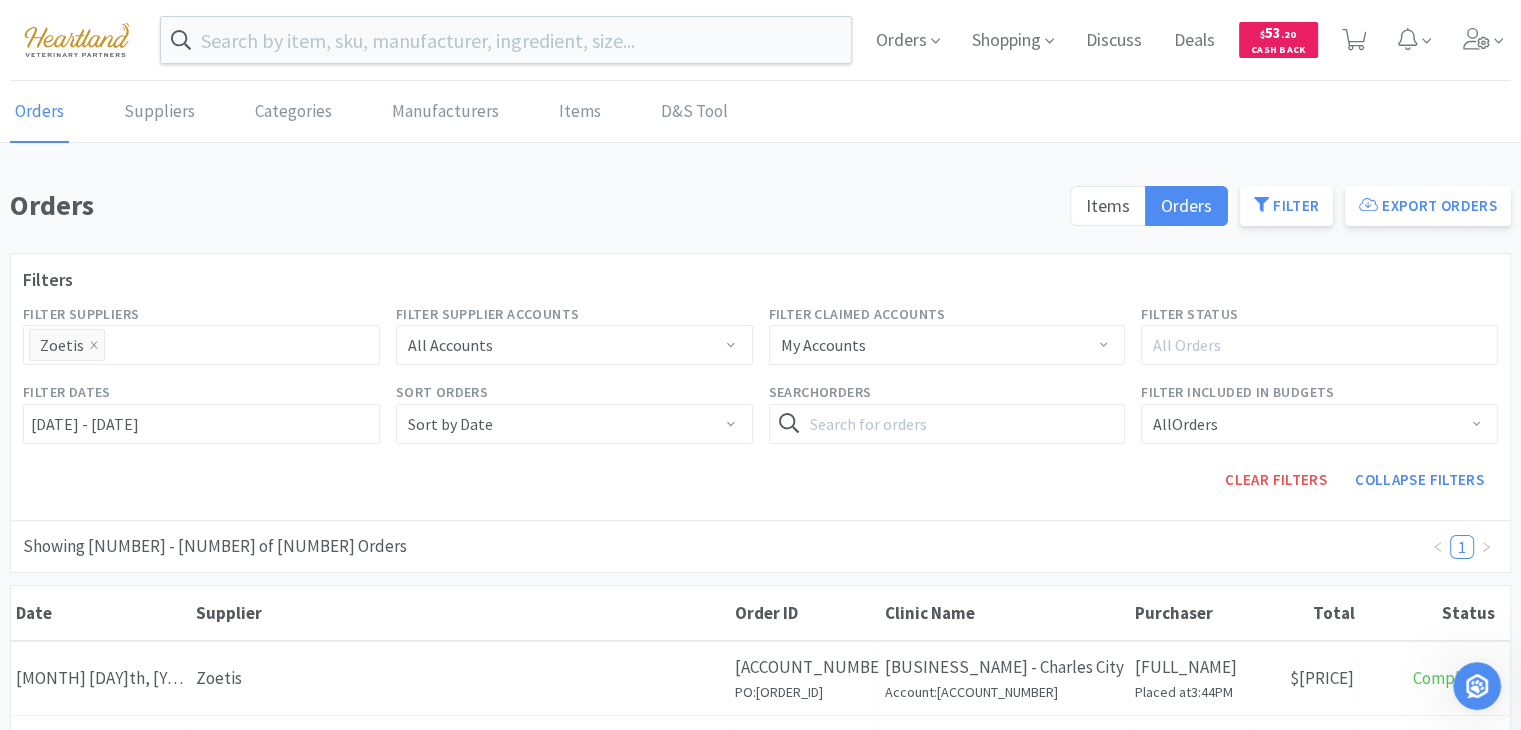 click on "Orders" at bounding box center (39, 112) 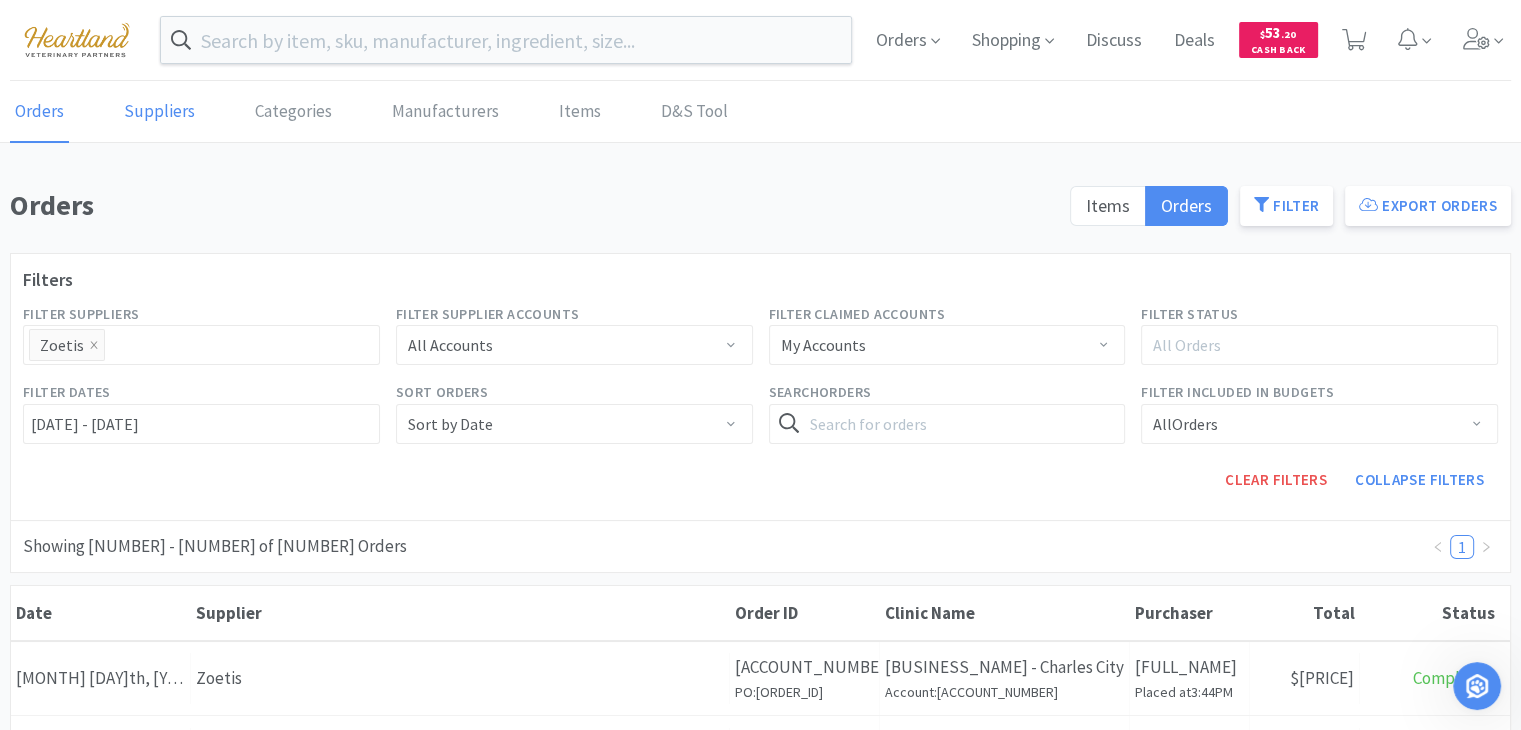 click on "Suppliers" at bounding box center (159, 112) 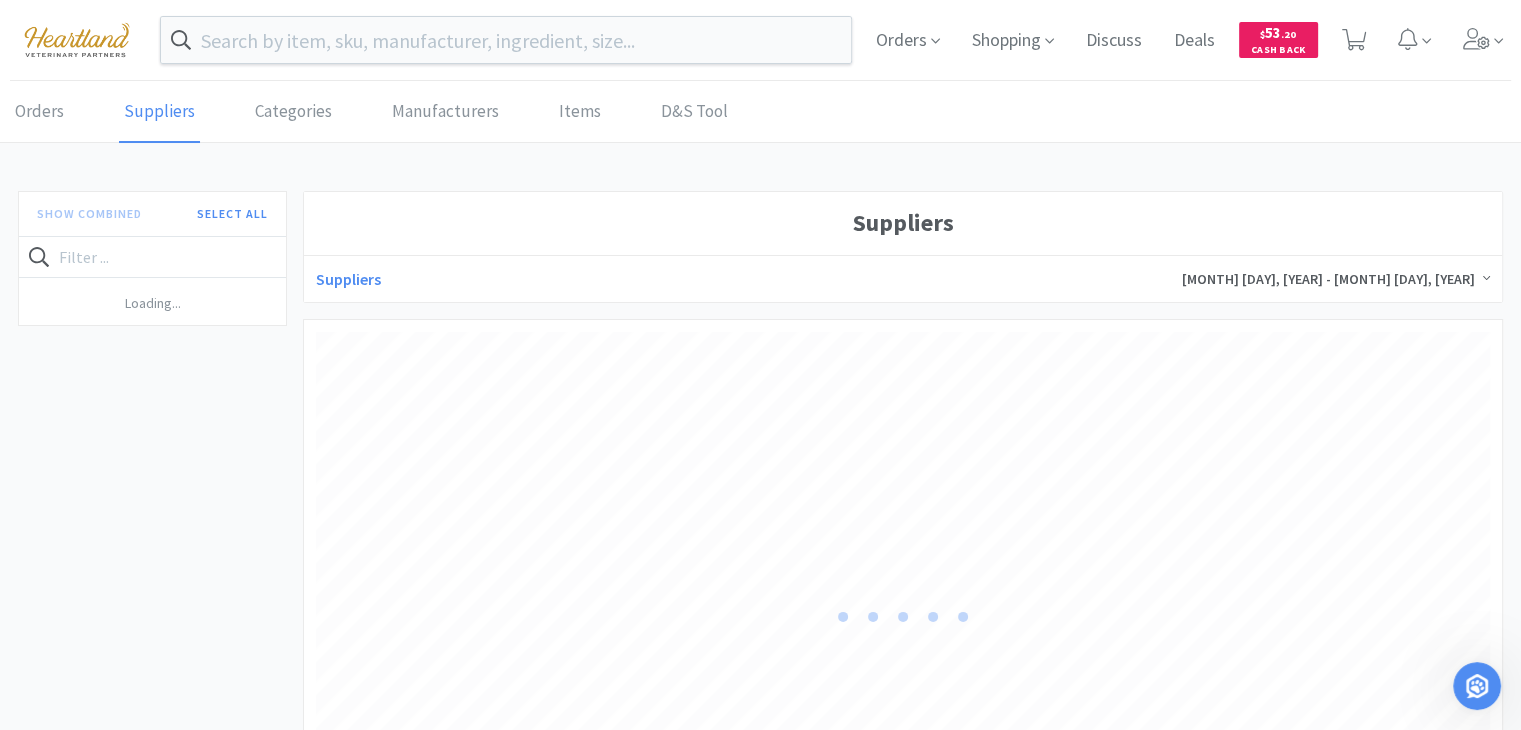 scroll, scrollTop: 999412, scrollLeft: 998825, axis: both 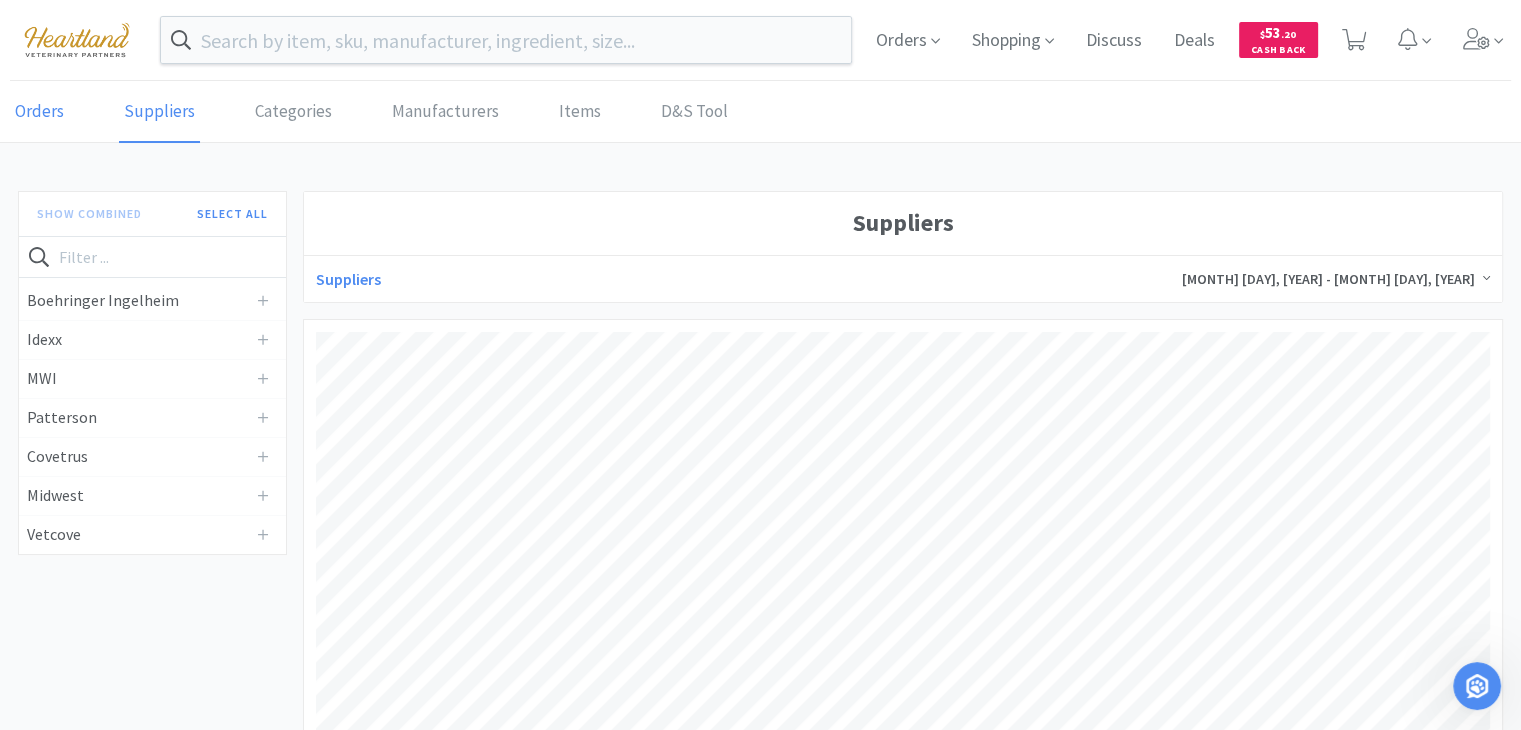 click on "Orders" at bounding box center (39, 112) 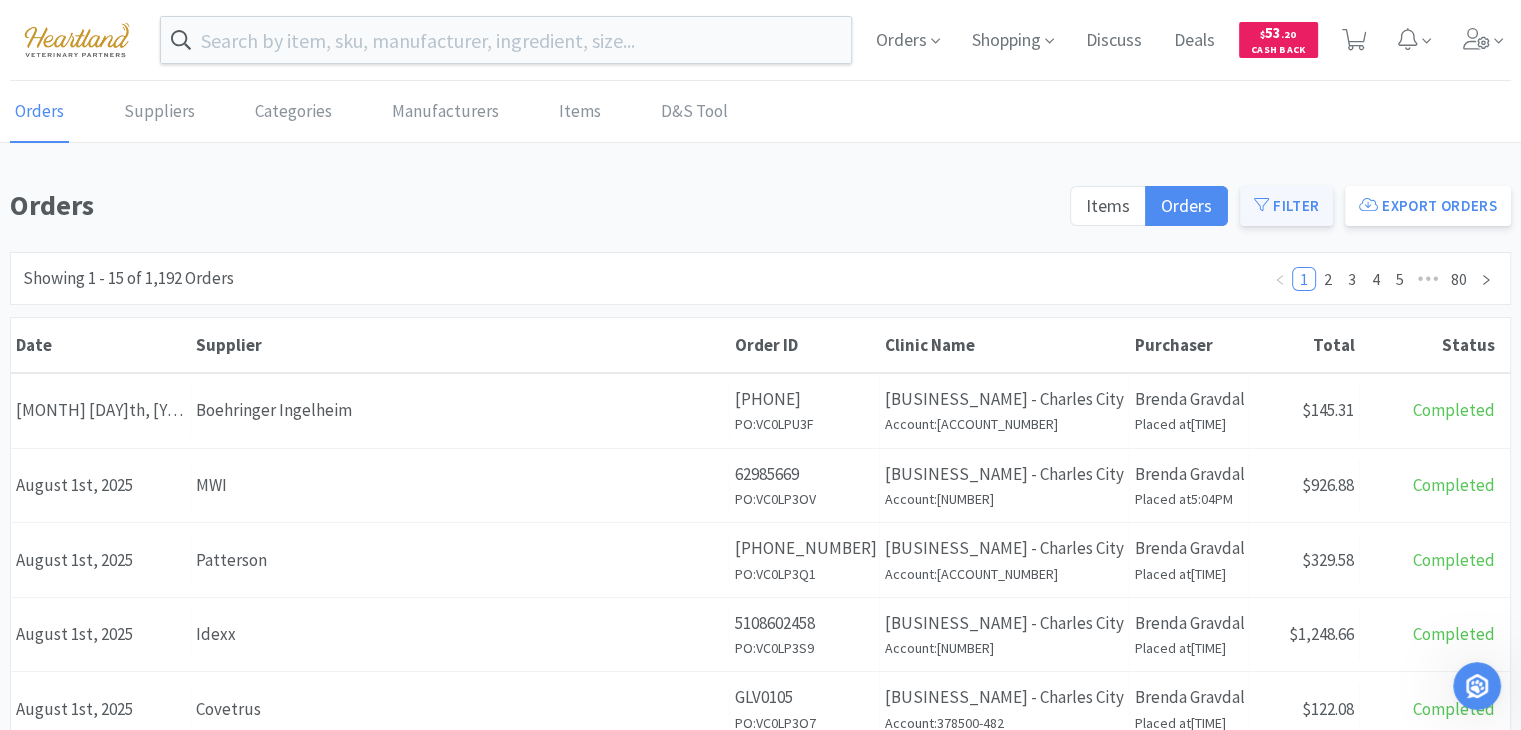 click on "Filter" at bounding box center (1286, 206) 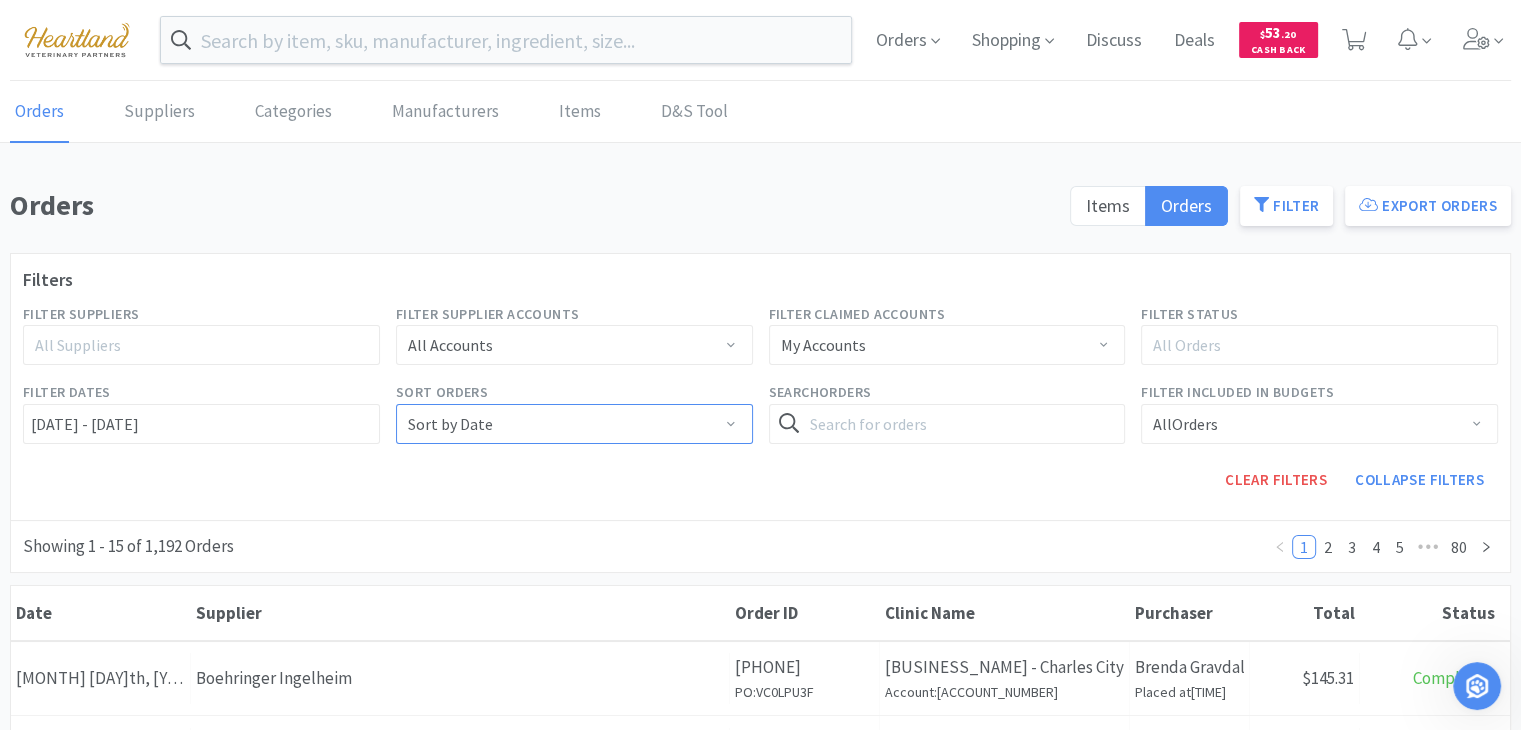 click on "Sort by Date" at bounding box center (450, 424) 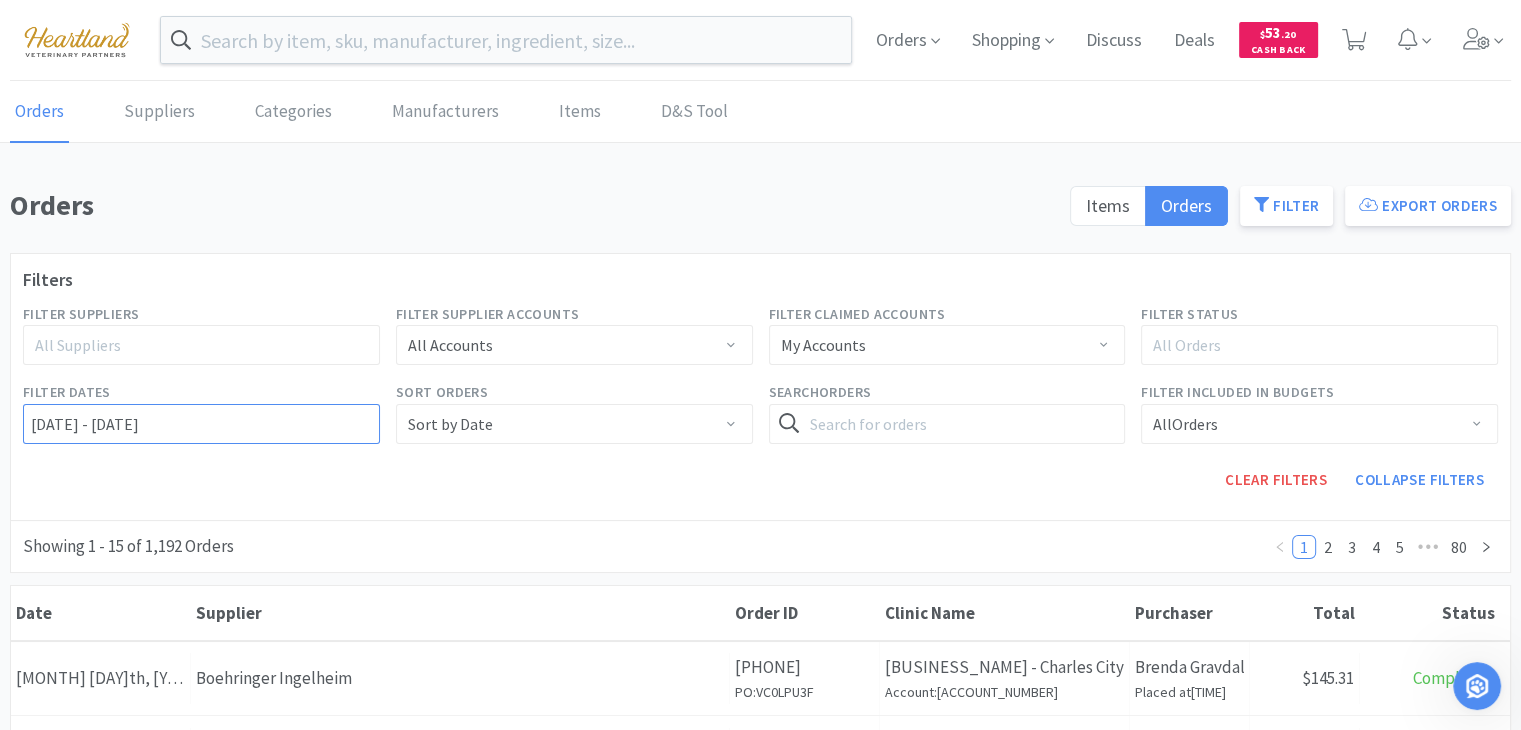 click on "[DATE] - [DATE]" at bounding box center [201, 424] 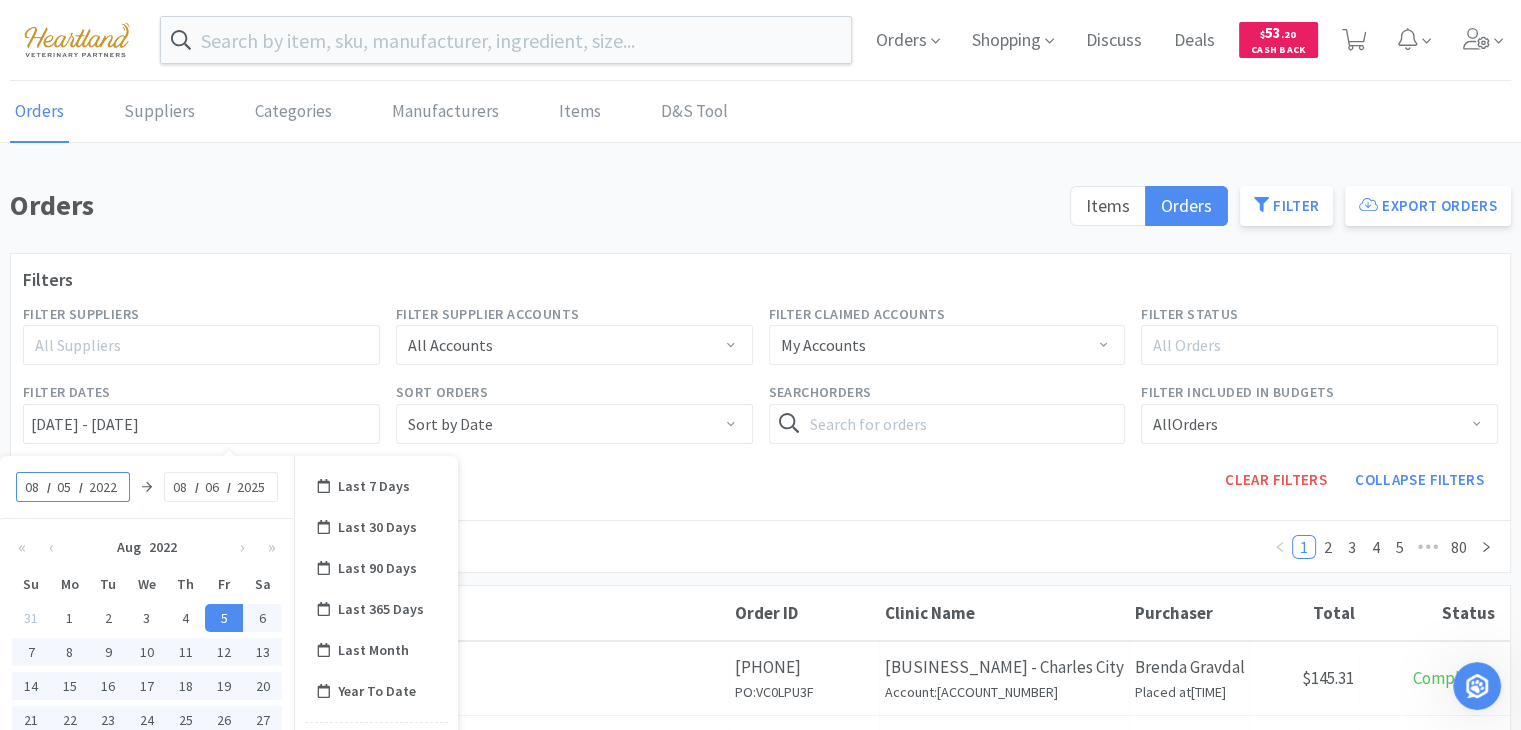 scroll, scrollTop: 0, scrollLeft: 0, axis: both 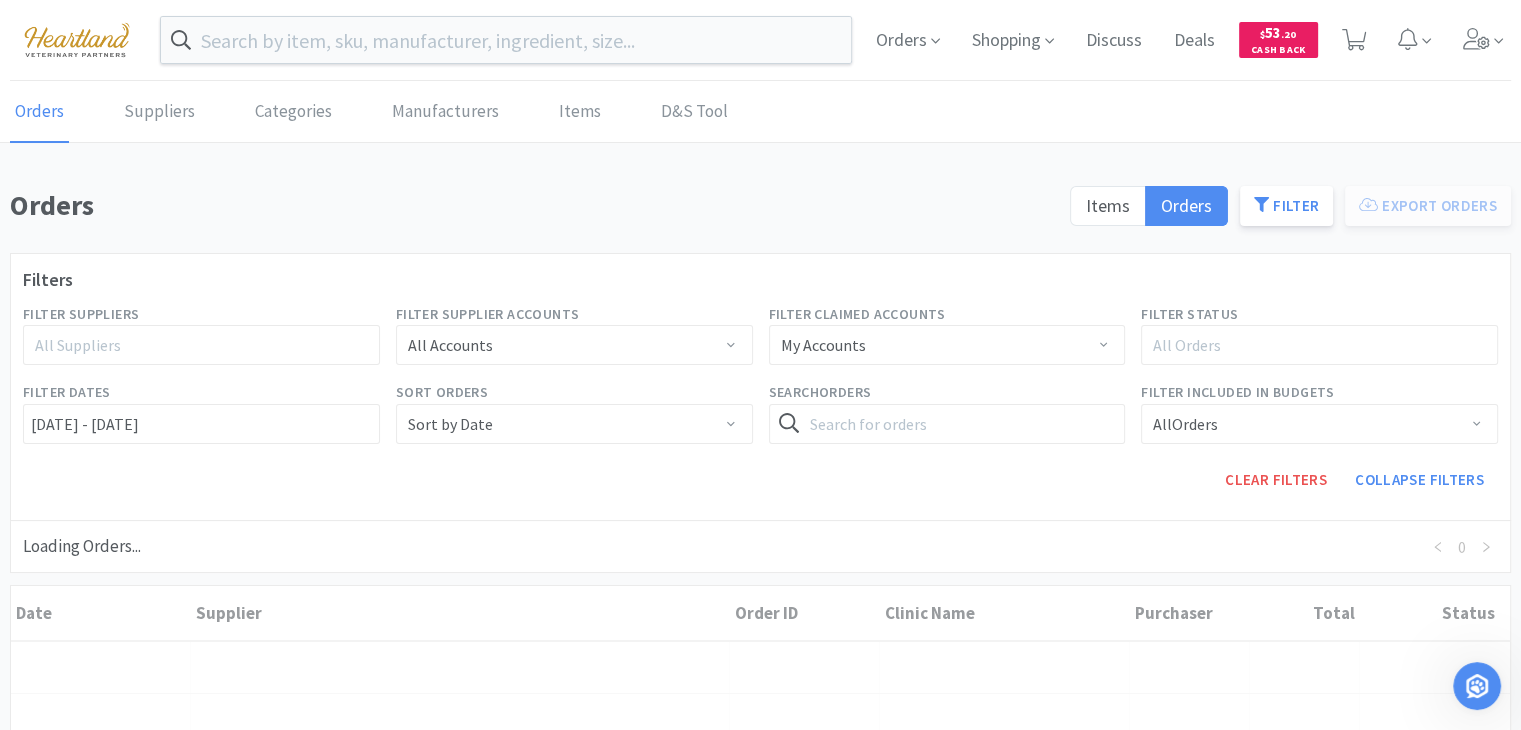 drag, startPoint x: 567, startPoint y: 202, endPoint x: 402, endPoint y: 197, distance: 165.07574 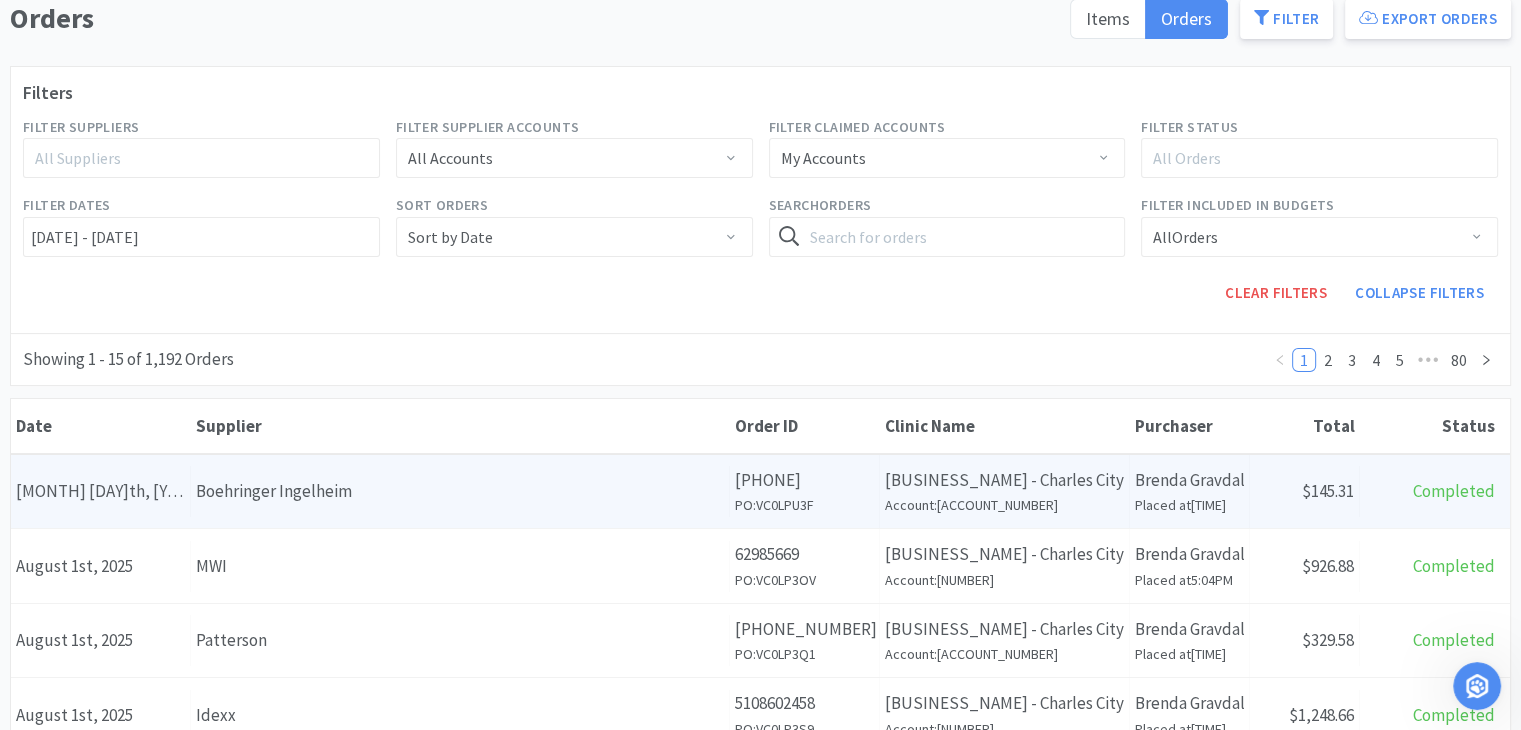 scroll, scrollTop: 200, scrollLeft: 0, axis: vertical 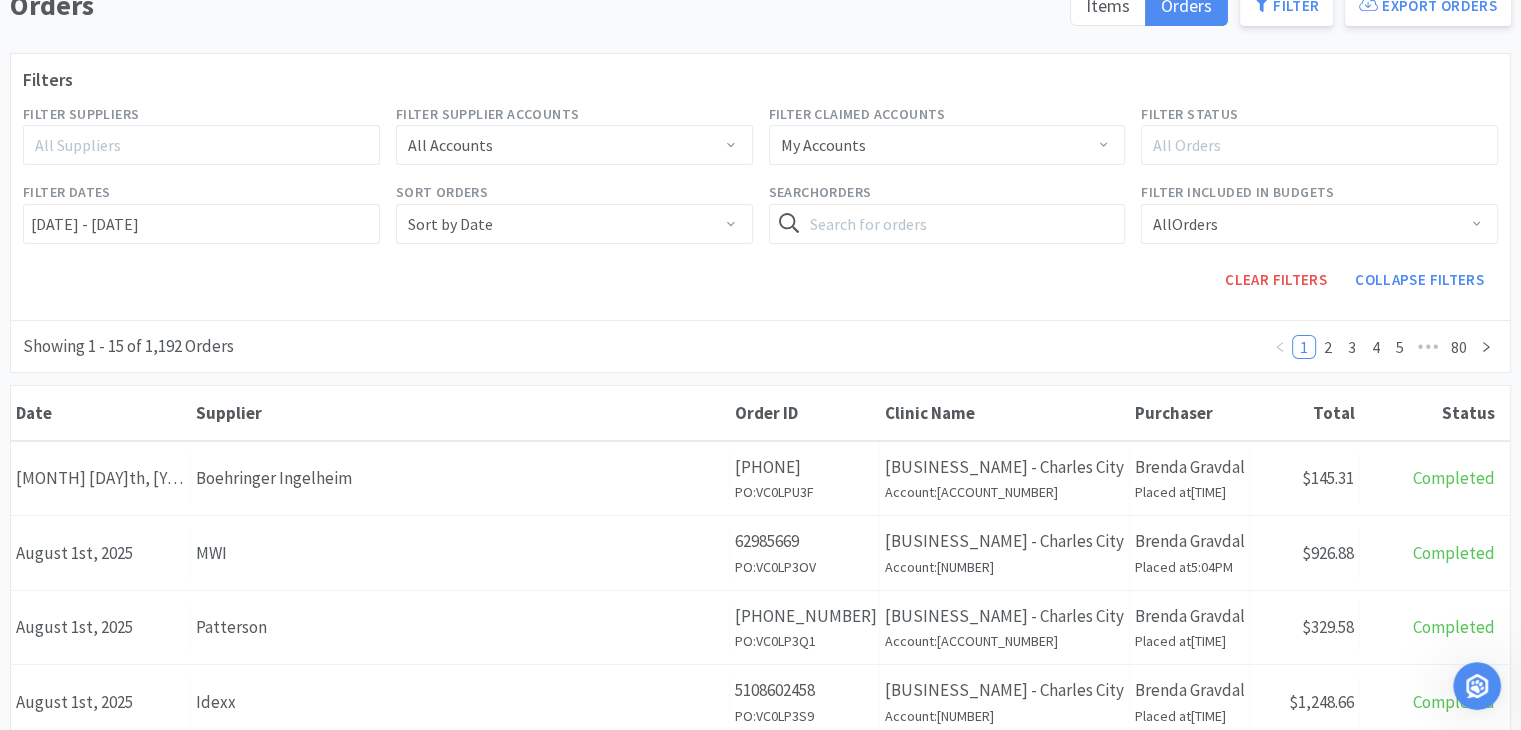 click on "All Suppliers" at bounding box center [192, 145] 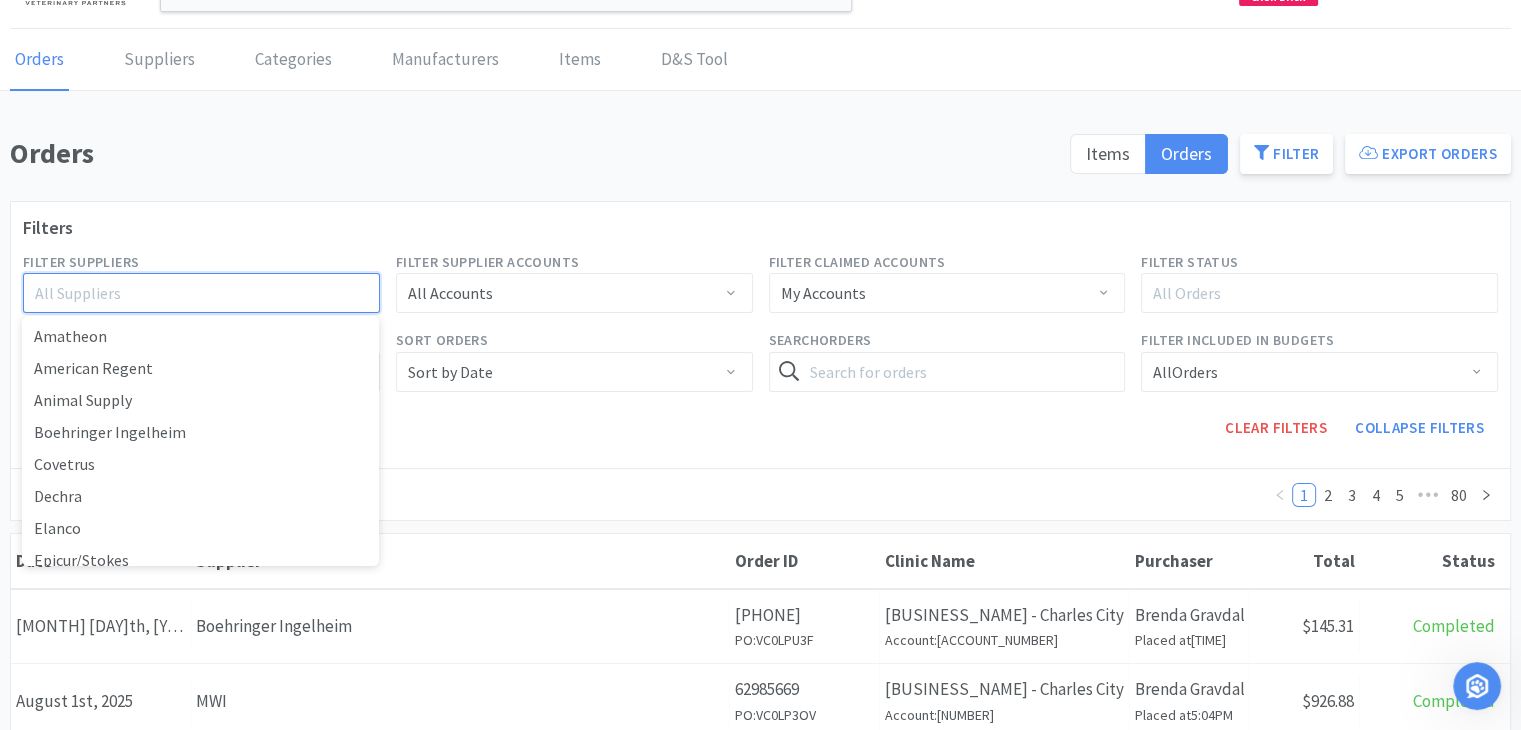 scroll, scrollTop: 0, scrollLeft: 0, axis: both 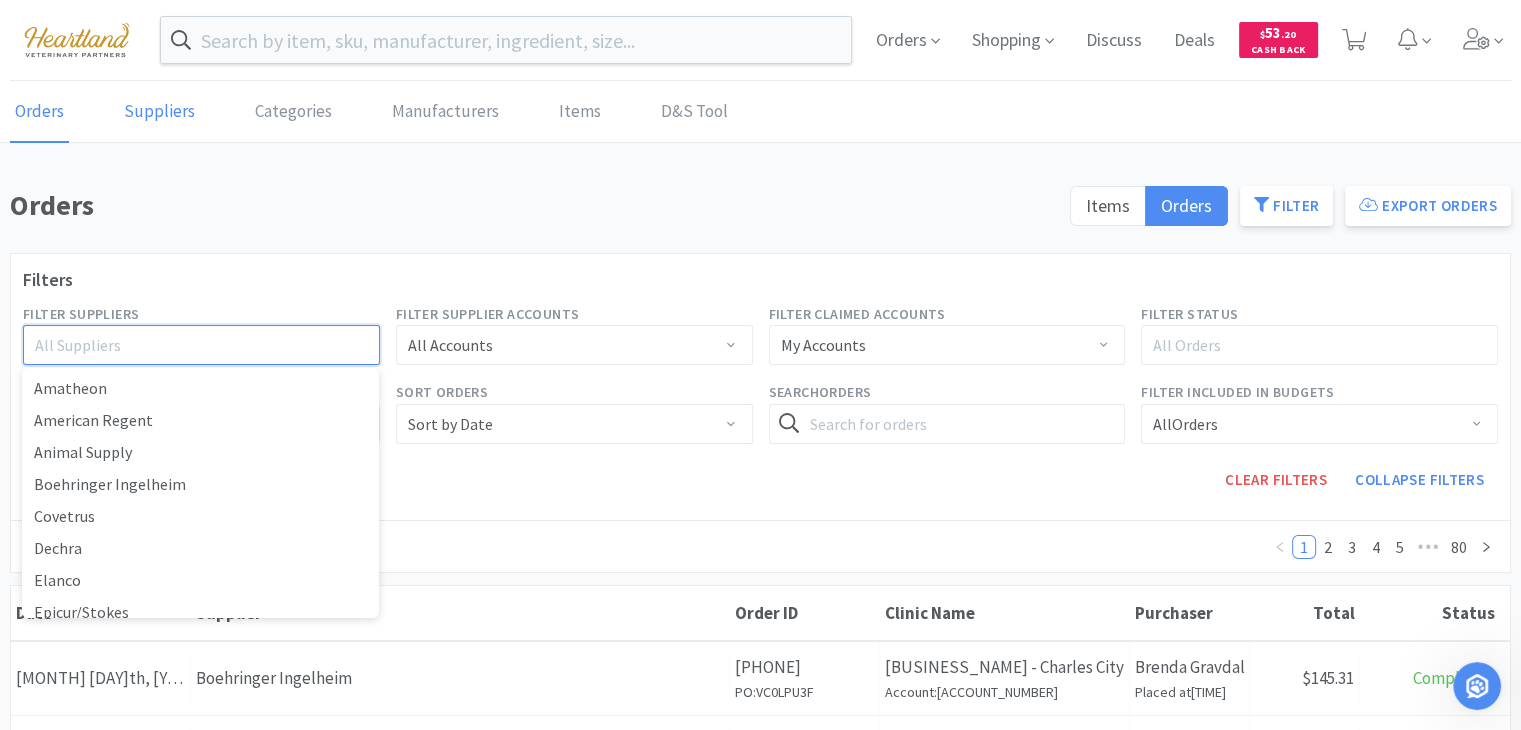 click on "Suppliers" at bounding box center (159, 112) 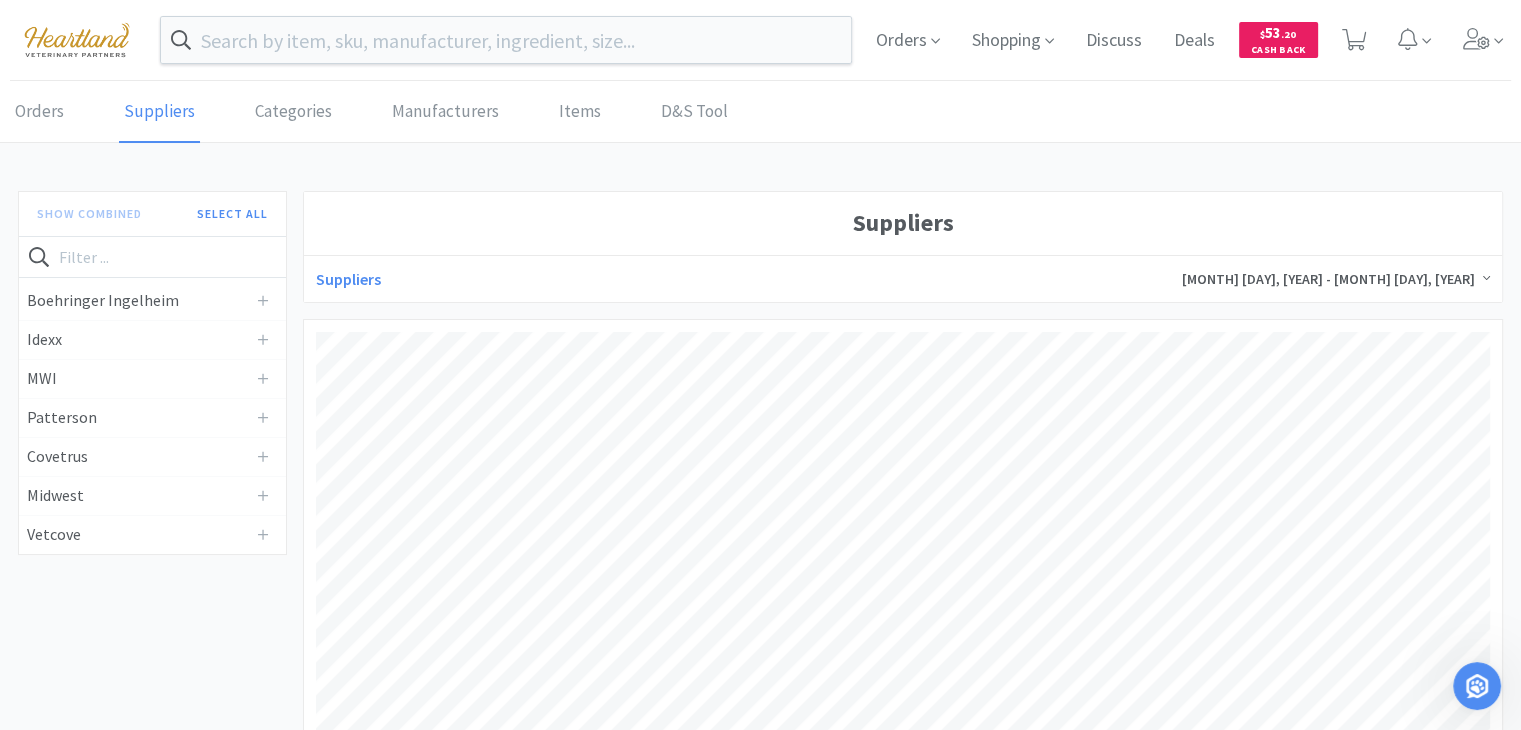 scroll, scrollTop: 999412, scrollLeft: 998825, axis: both 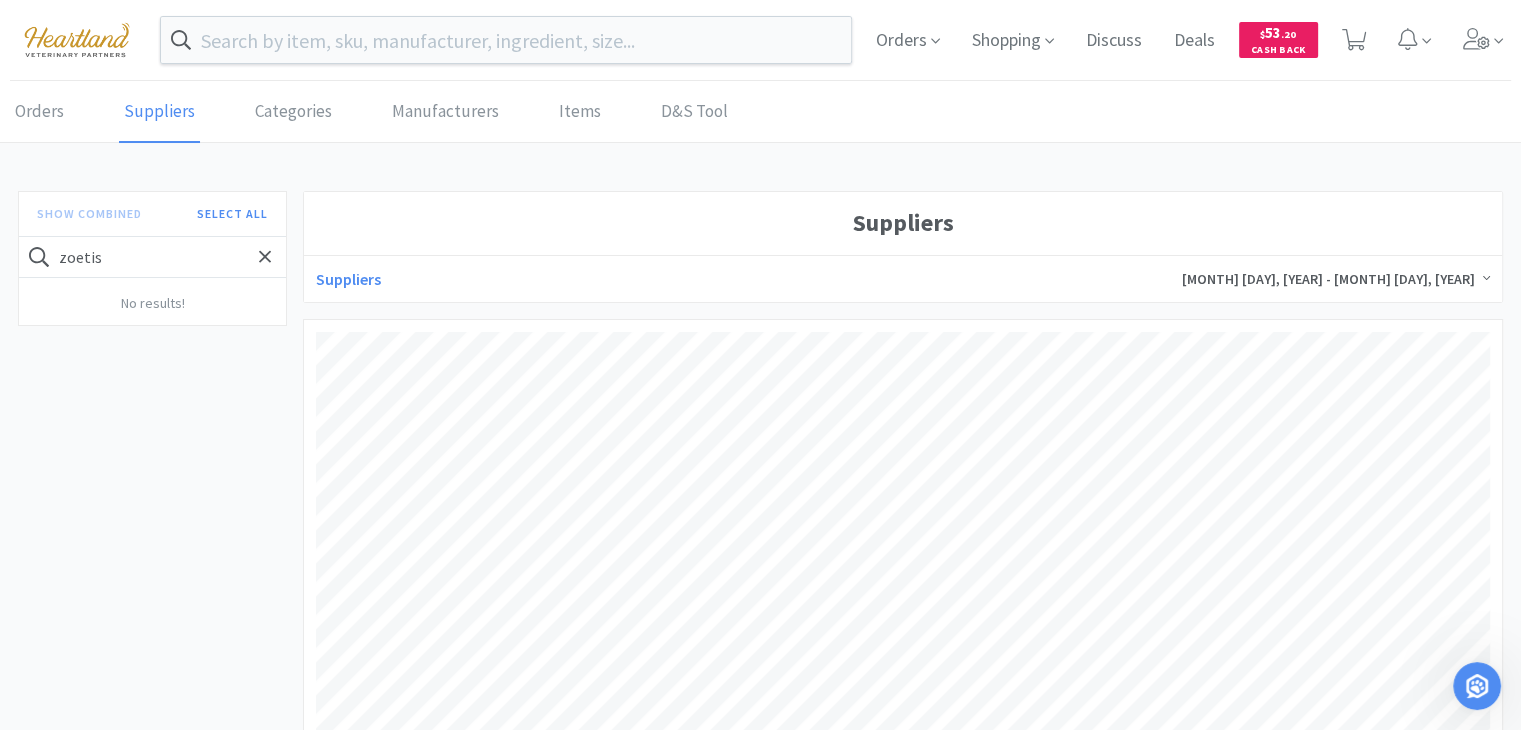 type on "zoetis" 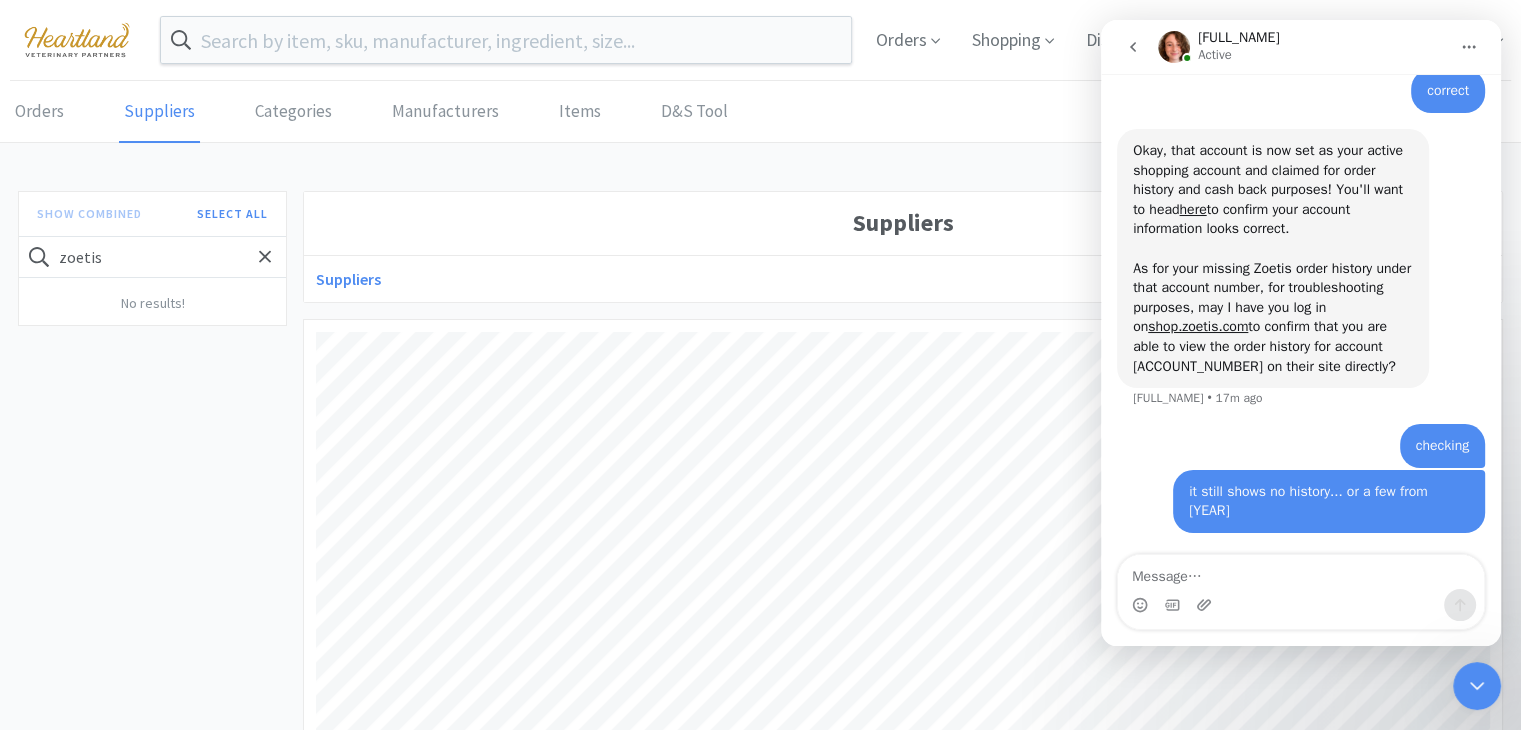 scroll, scrollTop: 1579, scrollLeft: 0, axis: vertical 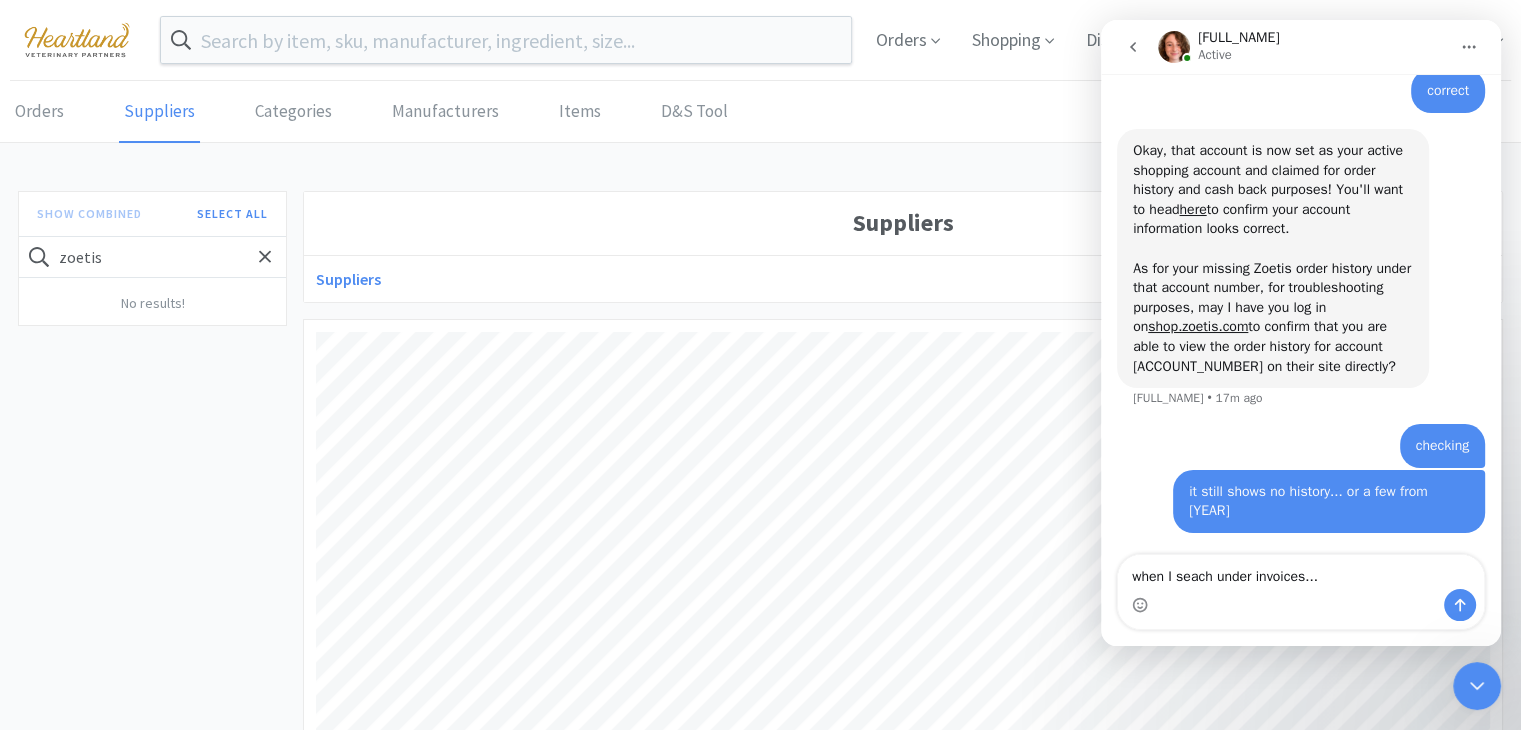 click on "when I seach under invoices..." at bounding box center [1301, 572] 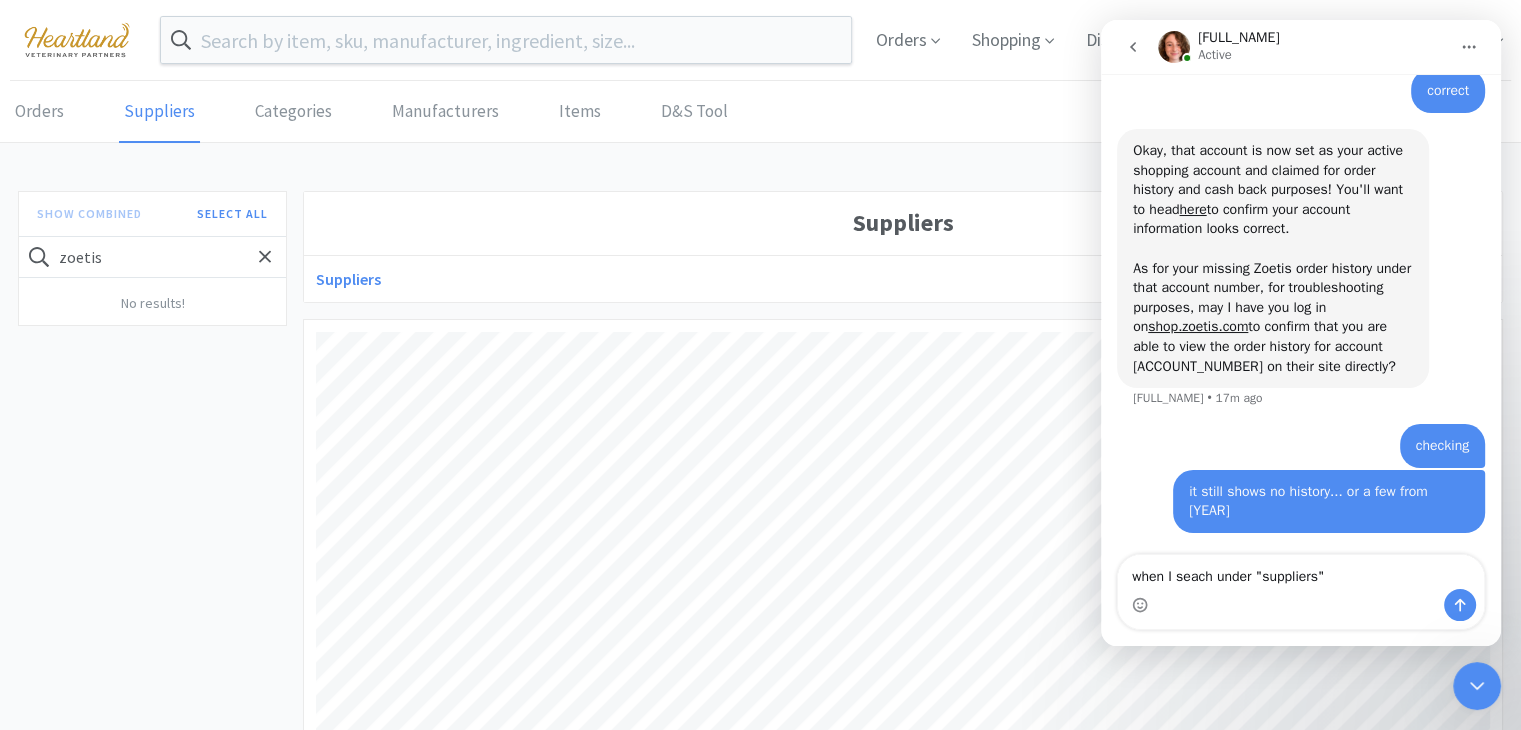click on "when I seach under "suppliers"" at bounding box center [1301, 572] 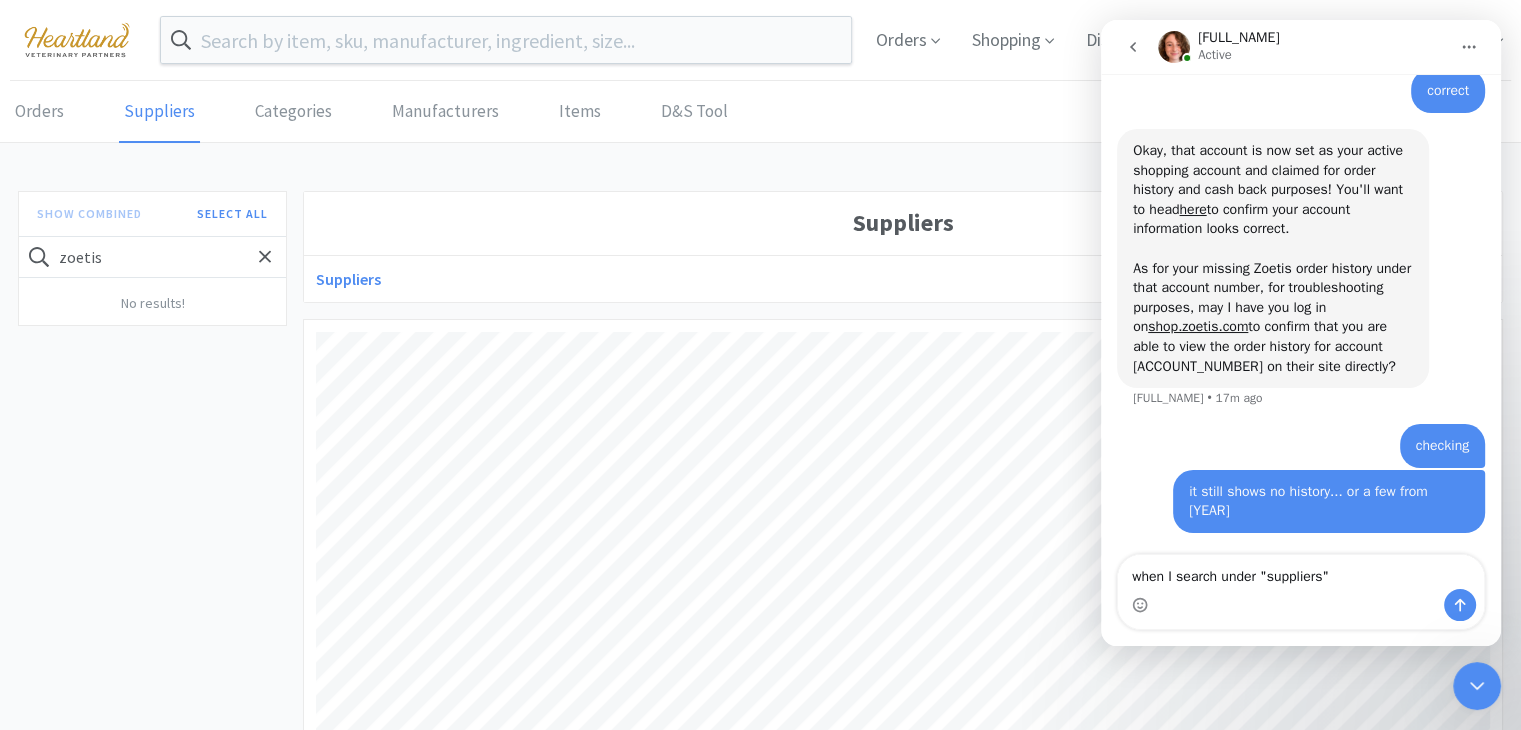 click on "when I search under "suppliers"" at bounding box center (1301, 572) 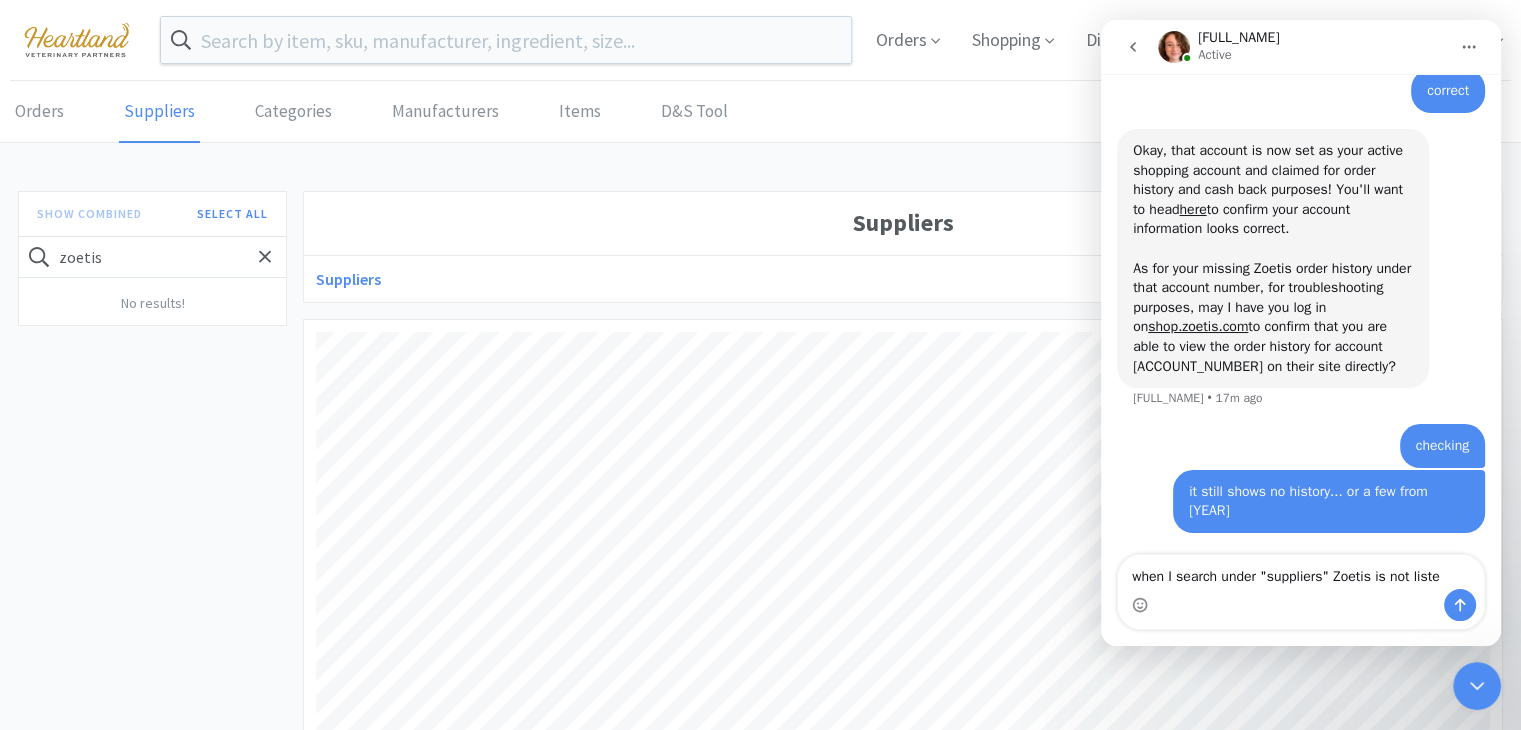 type on "when I search under "suppliers" Zoetis is not listed" 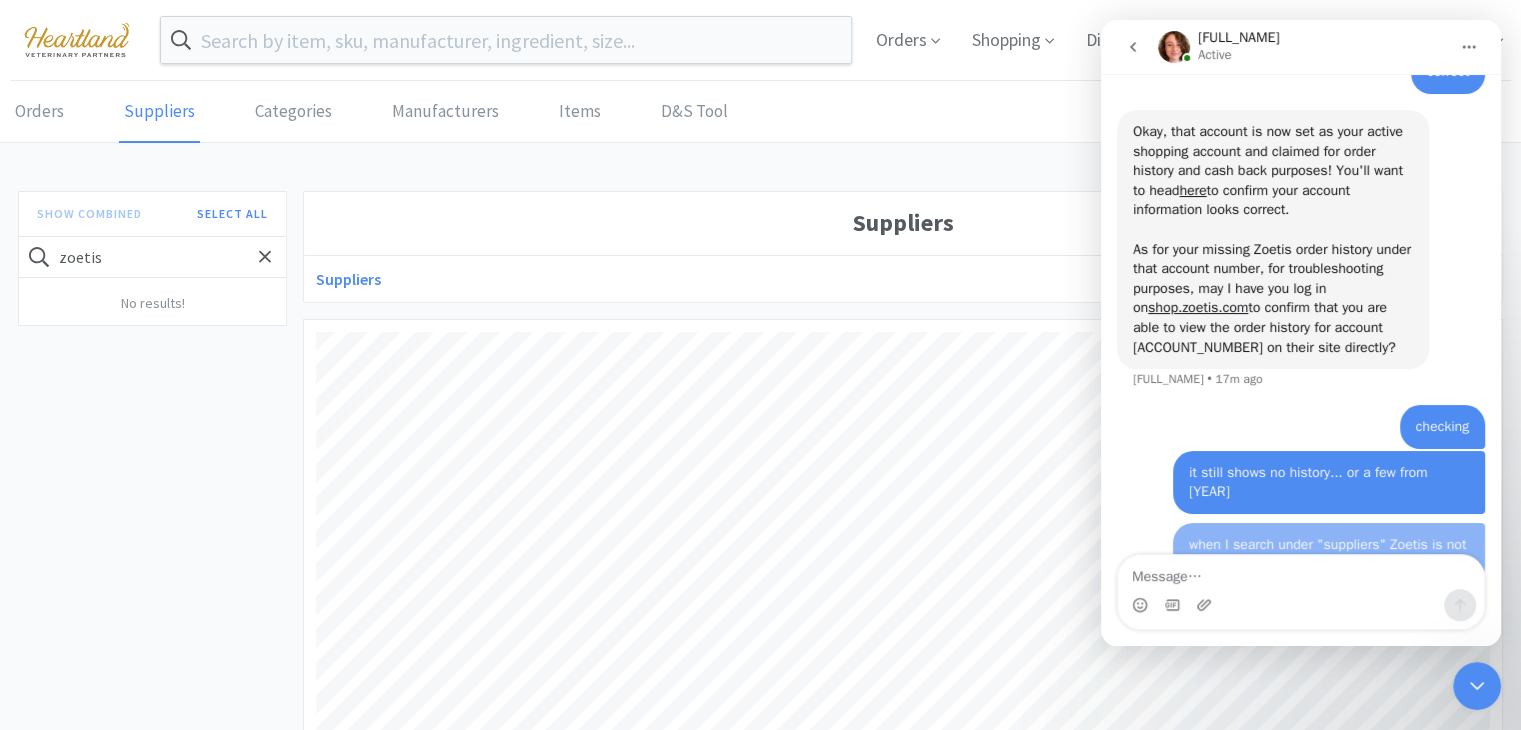 scroll, scrollTop: 1644, scrollLeft: 0, axis: vertical 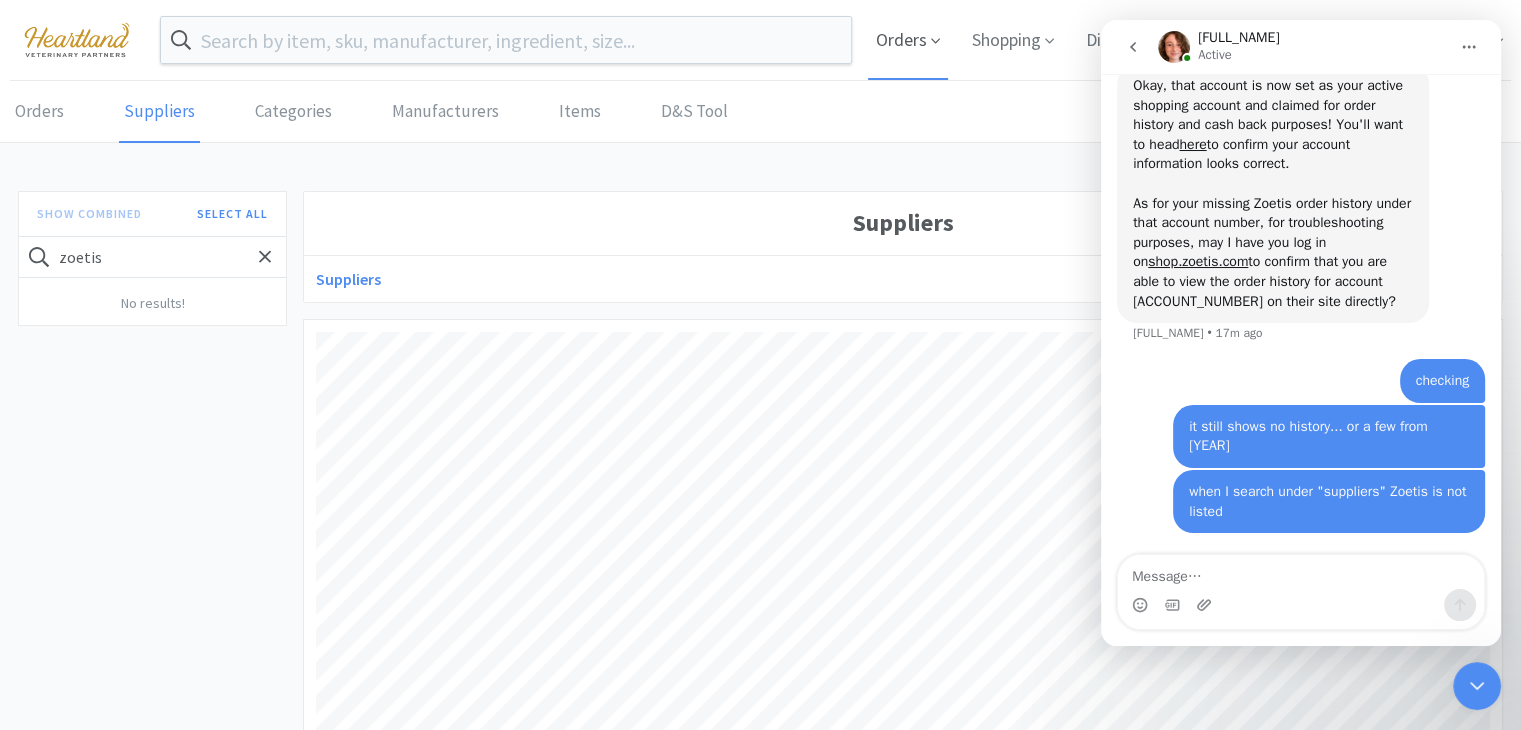 click on "Orders" at bounding box center [908, 40] 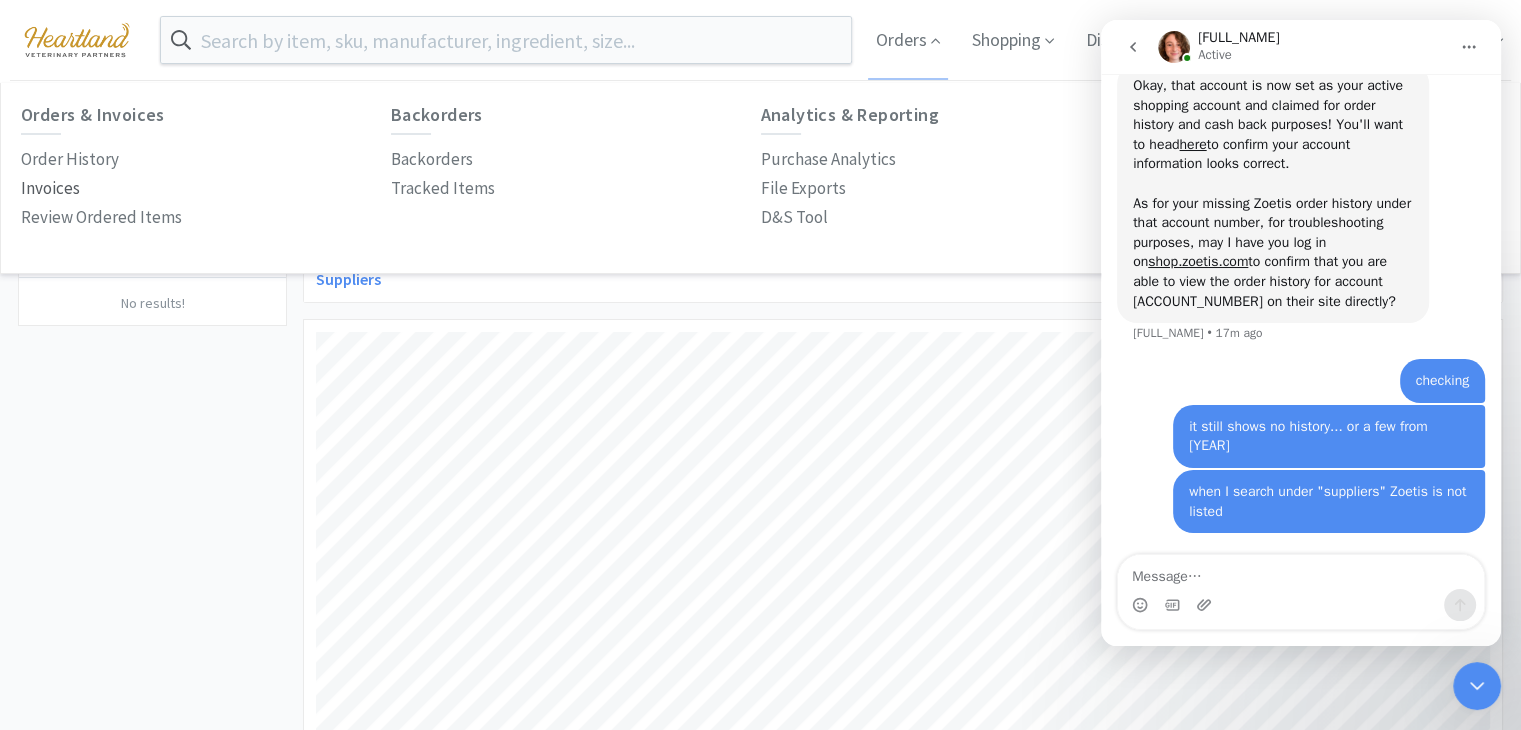 click on "Invoices" at bounding box center (50, 188) 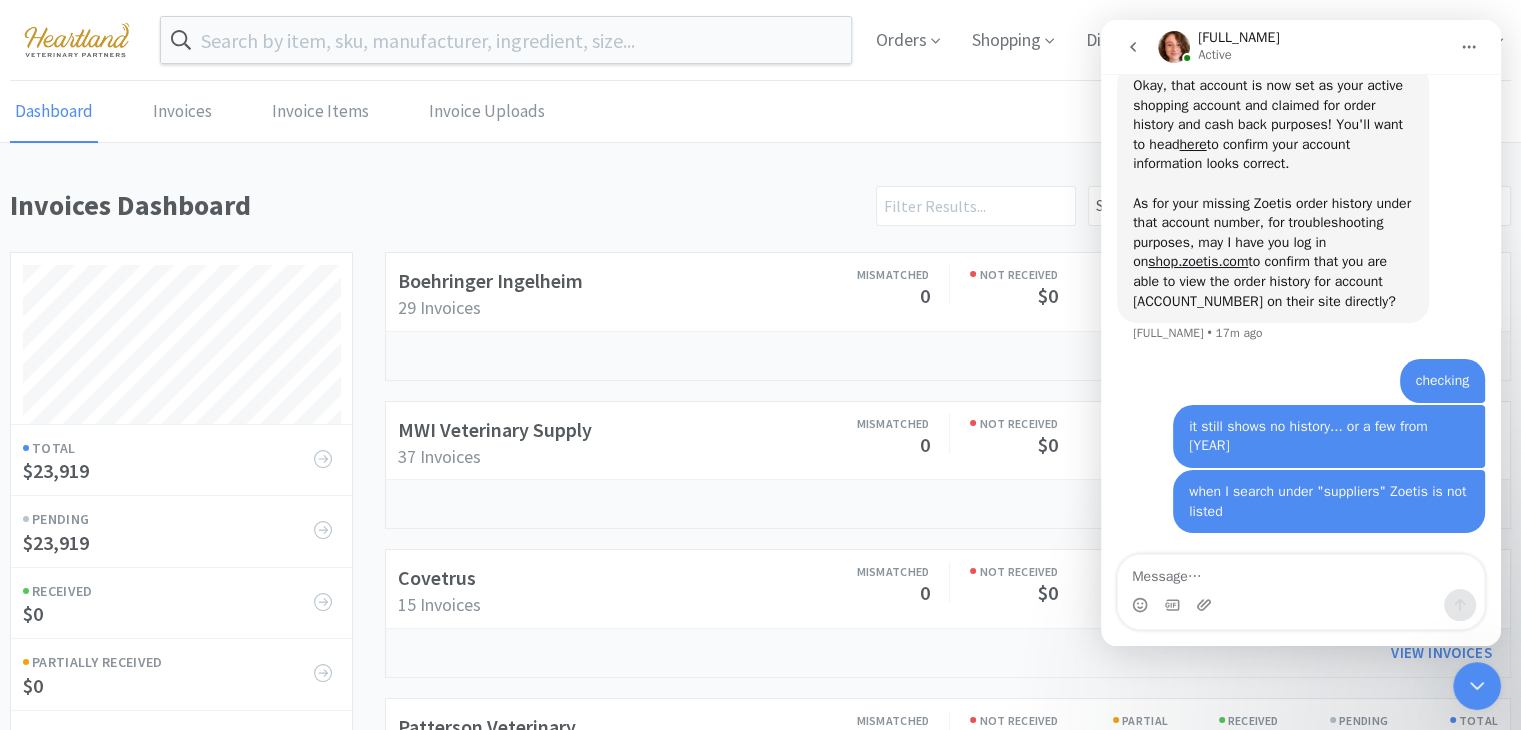 scroll, scrollTop: 999043, scrollLeft: 998499, axis: both 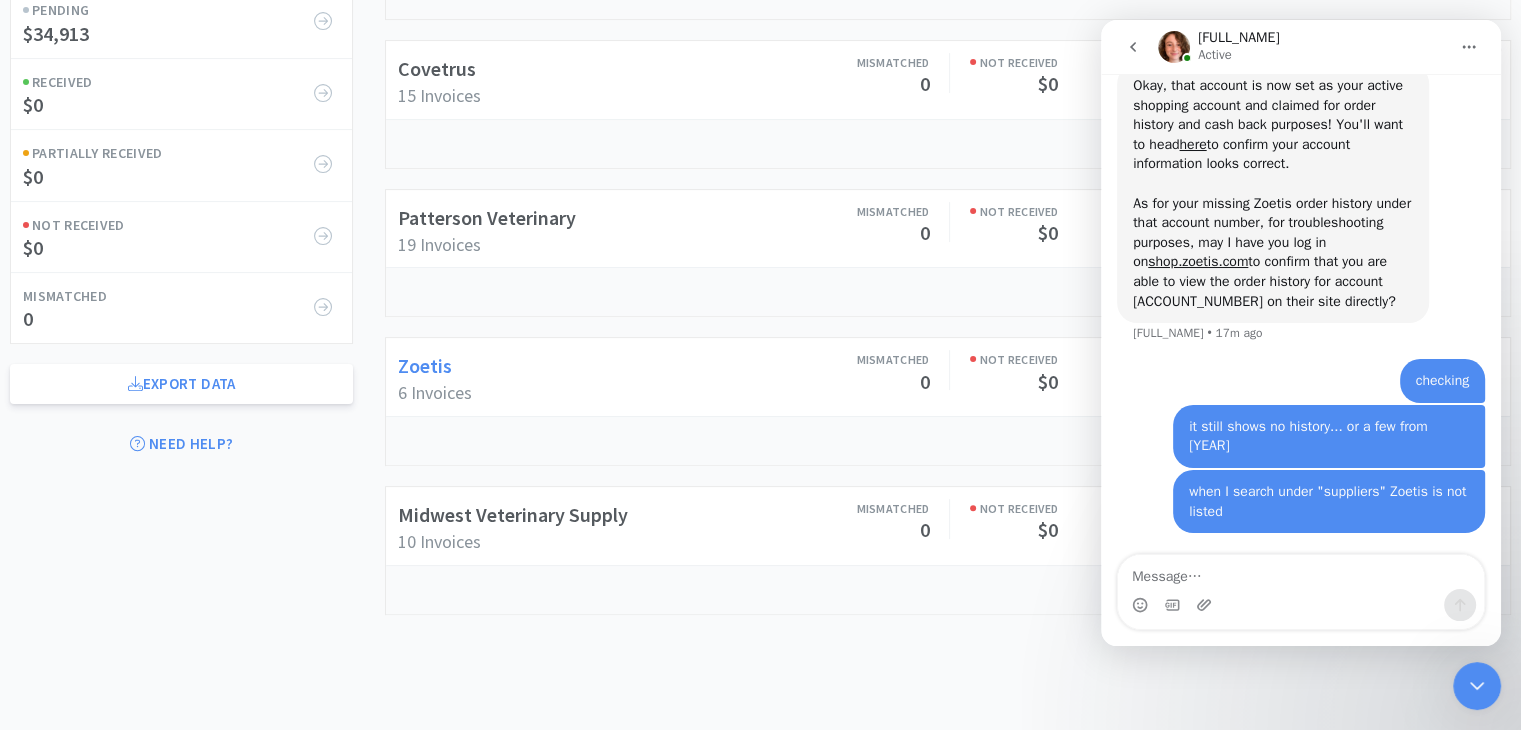 click on "Zoetis" at bounding box center [425, 365] 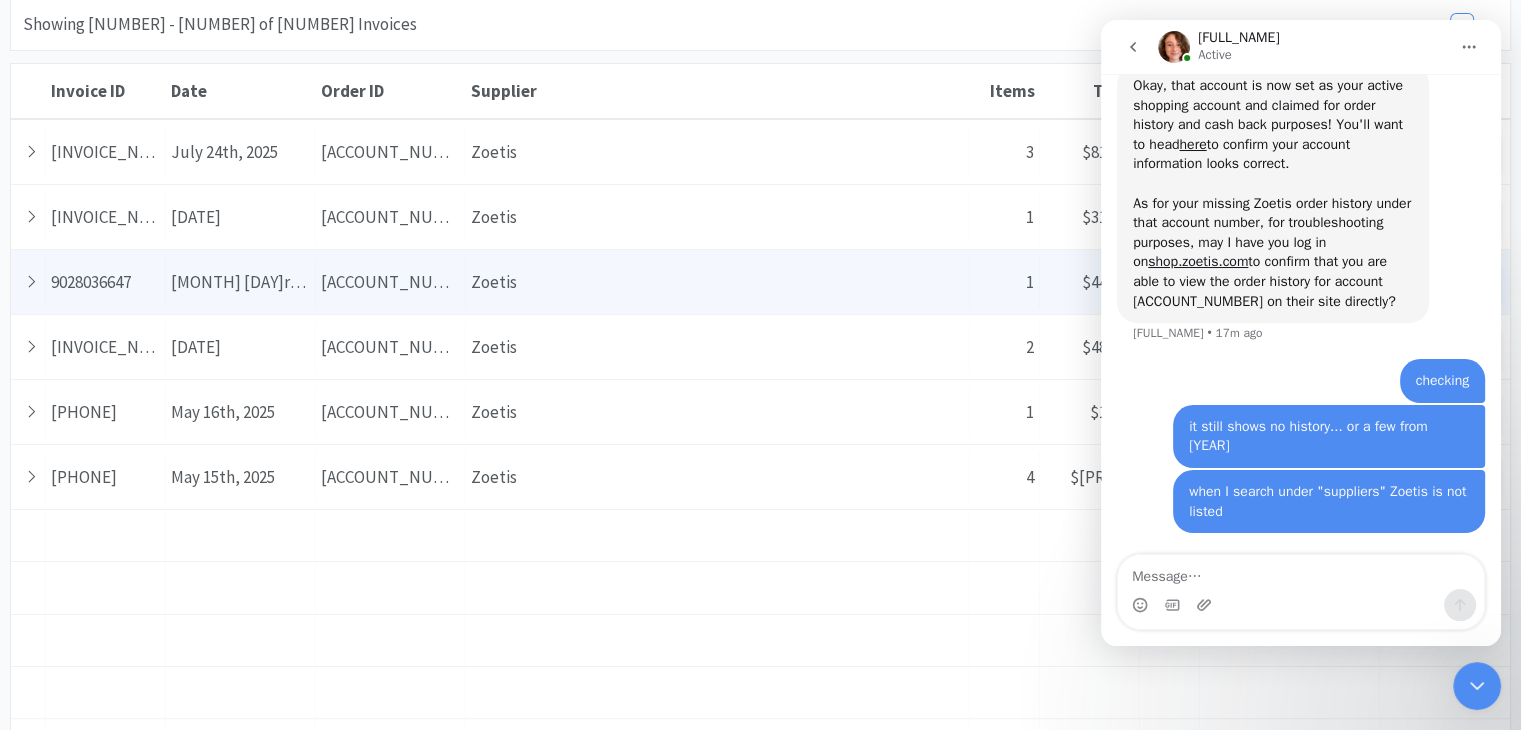 scroll, scrollTop: 206, scrollLeft: 0, axis: vertical 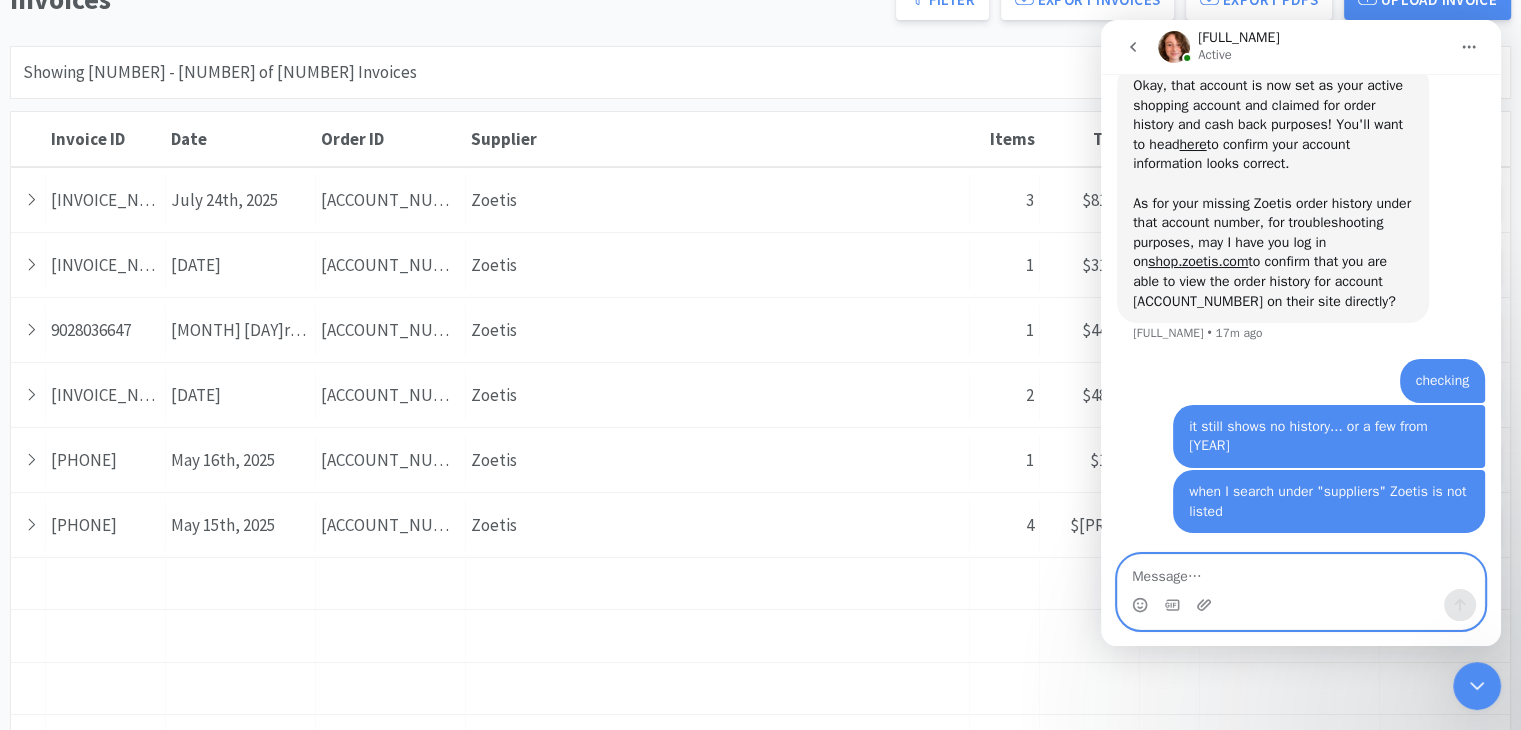 click at bounding box center [1301, 572] 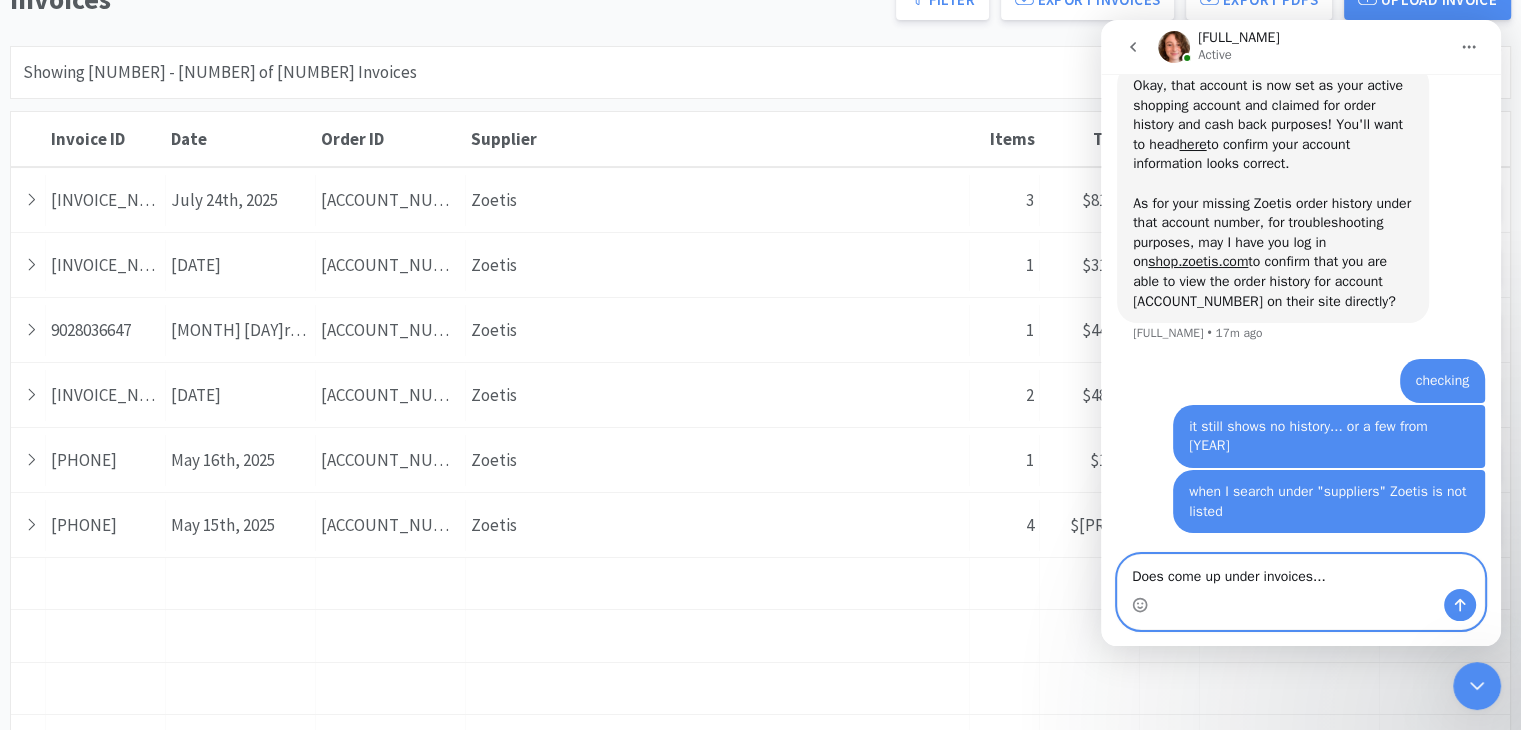 drag, startPoint x: 1162, startPoint y: 579, endPoint x: 1105, endPoint y: 577, distance: 57.035076 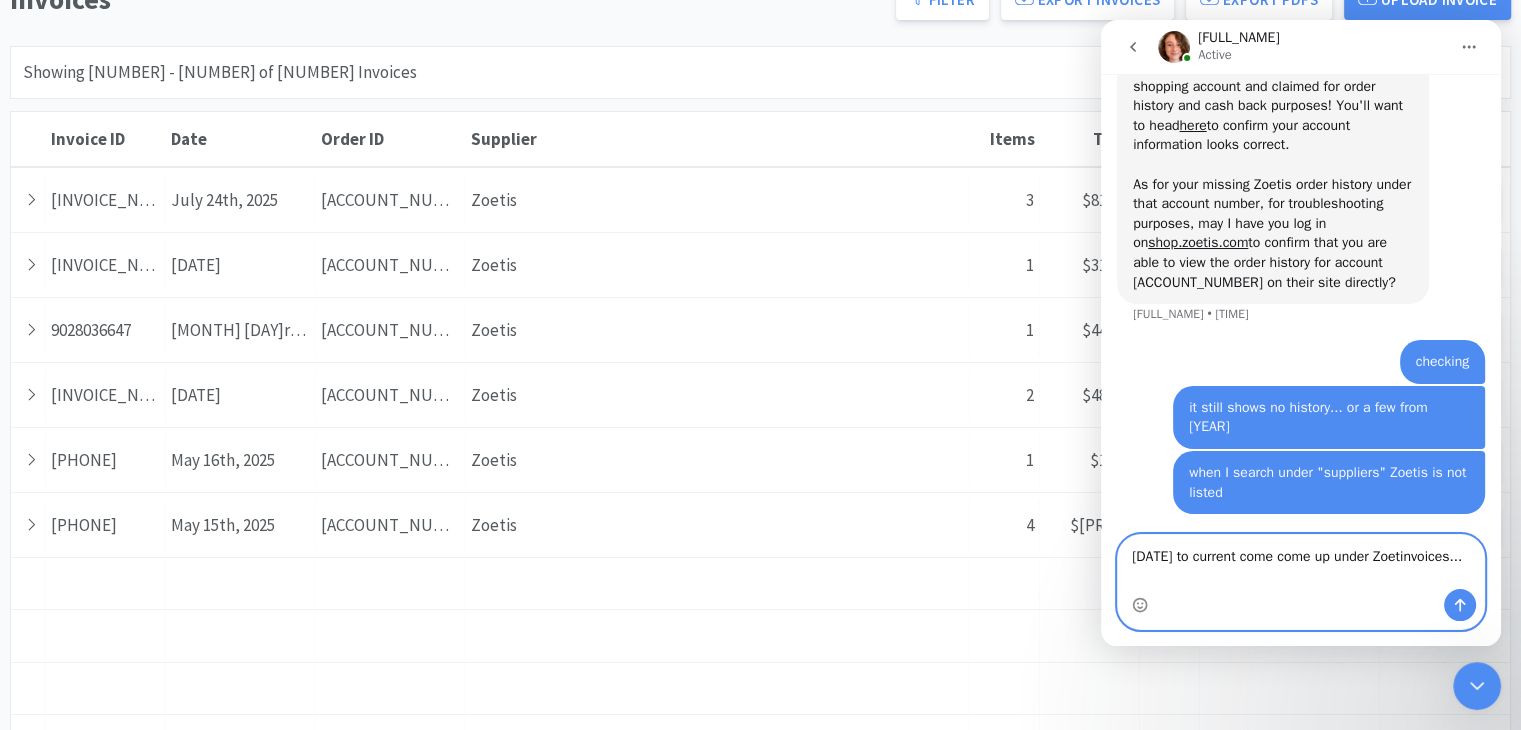 scroll, scrollTop: 1664, scrollLeft: 0, axis: vertical 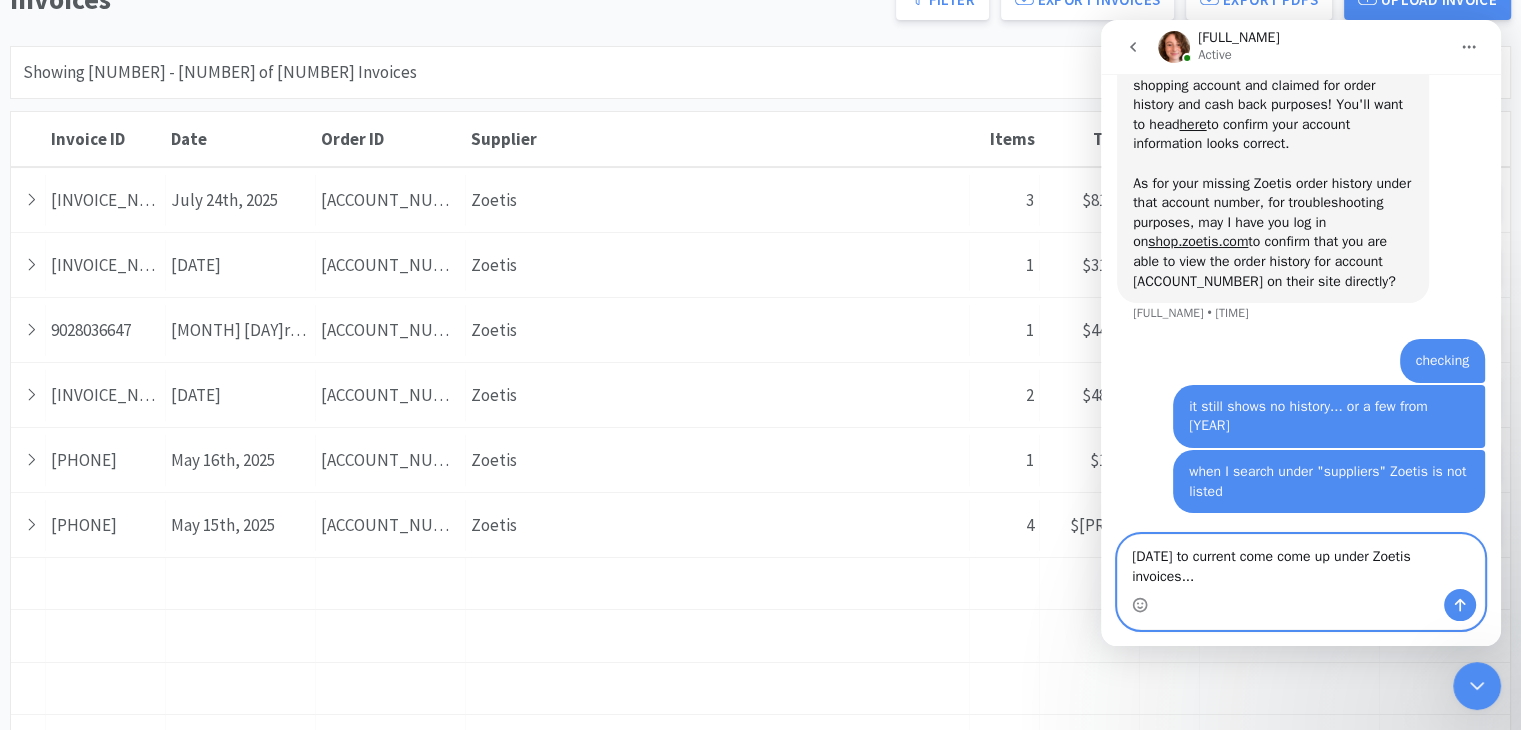 click on "May 2025 to current come come up under Zoetis invoices..." at bounding box center [1301, 562] 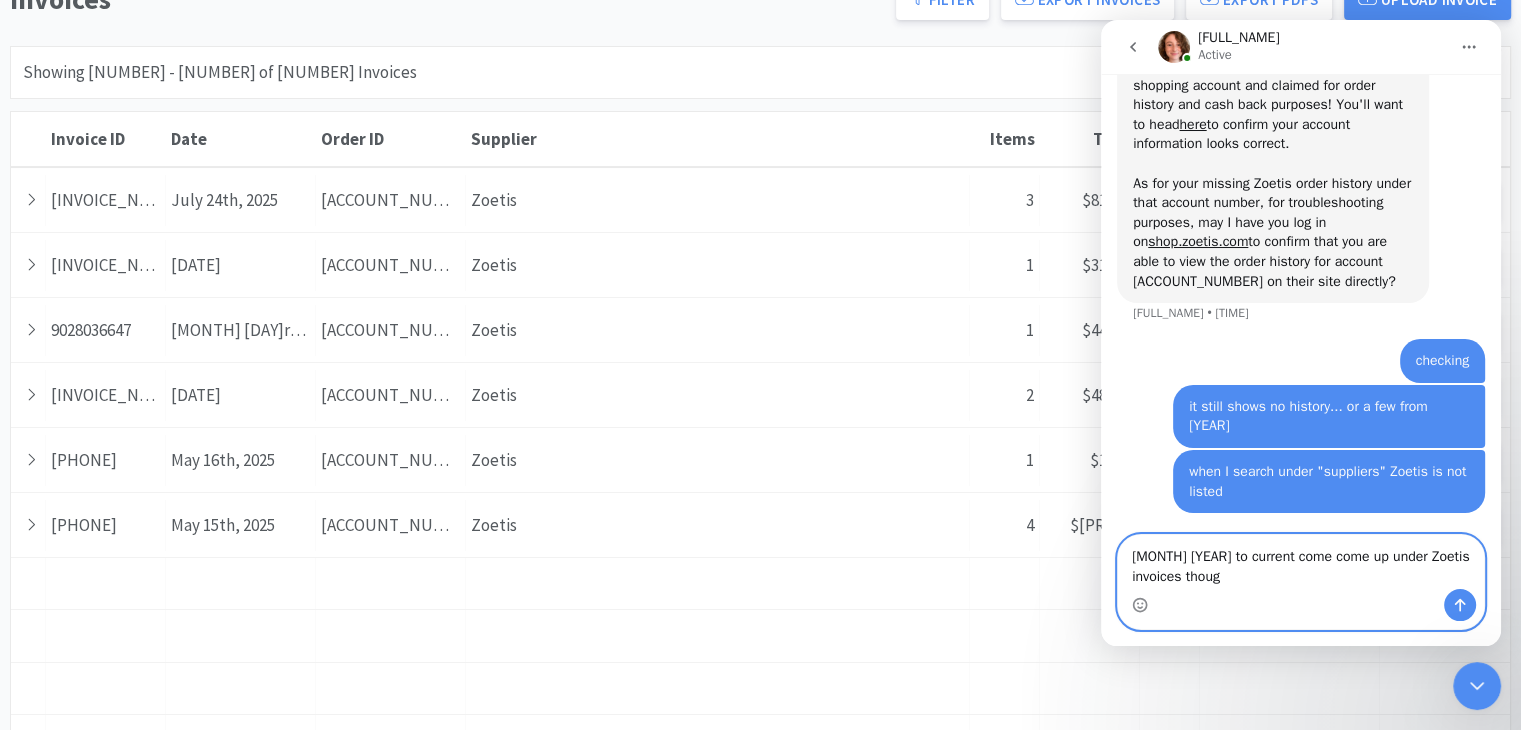 type on "May 2025 to current come come up under Zoetis invoices though" 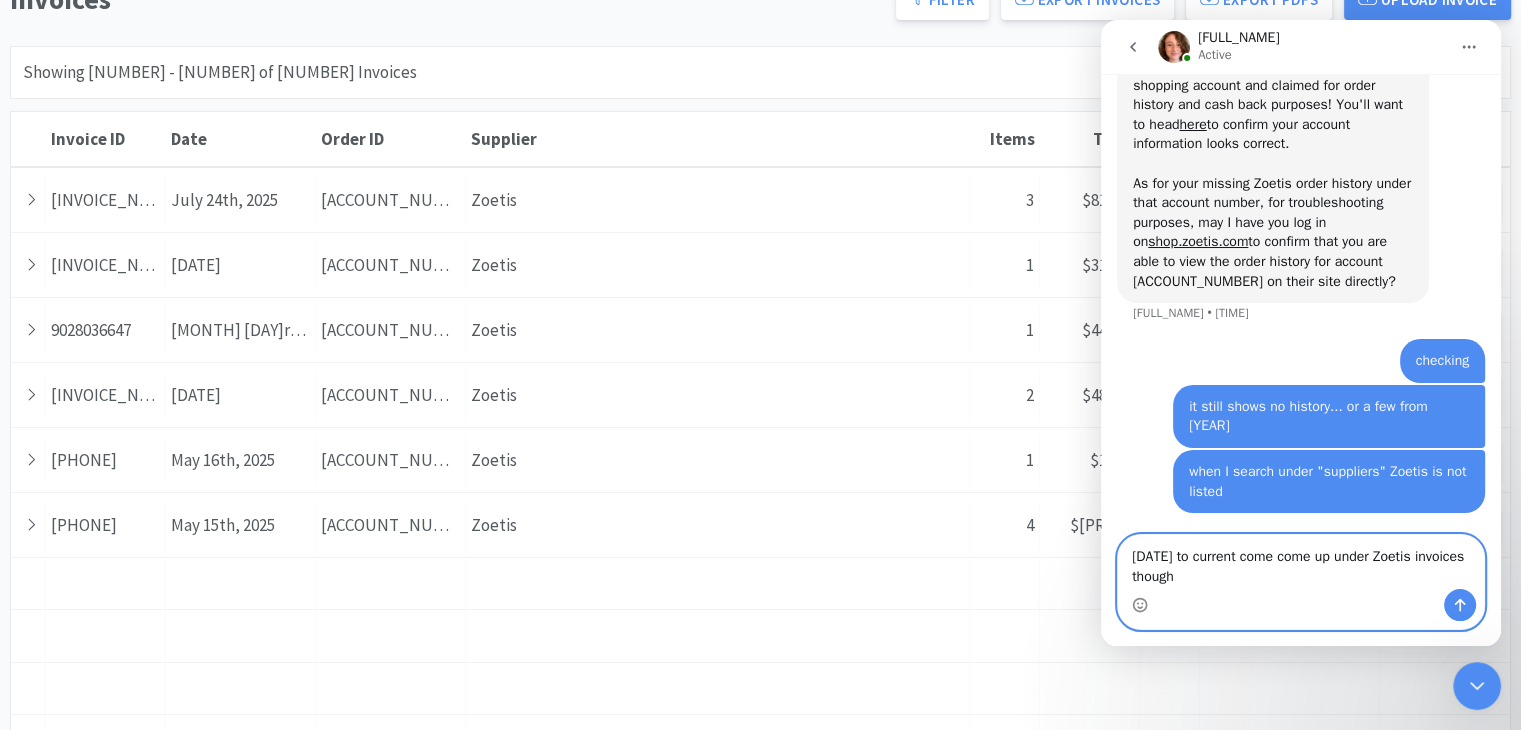type 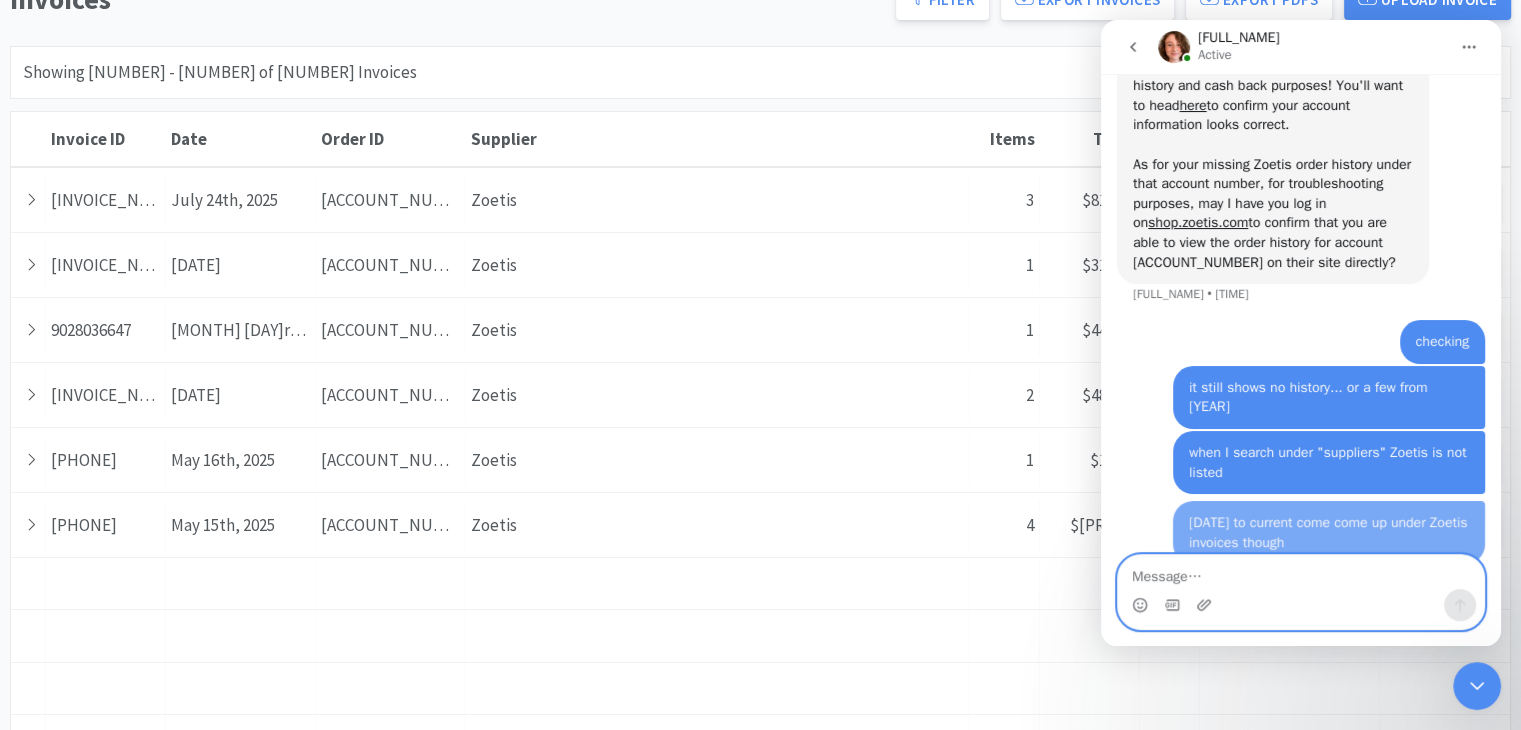 scroll, scrollTop: 1709, scrollLeft: 0, axis: vertical 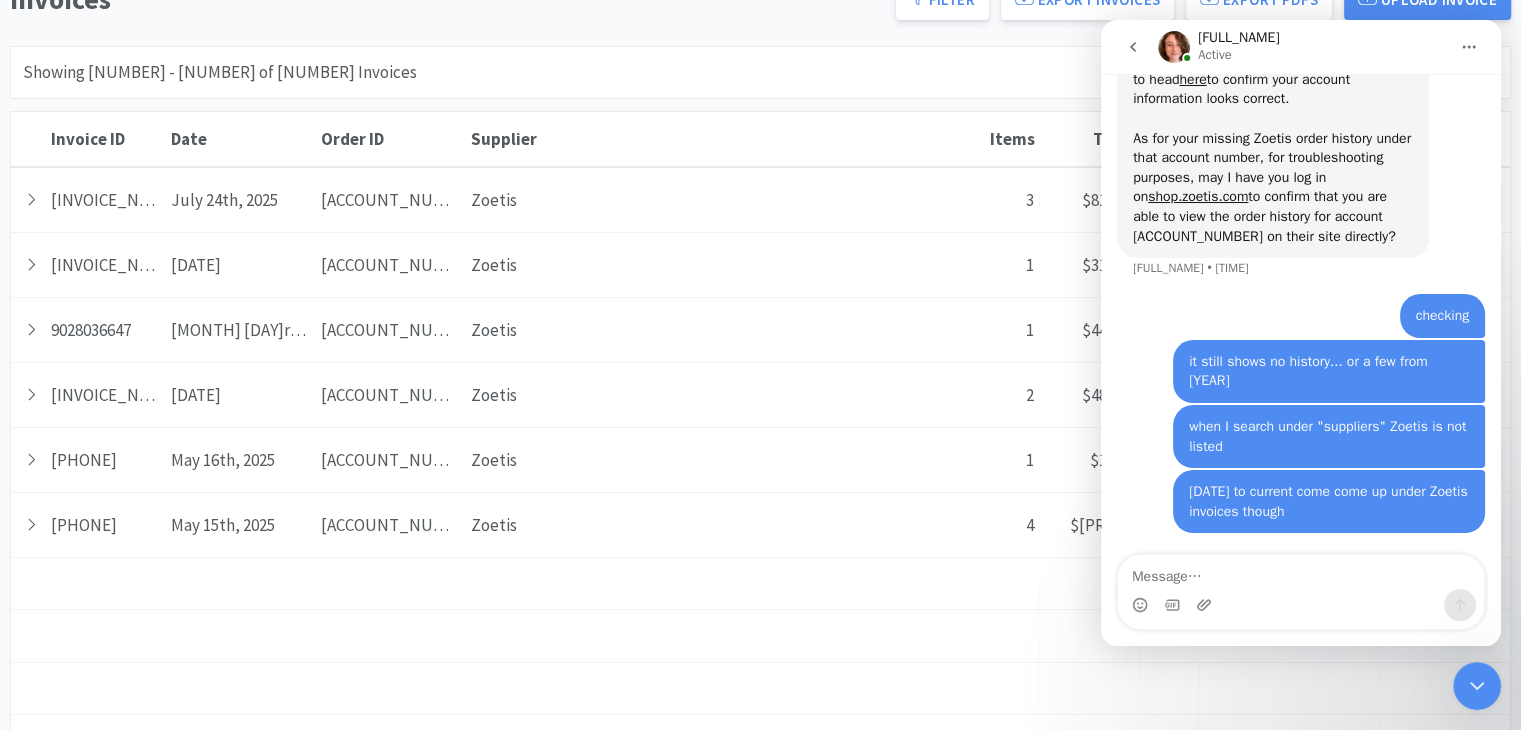 click on "May 2025 to current come come up under Zoetis invoices though" at bounding box center (1329, 501) 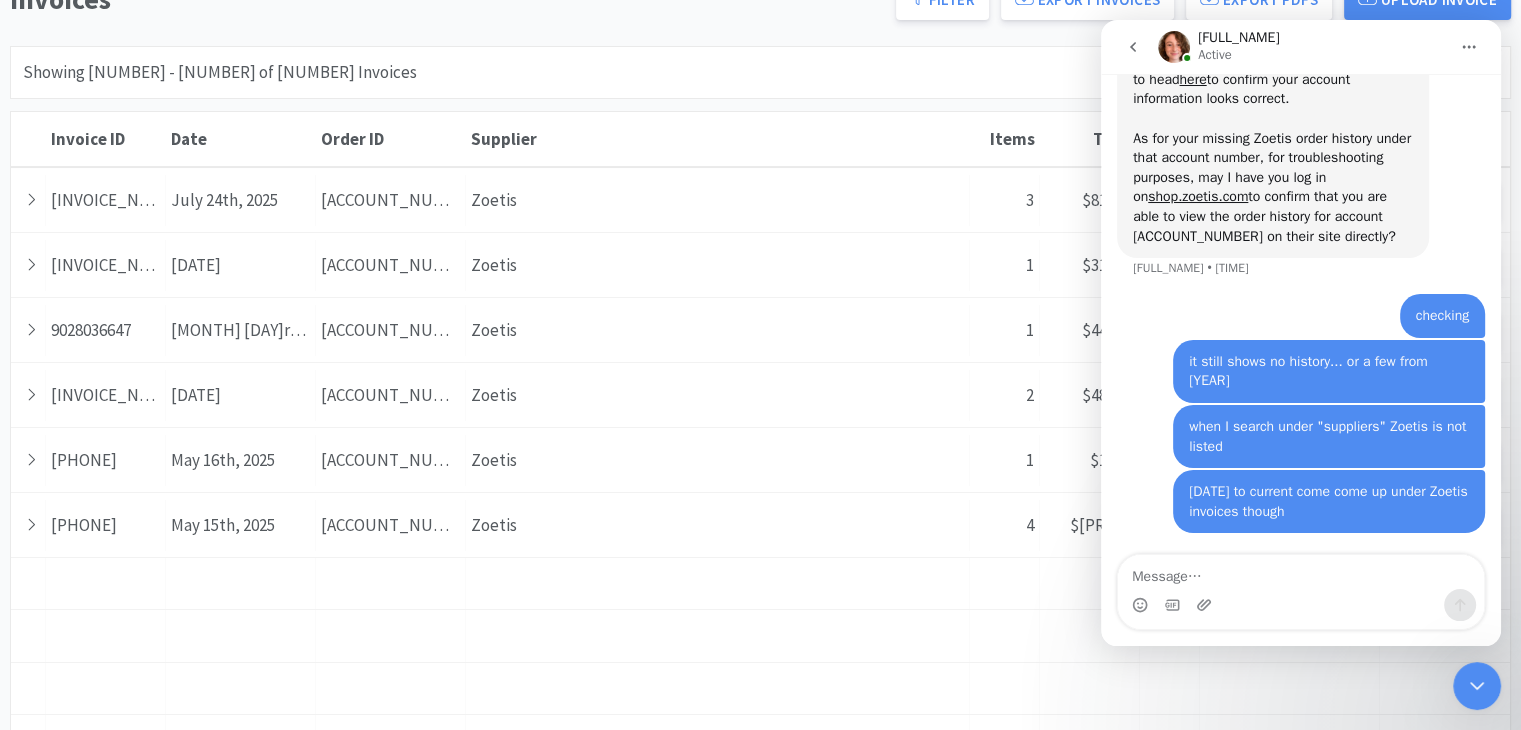 click on "May 2025 to current come come up under Zoetis invoices though" at bounding box center (1329, 501) 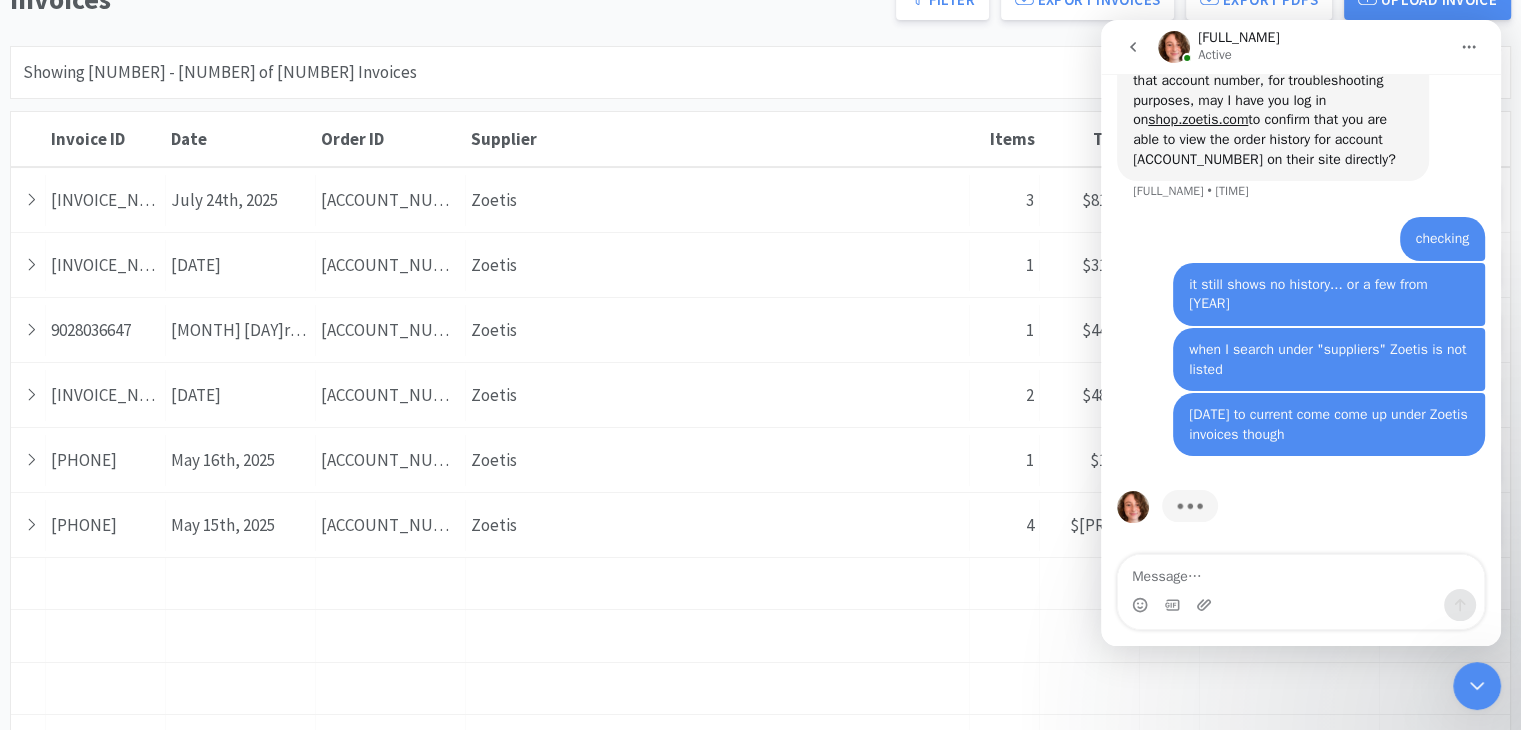 click 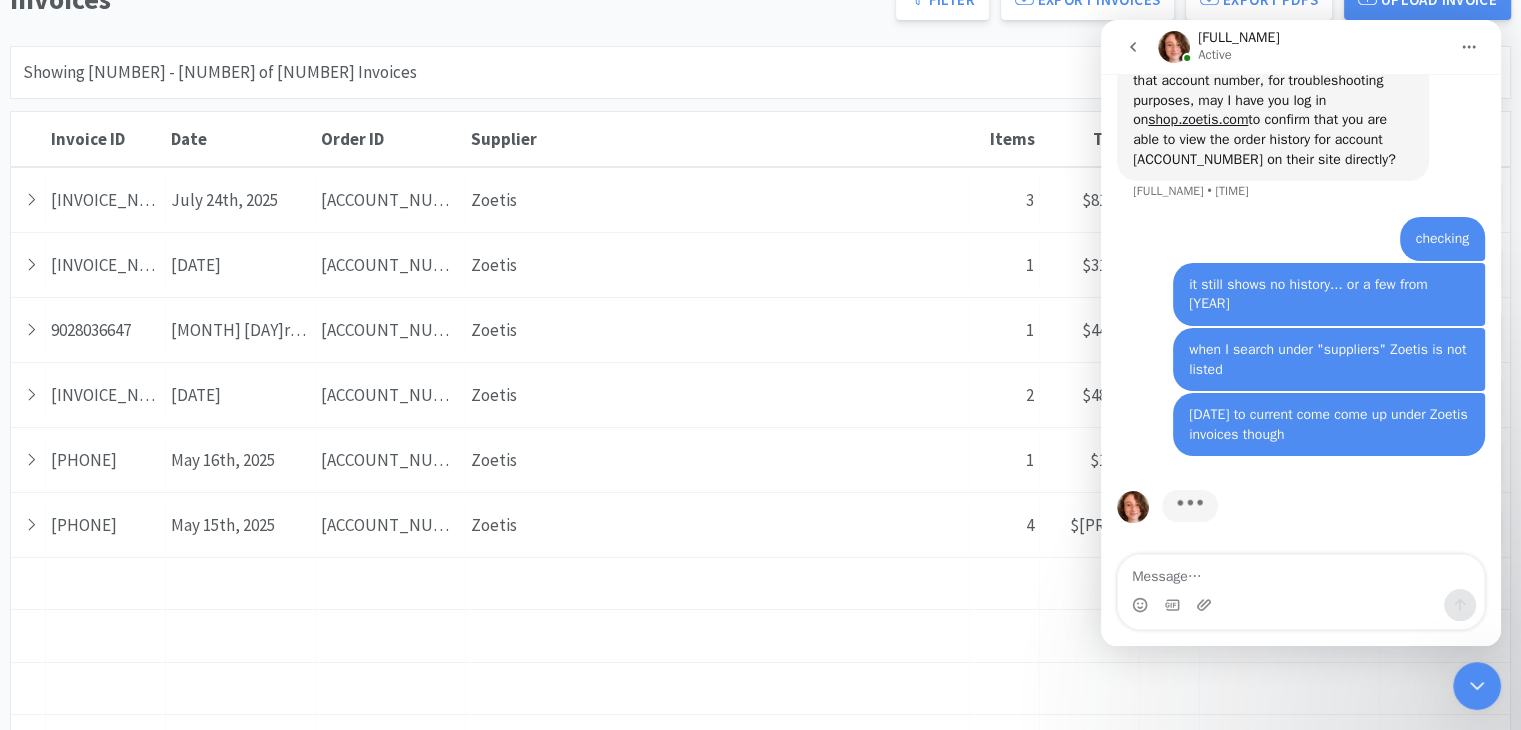 scroll, scrollTop: 1786, scrollLeft: 0, axis: vertical 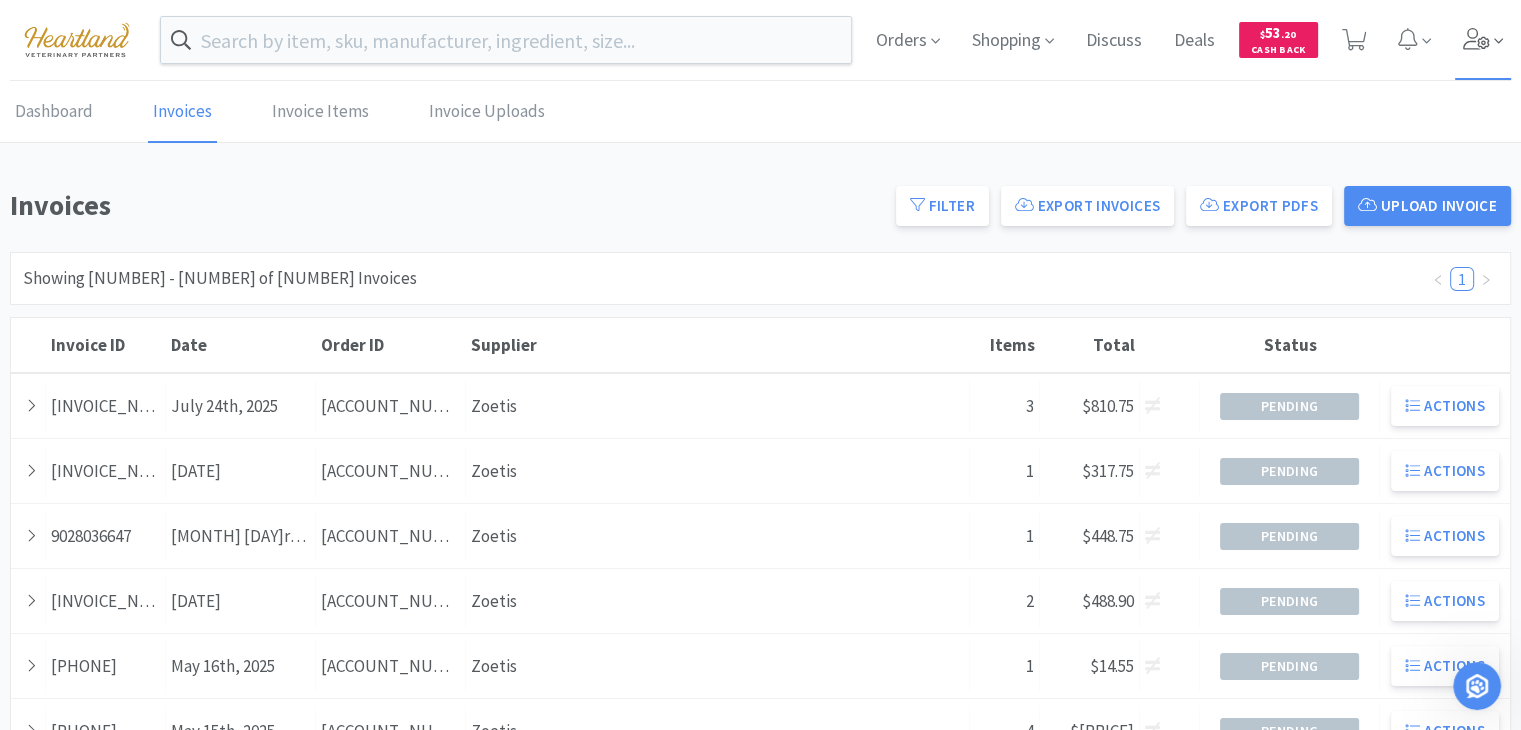 click on "Orders Shopping Discuss Discuss Deals Deals $ 53 . 20 Cash Back" at bounding box center (1185, 40) 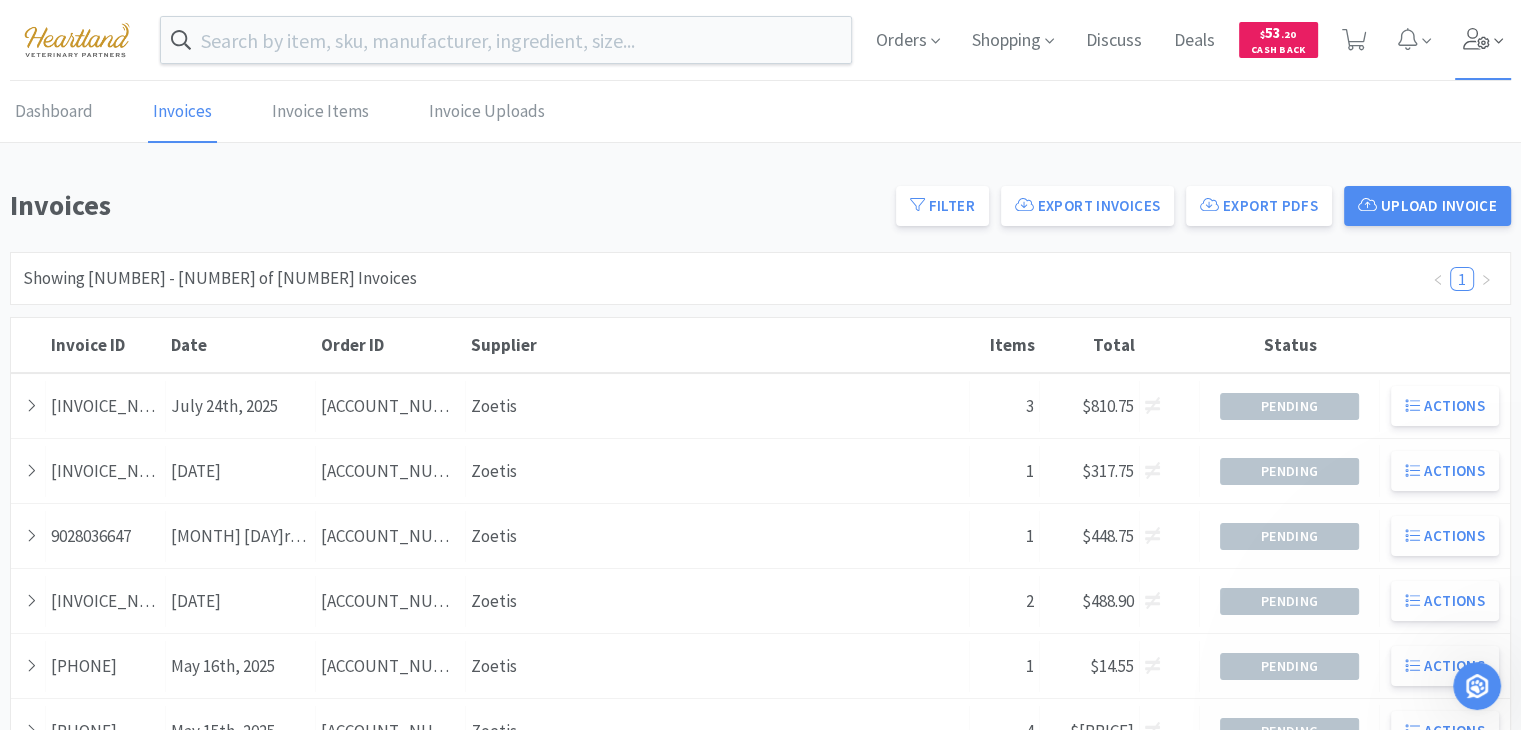 click 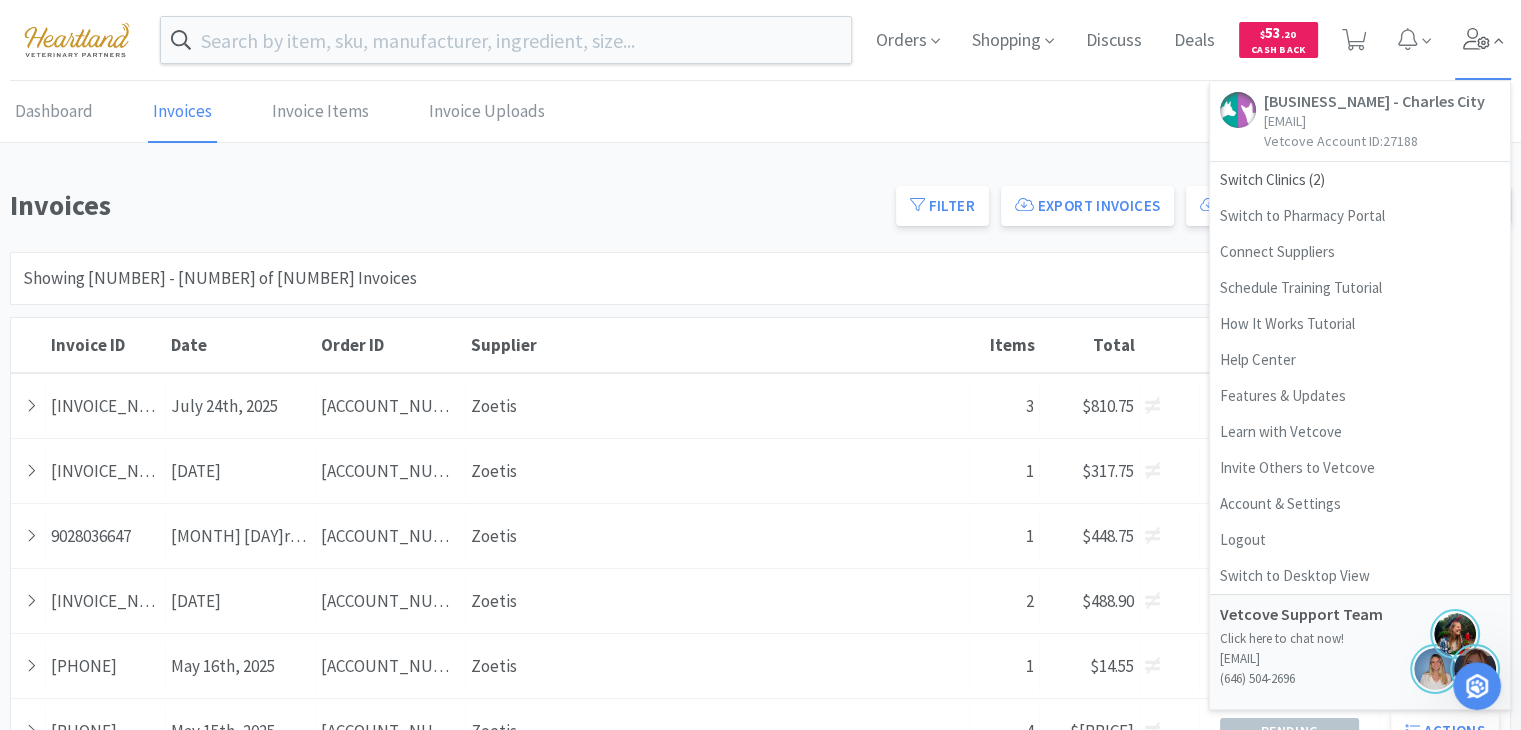 scroll, scrollTop: 1769, scrollLeft: 0, axis: vertical 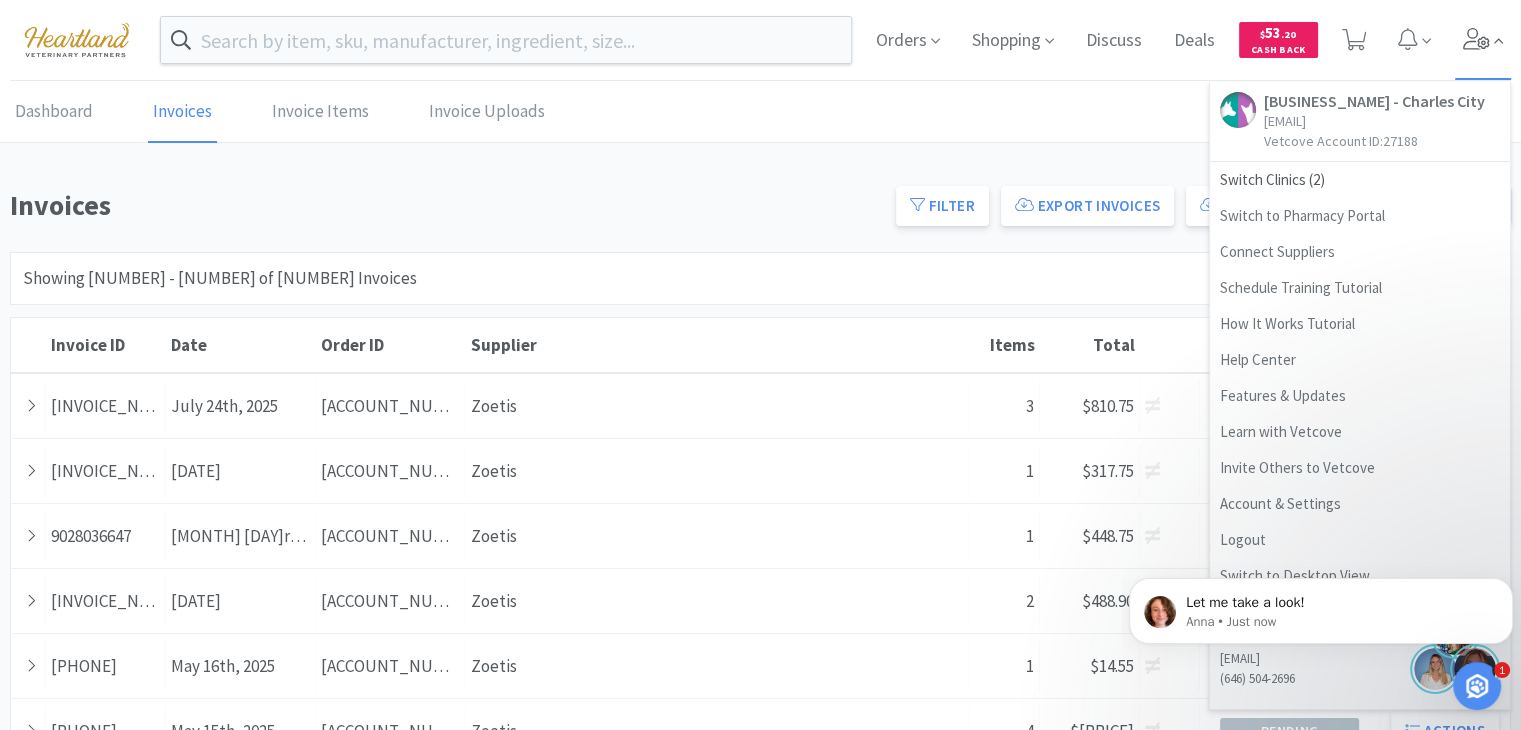 click 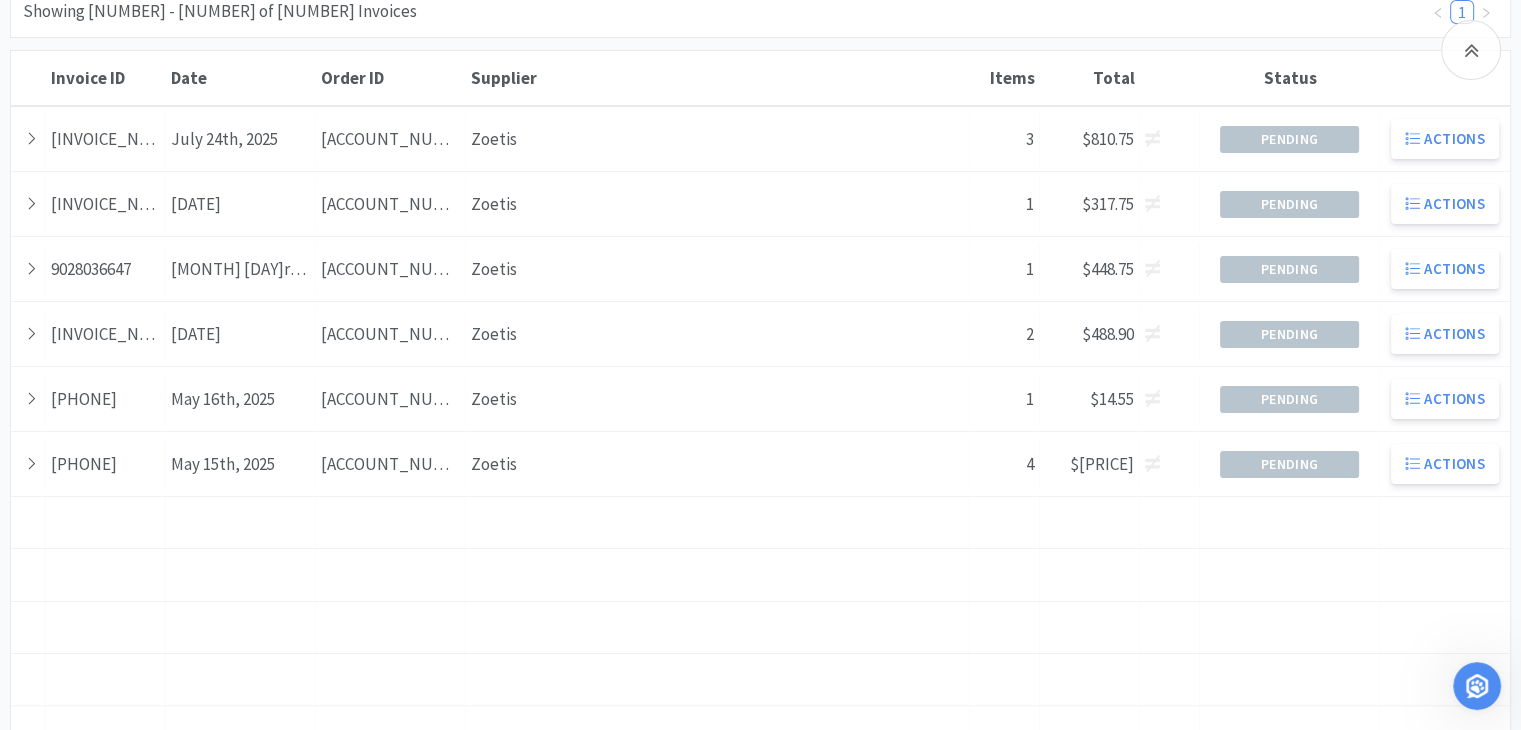 scroll, scrollTop: 300, scrollLeft: 0, axis: vertical 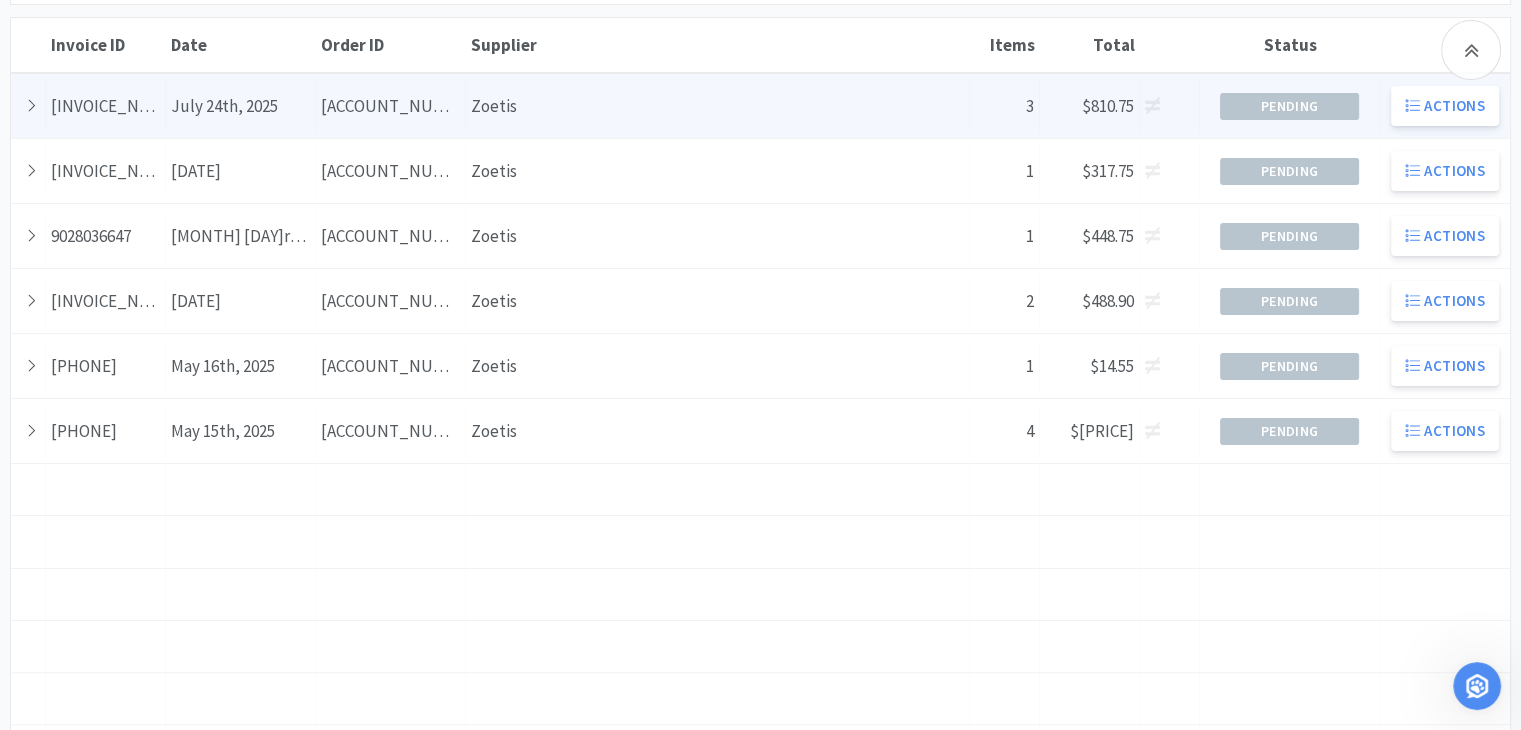 click 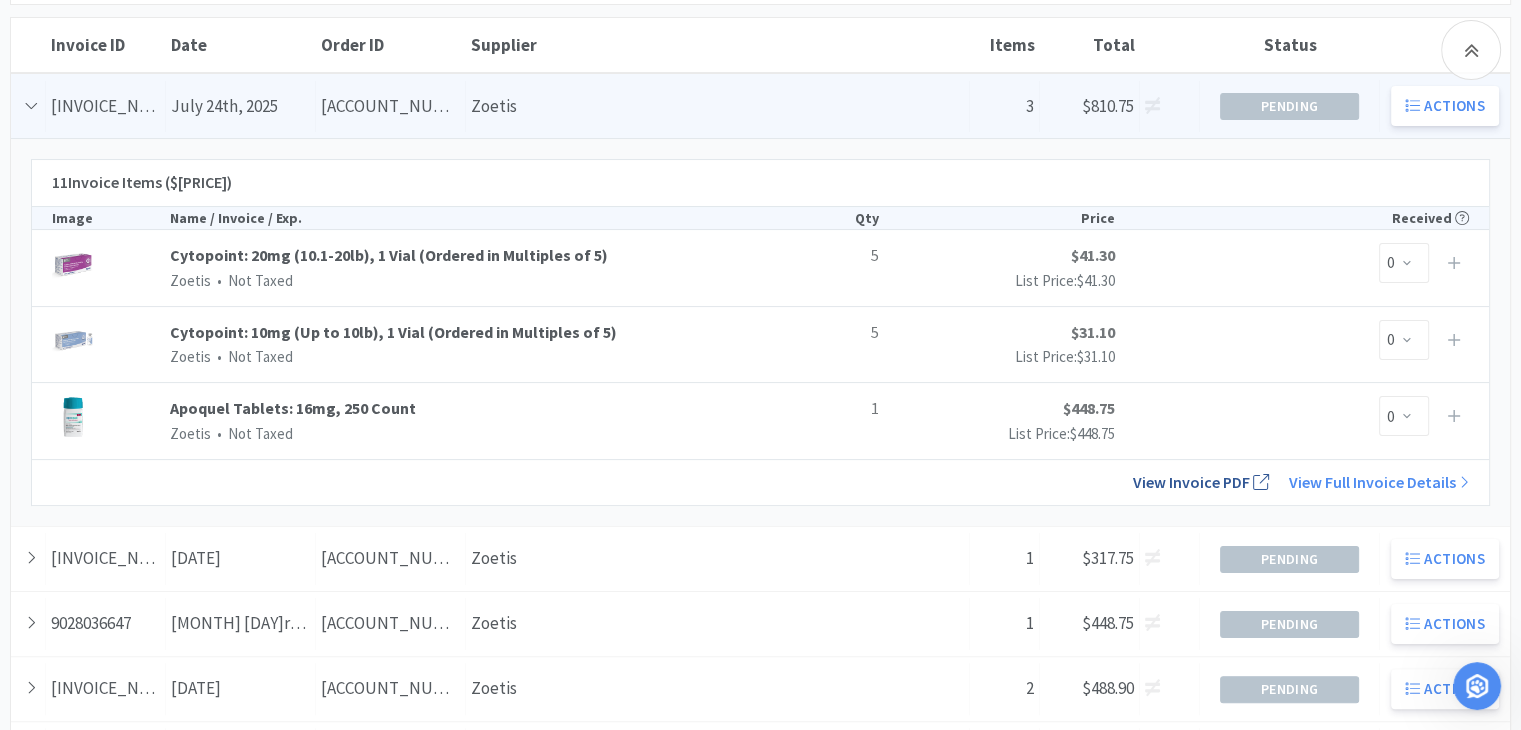 click on "View Invoice PDF" at bounding box center (1201, 482) 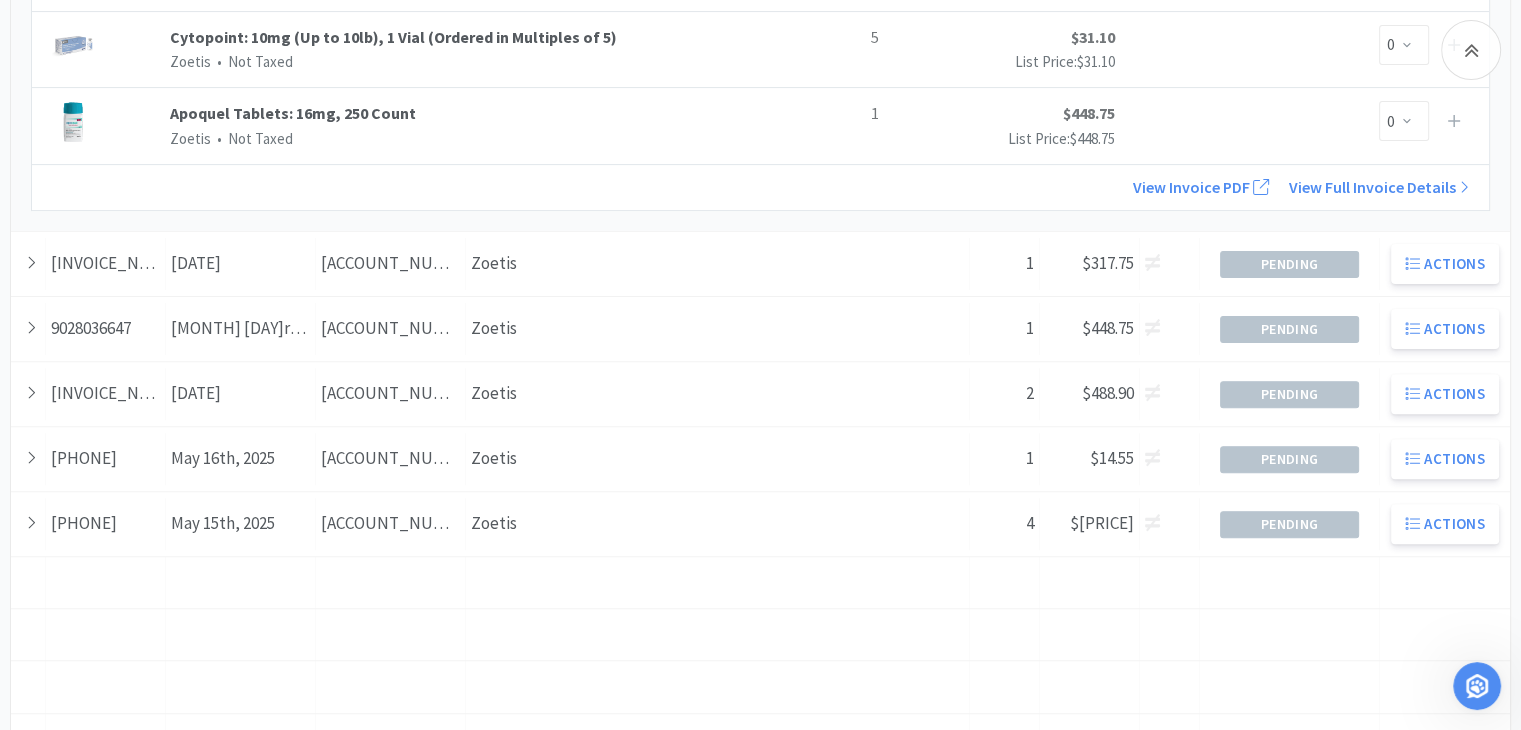 scroll, scrollTop: 400, scrollLeft: 0, axis: vertical 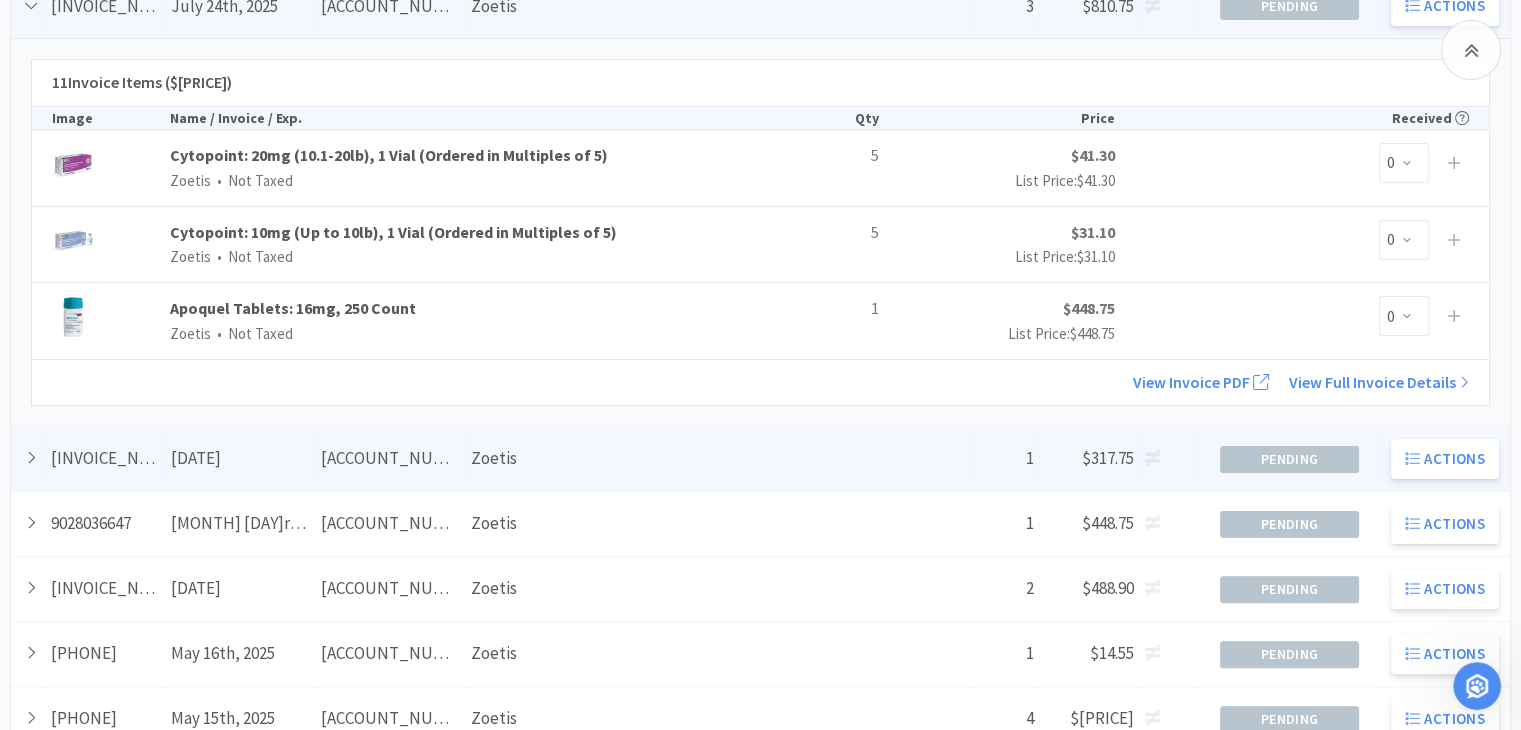 click on "Date July 10th, 2025" at bounding box center [241, 458] 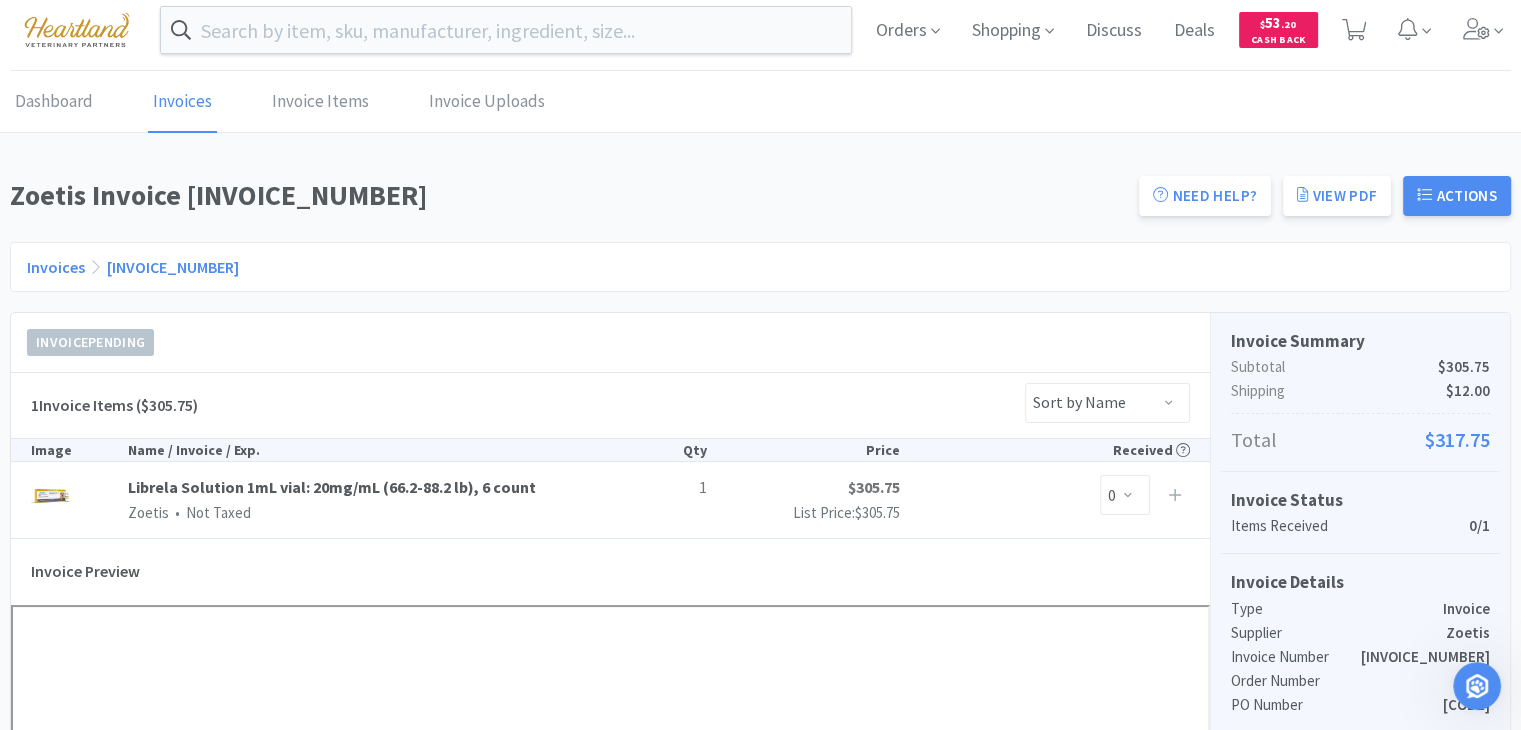 scroll, scrollTop: 0, scrollLeft: 0, axis: both 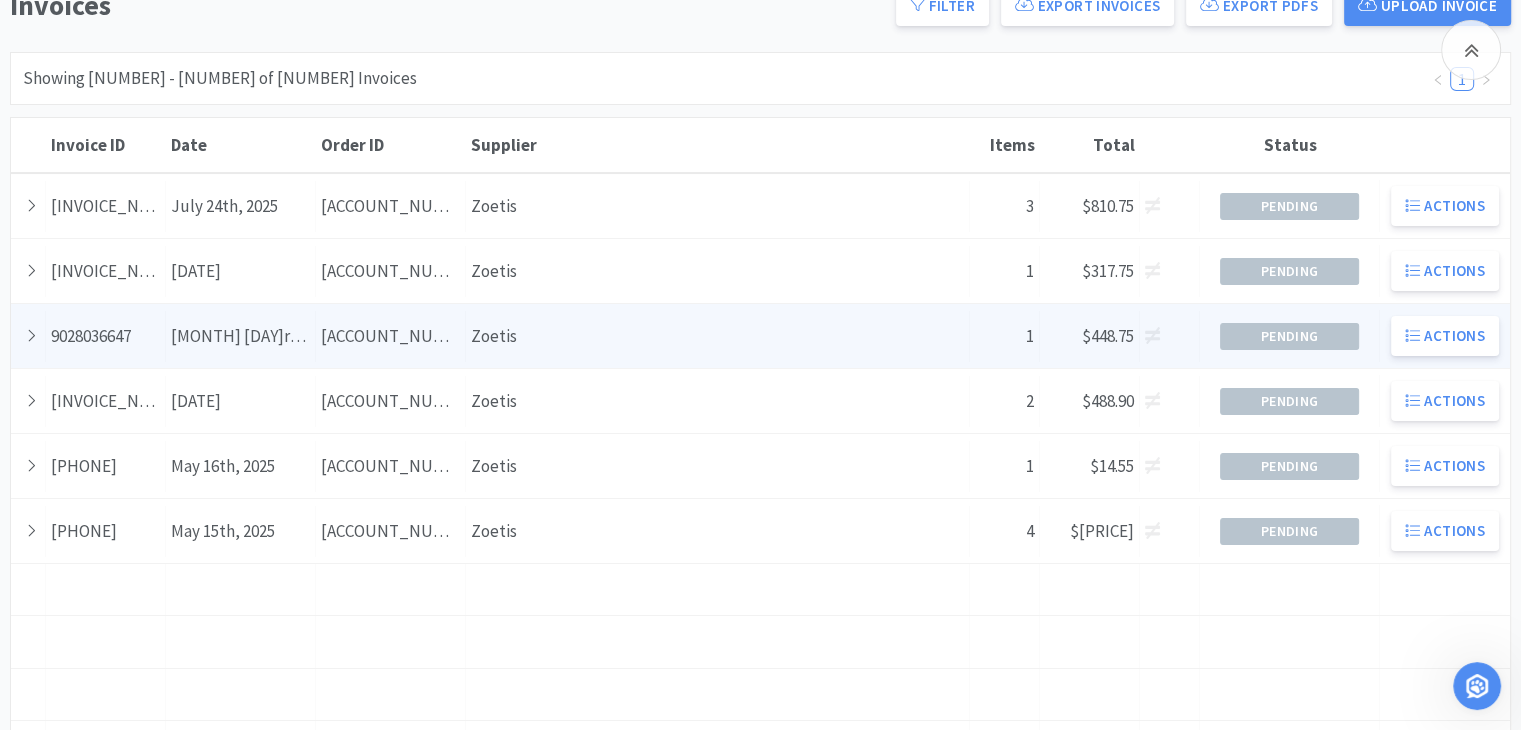click on "Order ID 1020408089" at bounding box center (391, 336) 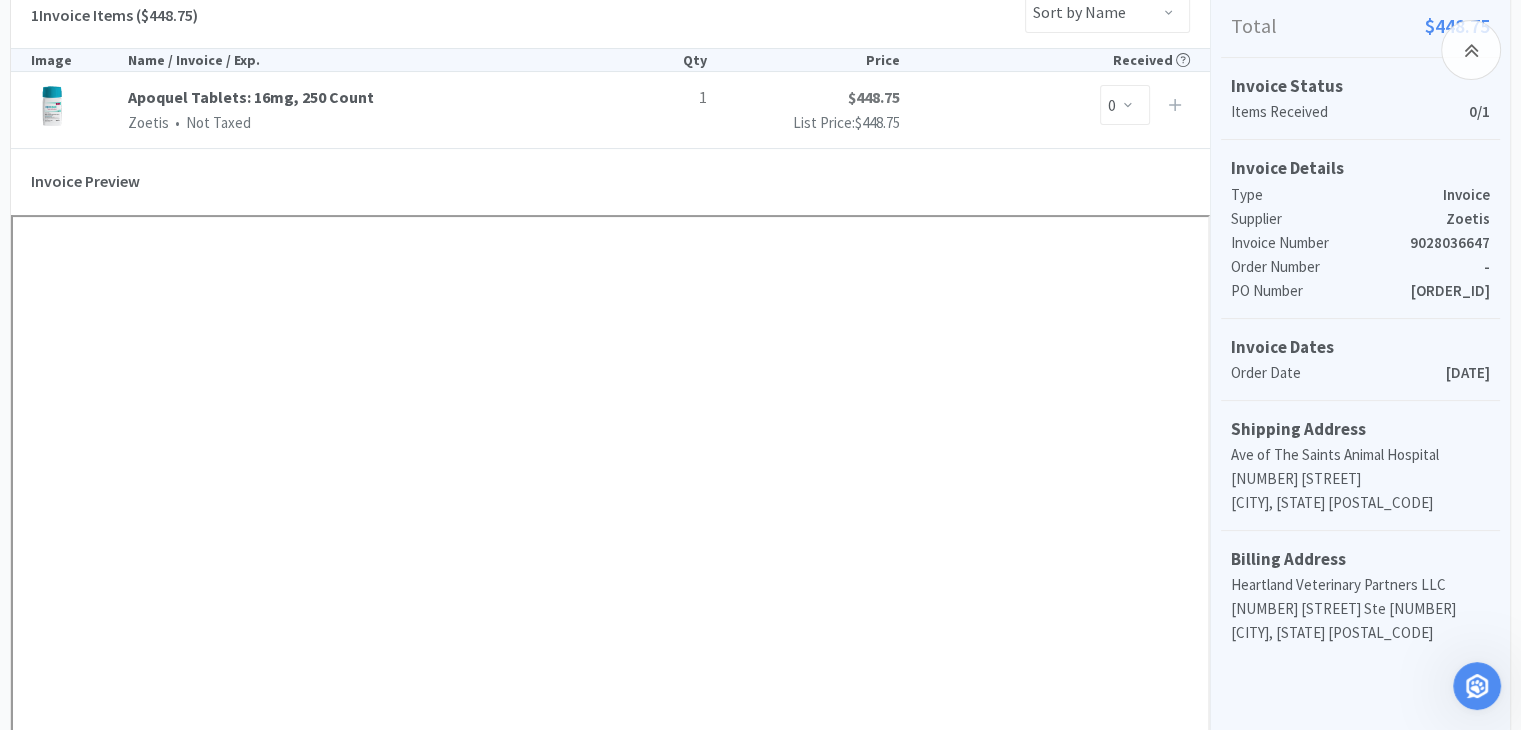 scroll, scrollTop: 0, scrollLeft: 0, axis: both 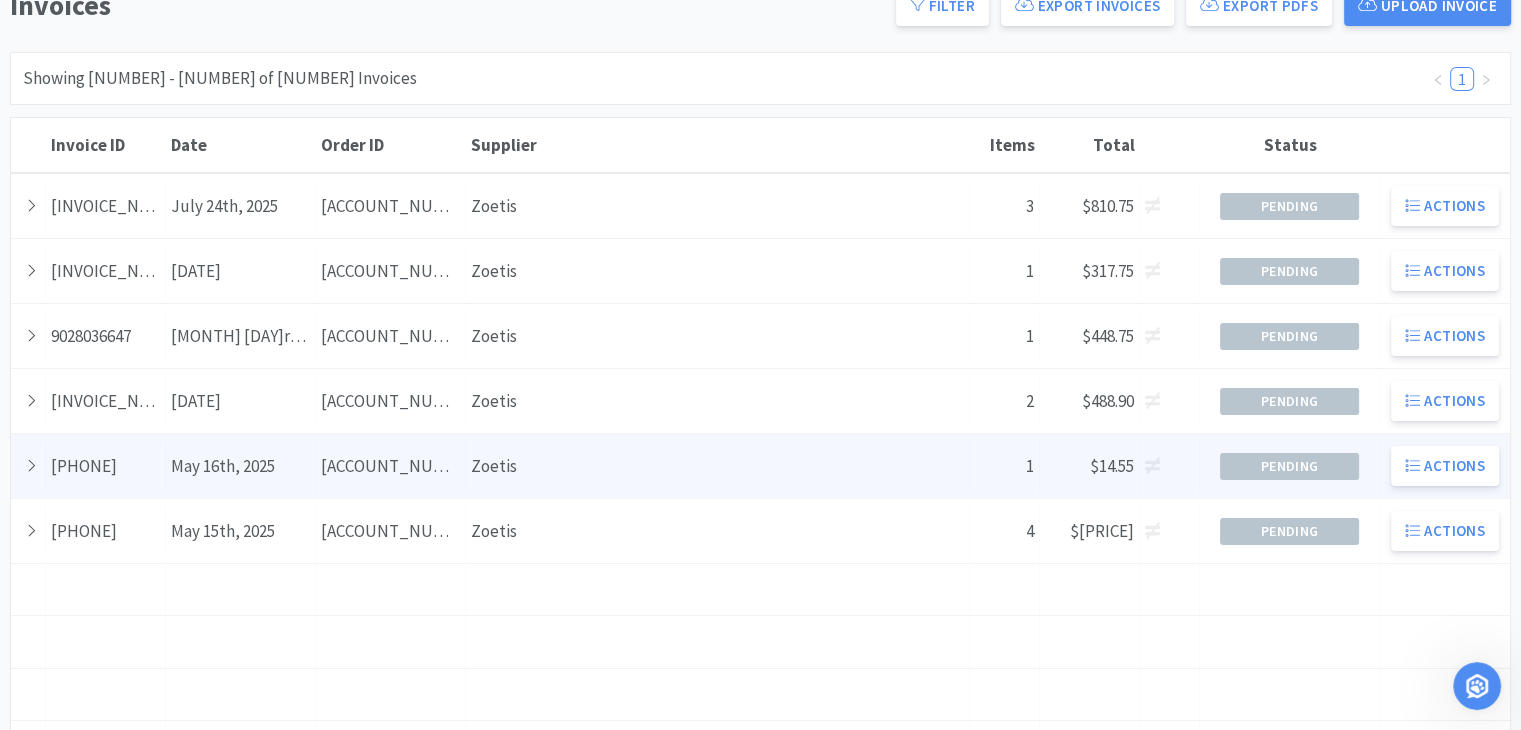 click on "Supplier Zoetis" at bounding box center (718, 466) 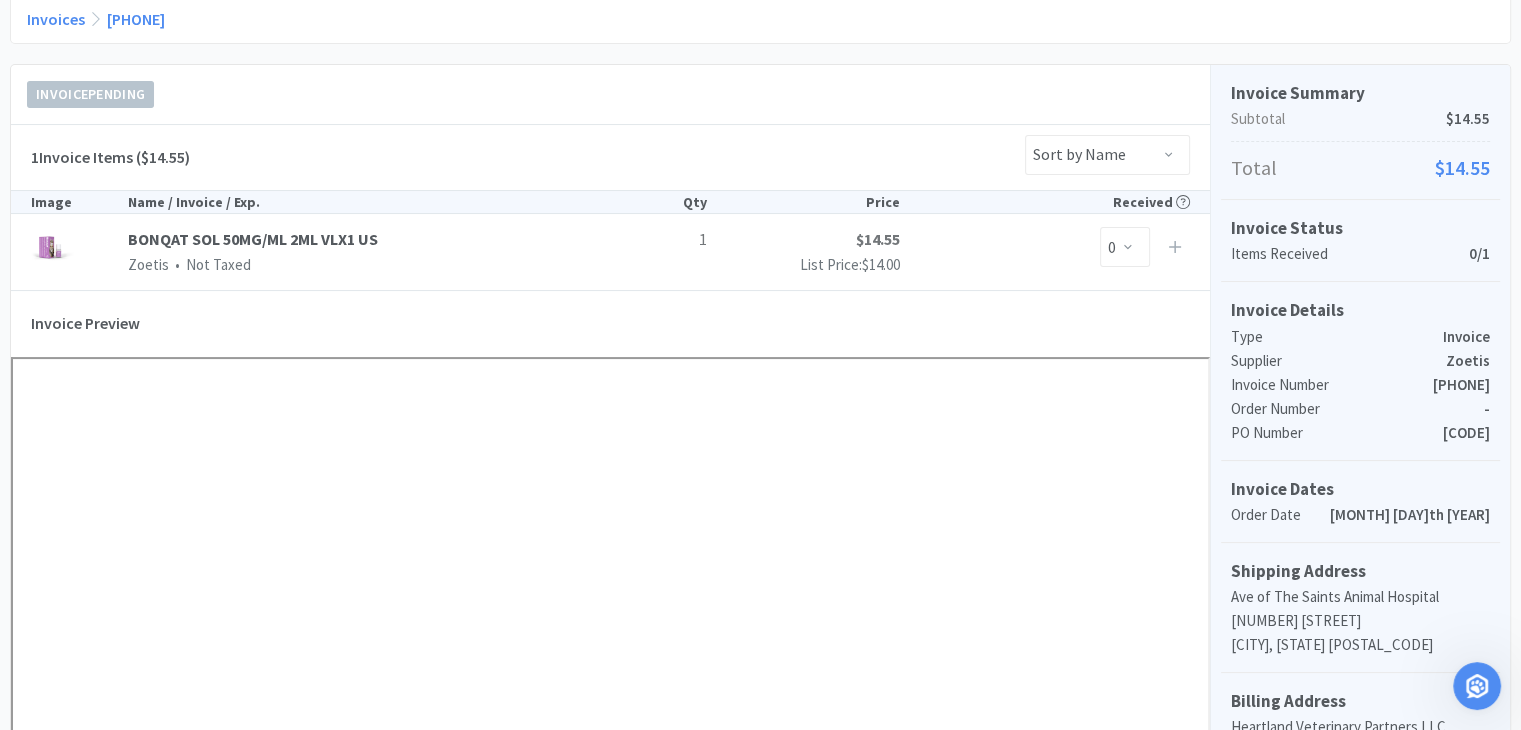 scroll, scrollTop: 100, scrollLeft: 0, axis: vertical 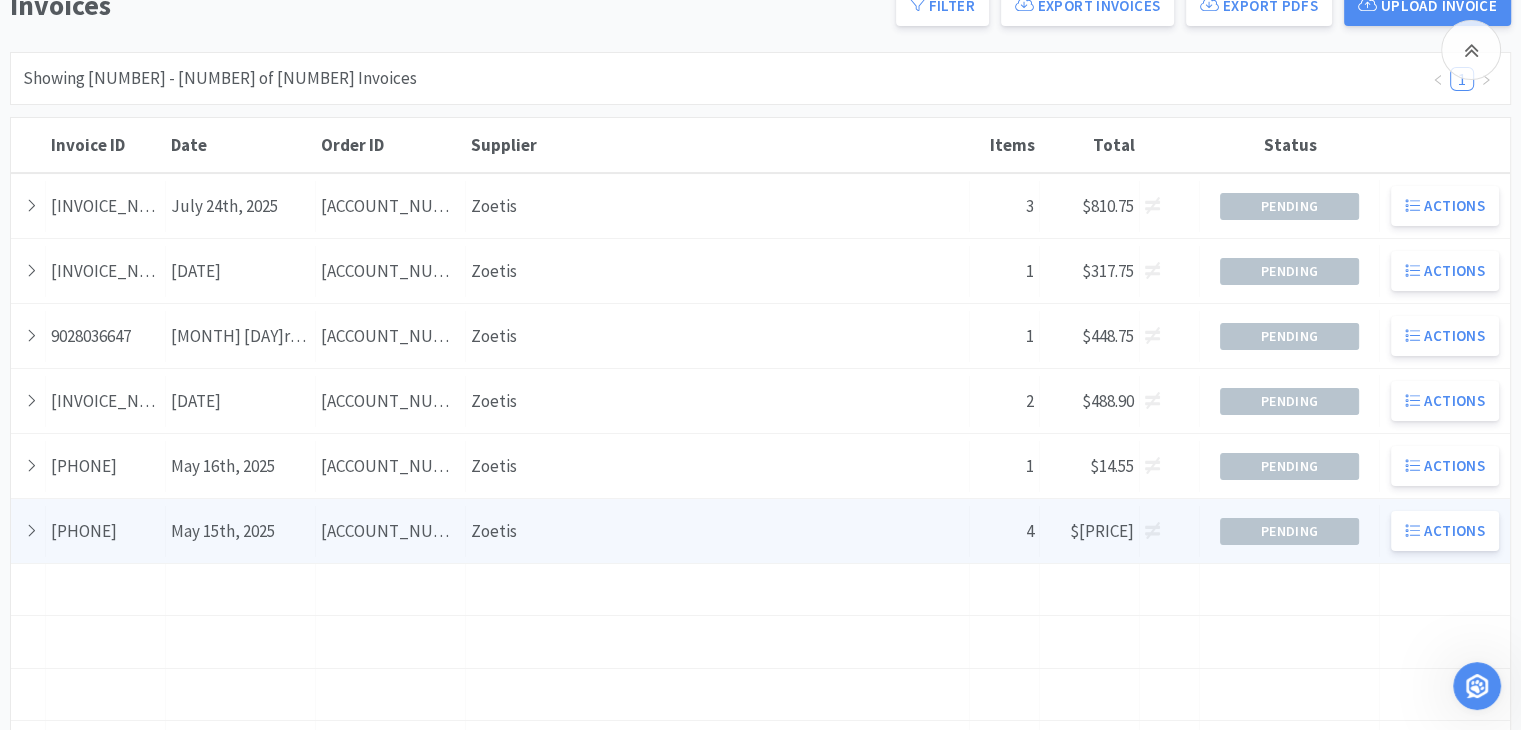 click on "Date May 15th, 2025" at bounding box center [241, 531] 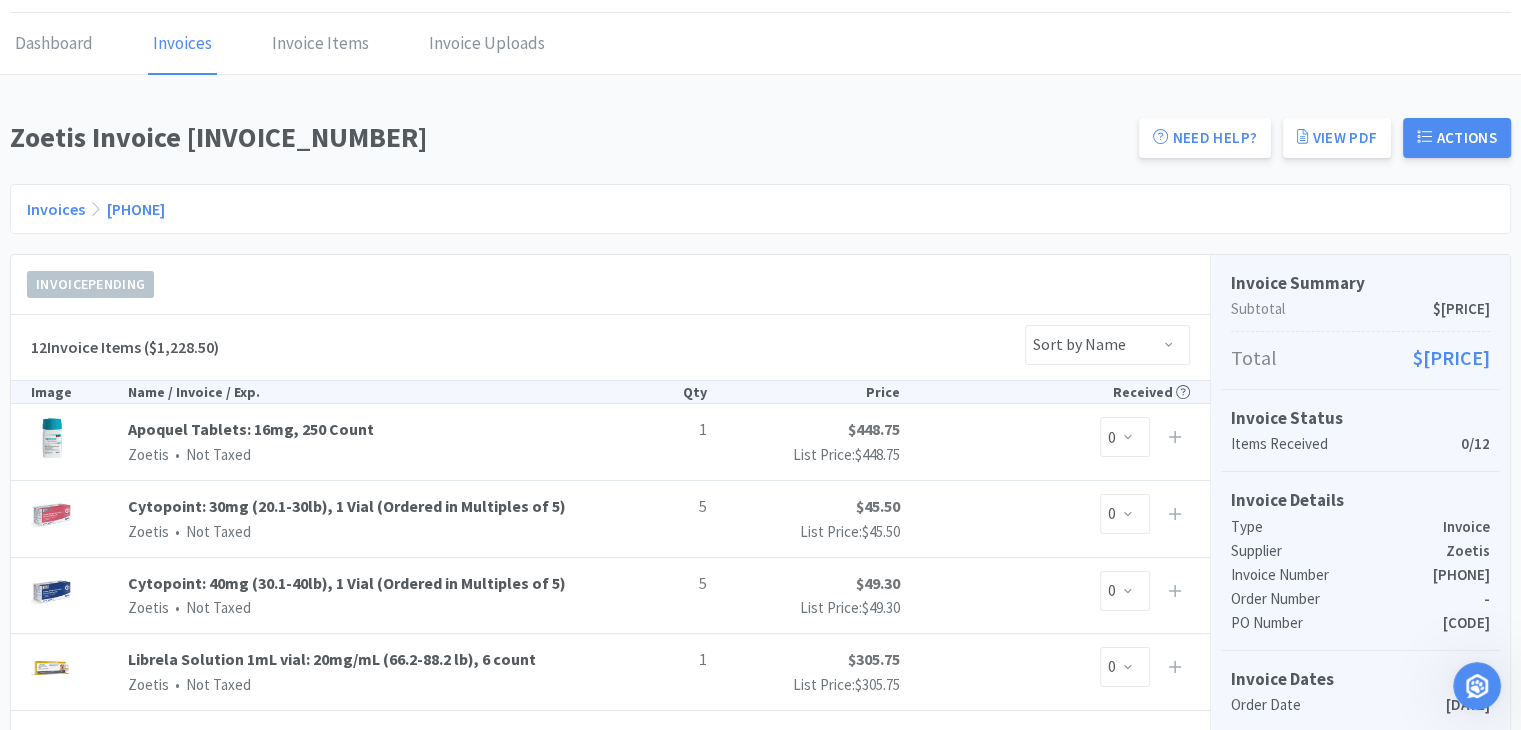 scroll, scrollTop: 100, scrollLeft: 0, axis: vertical 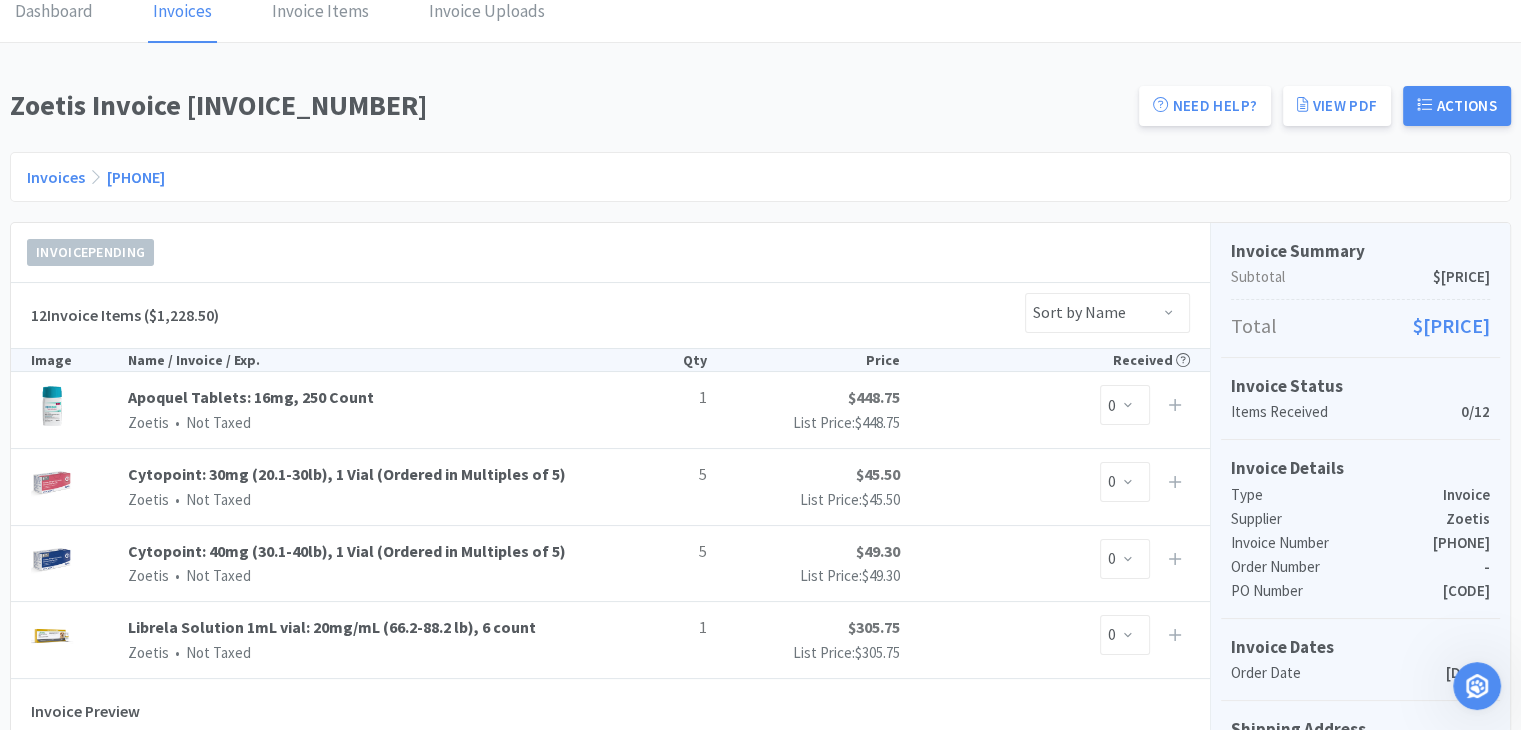 click 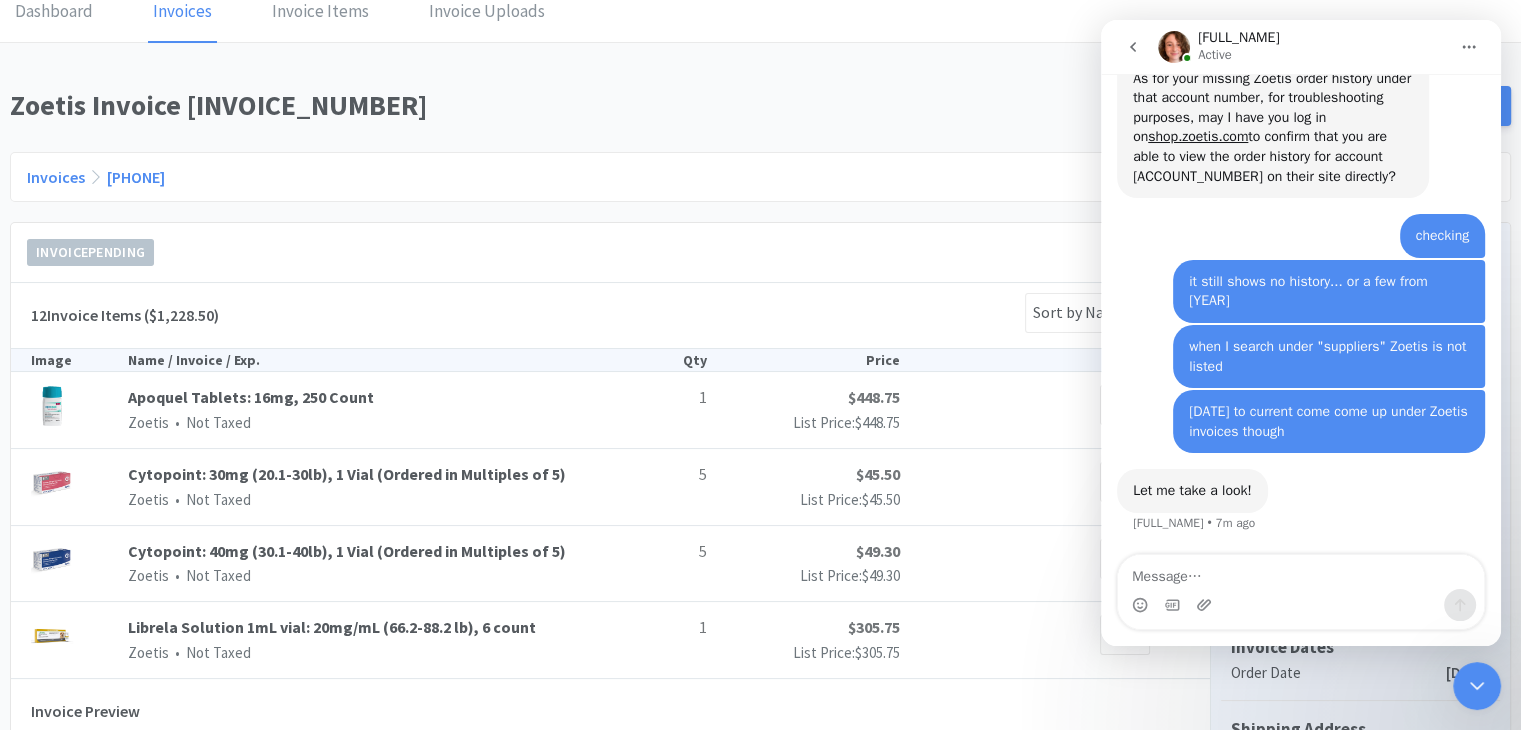 scroll, scrollTop: 1846, scrollLeft: 0, axis: vertical 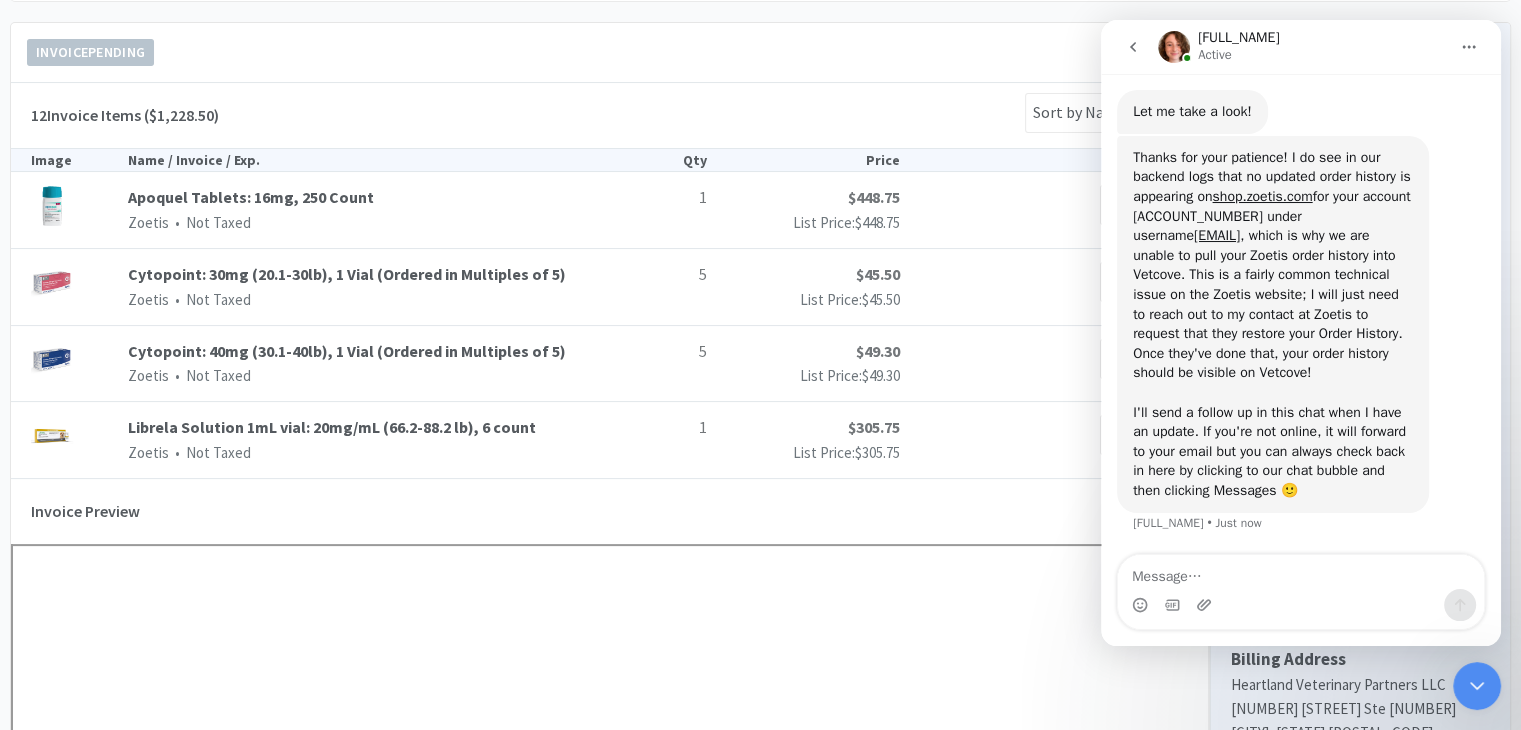 click on "Thanks for your patience! I do see in our backend logs that no updated order history is appearing on  shop.zoetis.com  for your account 1000034471-2000071017 under username  bgravdal@heartlandvetpartners.com , which is why we are unable to pull your Zoetis order history into Vetcove. This is a fairly common technical issue on the Zoetis website; I will just need to reach out to my contact at Zoetis to request that they restore your Order History. Once they've done that, your order history should be visible on Vetcove! ​ I'll send a follow up in this chat when I have an update. If you're not online, it will forward to your email but you can always check back in here by clicking to our chat bubble and then clicking Messages 🙂" at bounding box center [1273, 324] 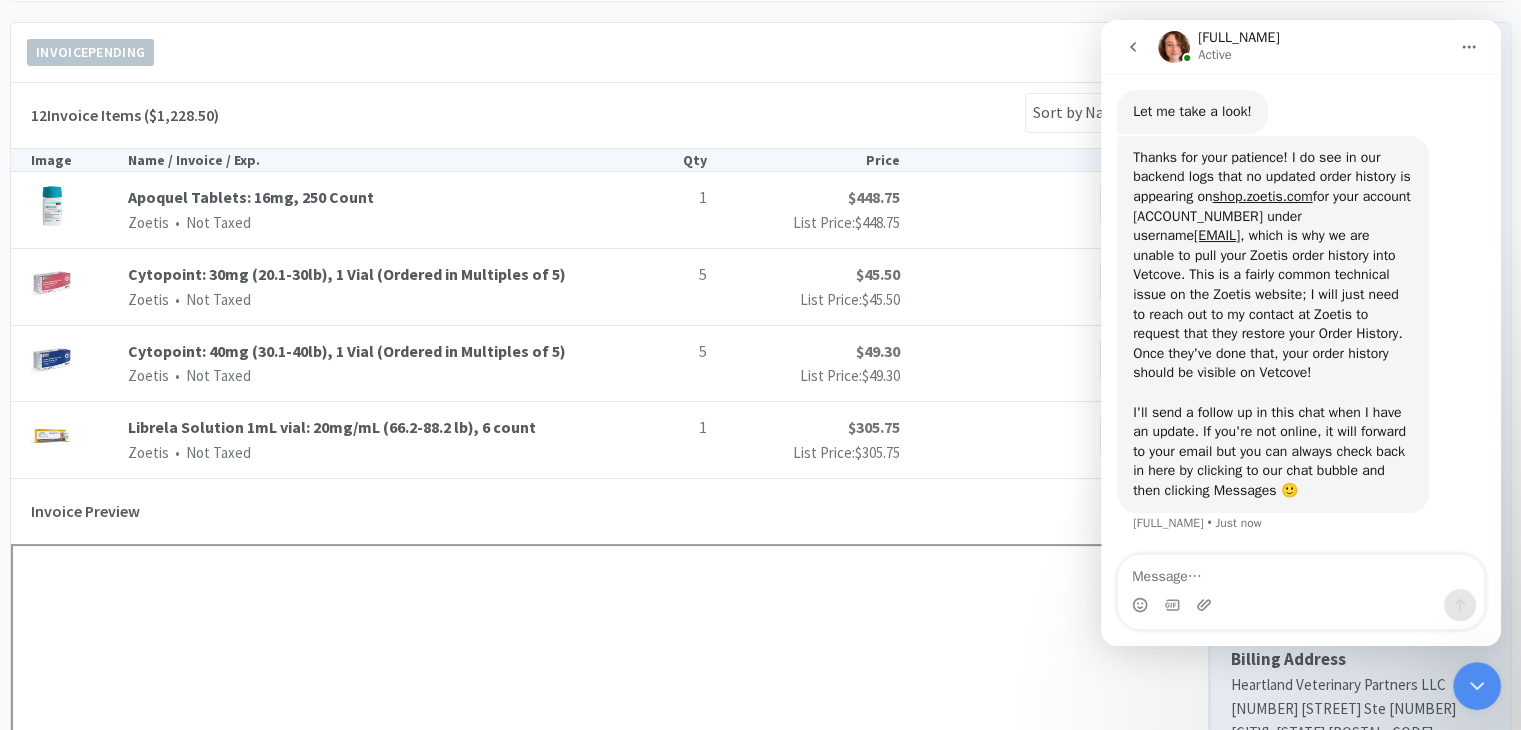 click on "Thanks for your patience! I do see in our backend logs that no updated order history is appearing on  shop.zoetis.com  for your account 1000034471-2000071017 under username  bgravdal@heartlandvetpartners.com , which is why we are unable to pull your Zoetis order history into Vetcove. This is a fairly common technical issue on the Zoetis website; I will just need to reach out to my contact at Zoetis to request that they restore your Order History. Once they've done that, your order history should be visible on Vetcove! ​ I'll send a follow up in this chat when I have an update. If you're not online, it will forward to your email but you can always check back in here by clicking to our chat bubble and then clicking Messages 🙂" at bounding box center (1273, 324) 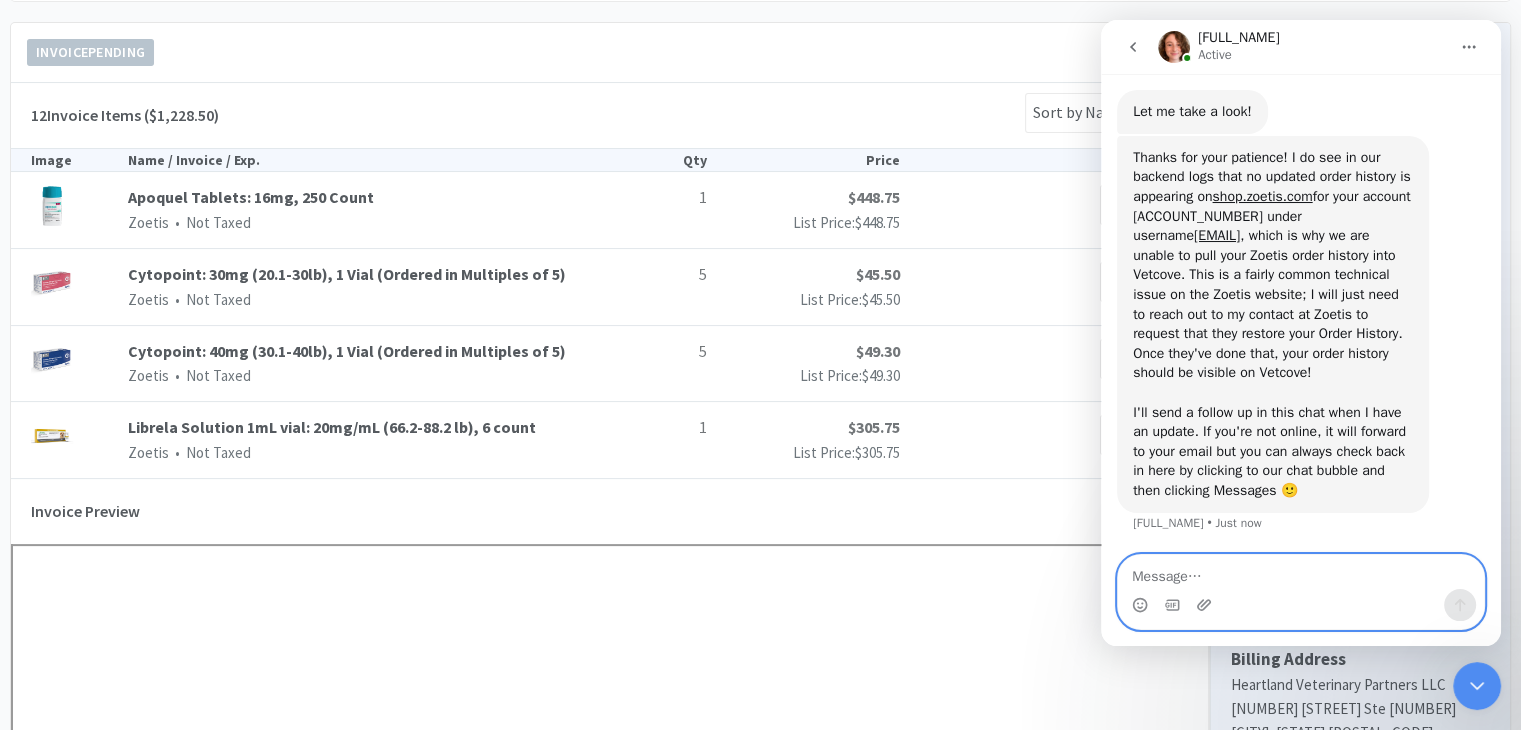 click at bounding box center (1301, 572) 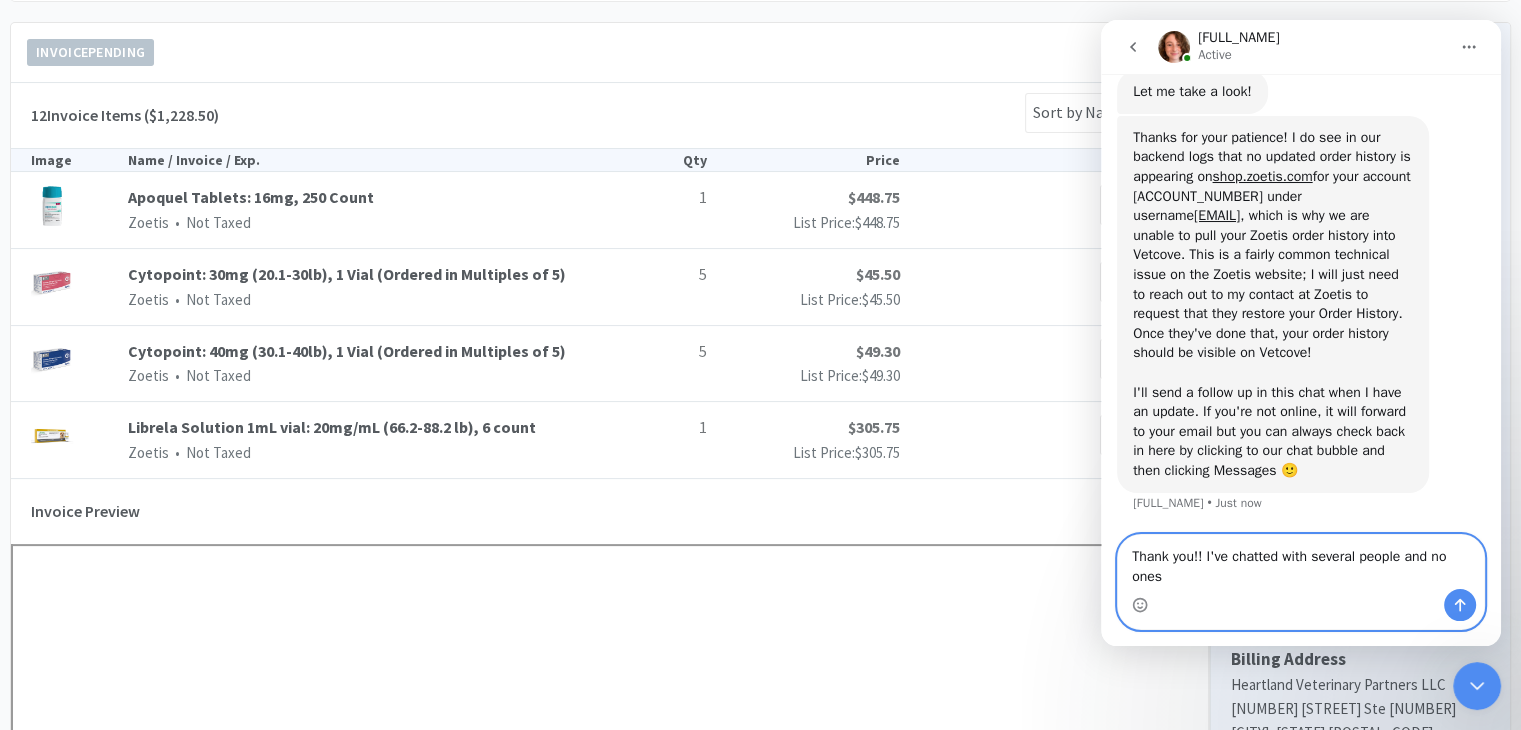 scroll, scrollTop: 2207, scrollLeft: 0, axis: vertical 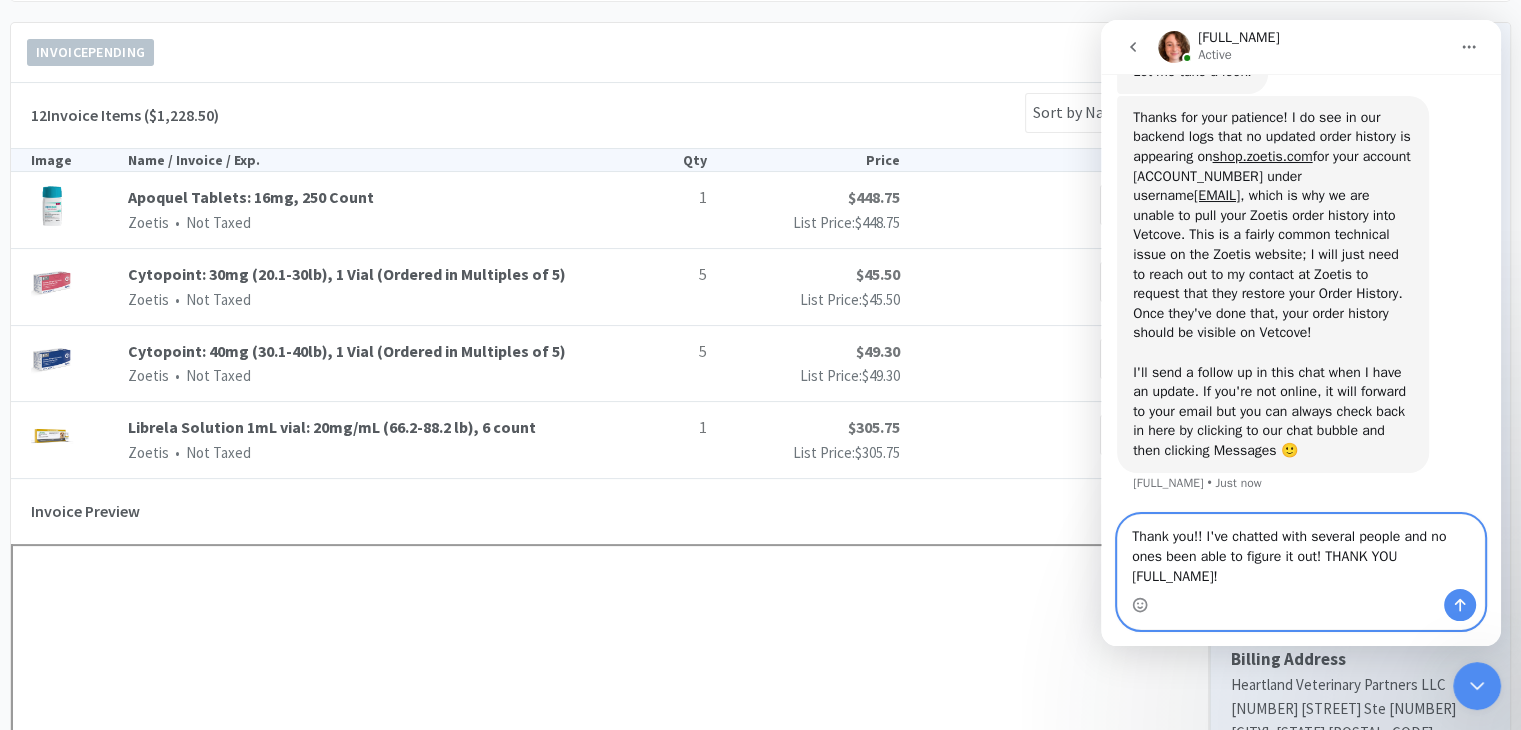 type on "Thank you!! I've chatted with several people and no ones been able to figure it out! THANK YOU ANNA!" 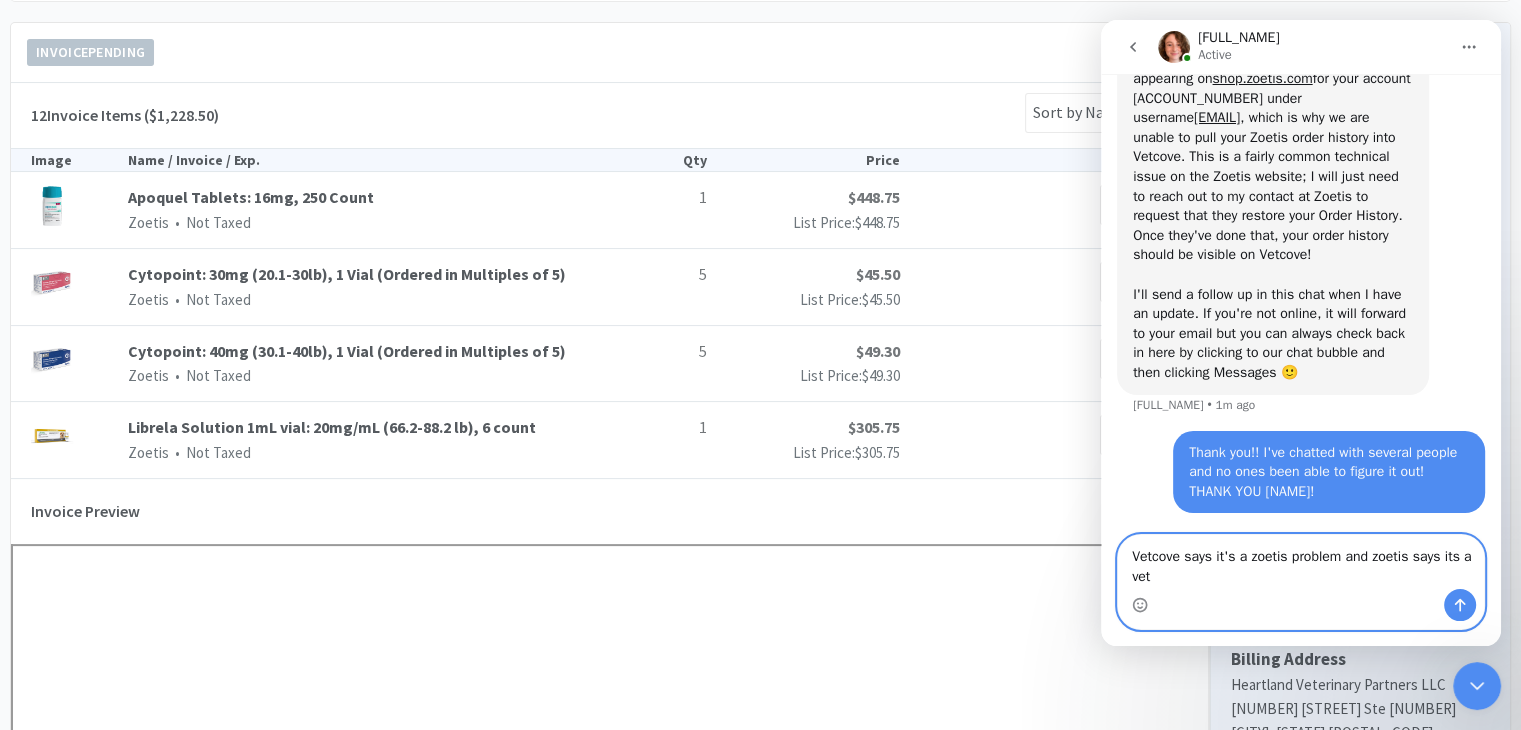scroll, scrollTop: 2306, scrollLeft: 0, axis: vertical 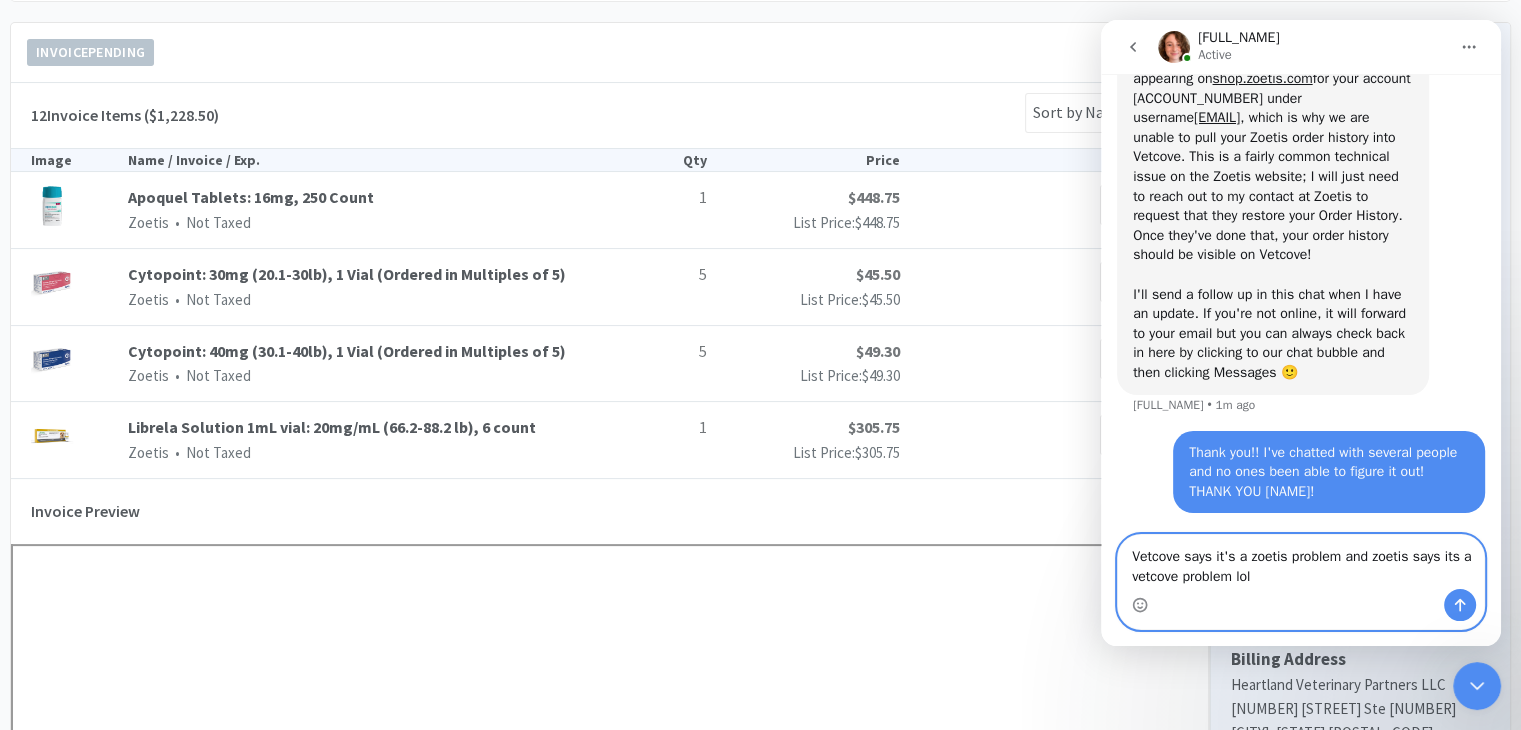 type on "Vetcove says it's a zoetis problem and zoetis says its a vetcove problem lol" 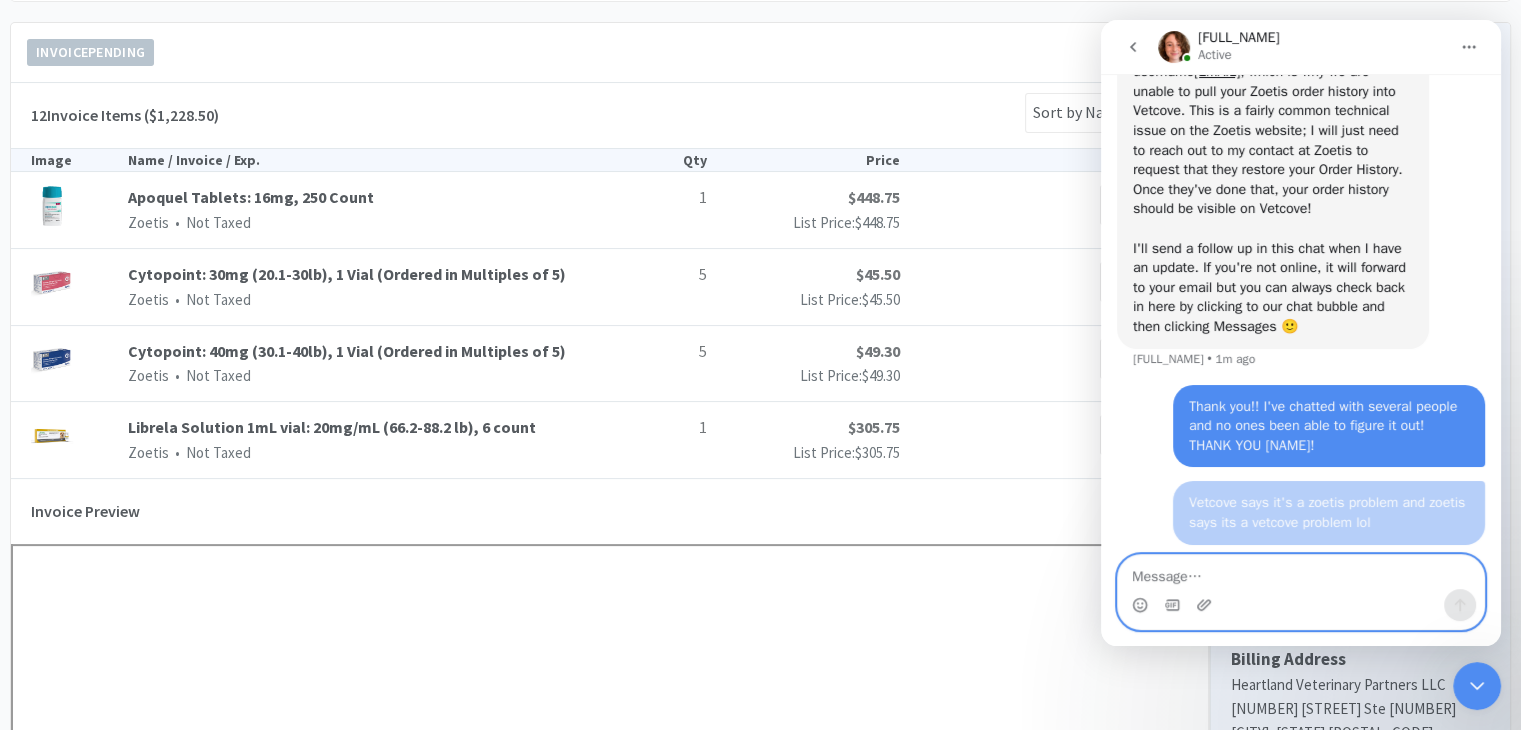 scroll, scrollTop: 2351, scrollLeft: 0, axis: vertical 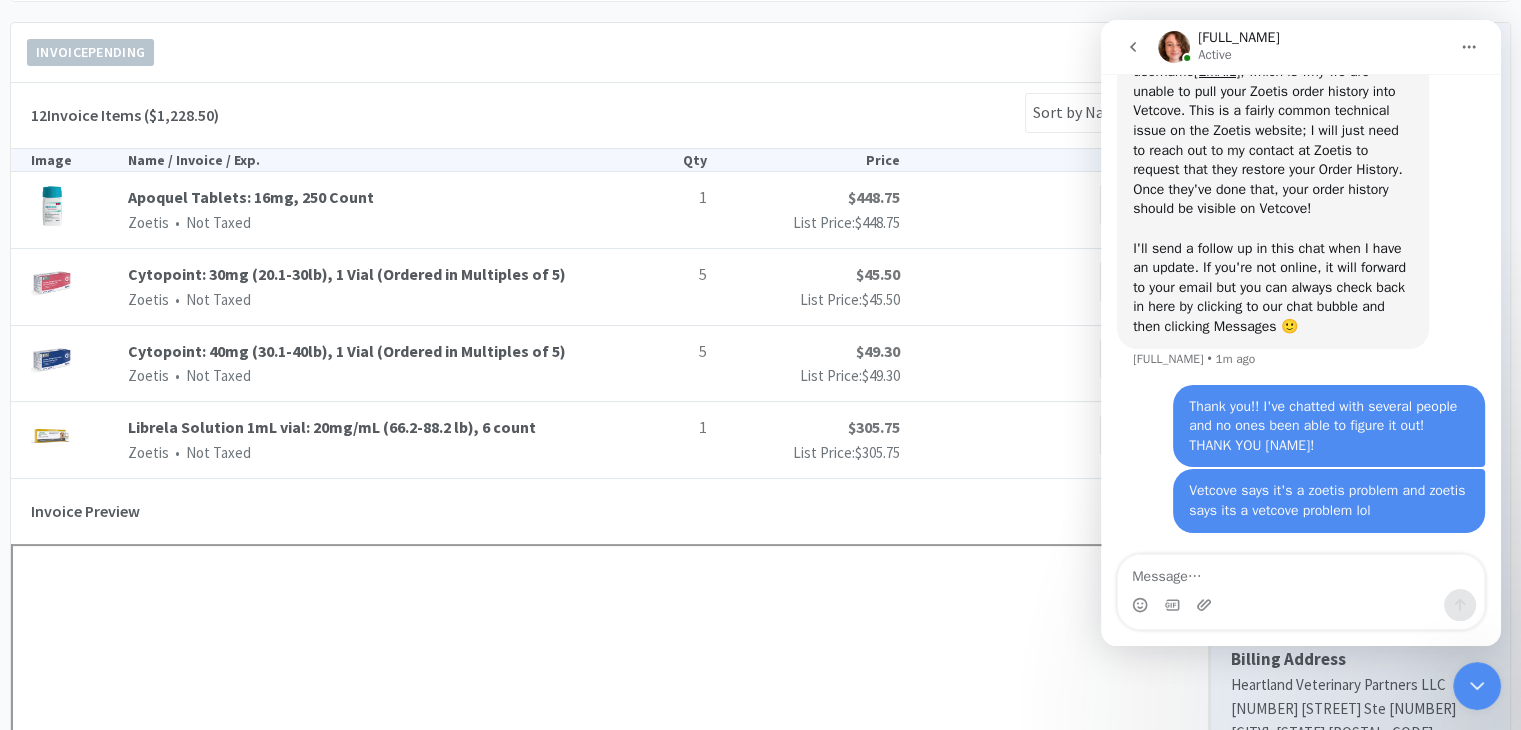 click on "Vetcove says it's a zoetis problem and zoetis says its a vetcove problem lol" at bounding box center [1329, 500] 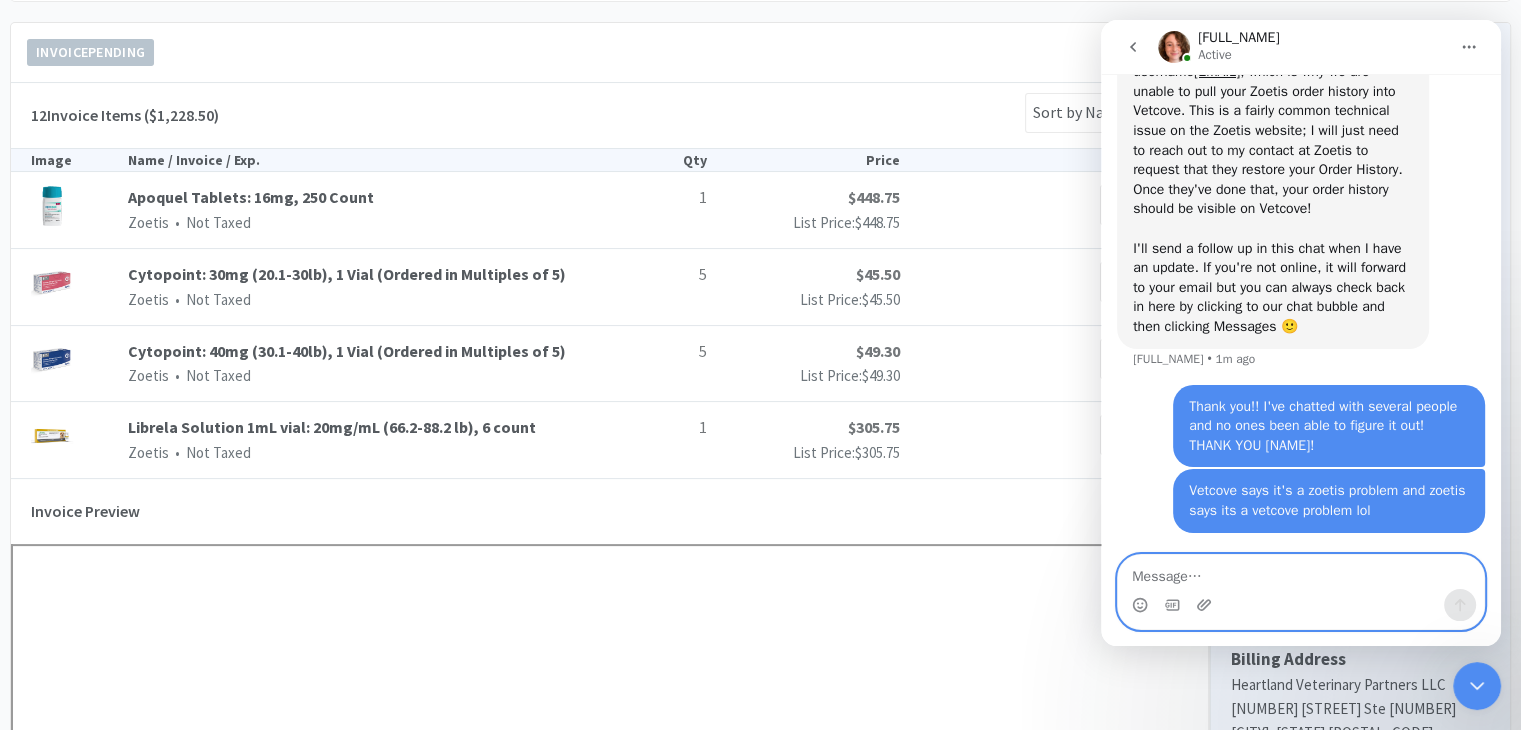 click at bounding box center (1301, 572) 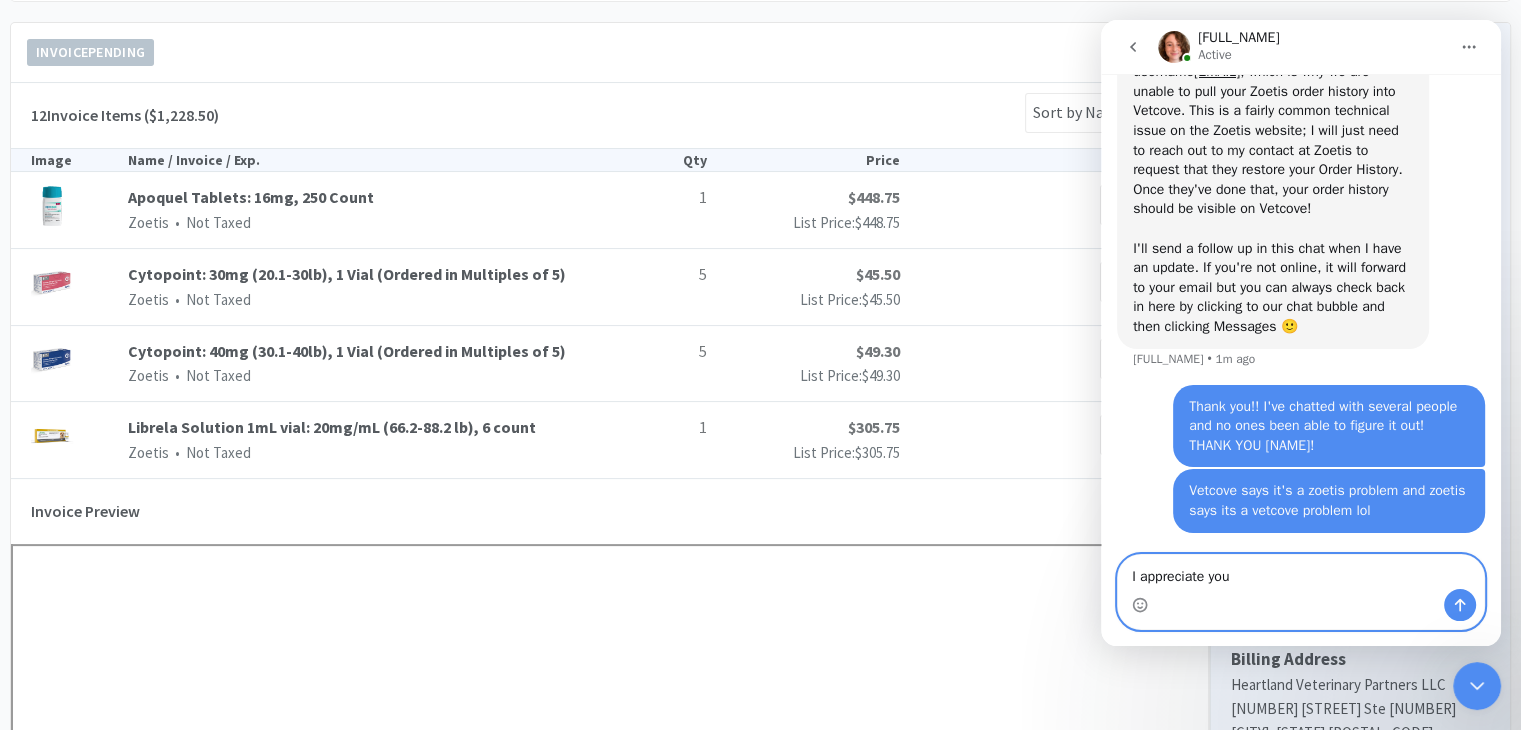 type on "I appreciate you!" 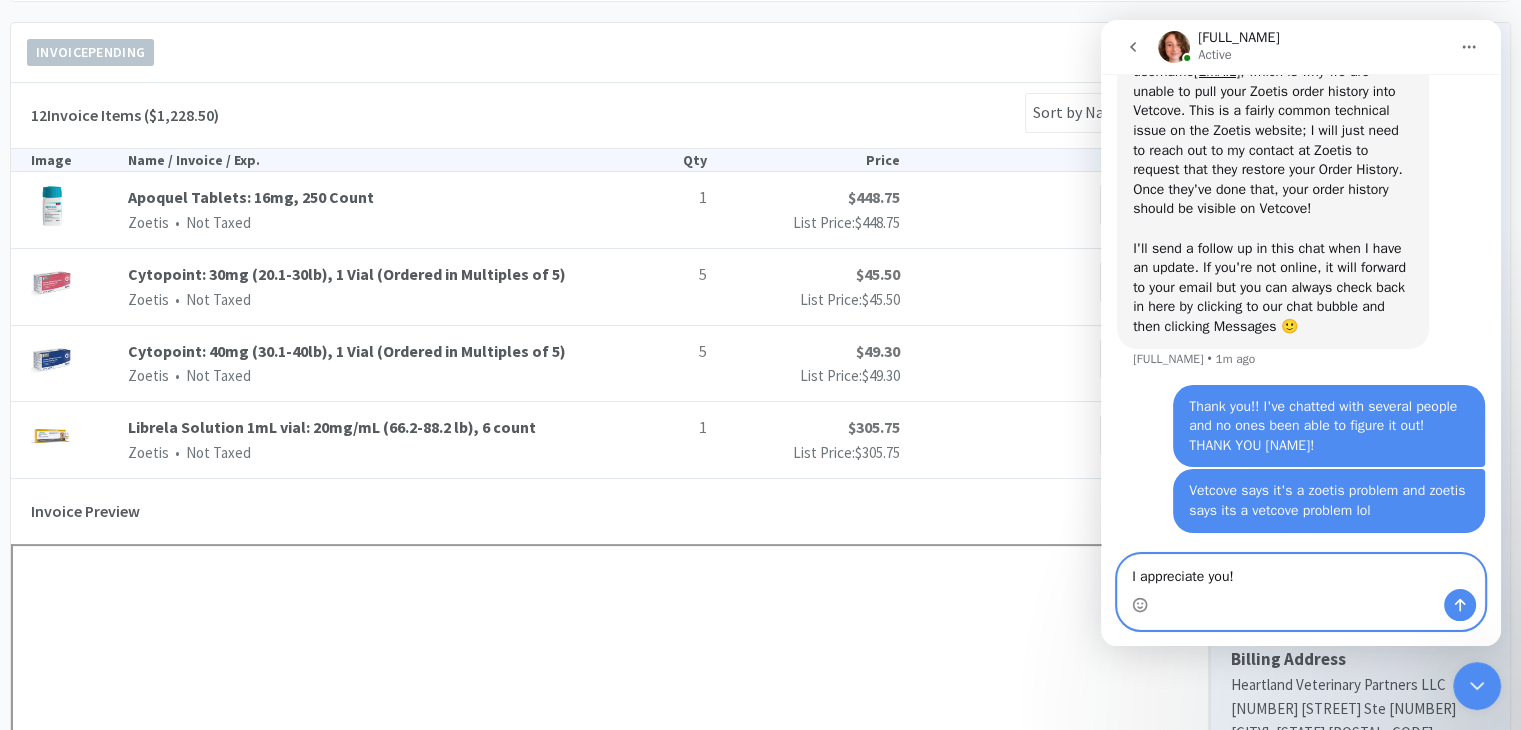 type 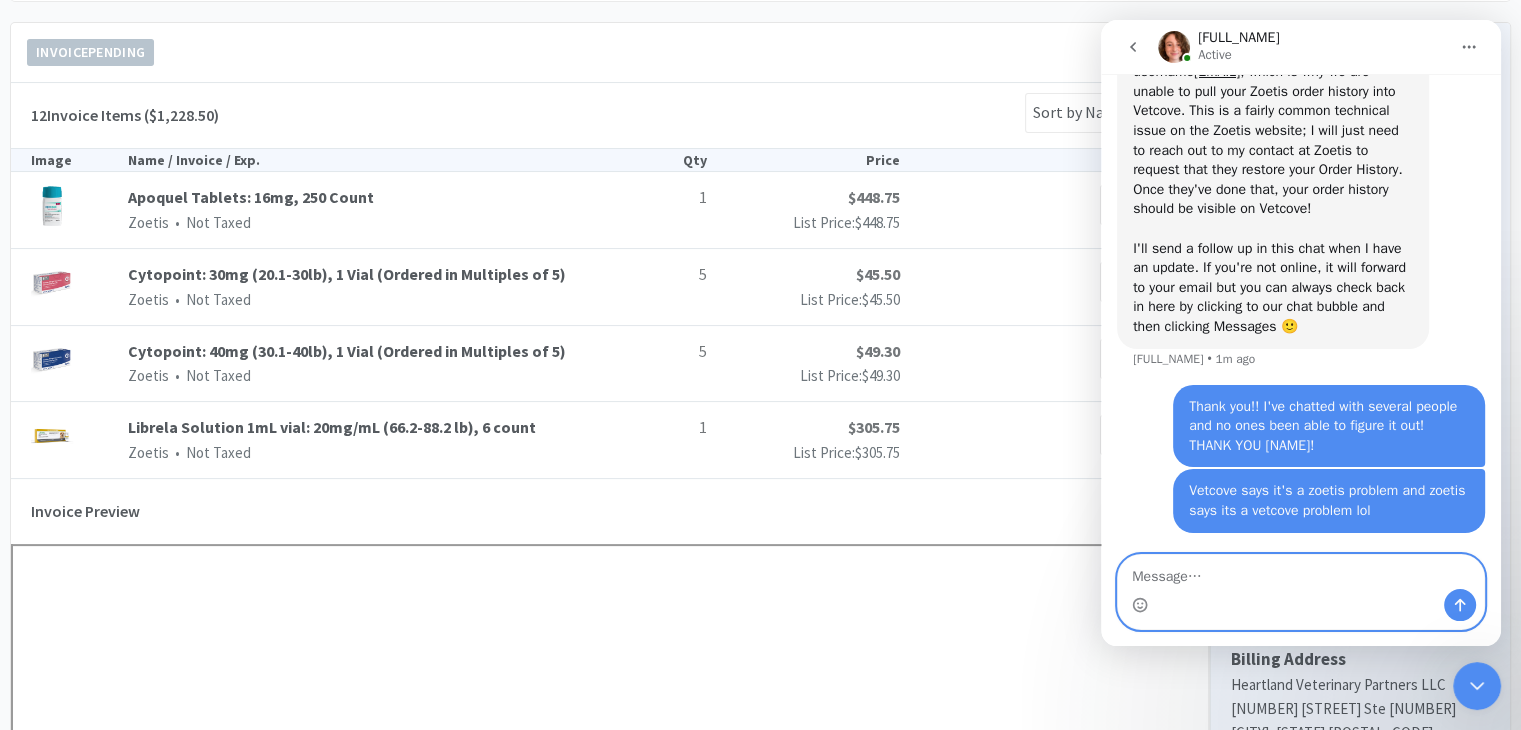 scroll, scrollTop: 2396, scrollLeft: 0, axis: vertical 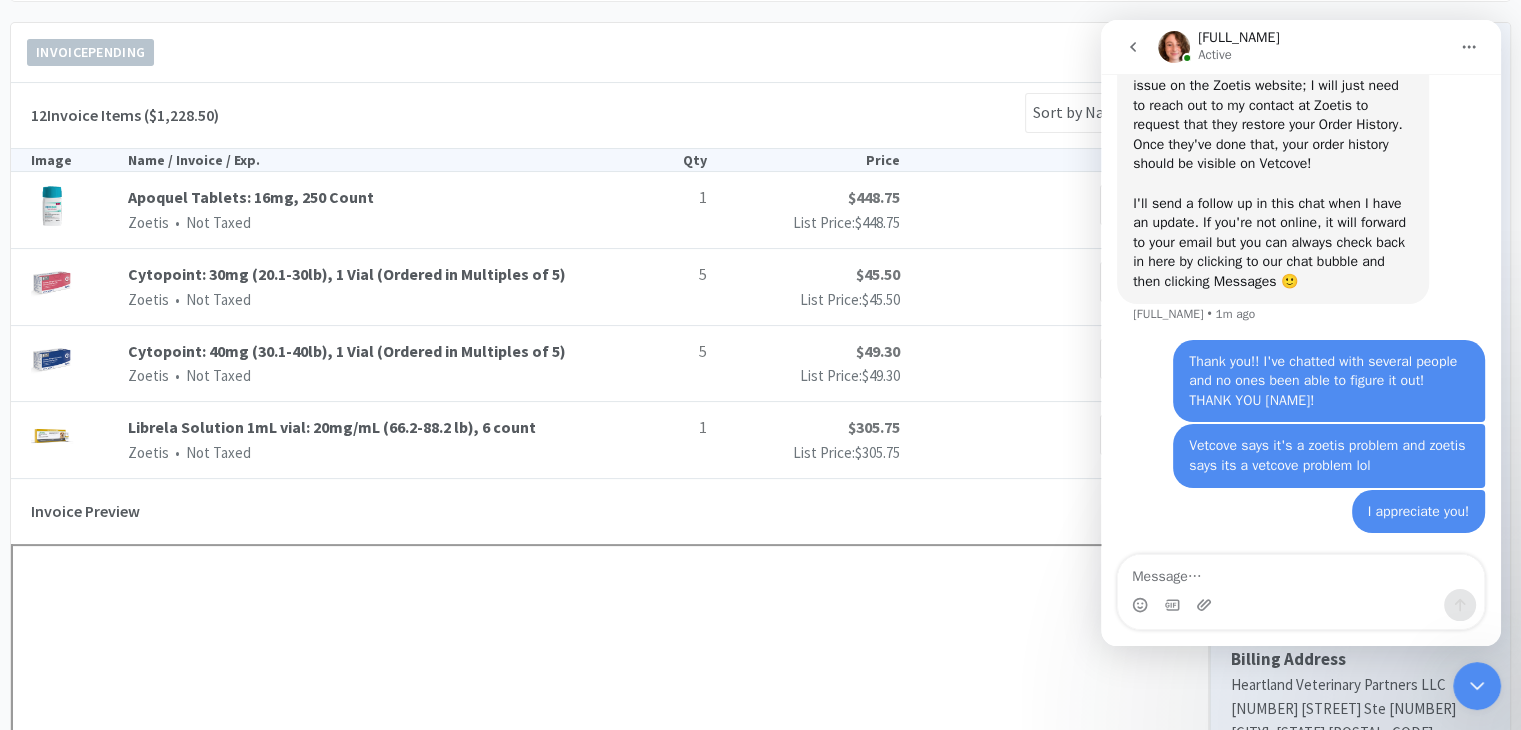 click 